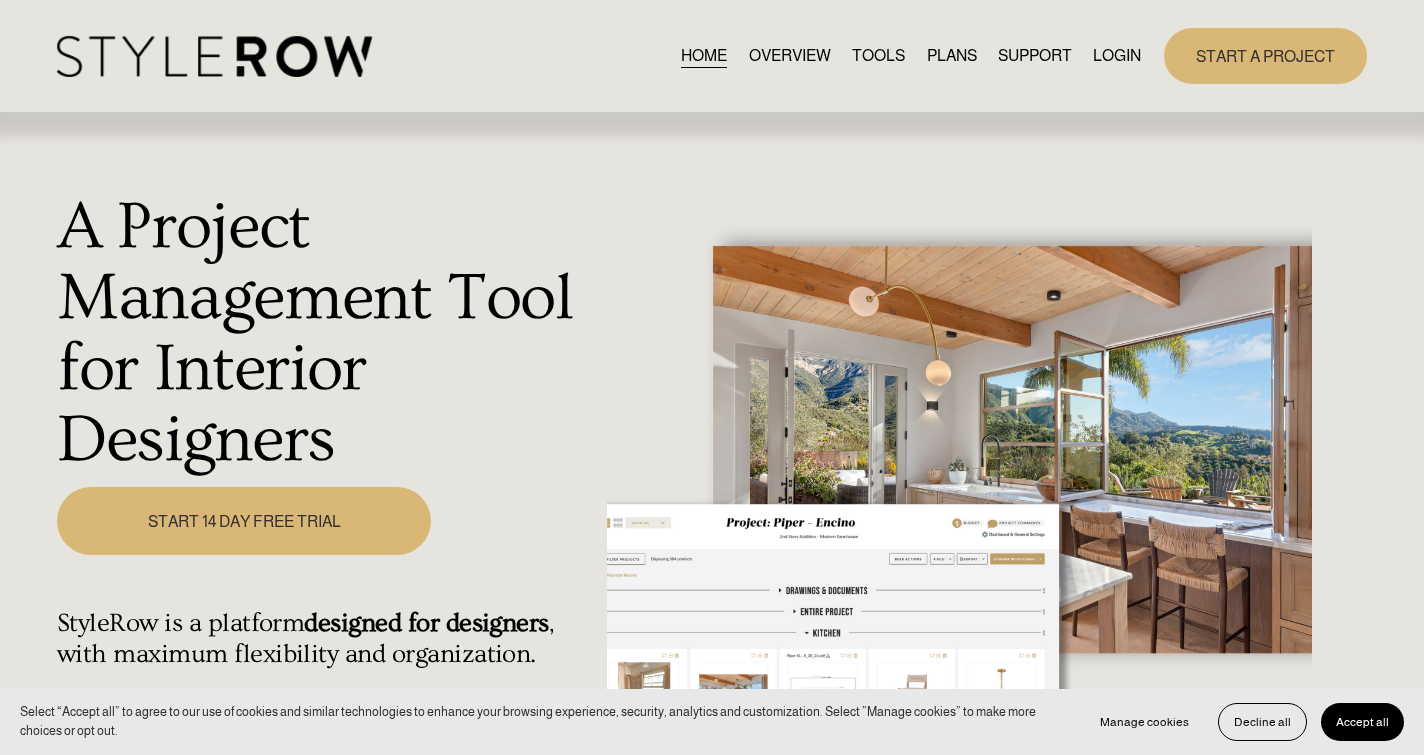scroll, scrollTop: 0, scrollLeft: 0, axis: both 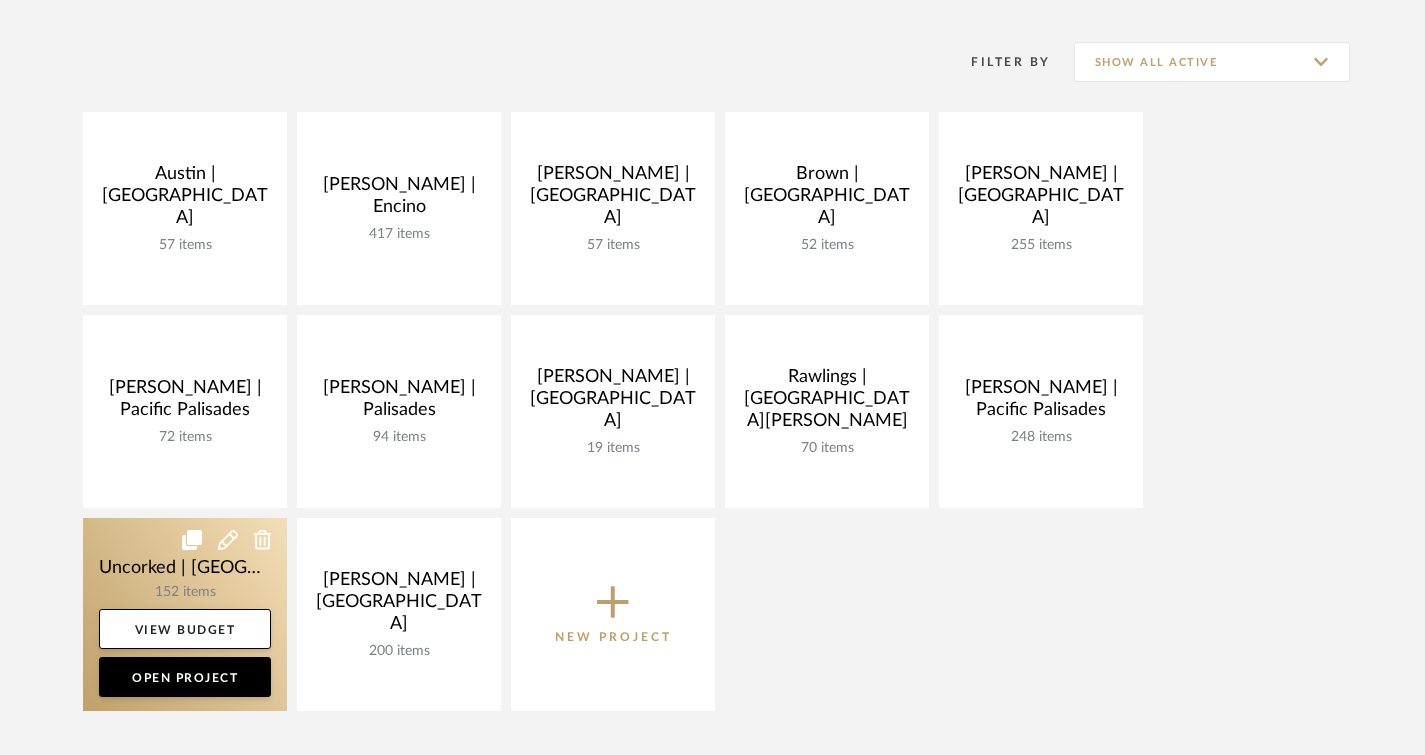 click 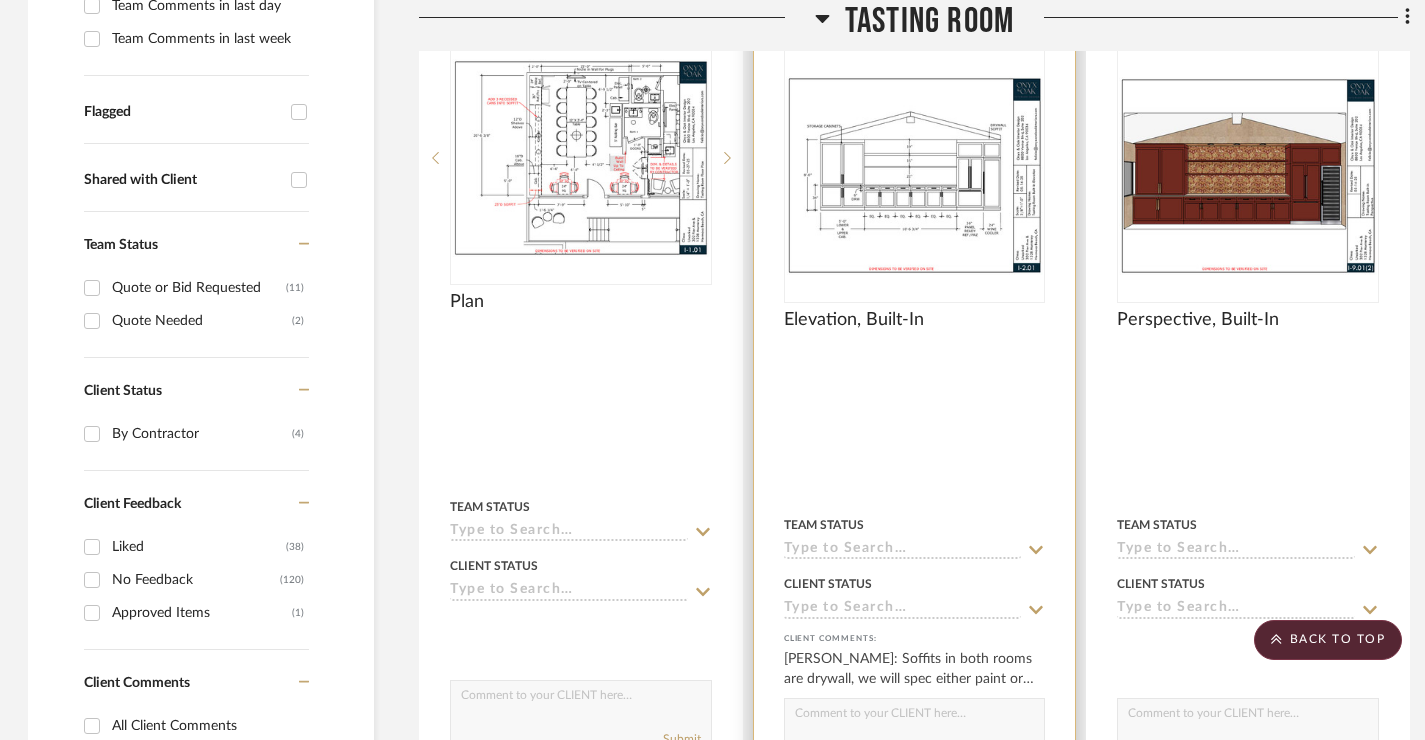 scroll, scrollTop: 693, scrollLeft: 2, axis: both 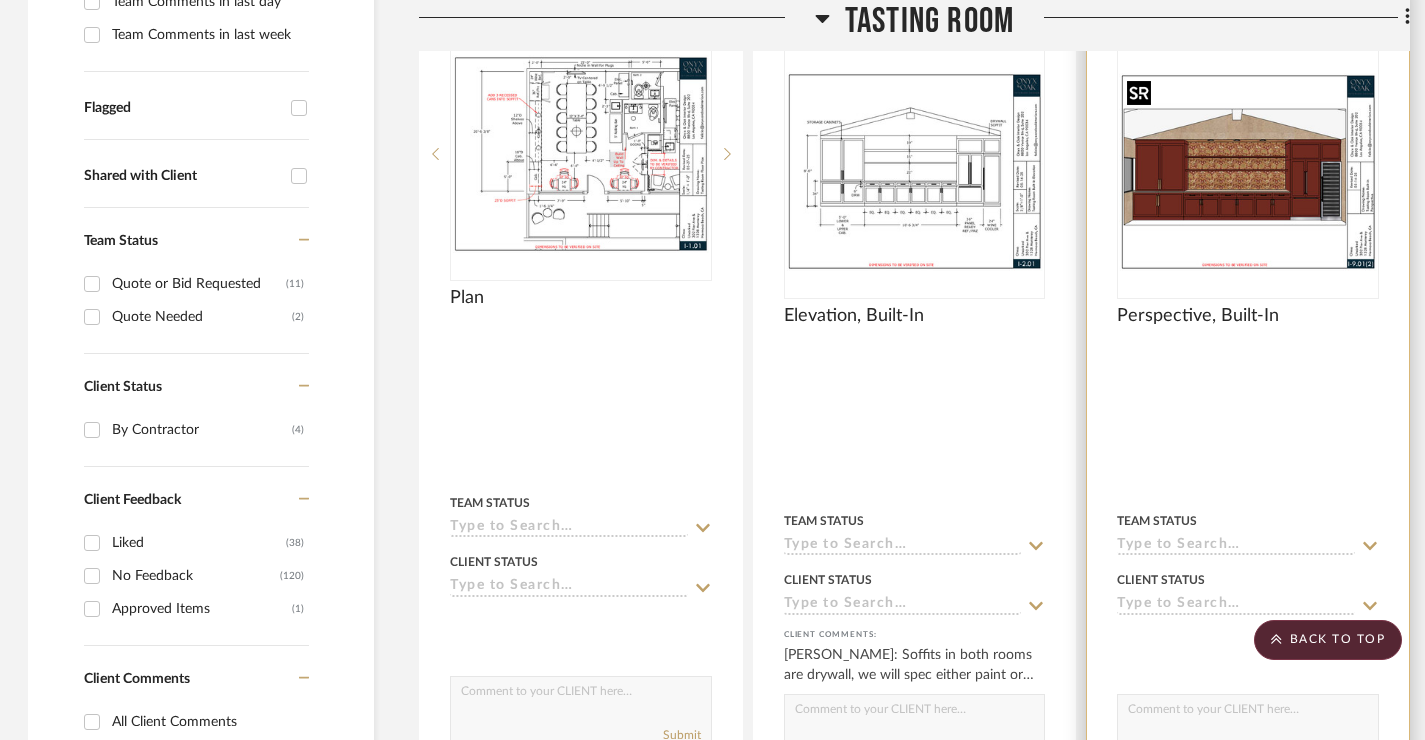 click at bounding box center [1248, 172] 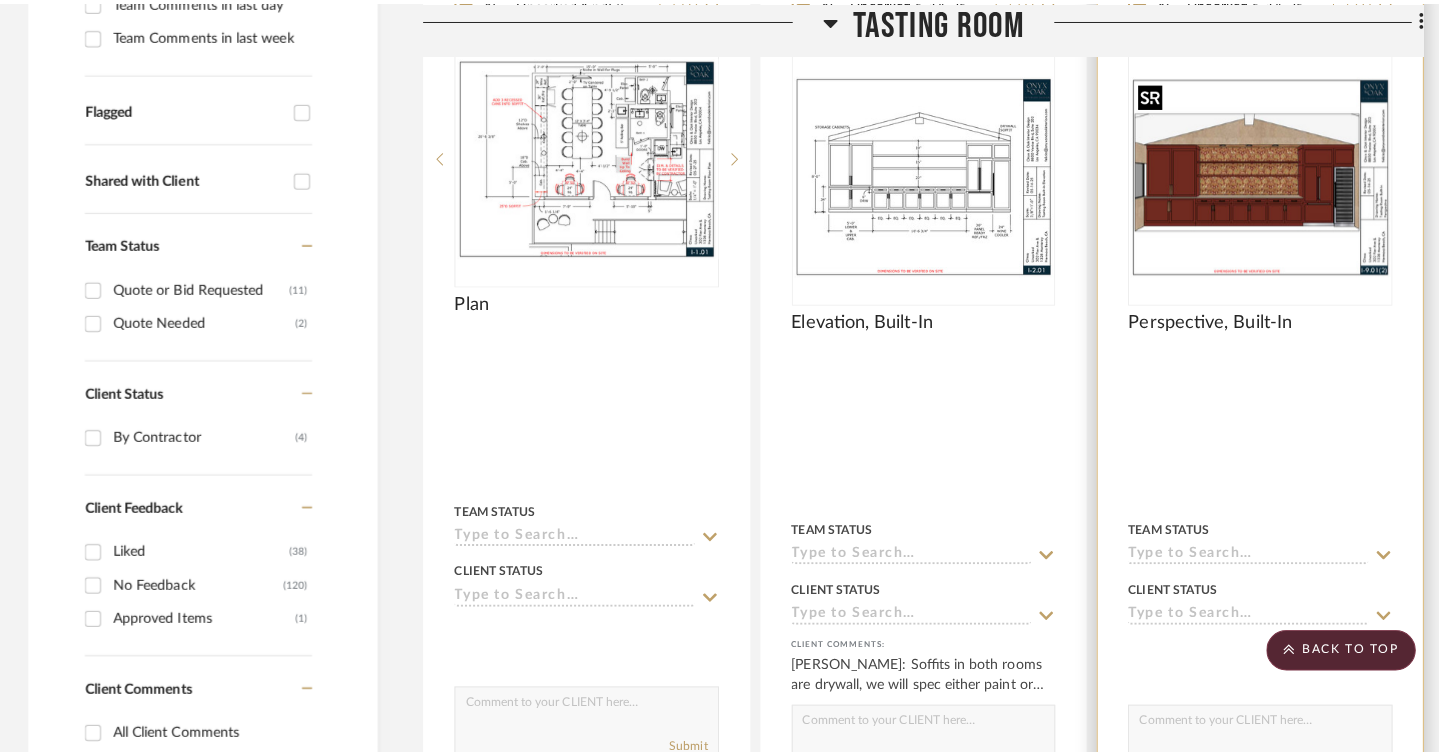 scroll, scrollTop: 0, scrollLeft: 0, axis: both 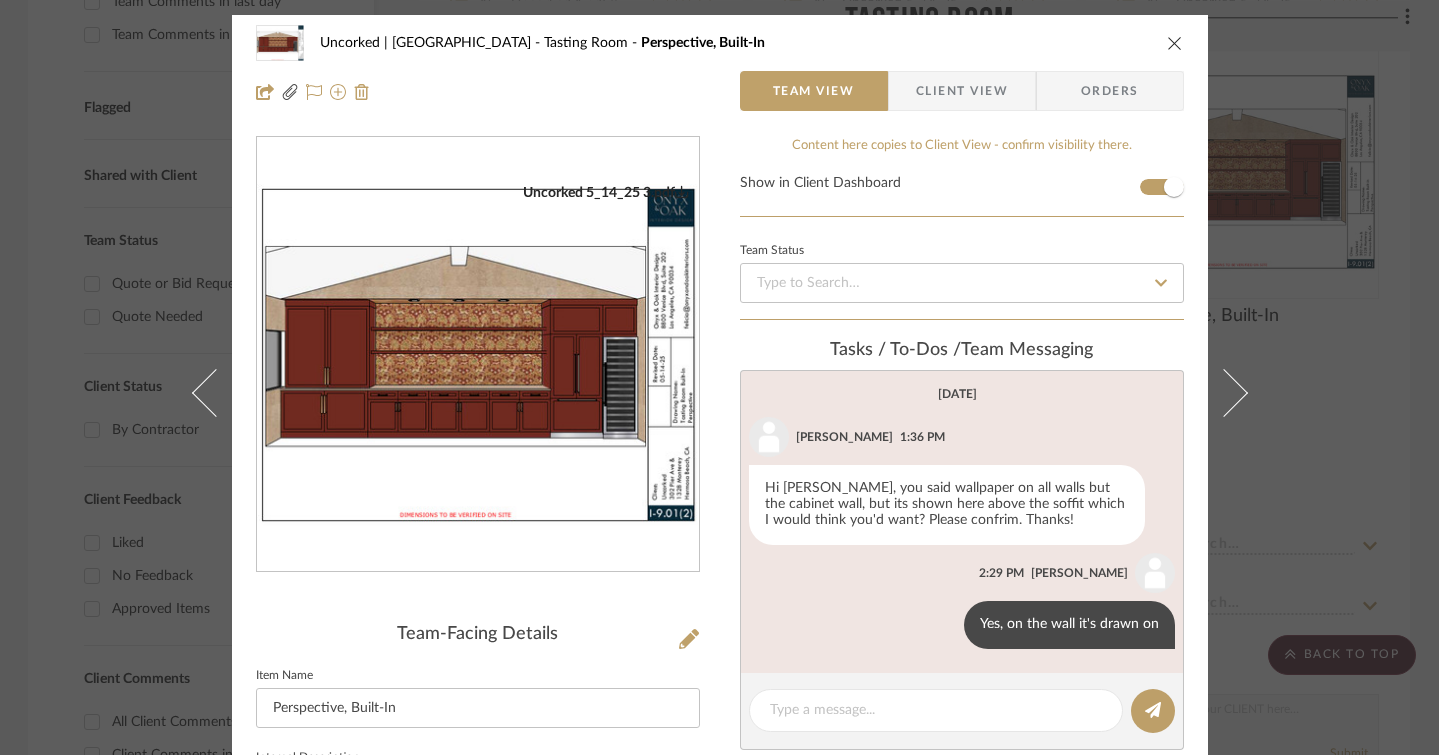 click at bounding box center (478, 355) 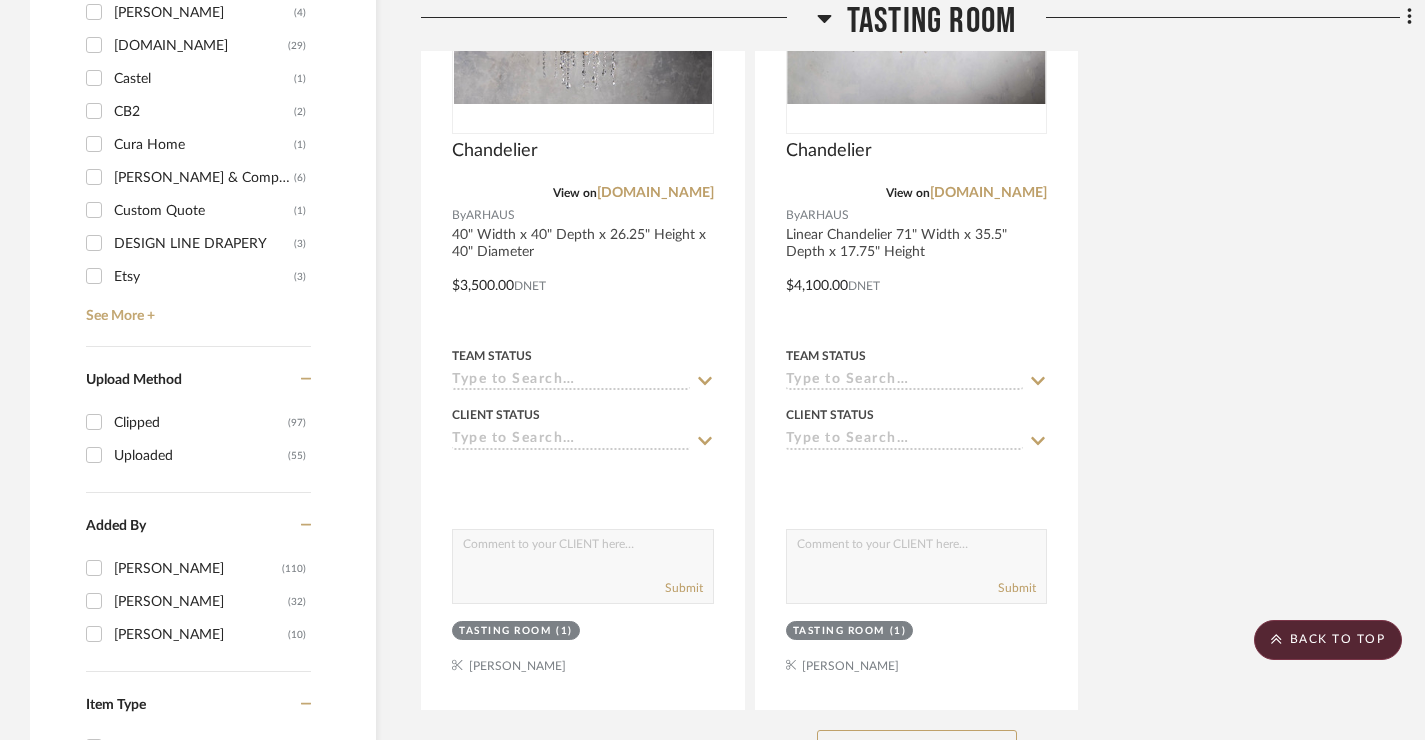 scroll, scrollTop: 2688, scrollLeft: 0, axis: vertical 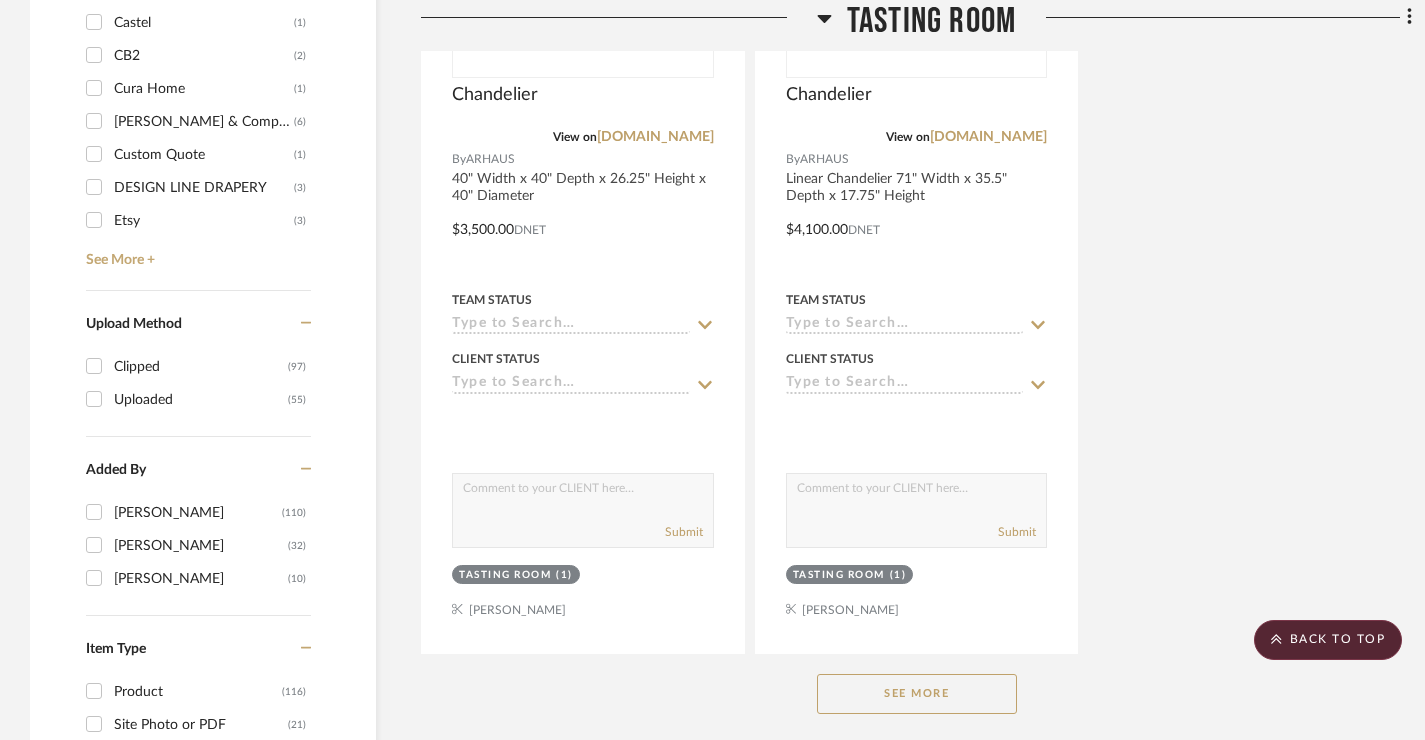 click on "See More" 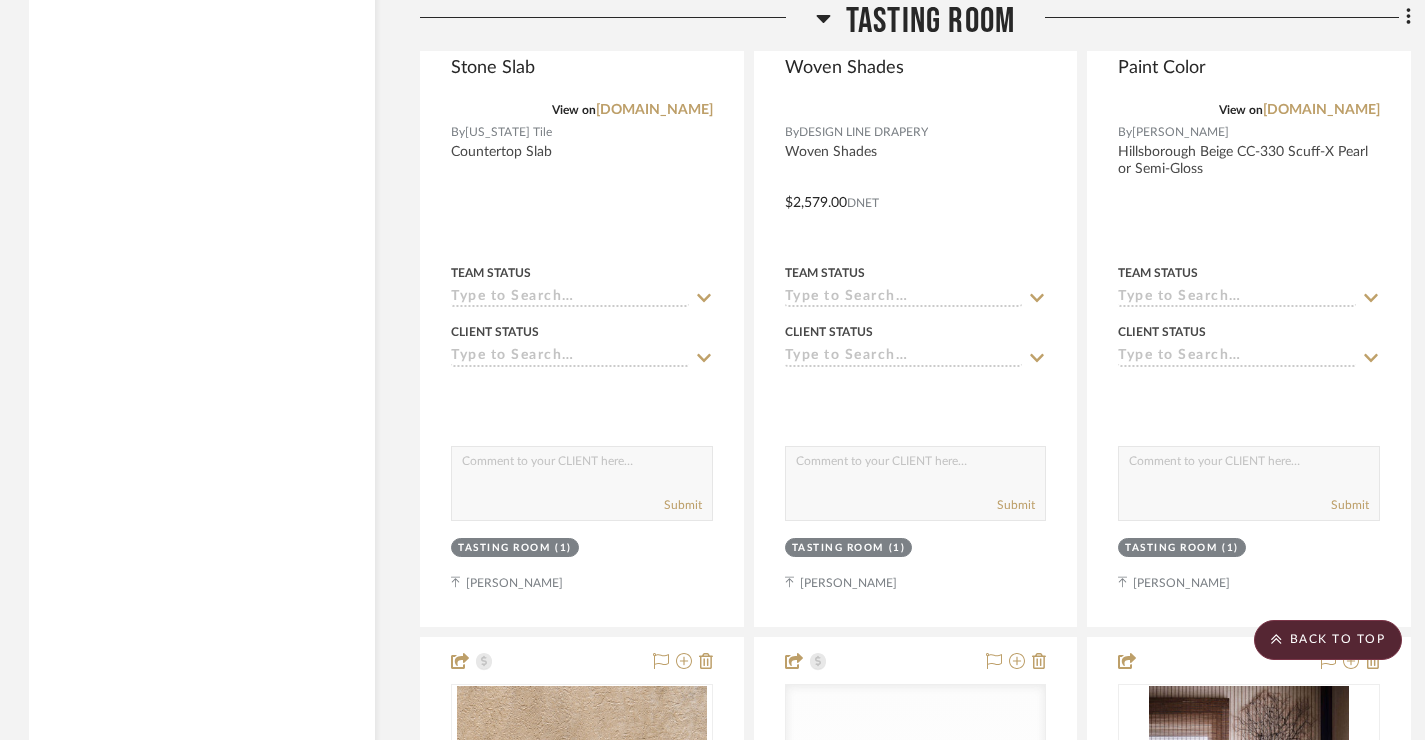 scroll, scrollTop: 4066, scrollLeft: 1, axis: both 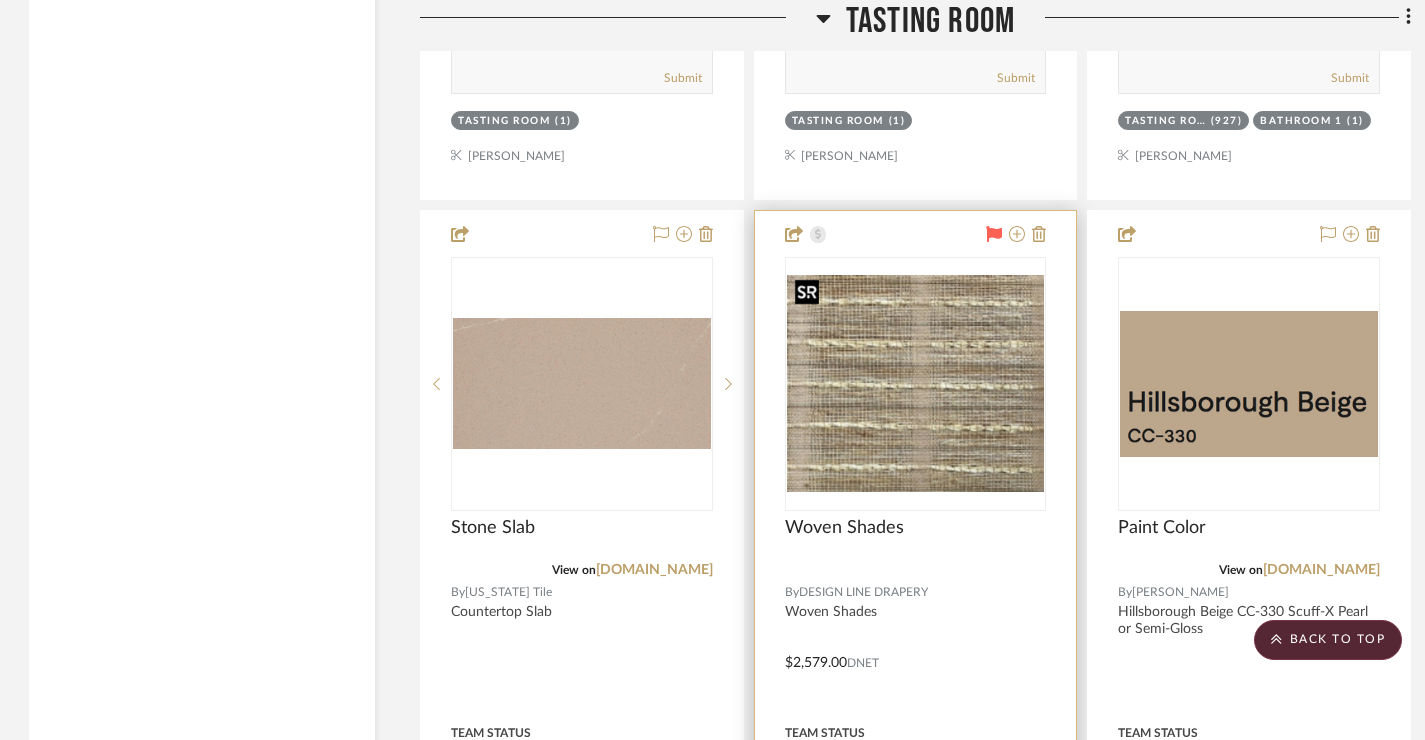 click at bounding box center [916, 383] 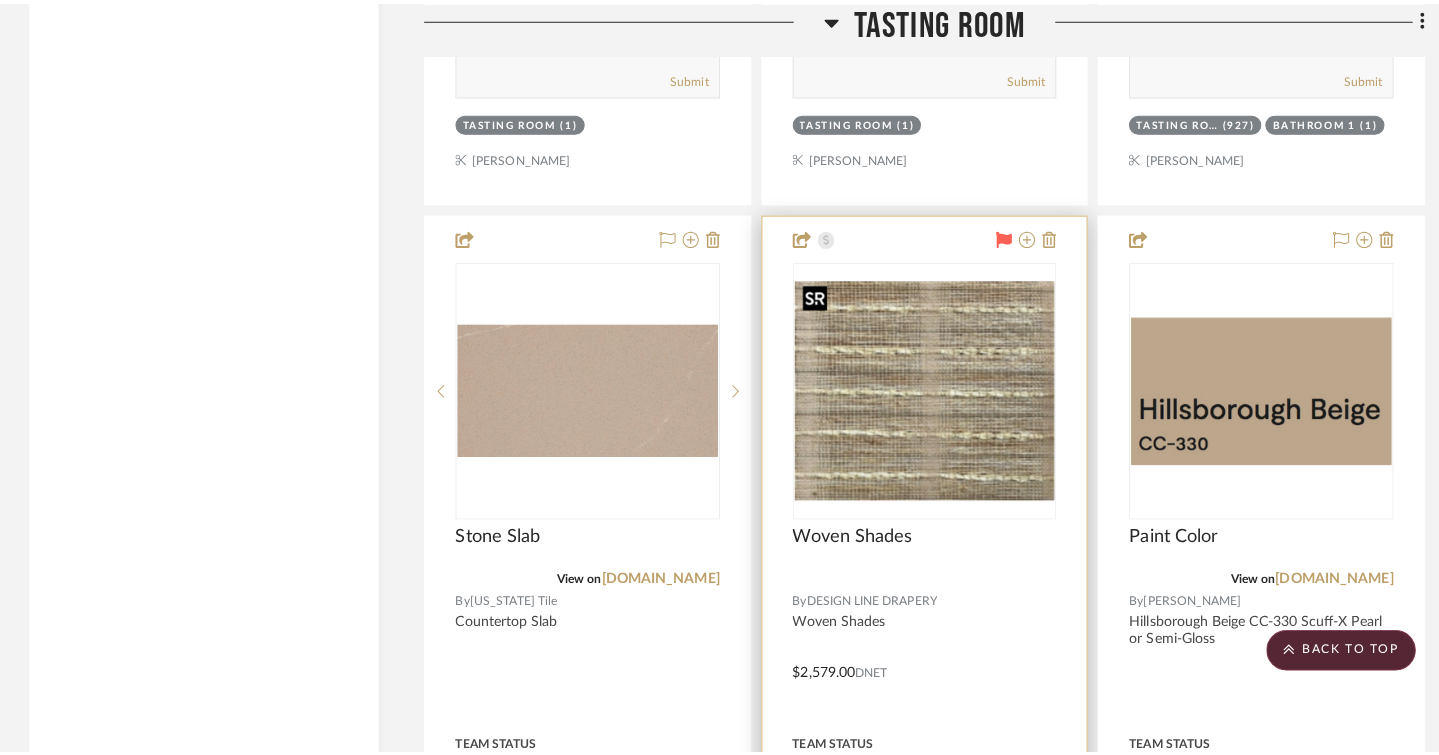 scroll, scrollTop: 0, scrollLeft: 0, axis: both 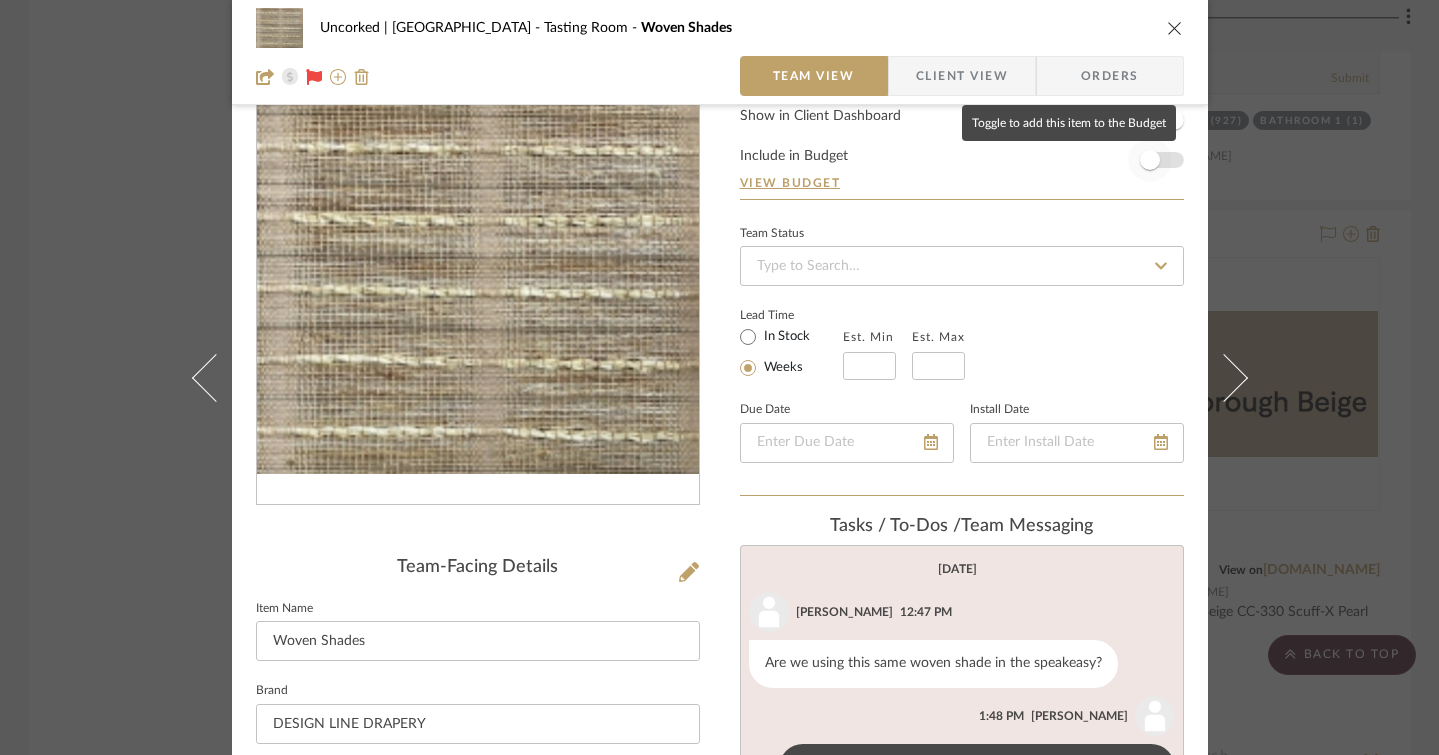 click at bounding box center [1150, 160] 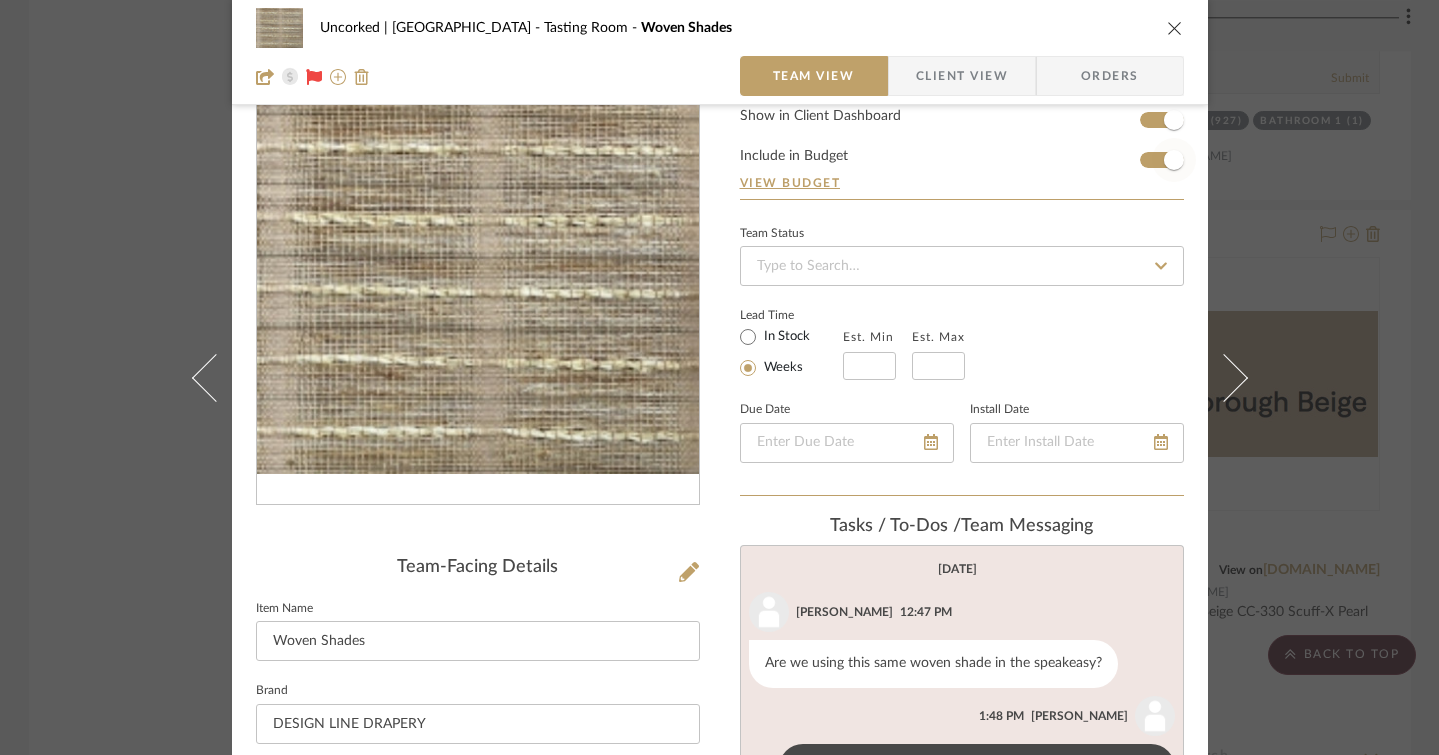 type 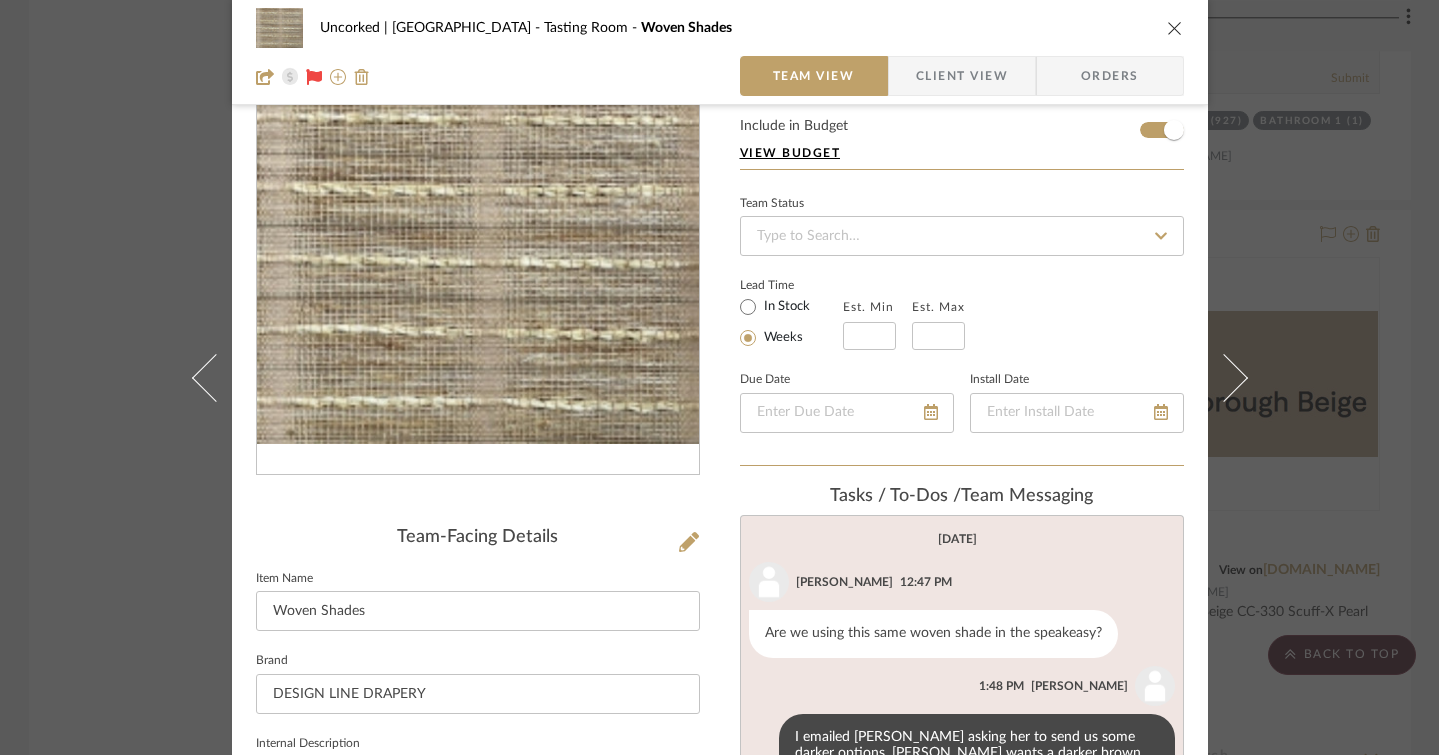 scroll, scrollTop: 113, scrollLeft: 0, axis: vertical 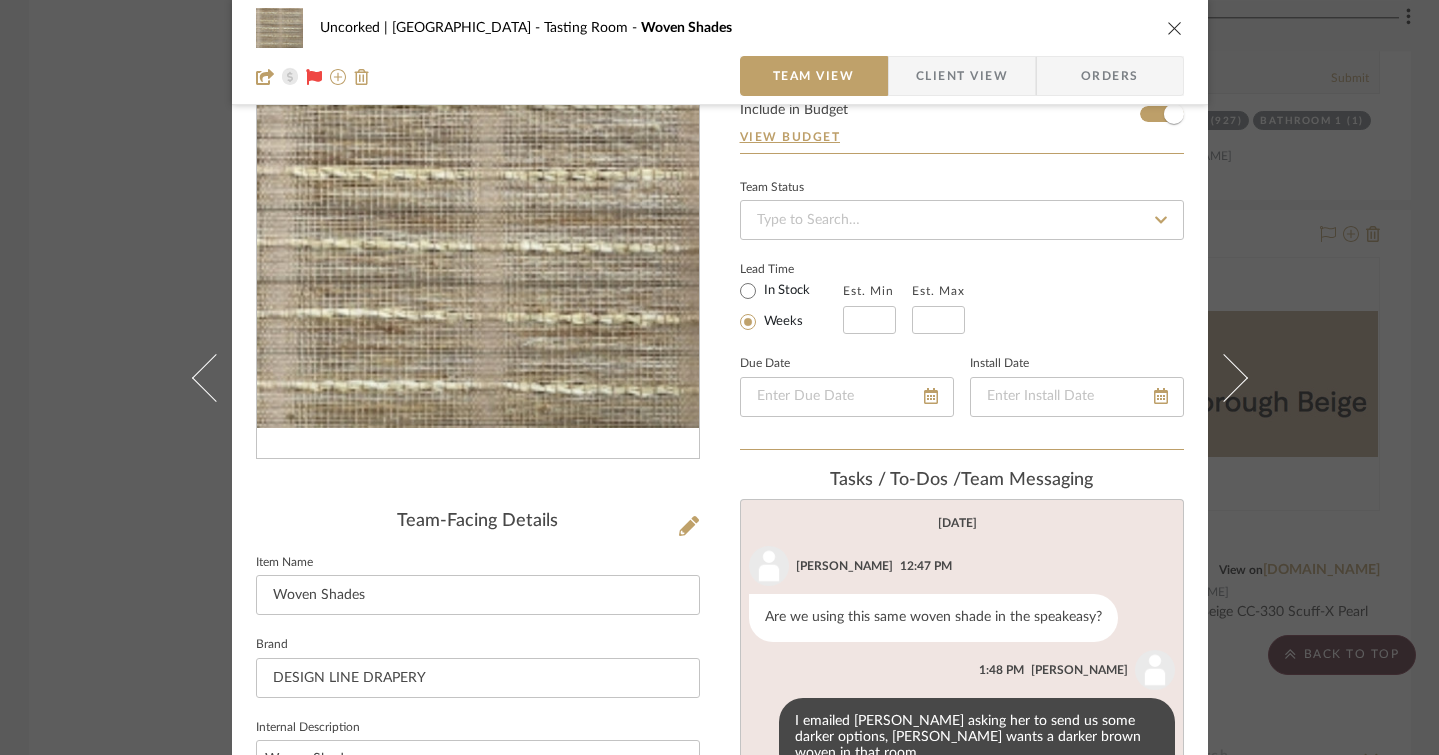 click at bounding box center [1175, 28] 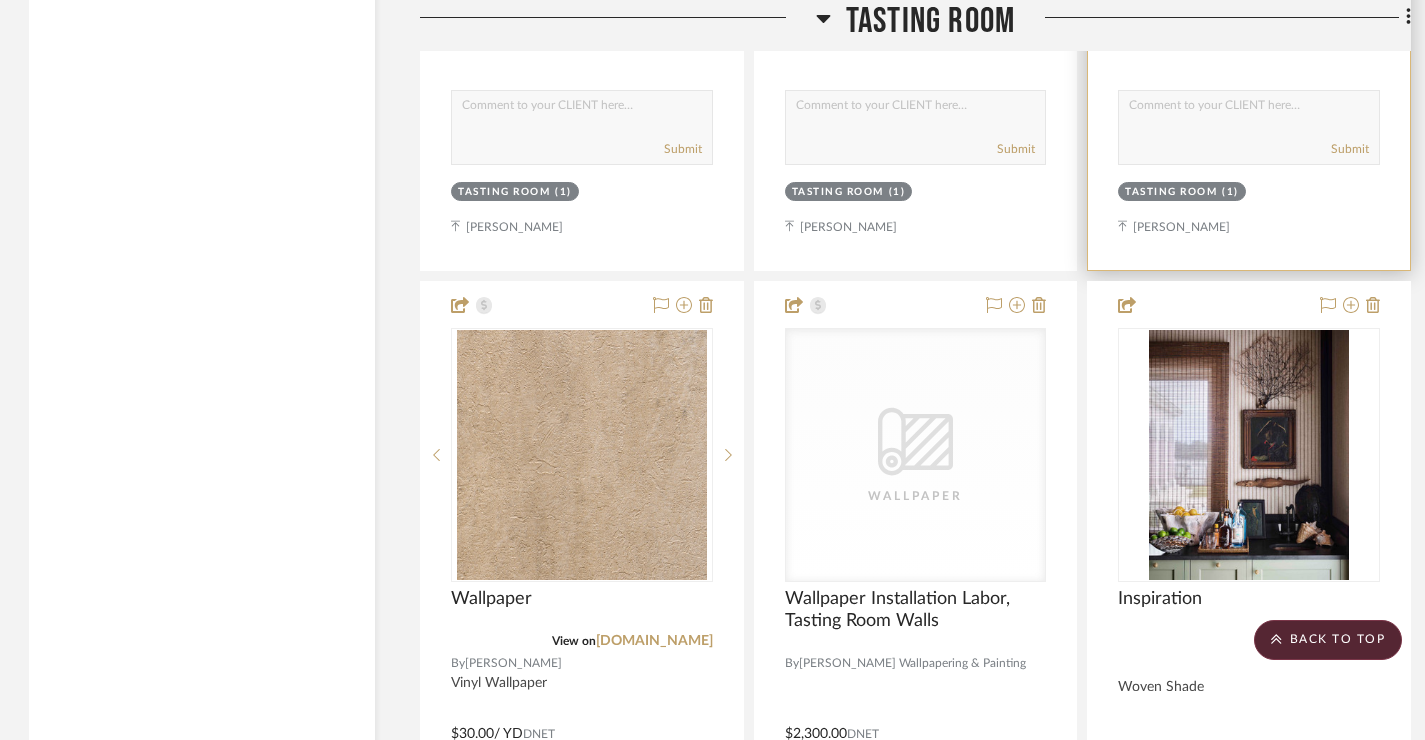 scroll, scrollTop: 4847, scrollLeft: 1, axis: both 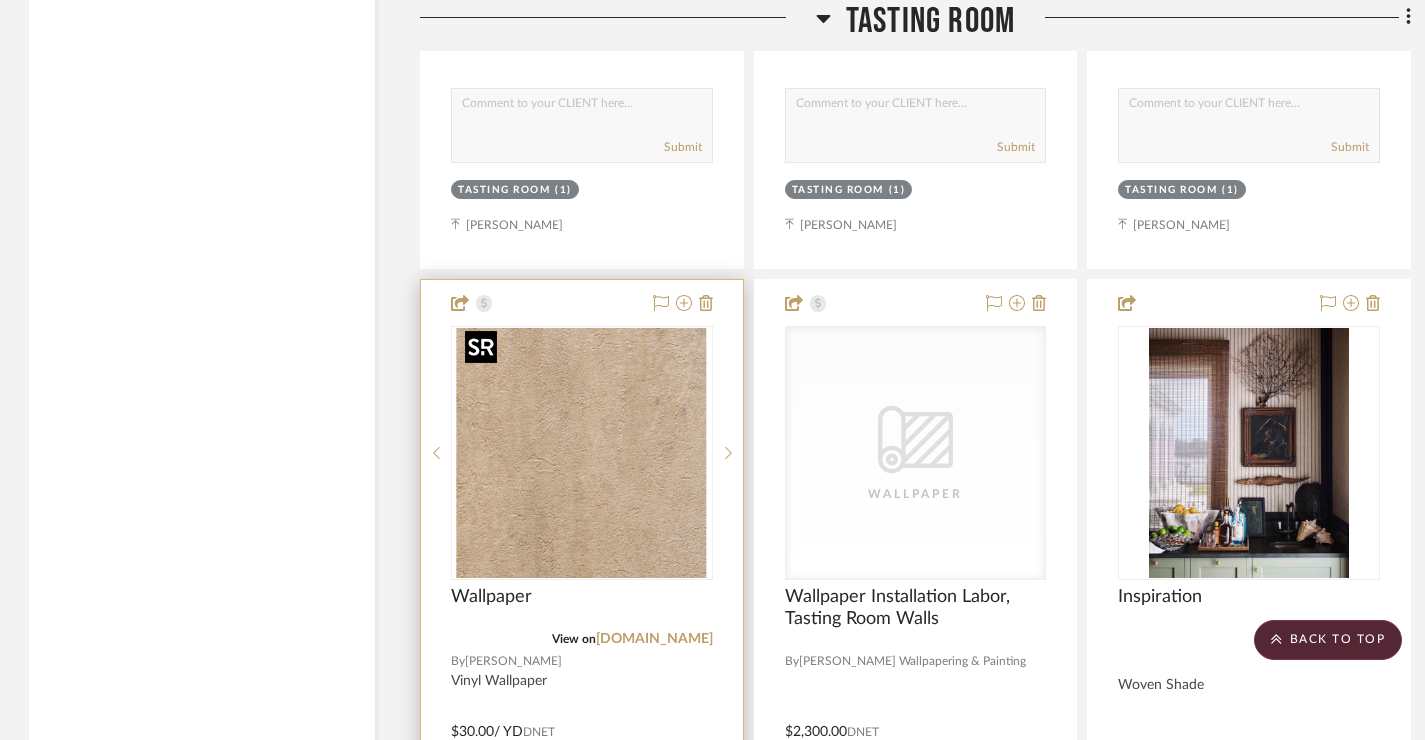 click at bounding box center [582, 453] 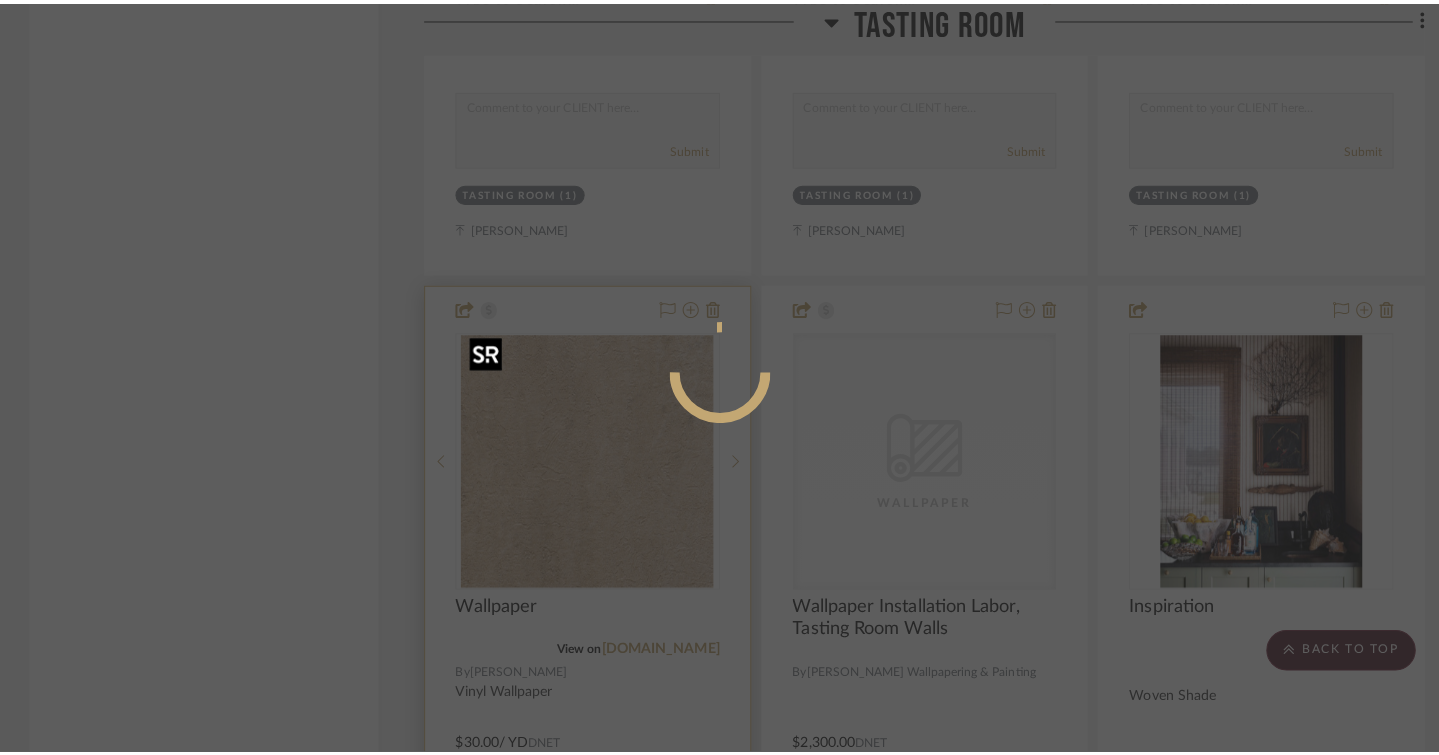 scroll, scrollTop: 0, scrollLeft: 0, axis: both 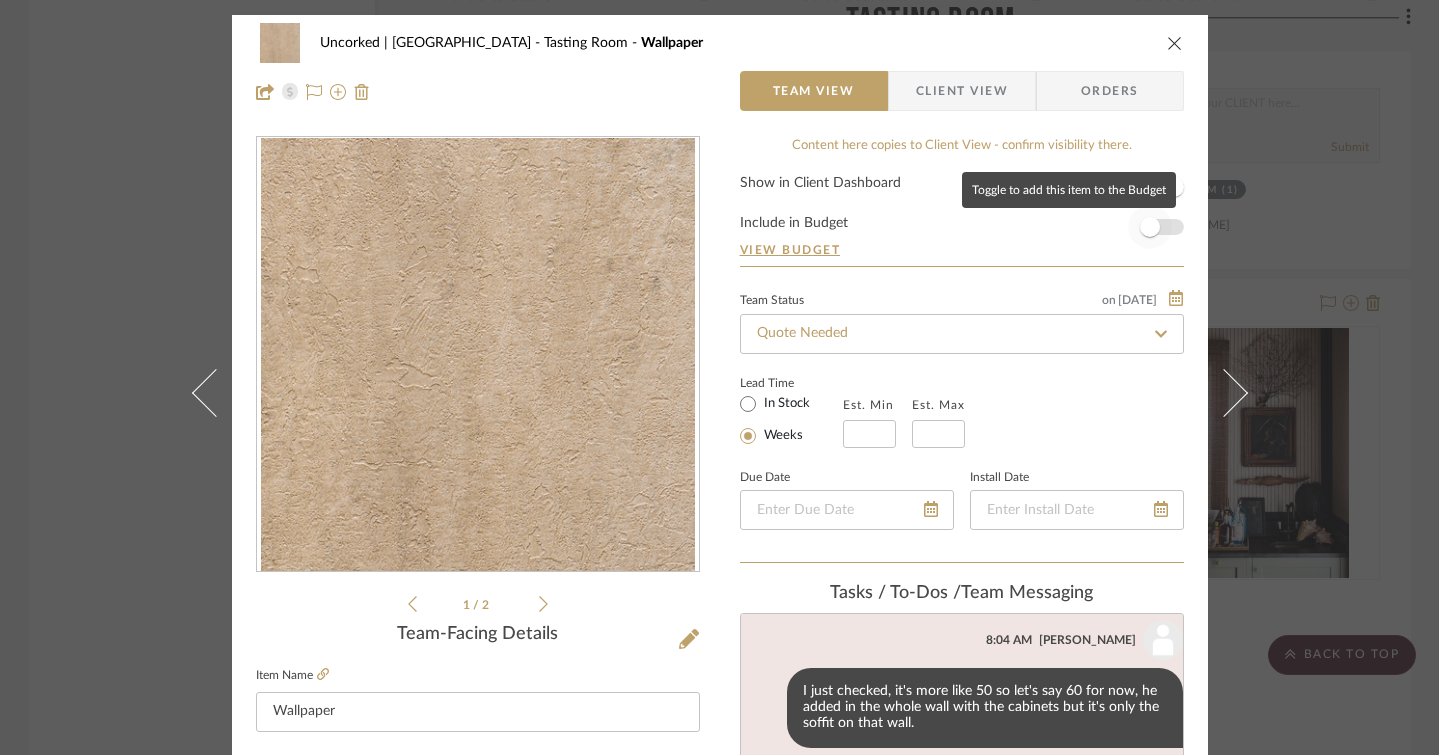 click at bounding box center (1150, 227) 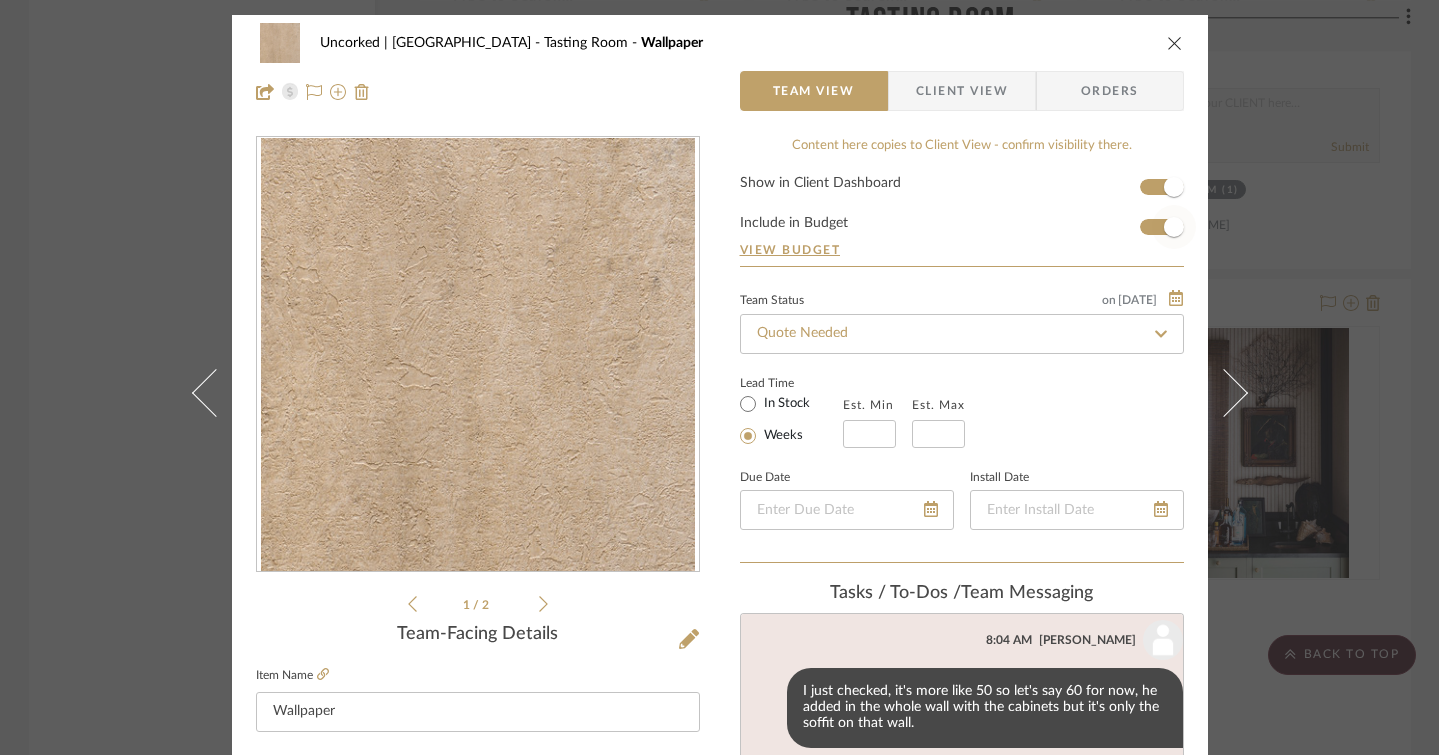 type 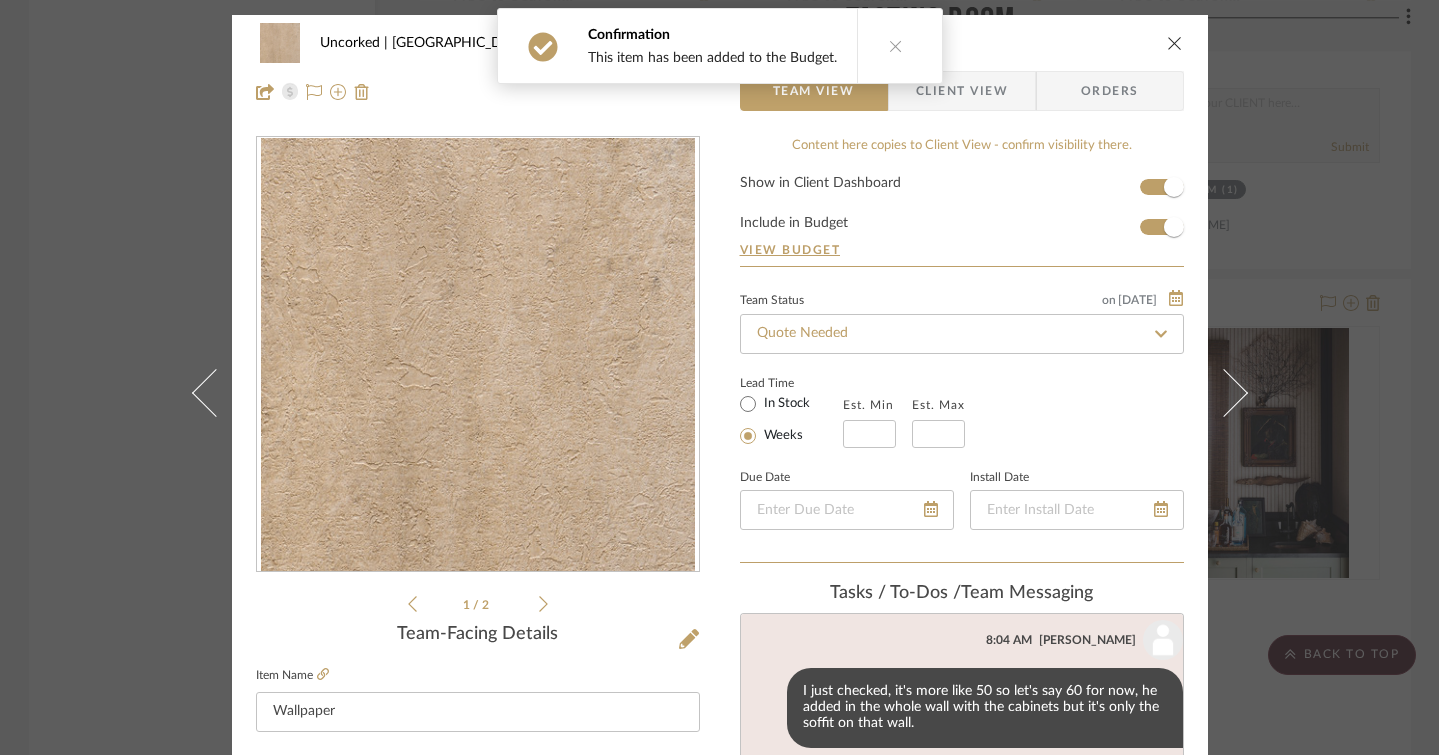 click on "Uncorked | [GEOGRAPHIC_DATA] Tasting Room Wallpaper Team View Client View Orders 1 / 2  Team-Facing Details   Item Name  Wallpaper  Brand  [PERSON_NAME]  Internal Description  Vinyl Wallpaper  Dimensions   Product Specifications  1830 : Vinyl Travertine
Piazza Beige
52-54 in (132.1-137.2 cm) Untrimmed
Minimum Order
15 Yards  Item Costs   View Budget   Markup %  25%  Unit Cost  $30.00  Cost Type  DNET  Client Unit Price   $37.50   Quantity  60  Unit Type  YD  Subtotal   $2,250.00   Tax %  9.75%  Total Tax   $219.38   Shipping Cost  $270.00  Ship. Markup %  0% Taxable  Total Shipping   $270.00  Total Client Price  $2,739.38  Your Cost  $2,245.50  Your Margin  $450.00  Content here copies to Client View - confirm visibility there.  Show in Client Dashboard   Include in Budget   View Budget  Team Status on [DATE] [DATE] Quote Needed  Lead Time  In Stock Weeks  Est. Min   Est. Max   Due Date   Install Date  Tasks / To-Dos /  team Messaging [DATE]  [PERSON_NAME]   12:55 PM   [PERSON_NAME]  (60)" at bounding box center [719, 377] 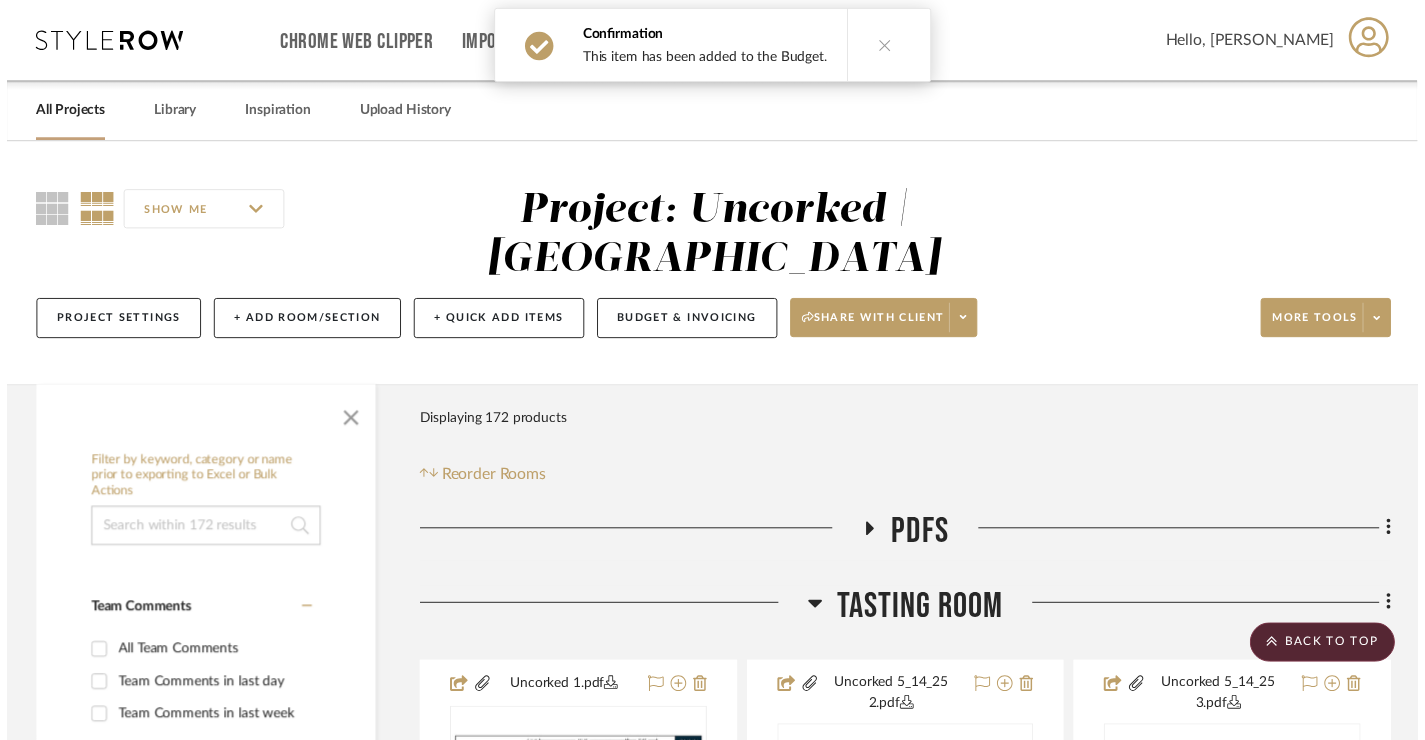 scroll, scrollTop: 4847, scrollLeft: 1, axis: both 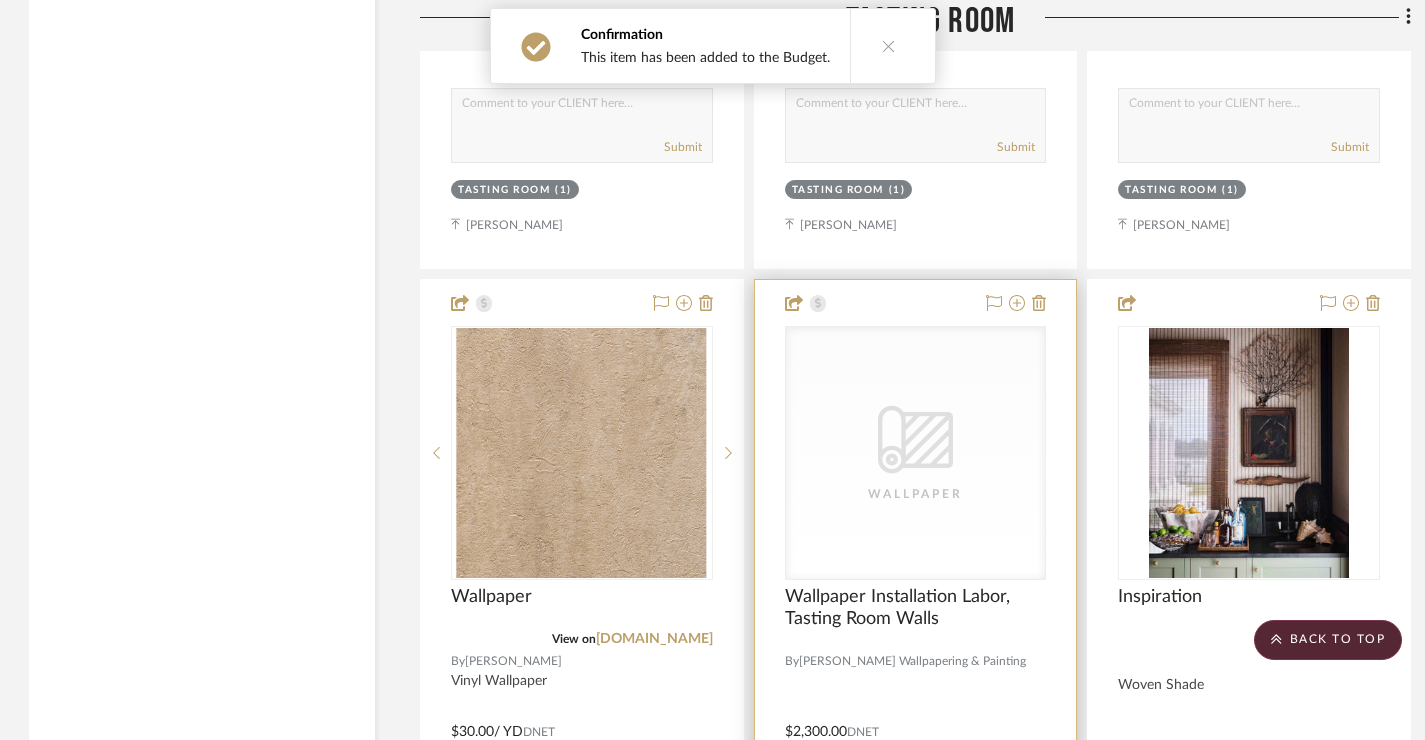 click on "Wallpaper" at bounding box center (915, 494) 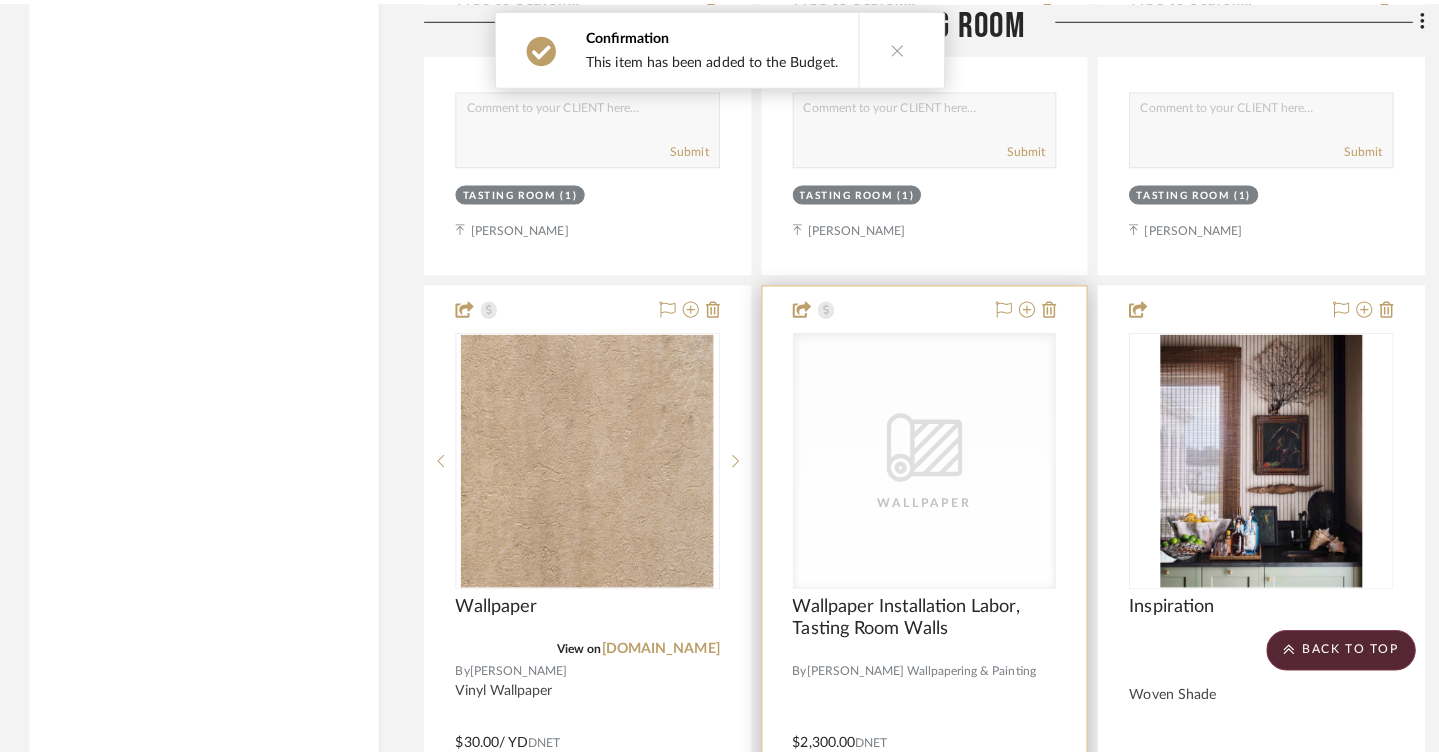 scroll, scrollTop: 0, scrollLeft: 0, axis: both 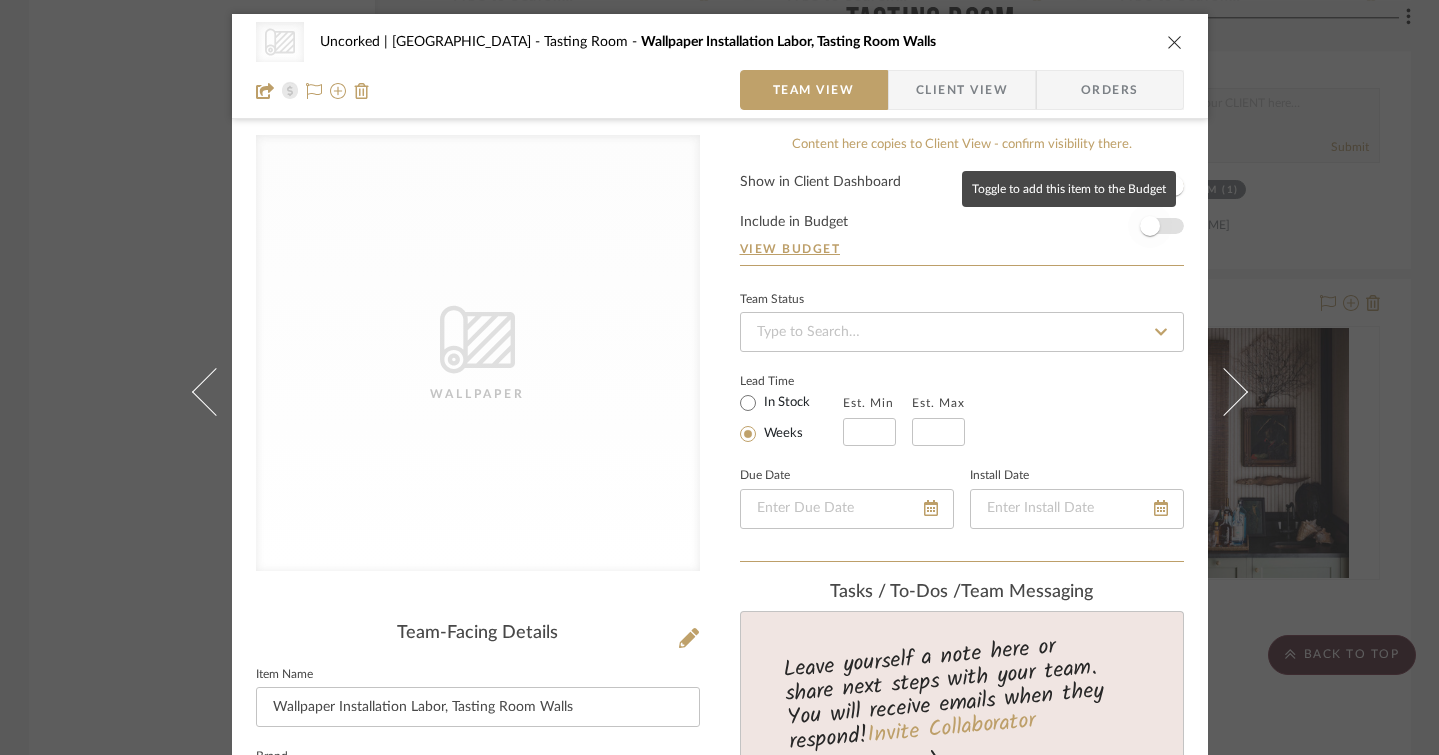 click at bounding box center [1150, 226] 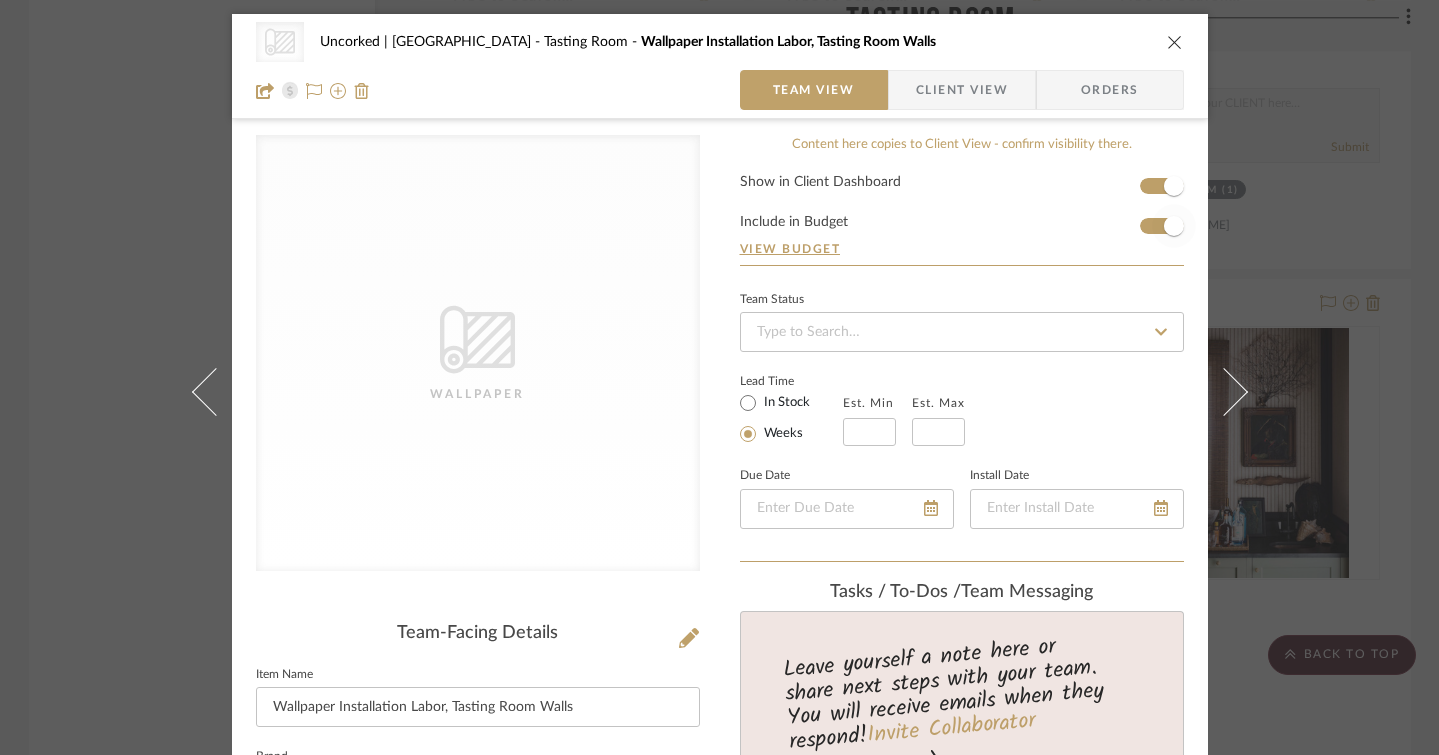 type 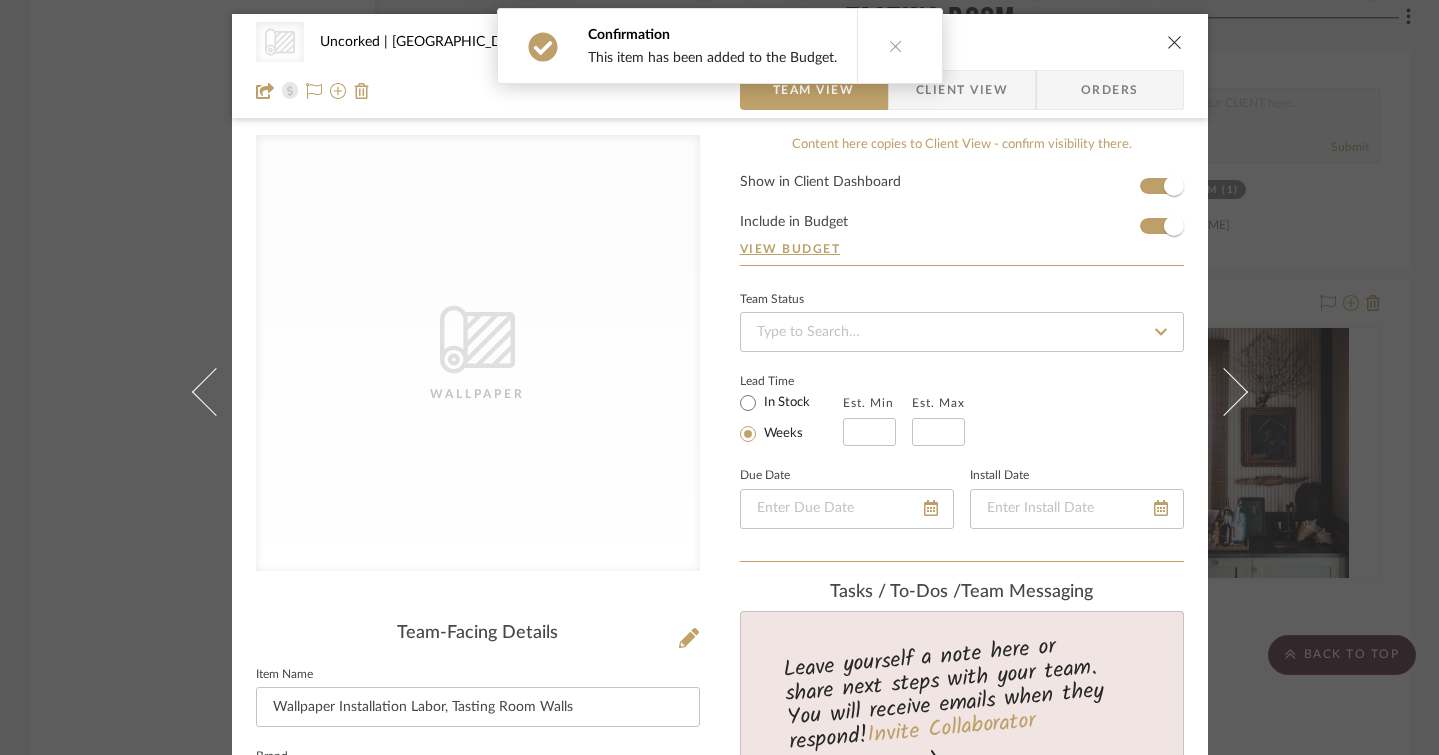 click on "CategoryIconWallcovering
Created with Sketch.
Wallpaper Uncorked | [GEOGRAPHIC_DATA] Tasting Room Wallpaper Installation Labor, Tasting Room Walls Team View Client View Orders
CategoryIconWallcovering
Created with Sketch.
Wallpaper  Team-Facing Details   Item Name  Wallpaper Installation Labor, Tasting Room Walls  Brand  [PERSON_NAME] Wallpapering & Painting  Internal Description   Dimensions   Product Specifications   Item Costs   View Budget   Markup %  25%  Unit Cost  $2,300.00  Cost Type  DNET  Client Unit Price   $2,875.00   Quantity  1  Unit Type  Each  Subtotal   $2,875.00   Tax %  0%  Total Tax   $0.00   Shipping Cost  $345.00  Ship. Markup %  0% Taxable  Total Shipping   $345.00  Total Client Price  $3,220.00  Your Cost  $2,645.00  Your Margin  $575.00   Include in Budget" at bounding box center [719, 377] 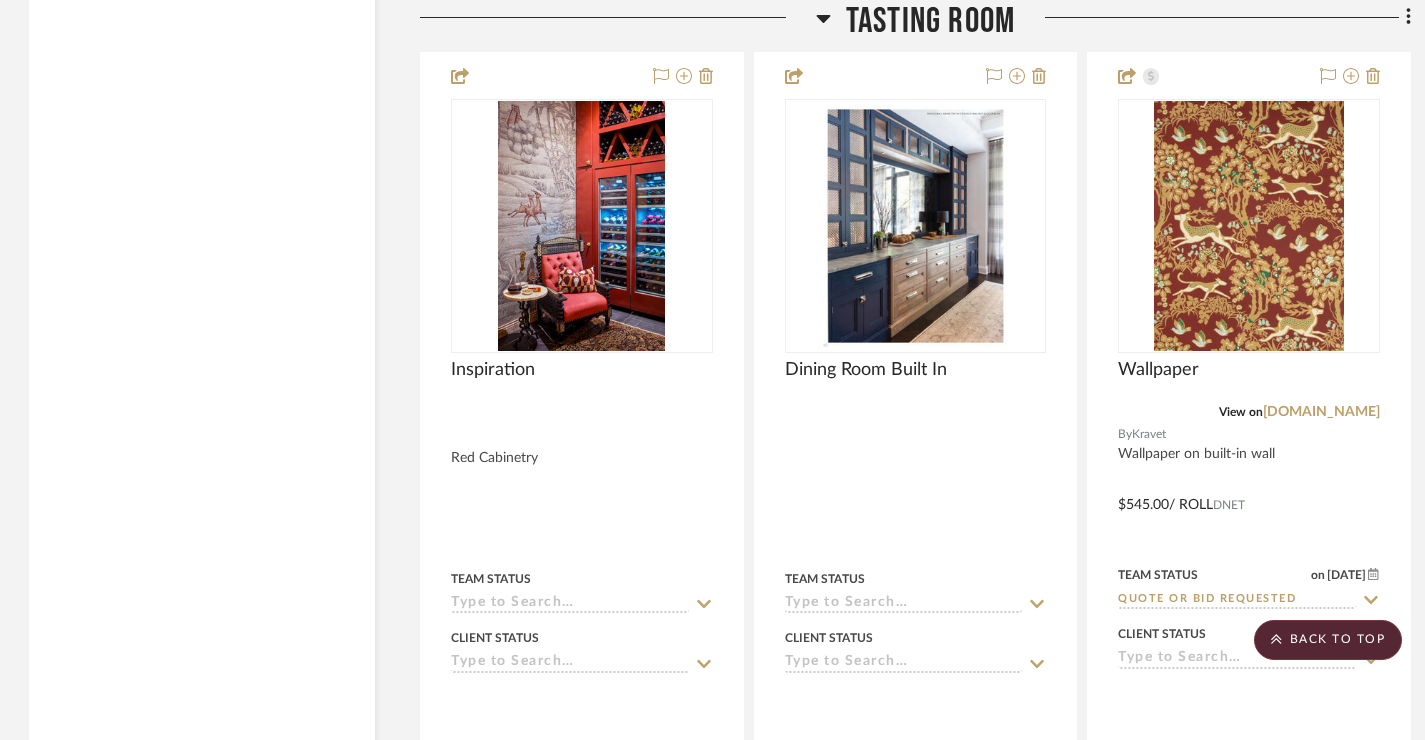 scroll, scrollTop: 6880, scrollLeft: 1, axis: both 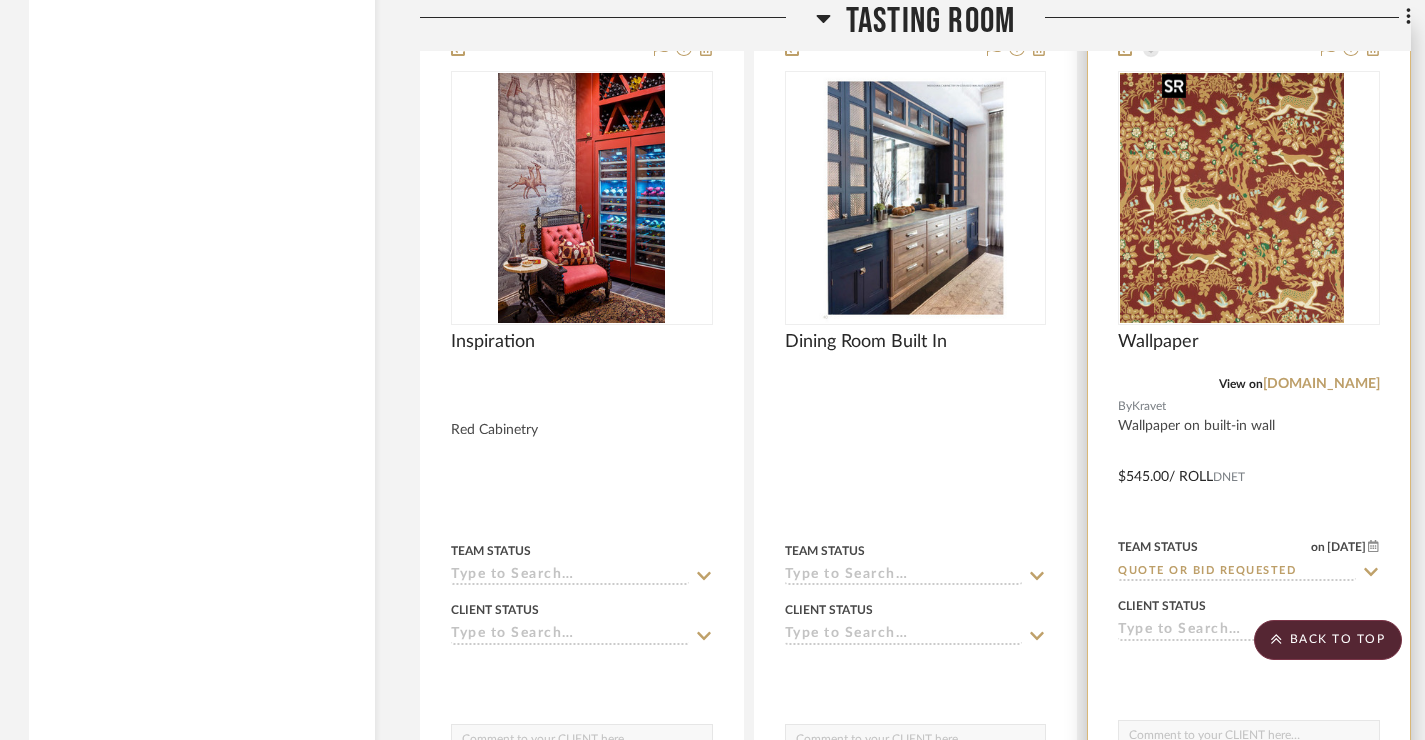 click at bounding box center [1249, 198] 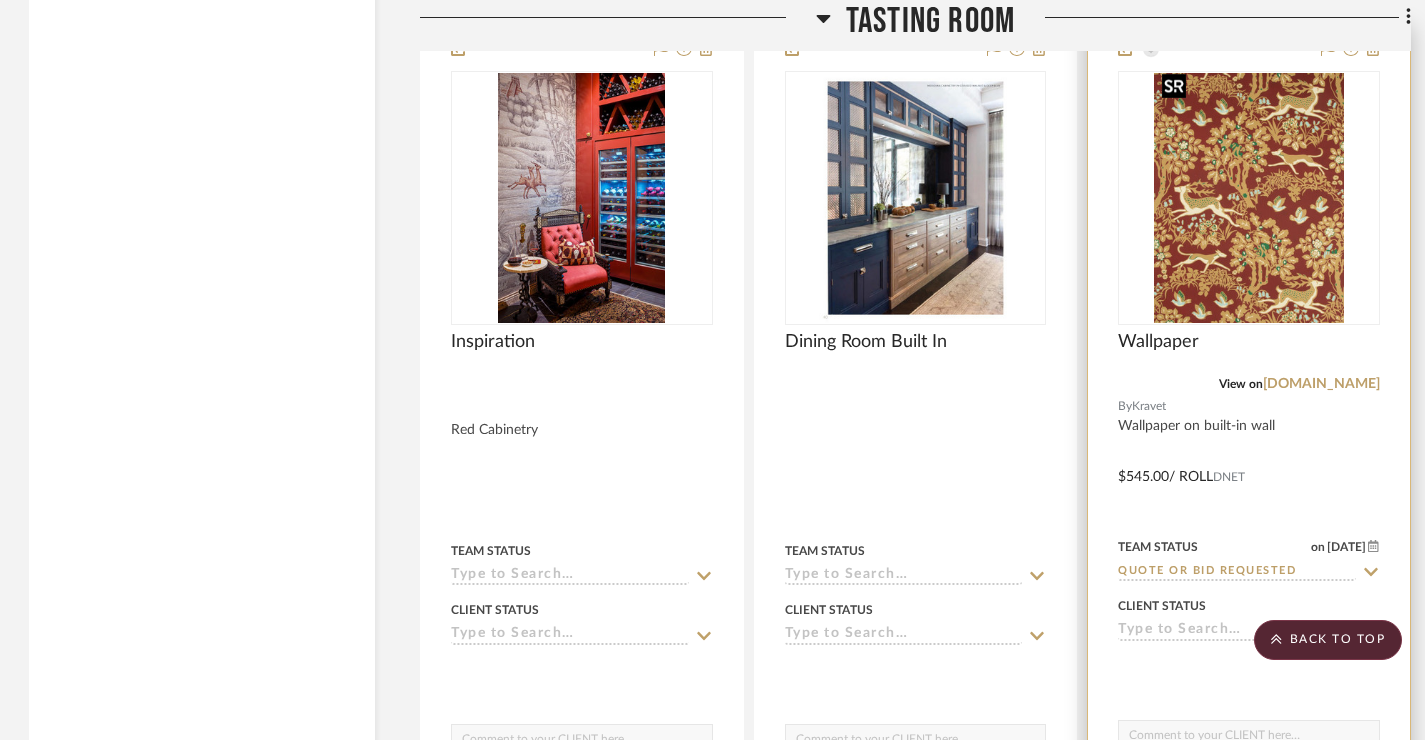 click at bounding box center [1249, 198] 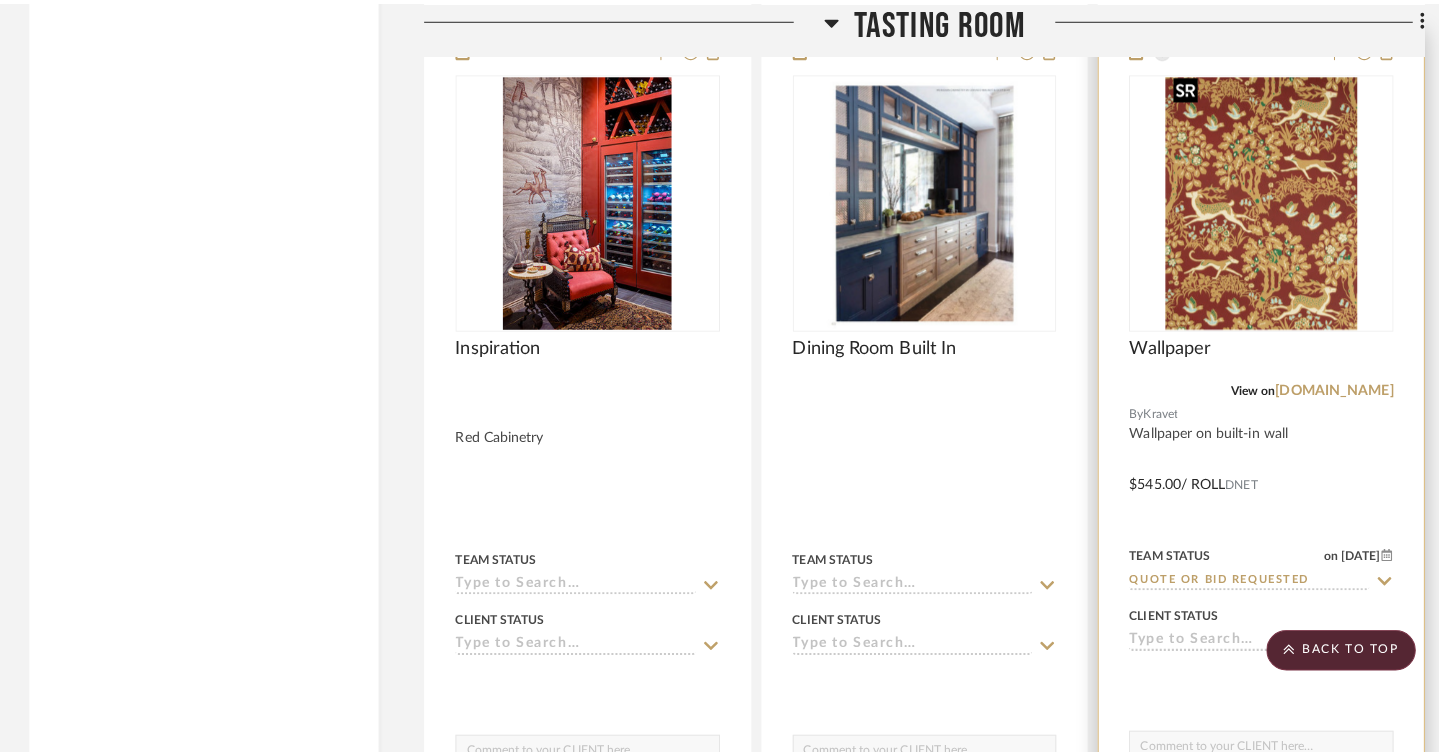scroll, scrollTop: 0, scrollLeft: 0, axis: both 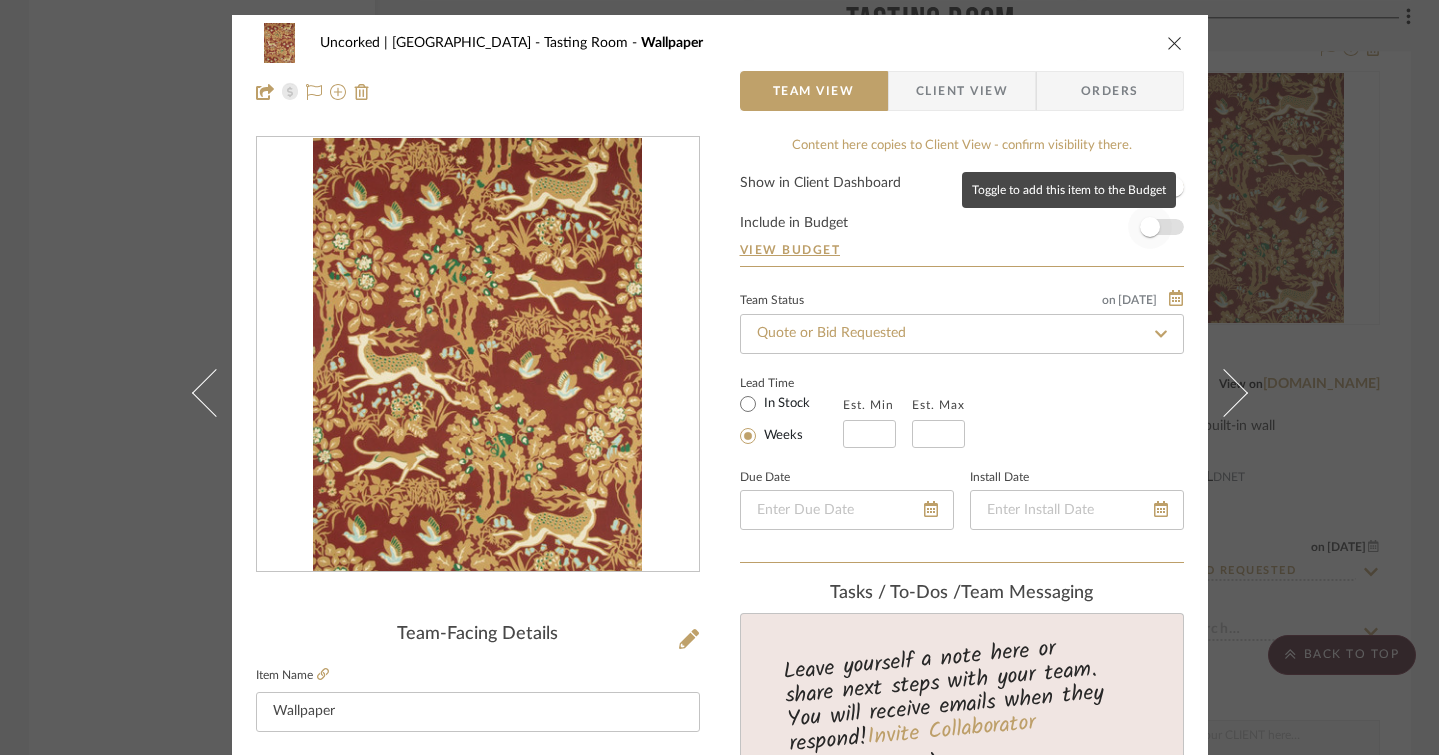 click at bounding box center (1150, 227) 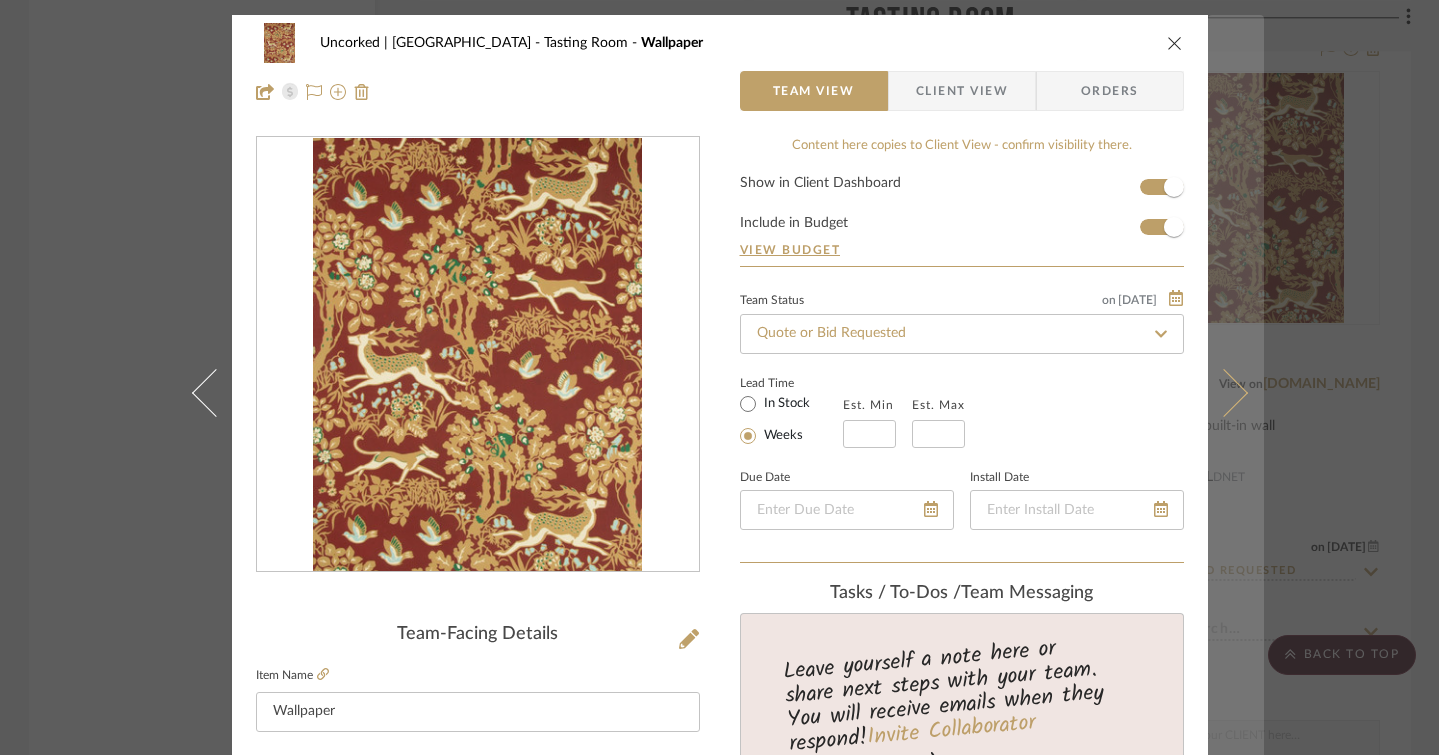 type 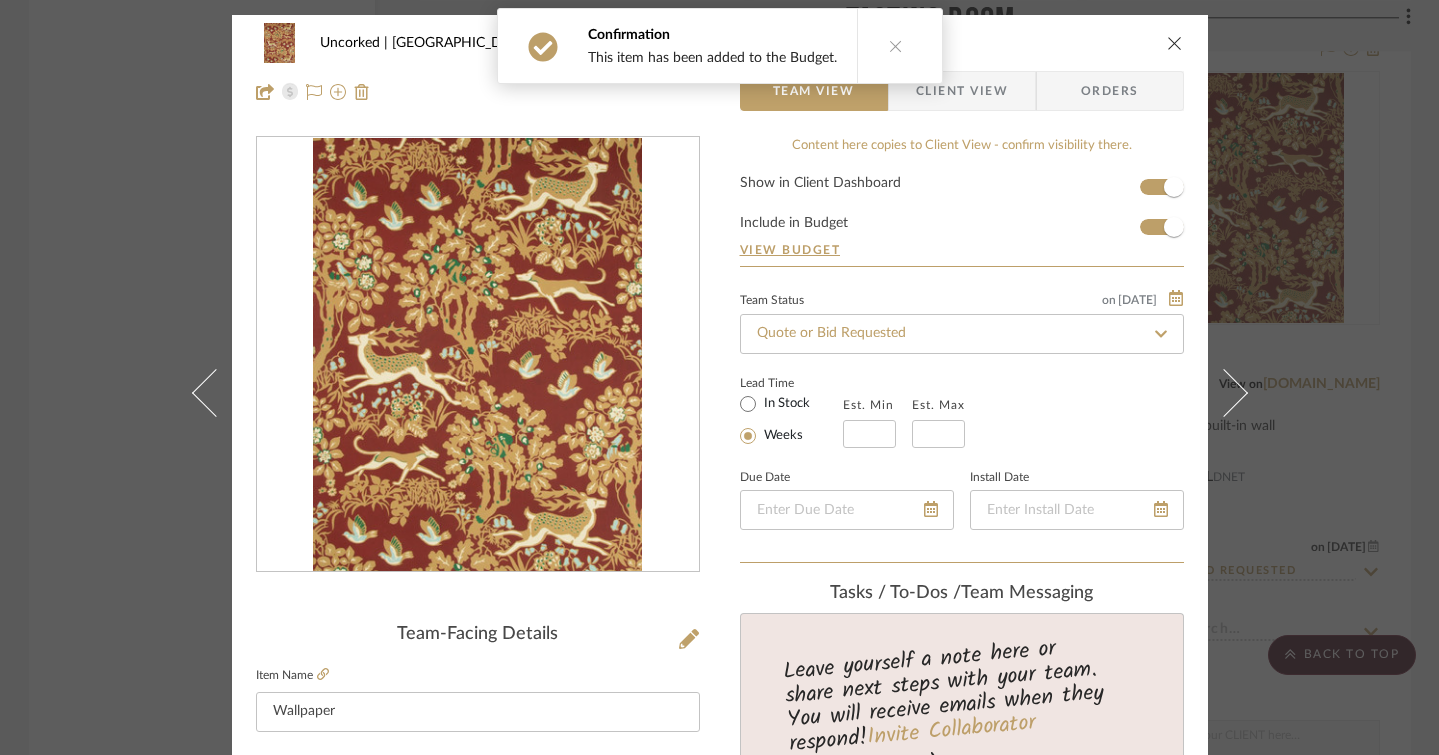 click on "Uncorked | [GEOGRAPHIC_DATA] Tasting Room Wallpaper Team View Client View Orders  Team-Facing Details   Item Name  Wallpaper  Brand  Kravet  Internal Description  Wallpaper on built-in wall  Dimensions   Product Specifications  MILLE FLEUR WP - [PERSON_NAME]
P2017104.97.0
Priced And Sold By The 10 Yard Roll  Item Costs   View Budget   Markup %  25%  Unit Cost  $545.00  Cost Type  DNET  Client Unit Price   $681.25   Quantity  2  Unit Type  Roll  Subtotal   $1,362.50   Tax %  9.75%  Total Tax   $132.84   Shipping Cost  $163.50  Ship. Markup %  0% Taxable  Total Shipping   $163.50  Total Client Price  $1,658.84  Your Cost  $1,359.78  Your Margin  $272.50  Content here copies to Client View - confirm visibility there.  Show in Client Dashboard   Include in Budget   View Budget  Team Status on [DATE] [DATE] Quote or Bid Requested  Lead Time  In Stock Weeks  Est. Min   Est. Max   Due Date   Install Date  Tasks / To-Dos /  team Messaging Invite Collaborator Internal Notes  Documents  wallpaper quote v2.pdf Choose a file" at bounding box center (719, 377) 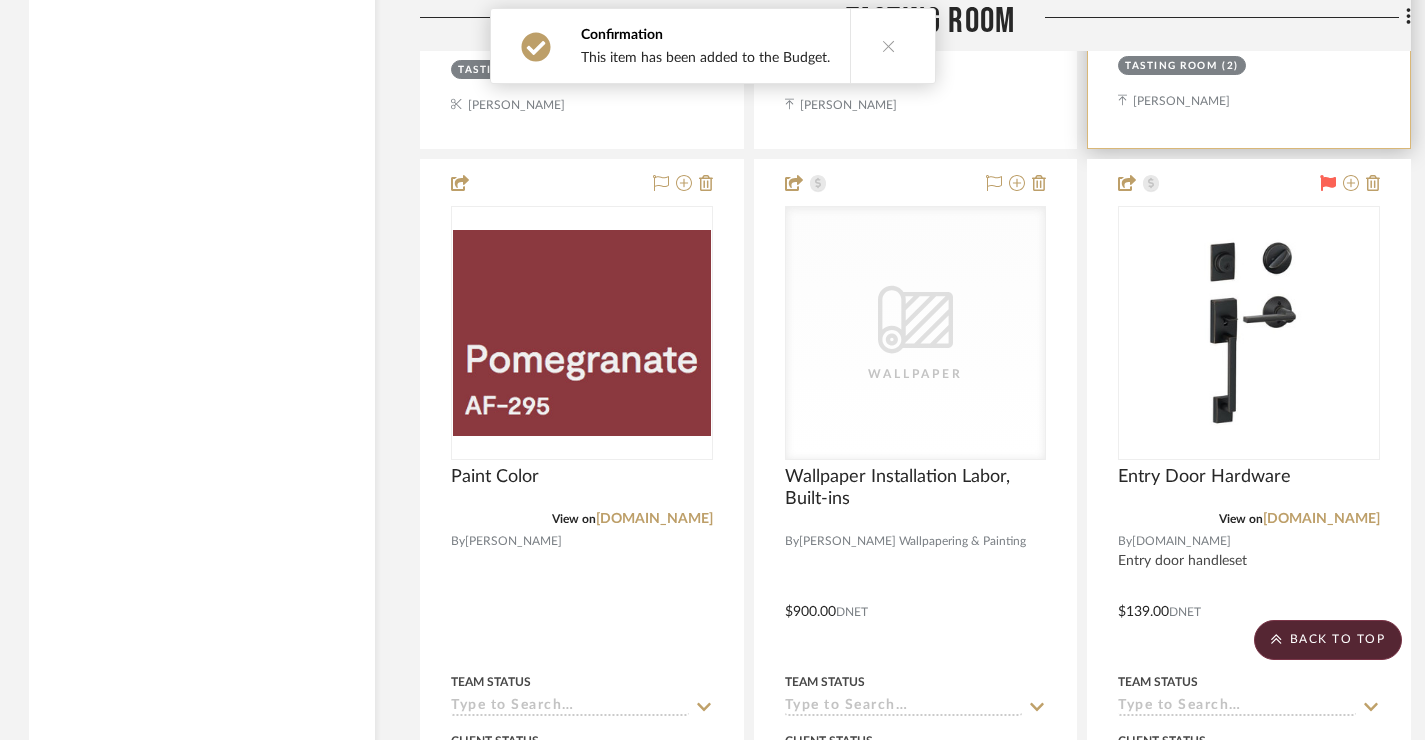 scroll, scrollTop: 7734, scrollLeft: 1, axis: both 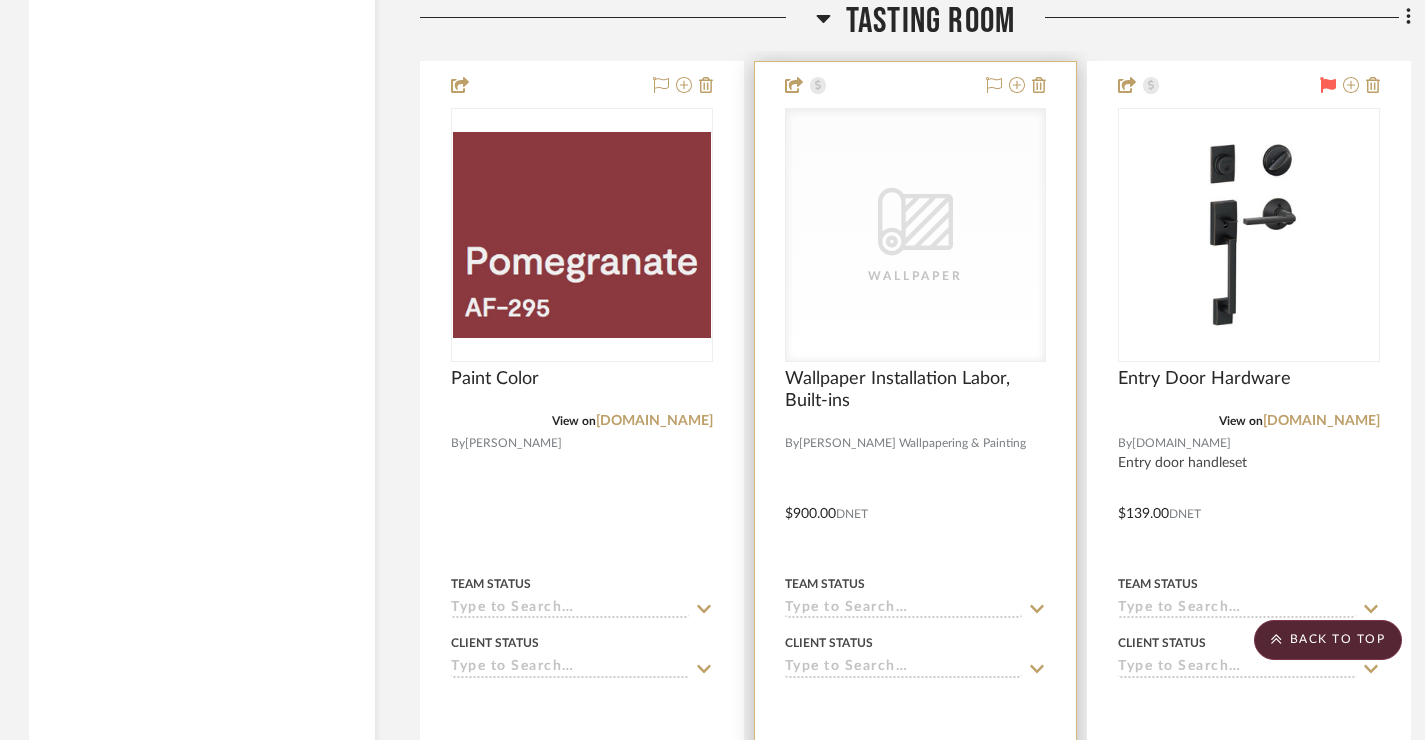 click on "CategoryIconWallcovering
Created with Sketch.
Wallpaper" at bounding box center [916, 235] 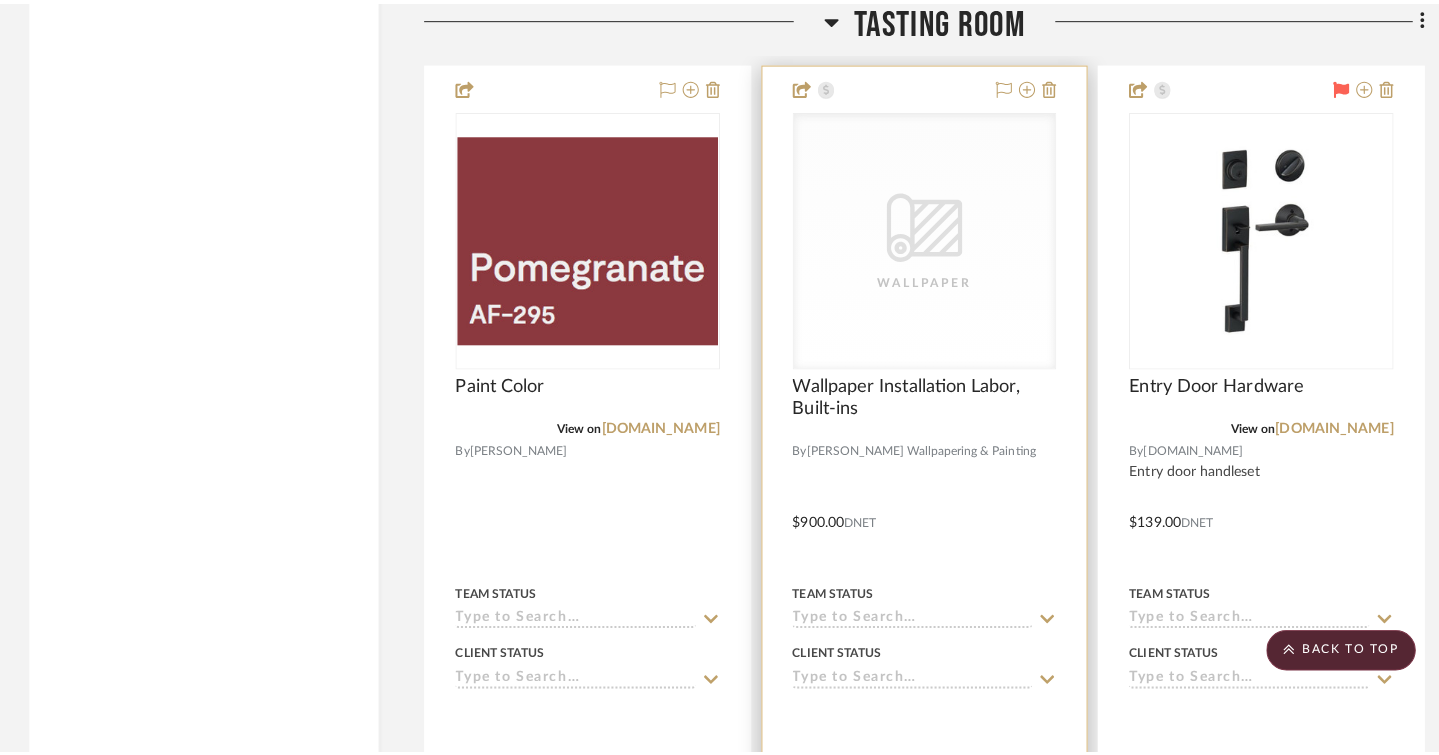 scroll, scrollTop: 0, scrollLeft: 0, axis: both 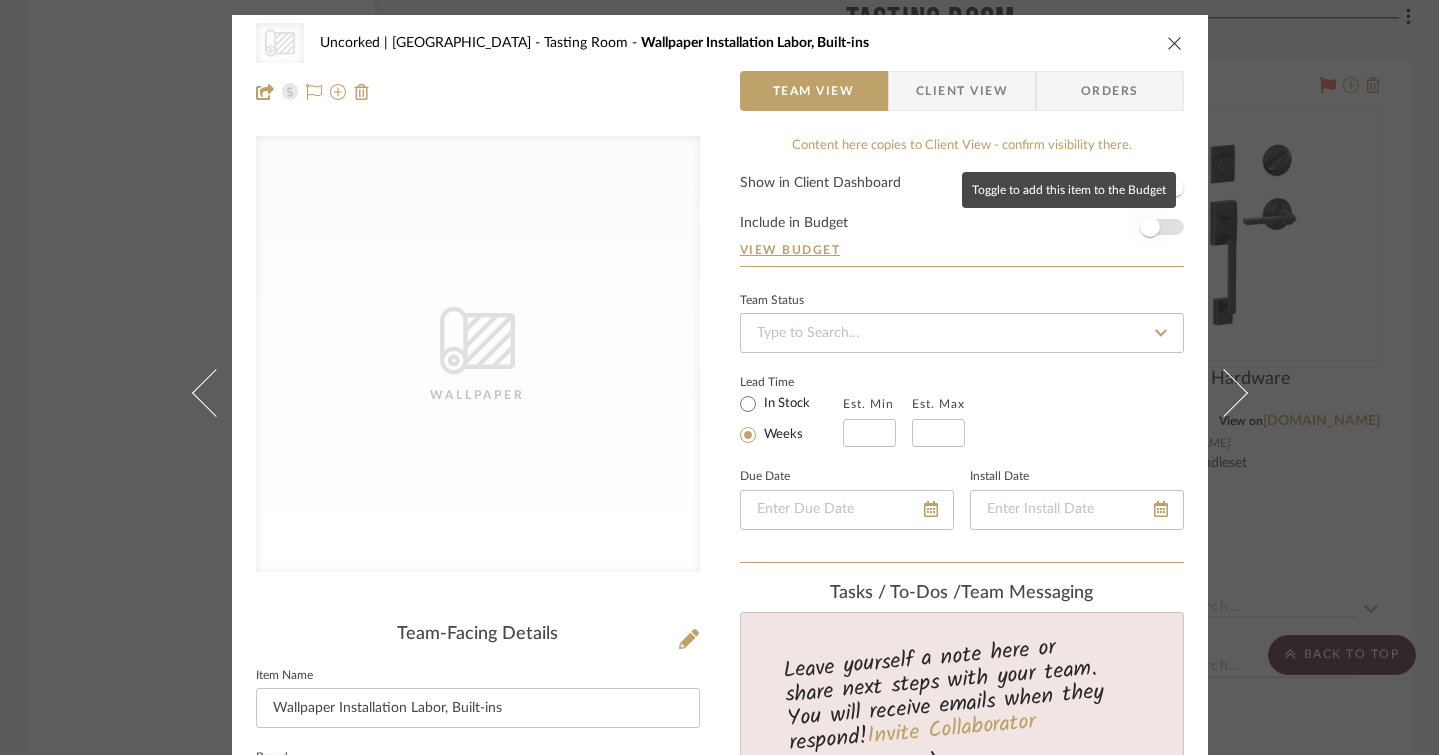 click at bounding box center [1150, 227] 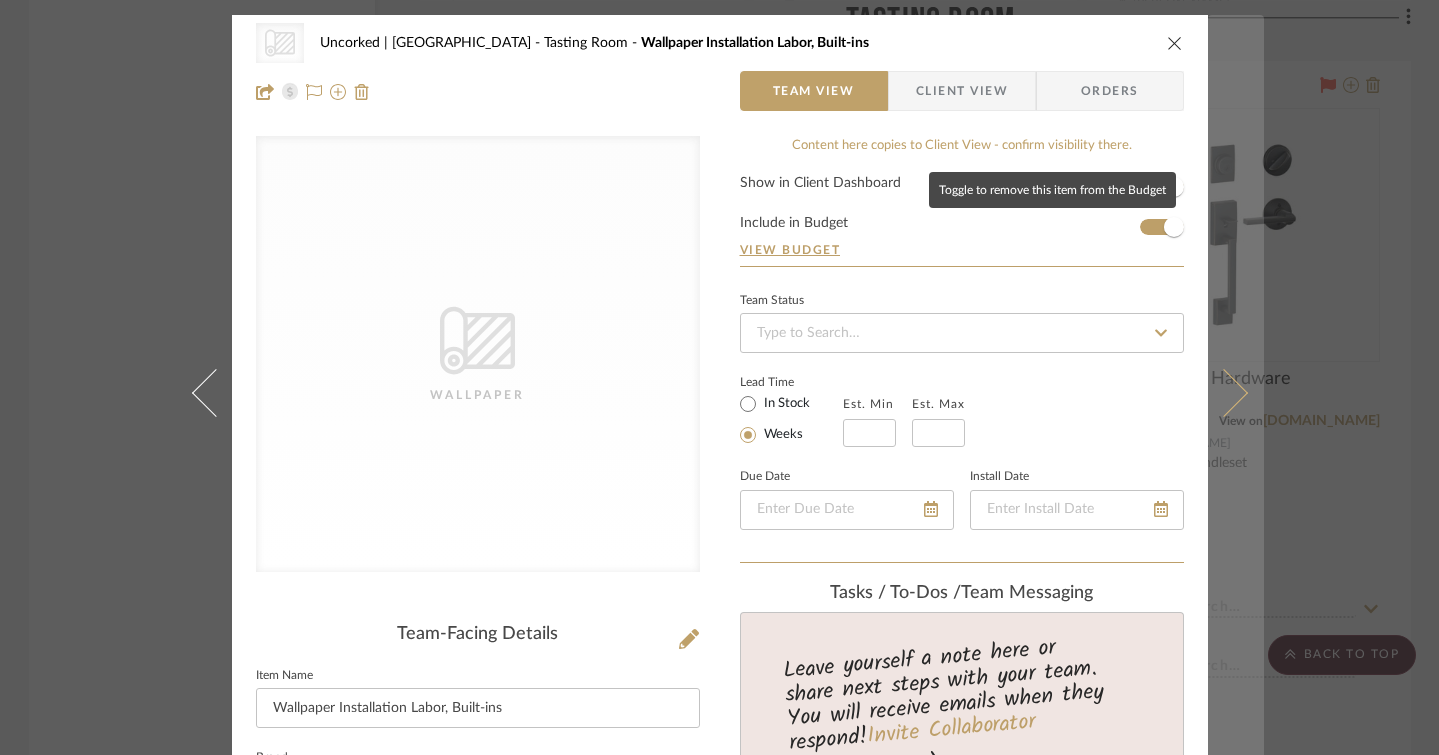 type 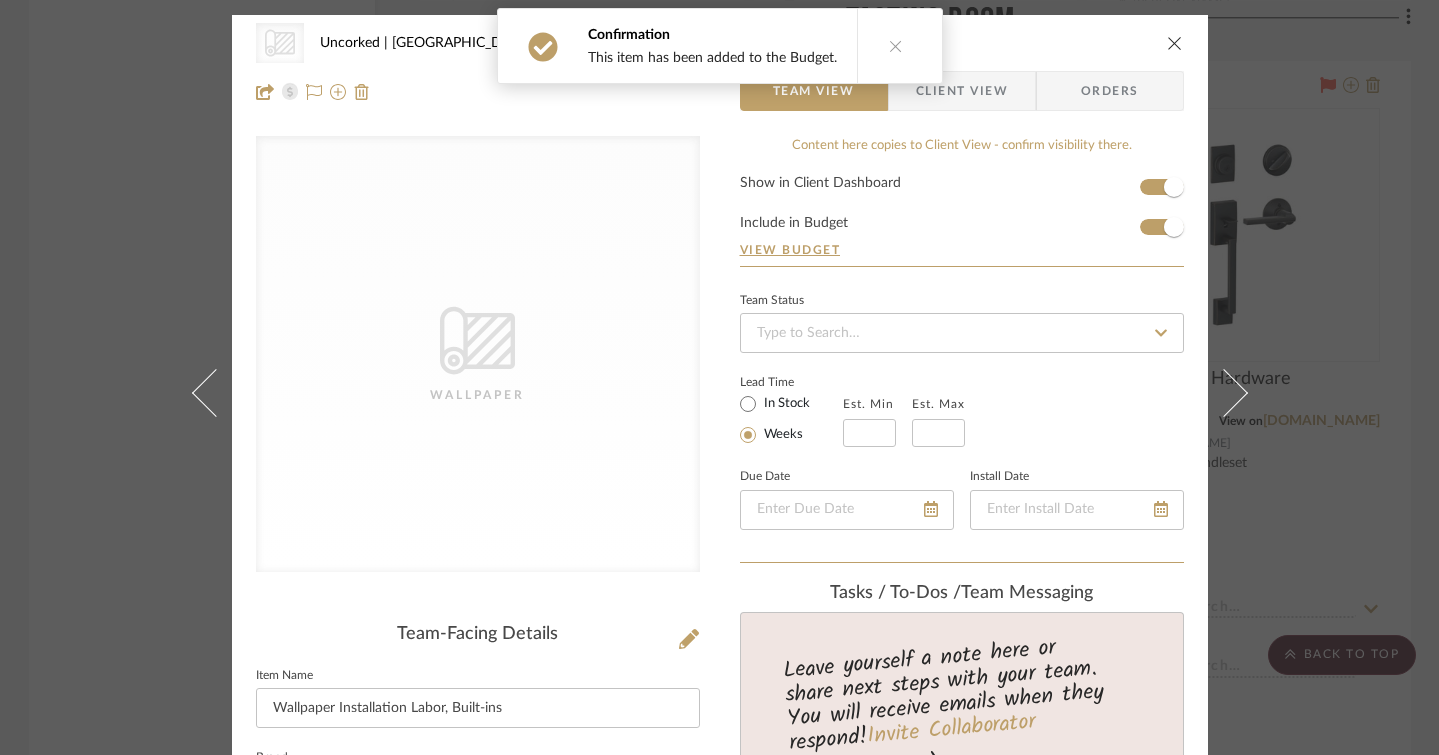 click on "CategoryIconWallcovering
Created with Sketch.
Wallpaper Uncorked | [GEOGRAPHIC_DATA] Tasting Room Wallpaper Installation Labor, Built-ins Team View Client View Orders
CategoryIconWallcovering
Created with Sketch.
Wallpaper  Team-Facing Details   Item Name  Wallpaper Installation Labor, Built-ins  Brand  [PERSON_NAME] Wallpapering & Painting  Internal Description   Dimensions   Product Specifications   Item Costs   View Budget   Markup %  25%  Unit Cost  $900.00  Cost Type  DNET  Client Unit Price   $1,125.00   Quantity  1  Unit Type  Each  Subtotal   $1,125.00   Tax %  0%  Total Tax   $0.00   Shipping Cost  $135.00  Ship. Markup %  0% Taxable  Total Shipping   $135.00  Total Client Price  $1,260.00  Your Cost  $1,035.00  Your Margin  $225.00   Show in Client Dashboard   View Budget" at bounding box center (719, 377) 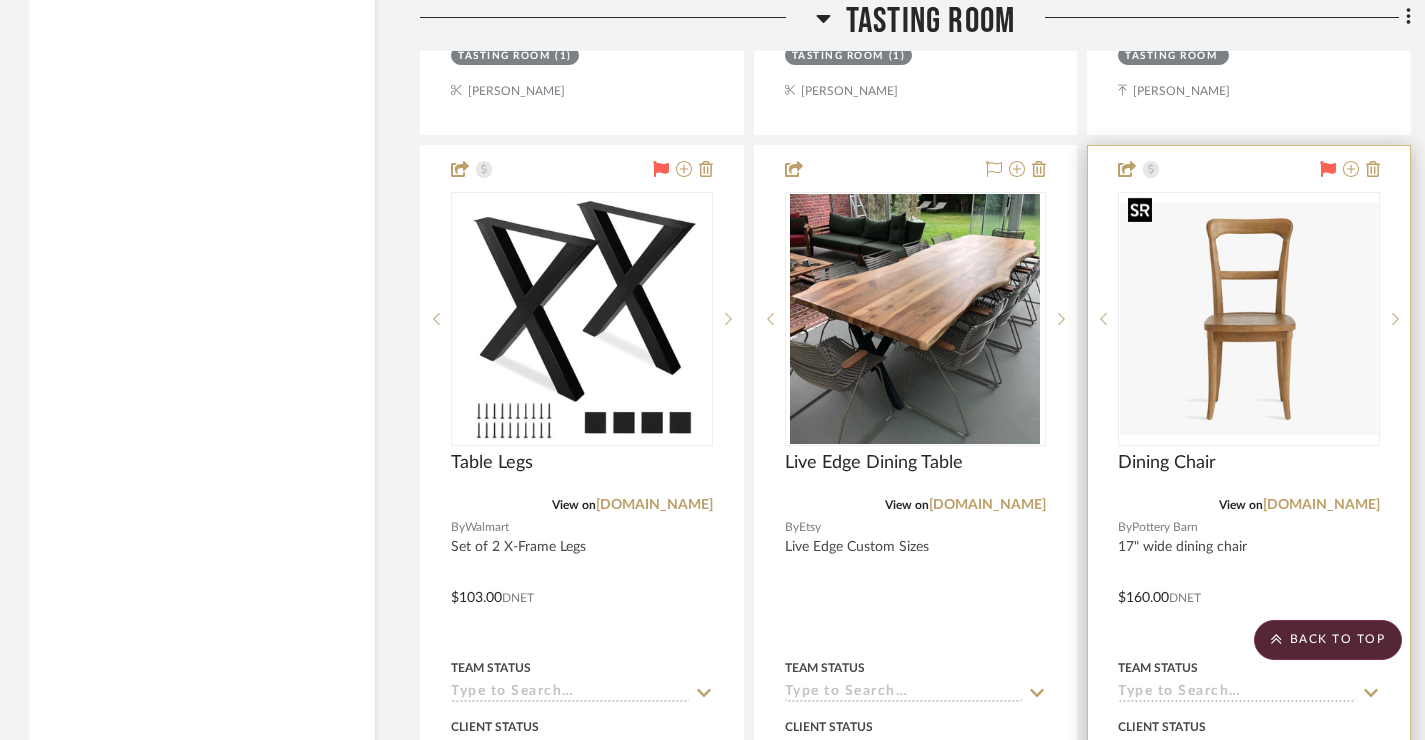 click at bounding box center (1249, 319) 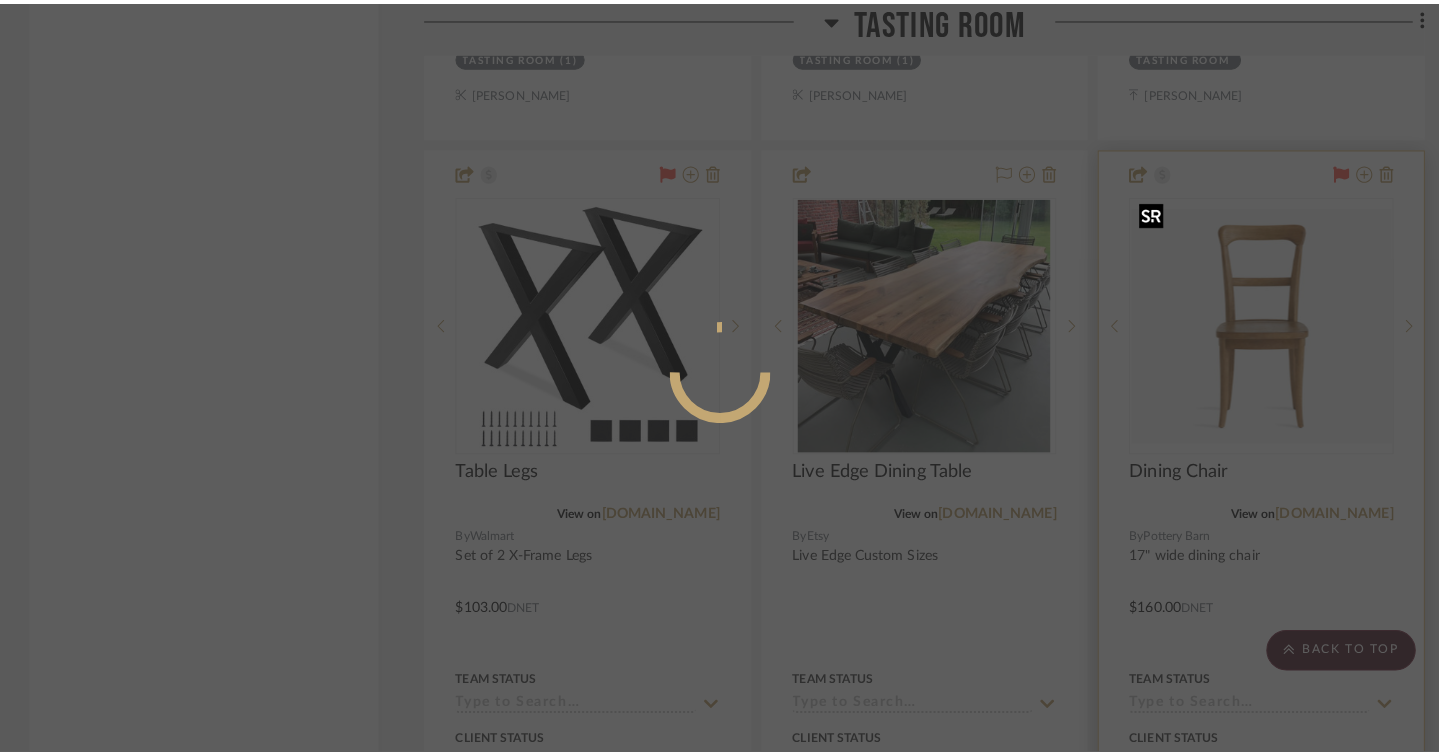 scroll, scrollTop: 0, scrollLeft: 0, axis: both 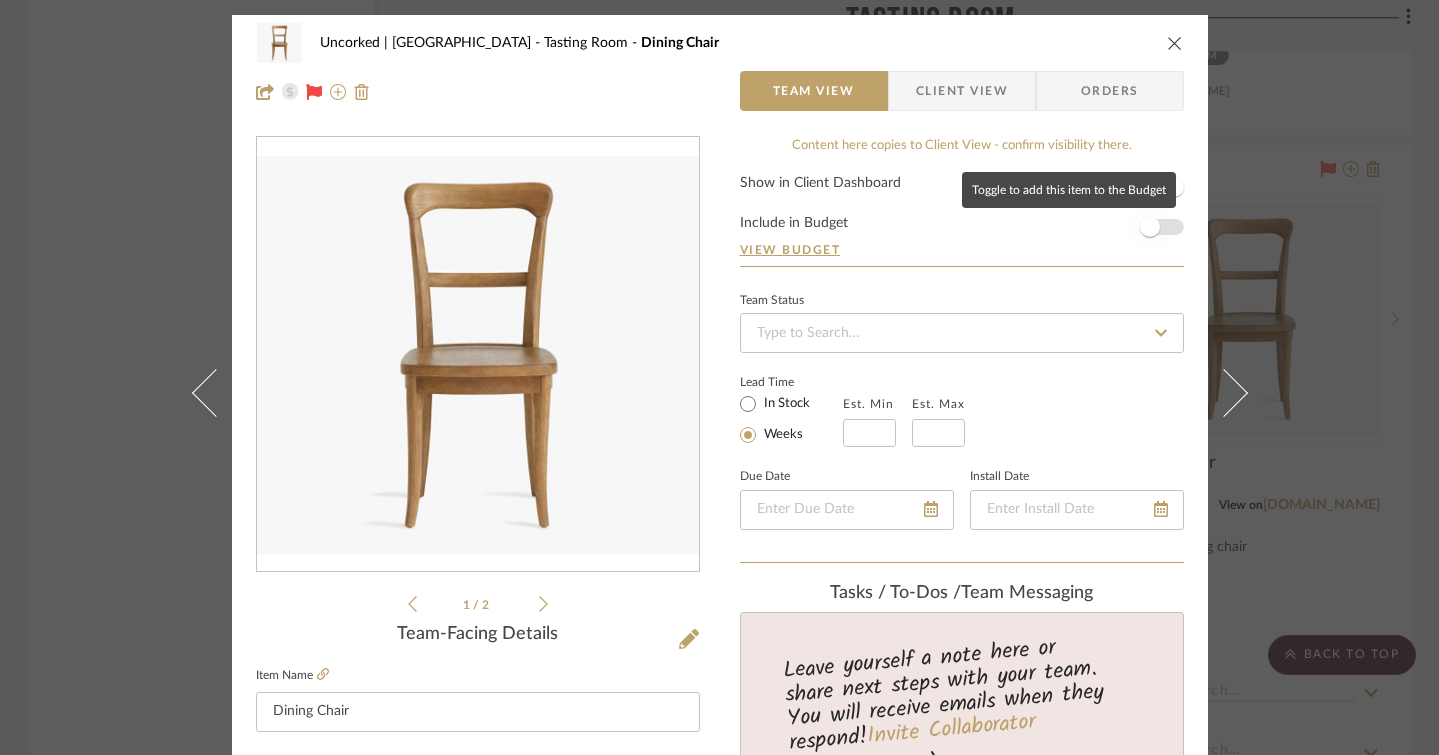 click at bounding box center [1150, 227] 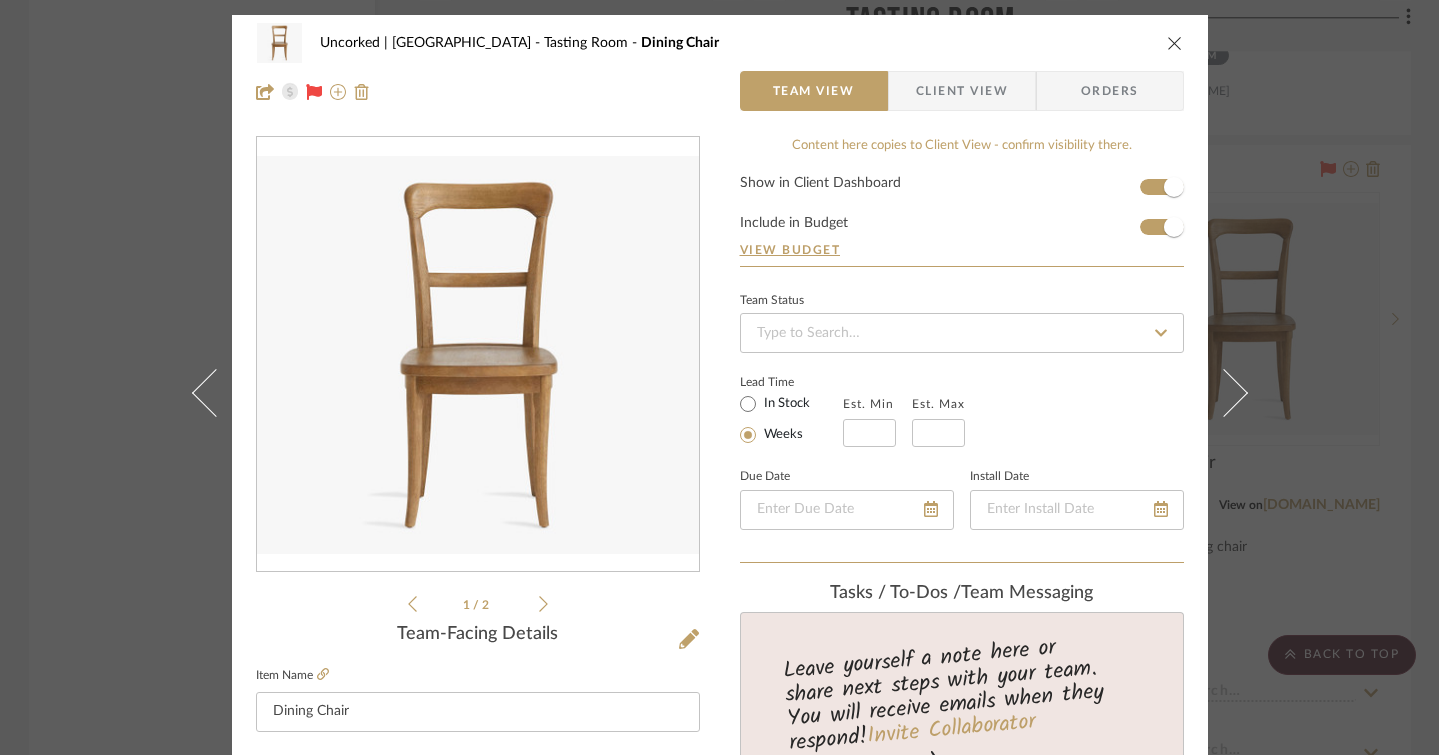 type 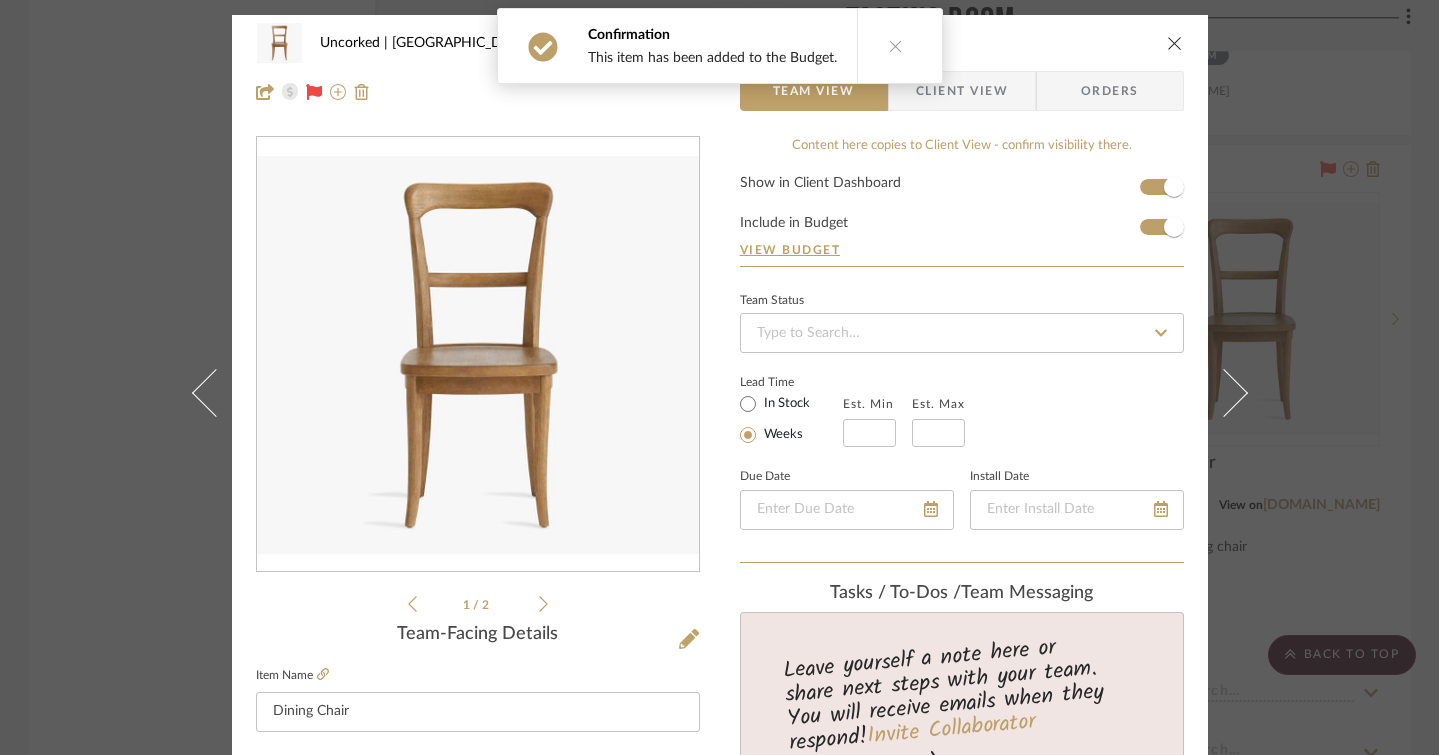 click on "Uncorked | [GEOGRAPHIC_DATA] Tasting Room Dining Chair Team View Client View Orders 1 / 2  Team-Facing Details   Item Name  Dining Chair  Brand  Pottery Barn  Internal Description  17" wide dining chair  Dimensions   Product Specifications  [PERSON_NAME] Bistro Dining Chair  Item Costs   View Budget   Markup %  25%  Unit Cost  $160.00  Cost Type  DNET  Client Unit Price   $200.00   Quantity  12  Unit Type  Each  Subtotal   $2,400.00   Tax %  9.75%  Total Tax   $234.00   Shipping Cost  $288.00  Ship. Markup %  0% Taxable  Total Shipping   $288.00  Total Client Price  $2,922.00  Your Cost  $2,395.20  Your Margin  $480.00  Content here copies to Client View - confirm visibility there.  Show in Client Dashboard   Include in Budget   View Budget  Team Status  Lead Time  In Stock Weeks  Est. Min   Est. Max   Due Date   Install Date  Tasks / To-Dos /  team Messaging  Leave yourself a note here or share next steps with your team. You will receive emails when they
respond!  Invite Collaborator Internal Notes  Documents" at bounding box center (719, 377) 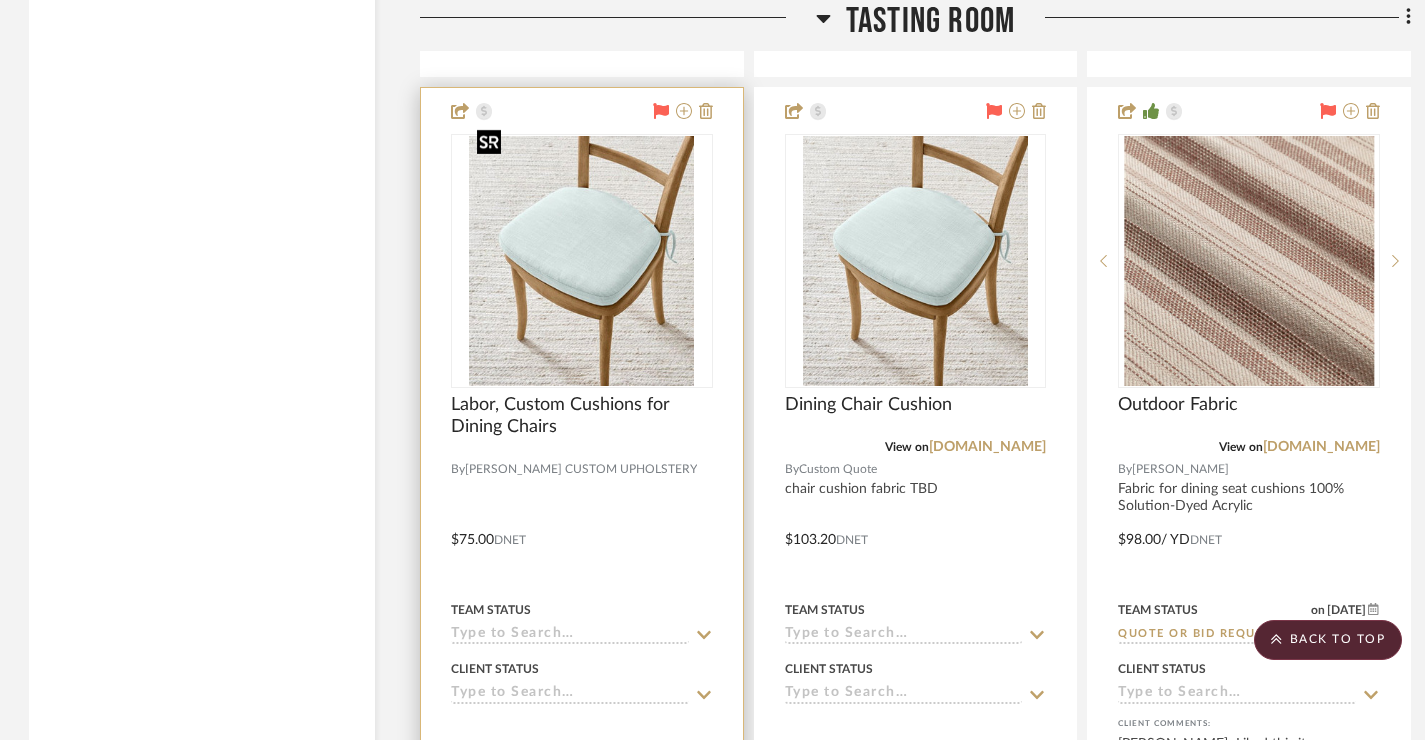 scroll, scrollTop: 12185, scrollLeft: 1, axis: both 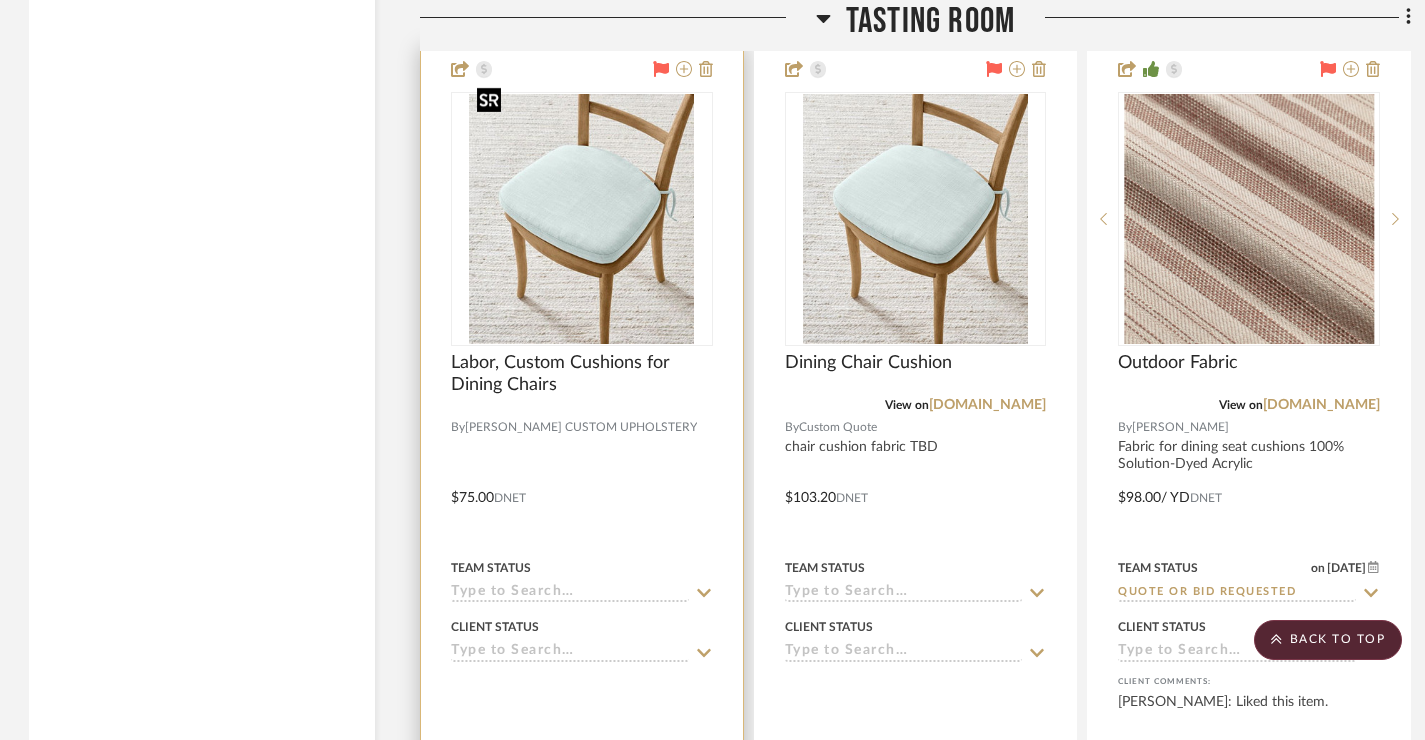 click at bounding box center (581, 219) 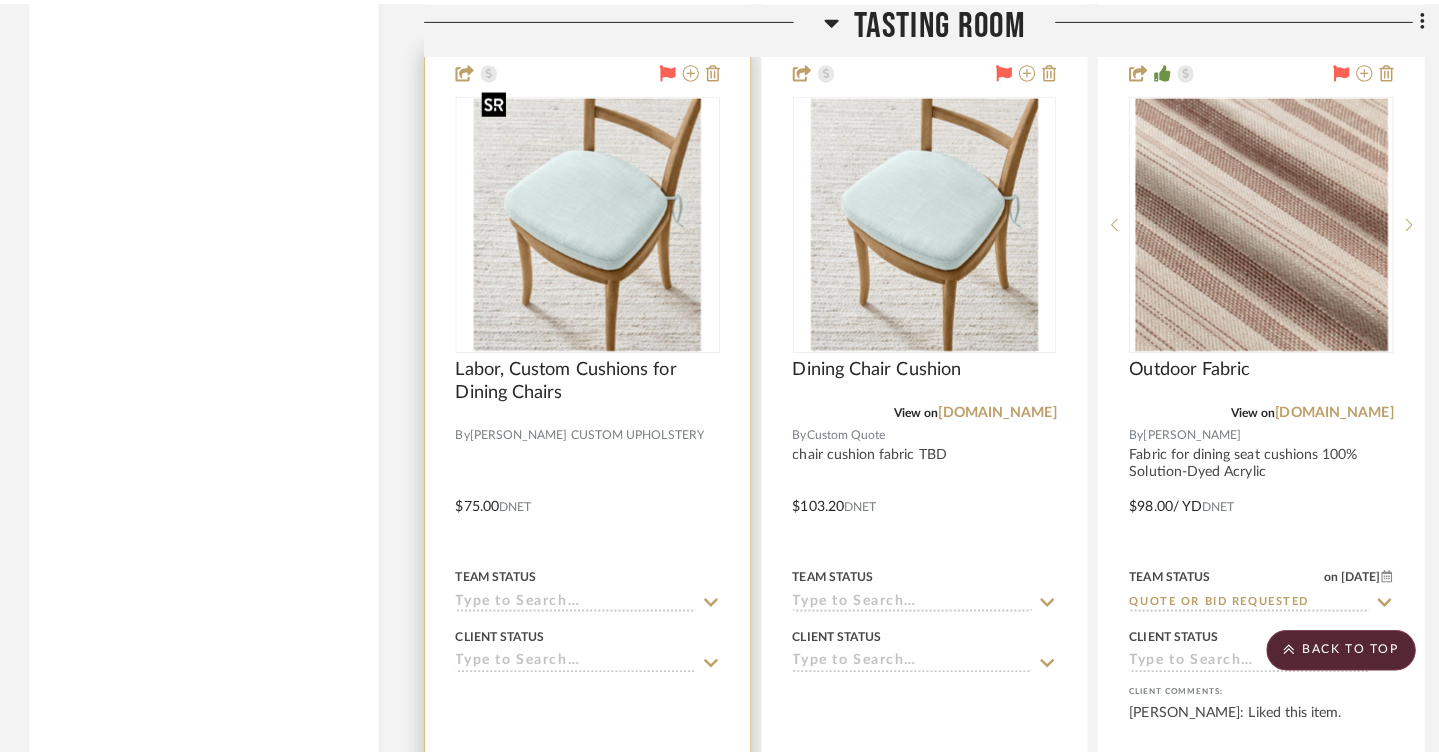 scroll, scrollTop: 0, scrollLeft: 0, axis: both 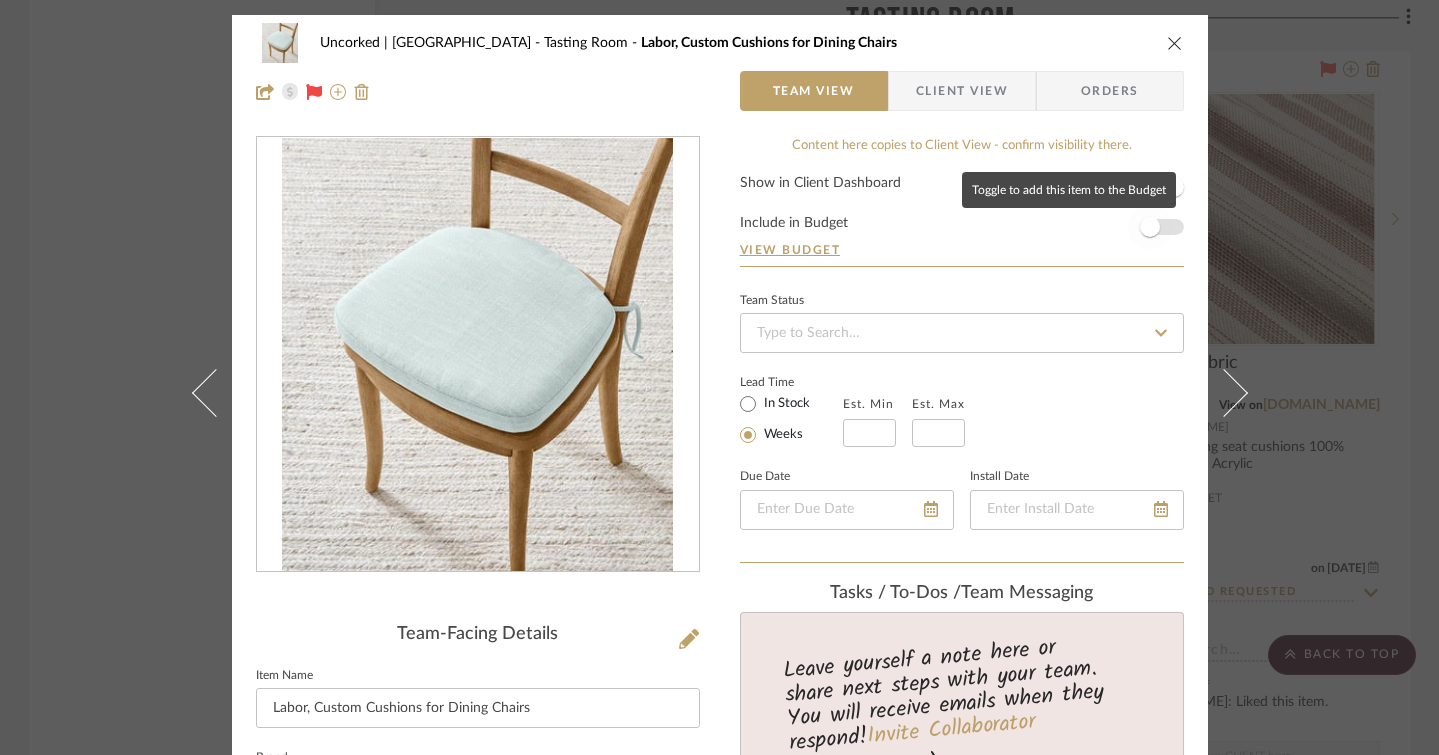 click at bounding box center [1150, 227] 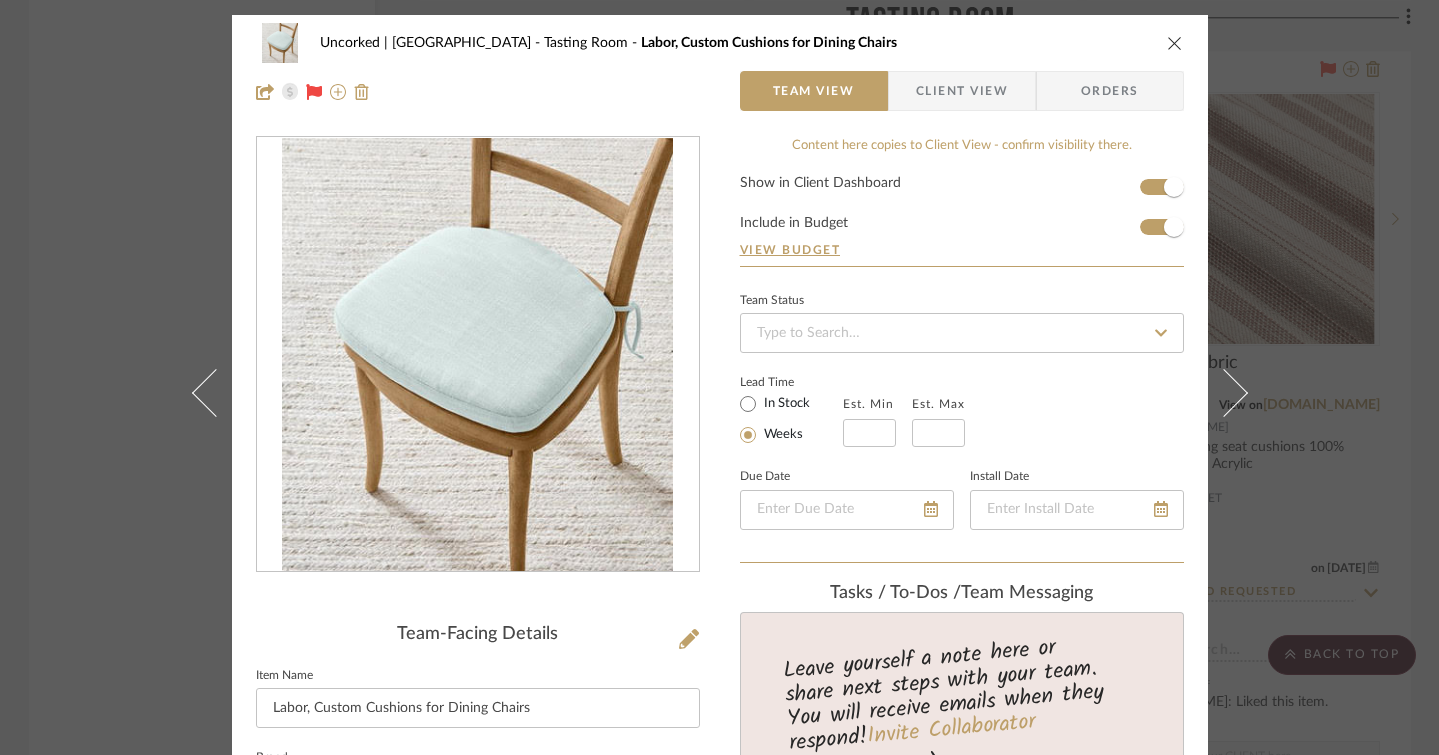 type 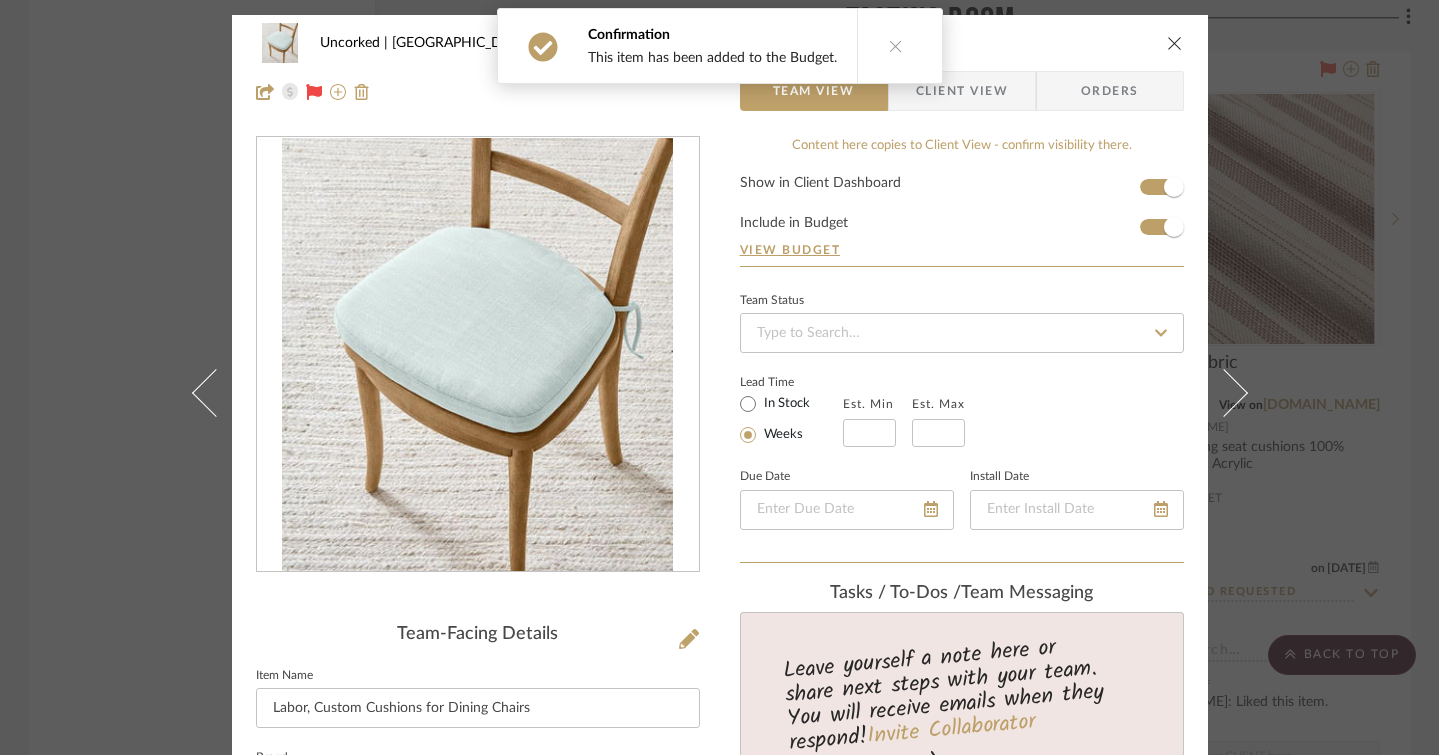 click on "Uncorked | [GEOGRAPHIC_DATA] Tasting Room Labor, Custom Cushions for Dining Chairs Team View Client View Orders  Team-Facing Details   Item Name  Labor, Custom Cushions for Dining Chairs  Brand  ALEXANDER CUSTOM UPHOLSTERY  Internal Description   Dimensions   Product Specifications   Item Costs   View Budget   Markup %  25%  Unit Cost  $75.00  Cost Type  DNET  Client Unit Price   $93.75   Quantity  12  Unit Type  Each  Subtotal   $1,125.00   Tax %  9.75%  Total Tax   $109.69   Shipping Cost  $135.00  Ship. Markup %  0% Taxable  Total Shipping   $135.00  Total Client Price  $1,369.69  Your Cost  $1,122.75  Your Margin  $225.00  Content here copies to Client View - confirm visibility there.  Show in Client Dashboard   Include in Budget   View Budget  Team Status  Lead Time  In Stock Weeks  Est. Min   Est. Max   Due Date   Install Date  Tasks / To-Dos /  team Messaging  Leave yourself a note here or share next steps with your team. You will receive emails when they
respond!  Invite Collaborator  Documents" at bounding box center [719, 377] 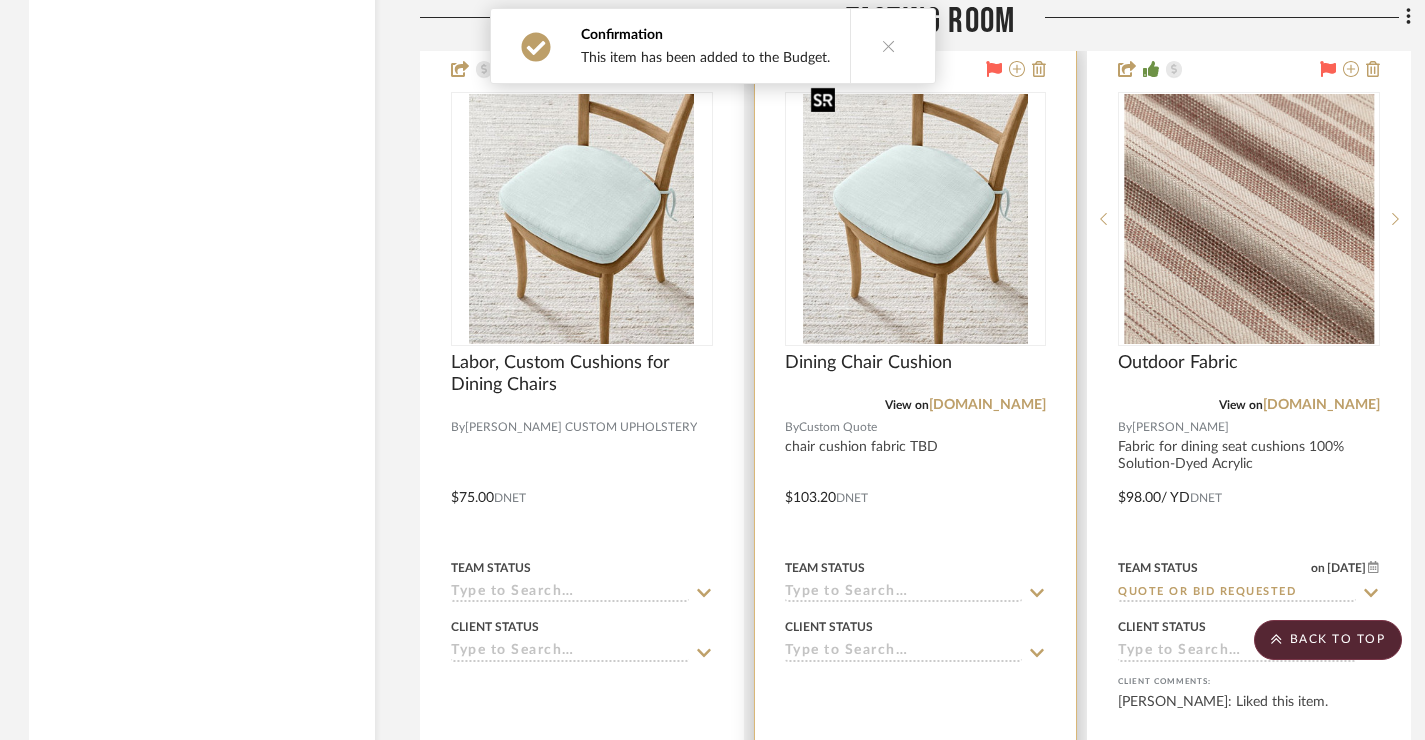 click at bounding box center (915, 219) 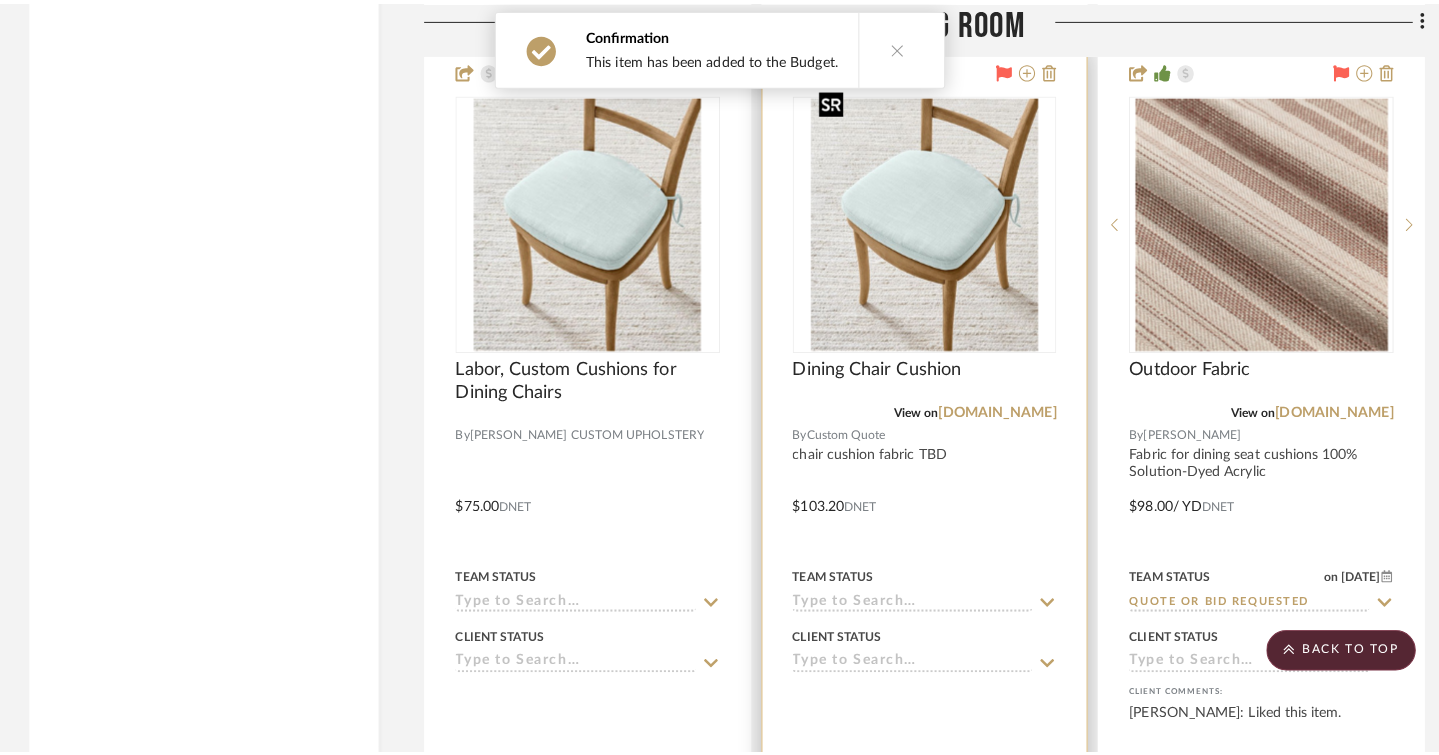 scroll, scrollTop: 0, scrollLeft: 0, axis: both 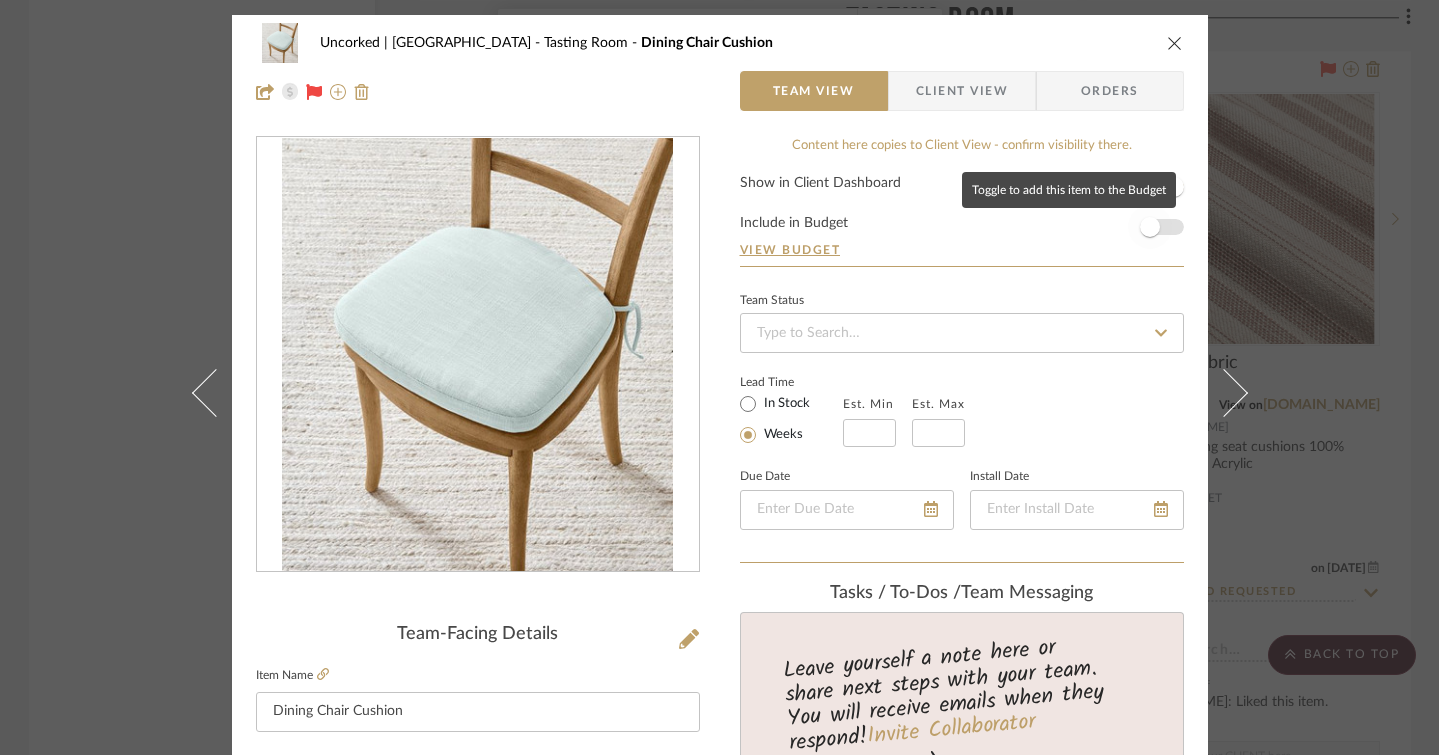 click at bounding box center (1150, 227) 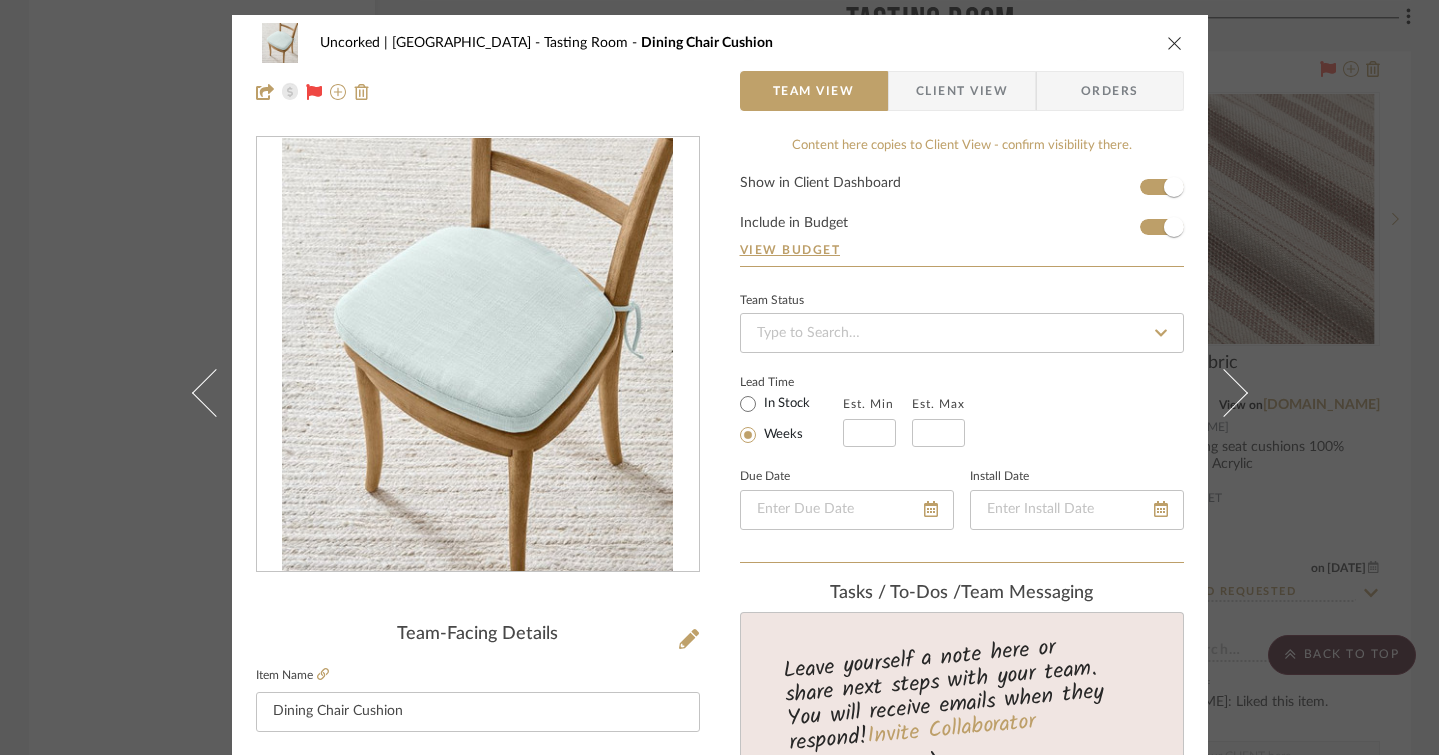 type 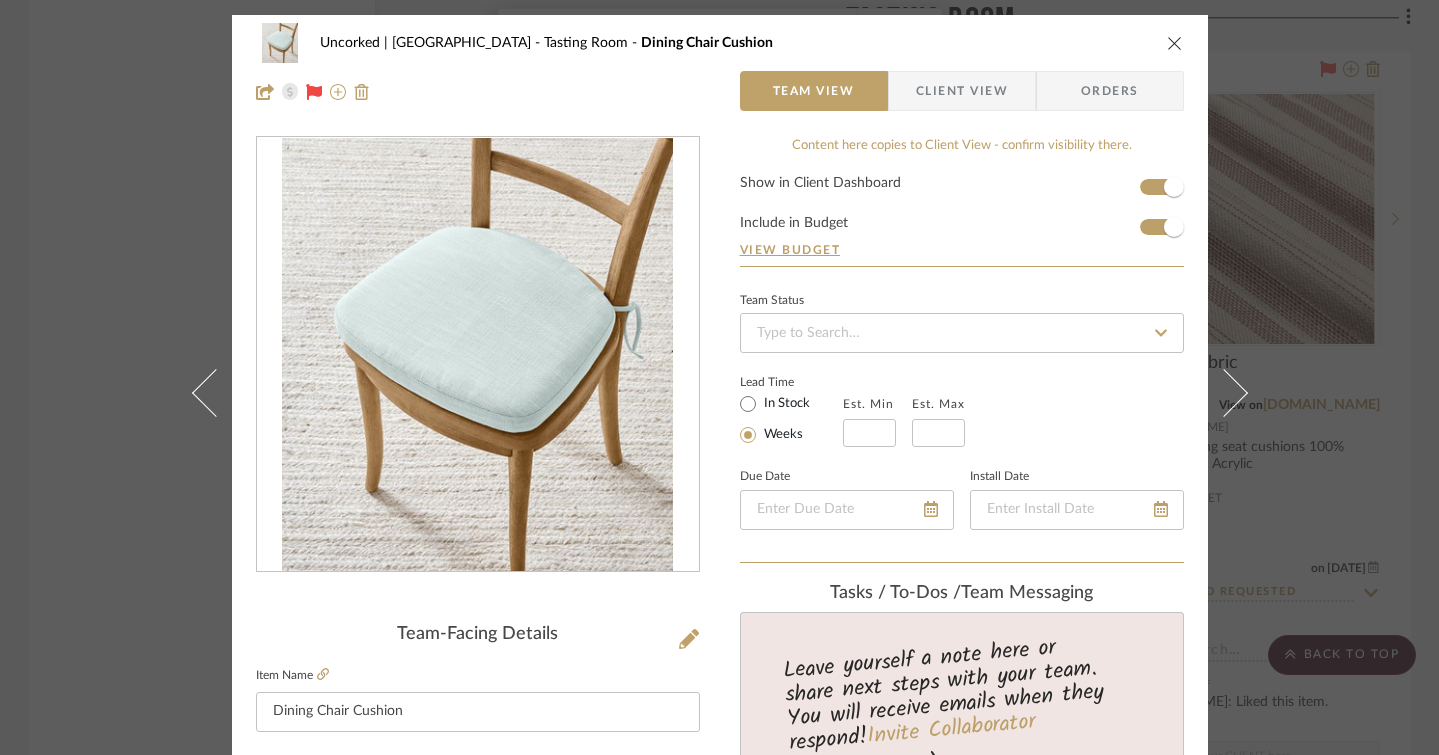 click on "Uncorked | Hermosa Beach Tasting Room Dining Chair Cushion Team View Client View Orders  Team-Facing Details   Item Name  Dining Chair Cushion  Brand  Custom Quote  Internal Description  chair cushion fabric TBD  Dimensions   Product Specifications  Purchase 1 to use as example for all 12.
[PERSON_NAME] to recover 1 and make 11 more new.
Velcro back (no tie)  Item Costs   View Budget   Markup %  25%  Unit Cost  $103.20  Cost Type  DNET  Client Unit Price   $129.00   Quantity  1  Unit Type  Each  Subtotal   $129.00   Tax %  9.75%  Total Tax   $12.58   Shipping Cost  $15.48  Ship. Markup %  0% Taxable  Total Shipping   $15.48  Total Client Price  $157.06  Your Cost  $128.74  Your Margin  $25.80  Content here copies to Client View - confirm visibility there.  Show in Client Dashboard   Include in Budget   View Budget  Team Status  Lead Time  In Stock Weeks  Est. Min   Est. Max   Due Date   Install Date  Tasks / To-Dos /  team Messaging Invite Collaborator Internal Notes  Documents  Choose a file  or drag it here. (1)" at bounding box center (719, 377) 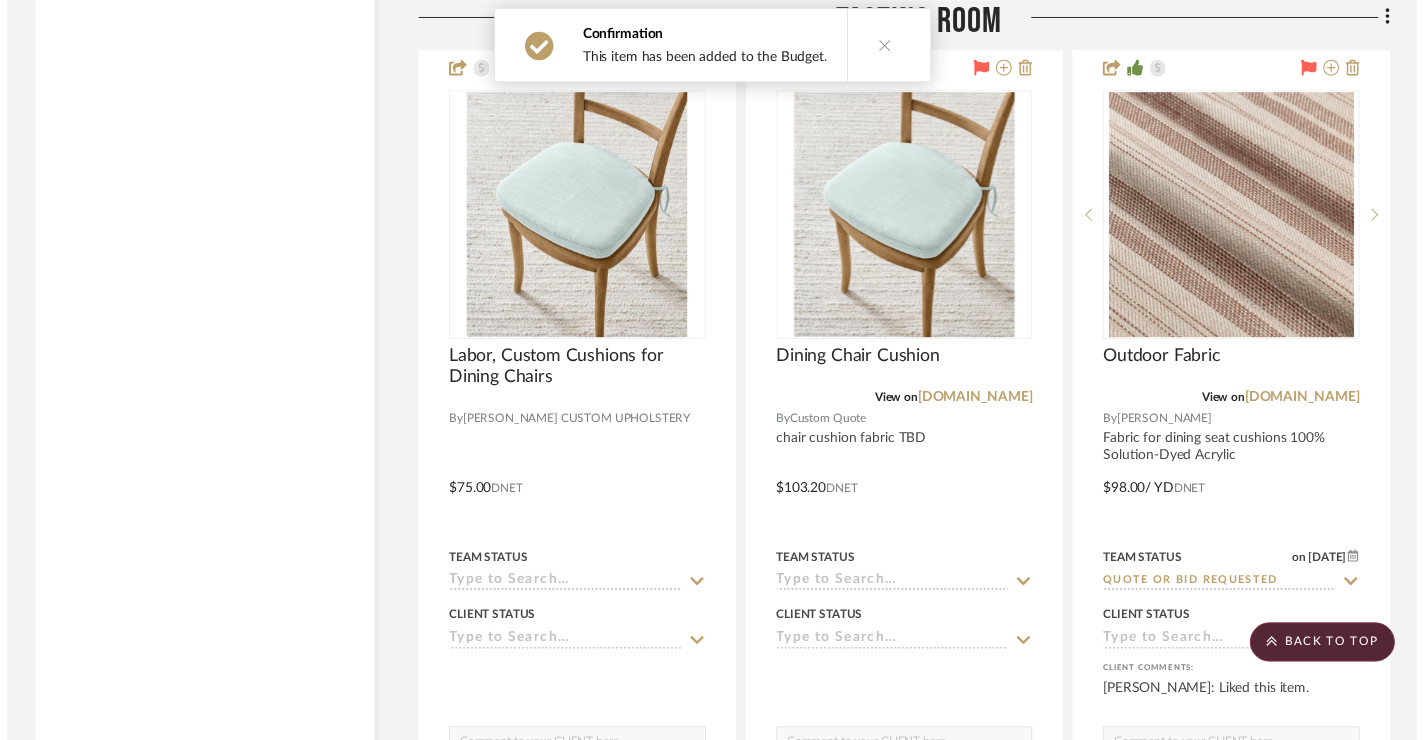 scroll, scrollTop: 12185, scrollLeft: 1, axis: both 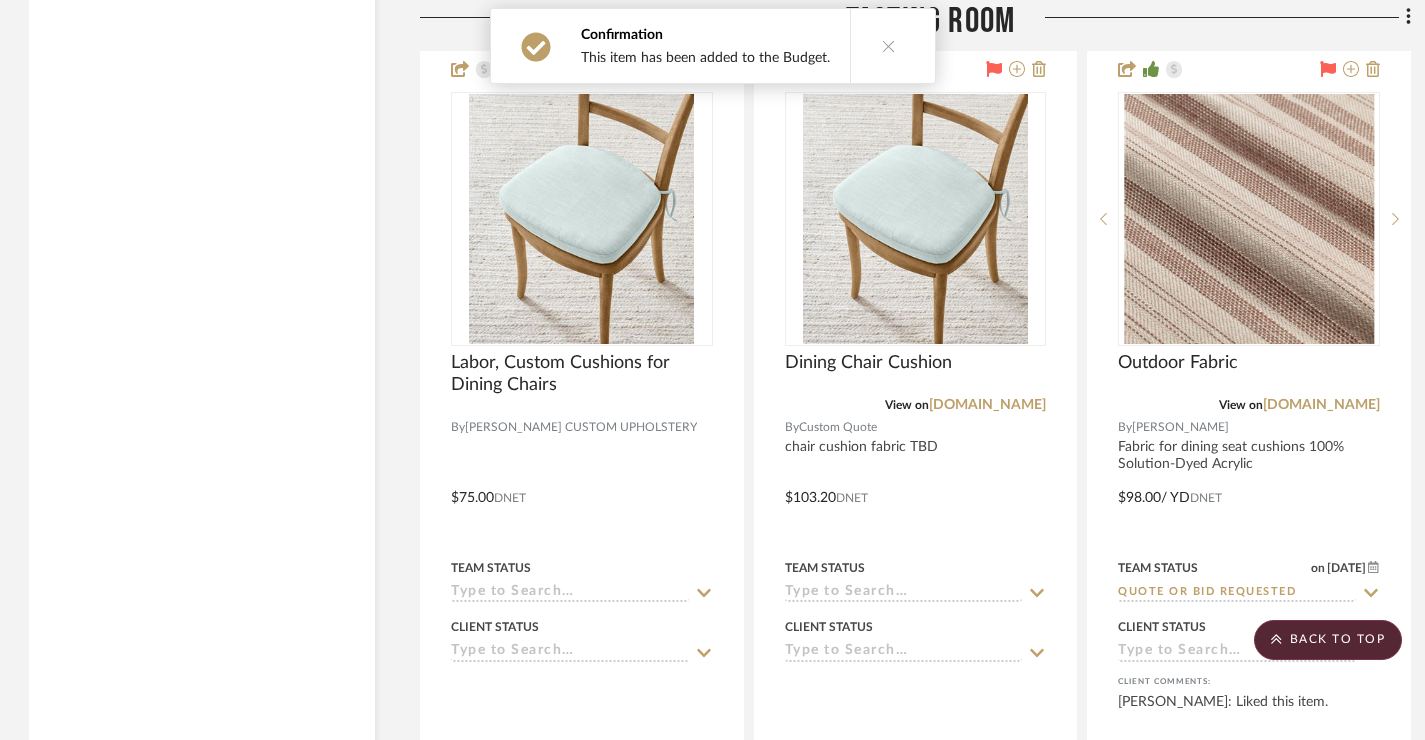 click at bounding box center (1249, 219) 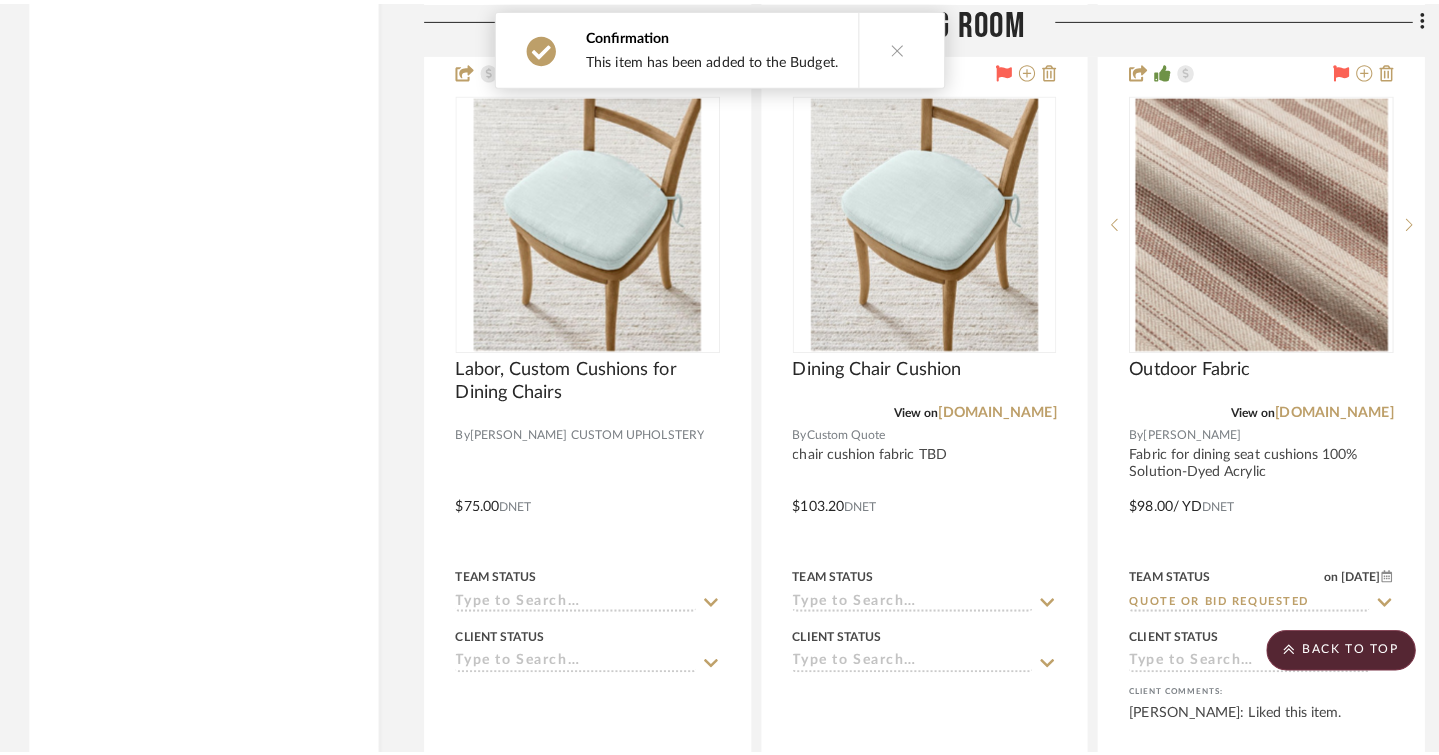 scroll, scrollTop: 0, scrollLeft: 0, axis: both 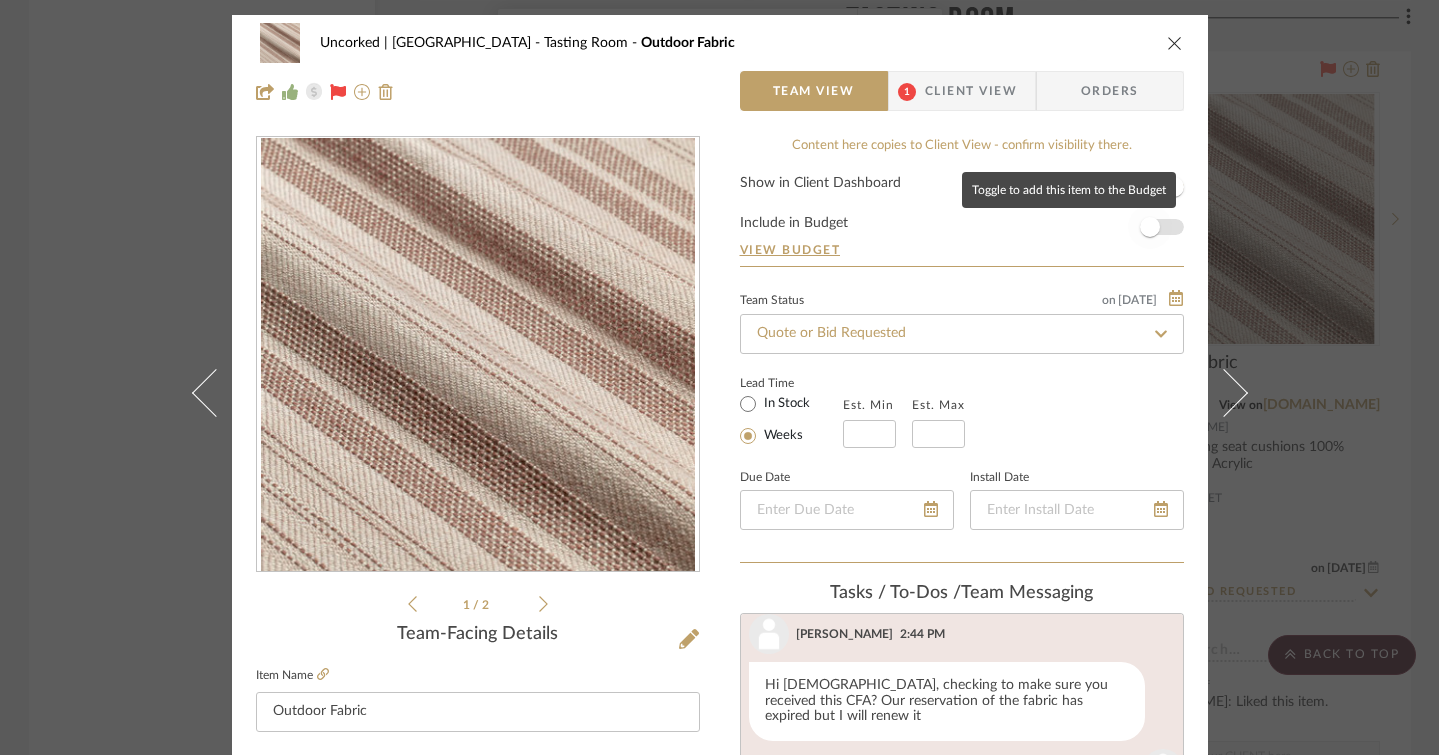 click at bounding box center (1150, 227) 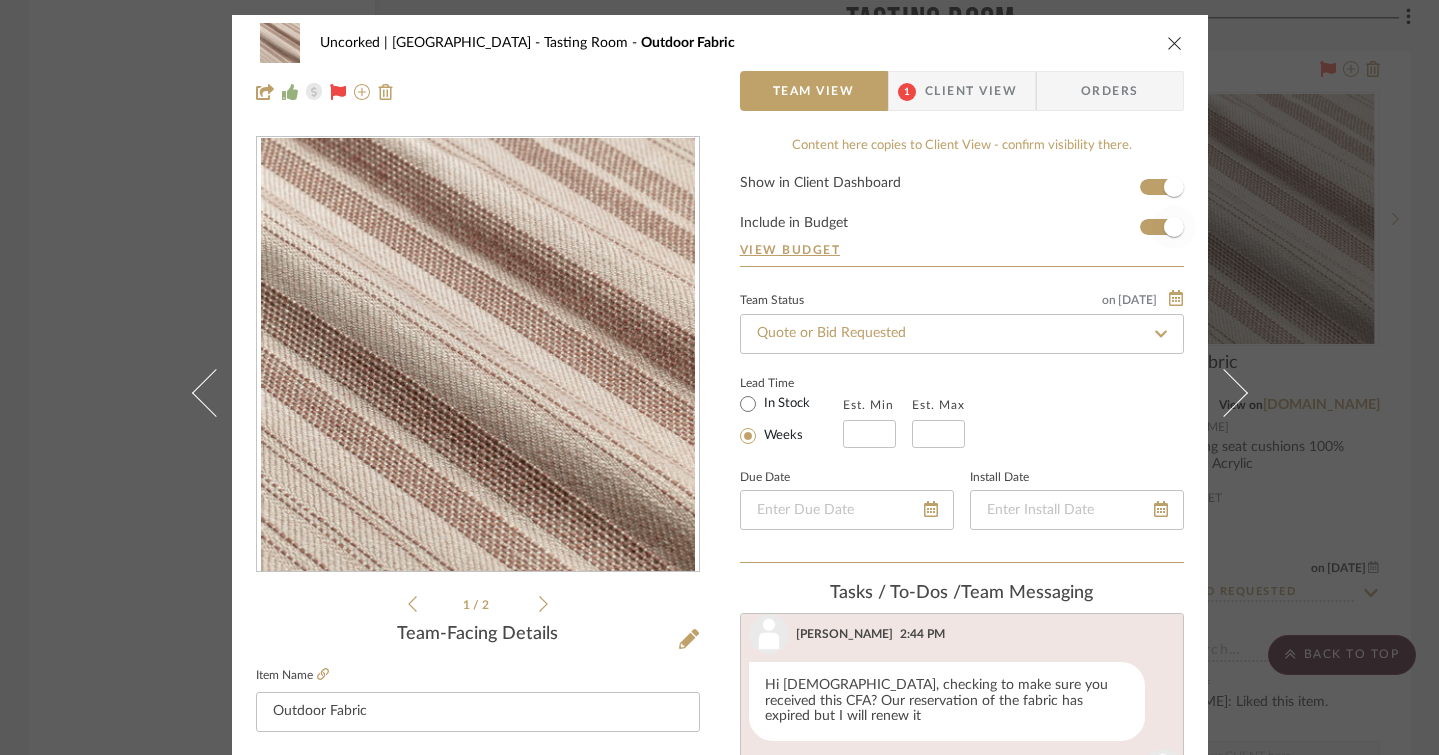type 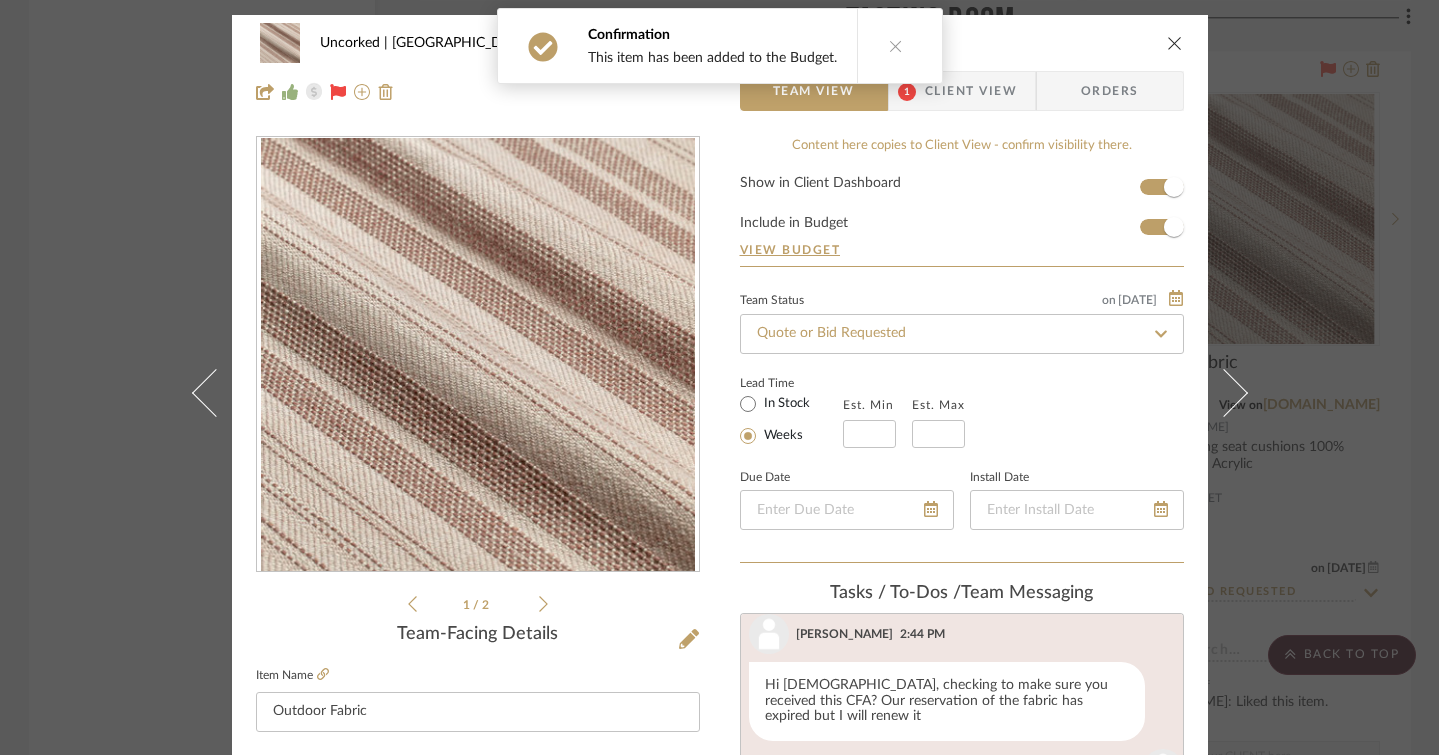 click on "Uncorked | Hermosa Beach Tasting Room Outdoor Fabric Team View  1  Client View Orders 1 / 2  Team-Facing Details   Item Name  Outdoor Fabric  Brand  [PERSON_NAME]  Internal Description  Fabric for dining seat cushions
100% Solution-Dyed Acrylic  Dimensions   Product Specifications  60723
161
pink  Item Costs   View Budget   Markup %  25%  Unit Cost  $98.00  Cost Type  DNET  Client Unit Price   $122.50   Quantity  12  Unit Type  YD  Subtotal   $1,470.00   Tax %  9.75%  Total Tax   $143.32   Shipping Cost  $176.40  Ship. Markup %  0% Taxable  Total Shipping   $176.40  Total Client Price  $1,789.73  Your Cost  $1,467.06  Your Margin  $294.00  Content here copies to Client View - confirm visibility there.  Show in Client Dashboard   Include in Budget   View Budget  Team Status on [DATE] [DATE] Quote or Bid Requested  Lead Time  In Stock Weeks  Est. Min   Est. Max   Due Date   Install Date  Tasks / To-Dos /  team Messaging [DATE]  [PERSON_NAME]   7:31 PM  This fabric for the seat cushions  9:49 AM" at bounding box center (719, 377) 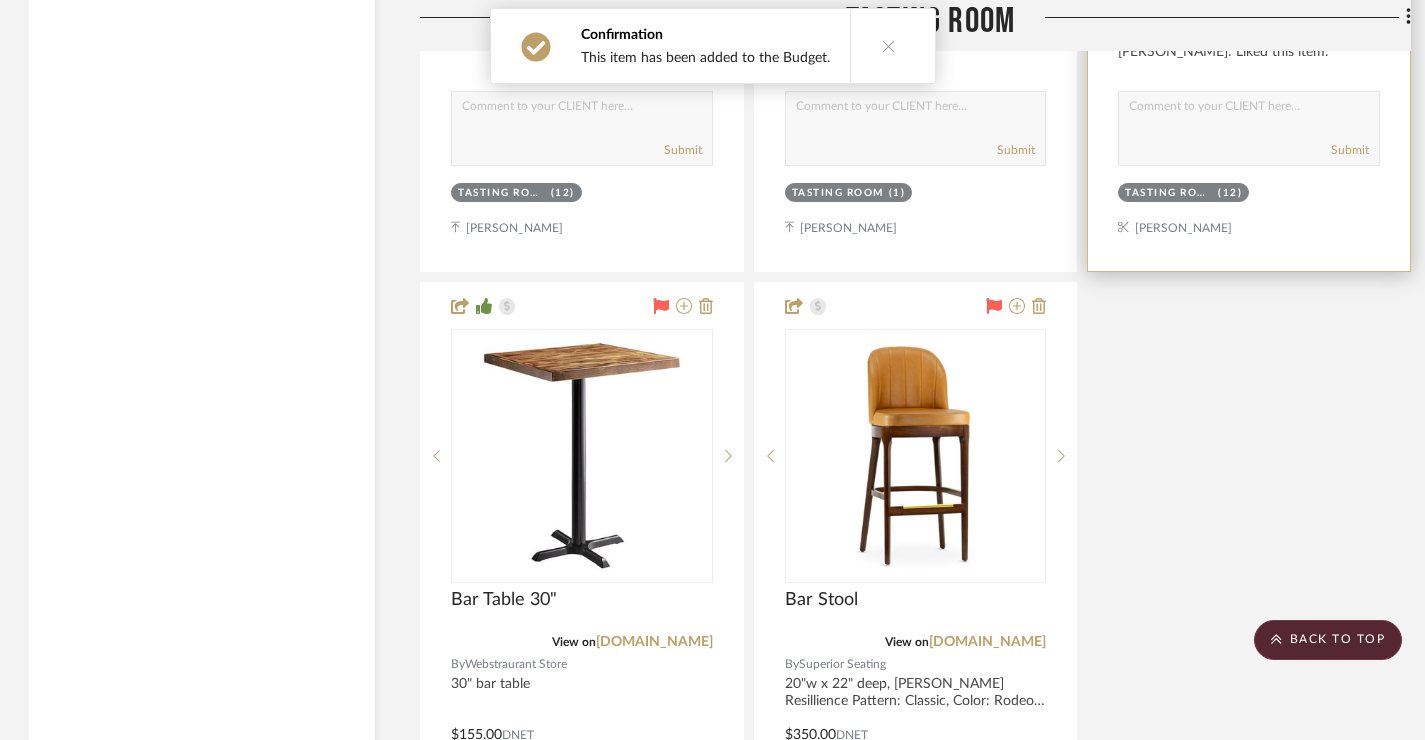 scroll, scrollTop: 12881, scrollLeft: 1, axis: both 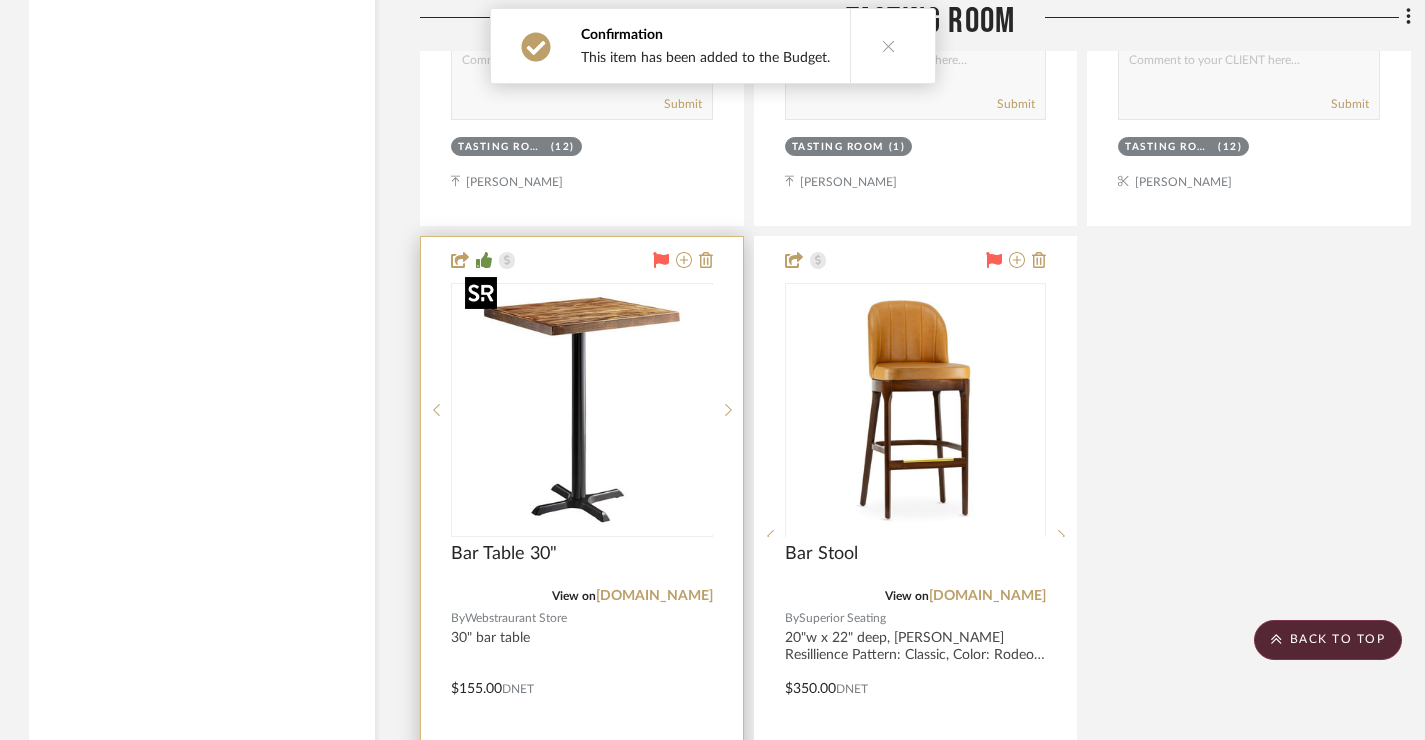 click at bounding box center (582, 410) 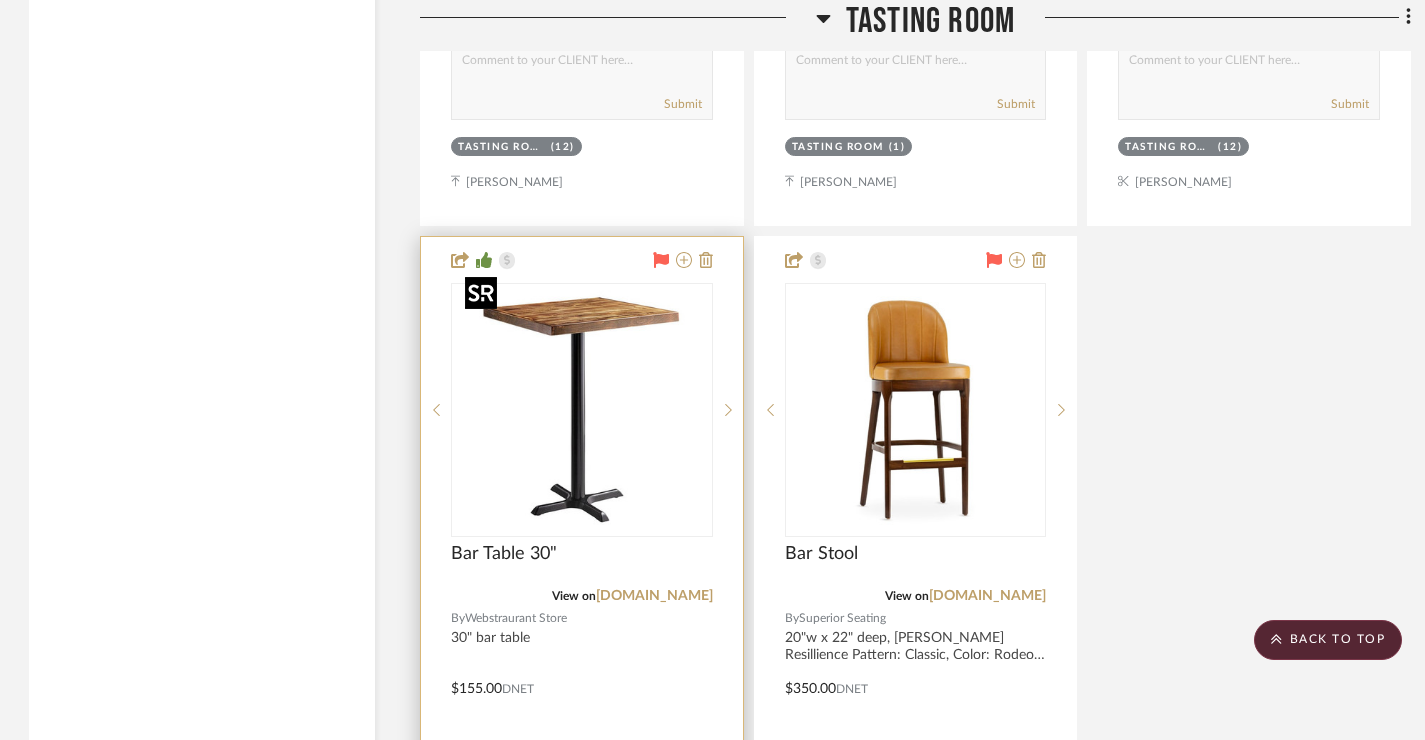 click at bounding box center (582, 410) 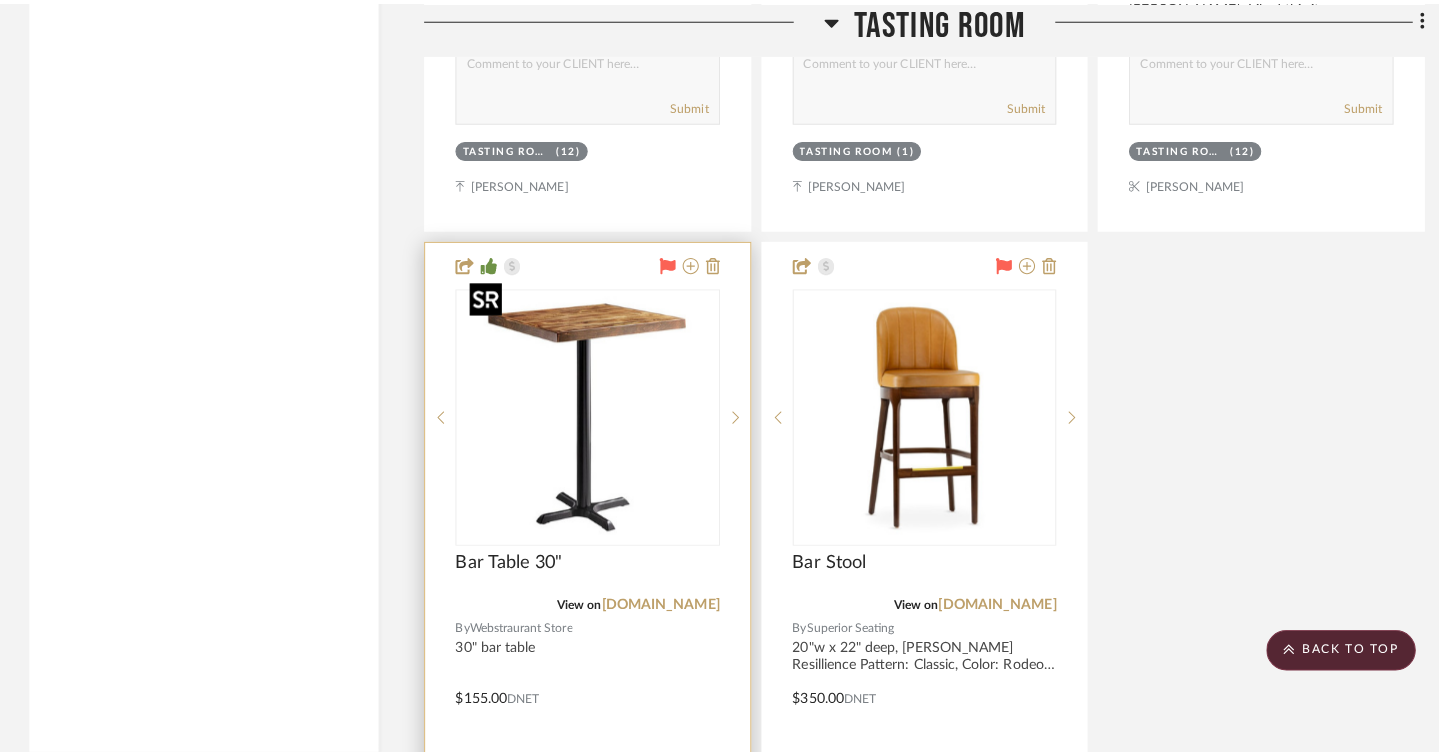 scroll, scrollTop: 0, scrollLeft: 0, axis: both 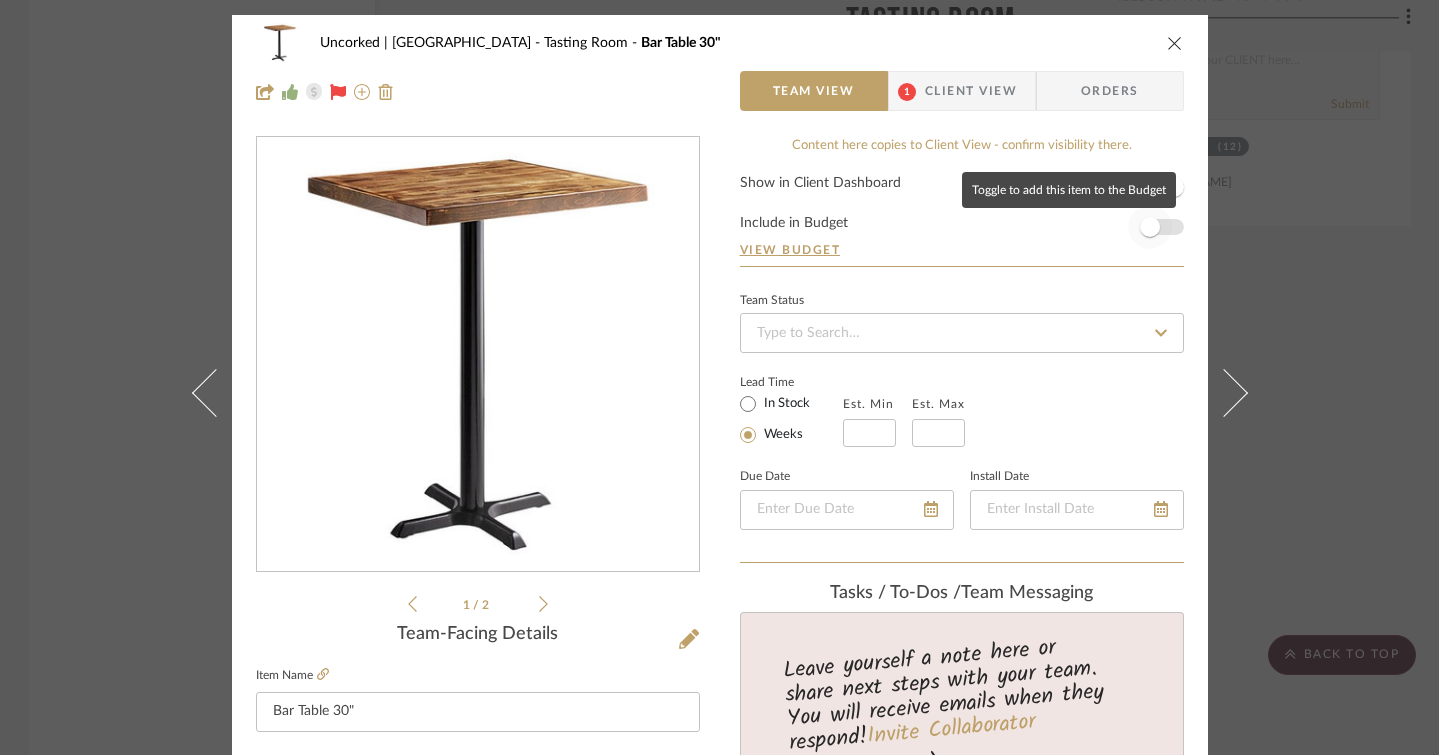click at bounding box center (1150, 227) 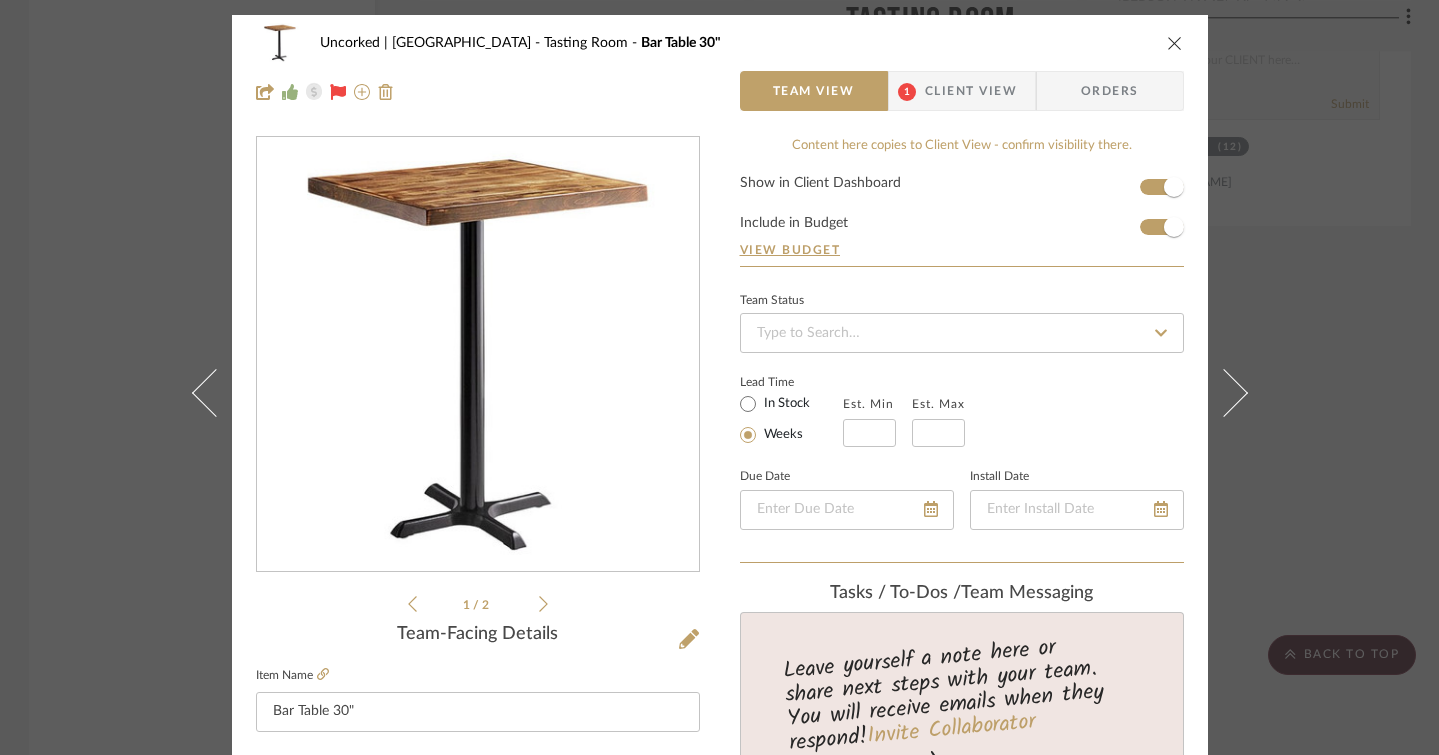 type 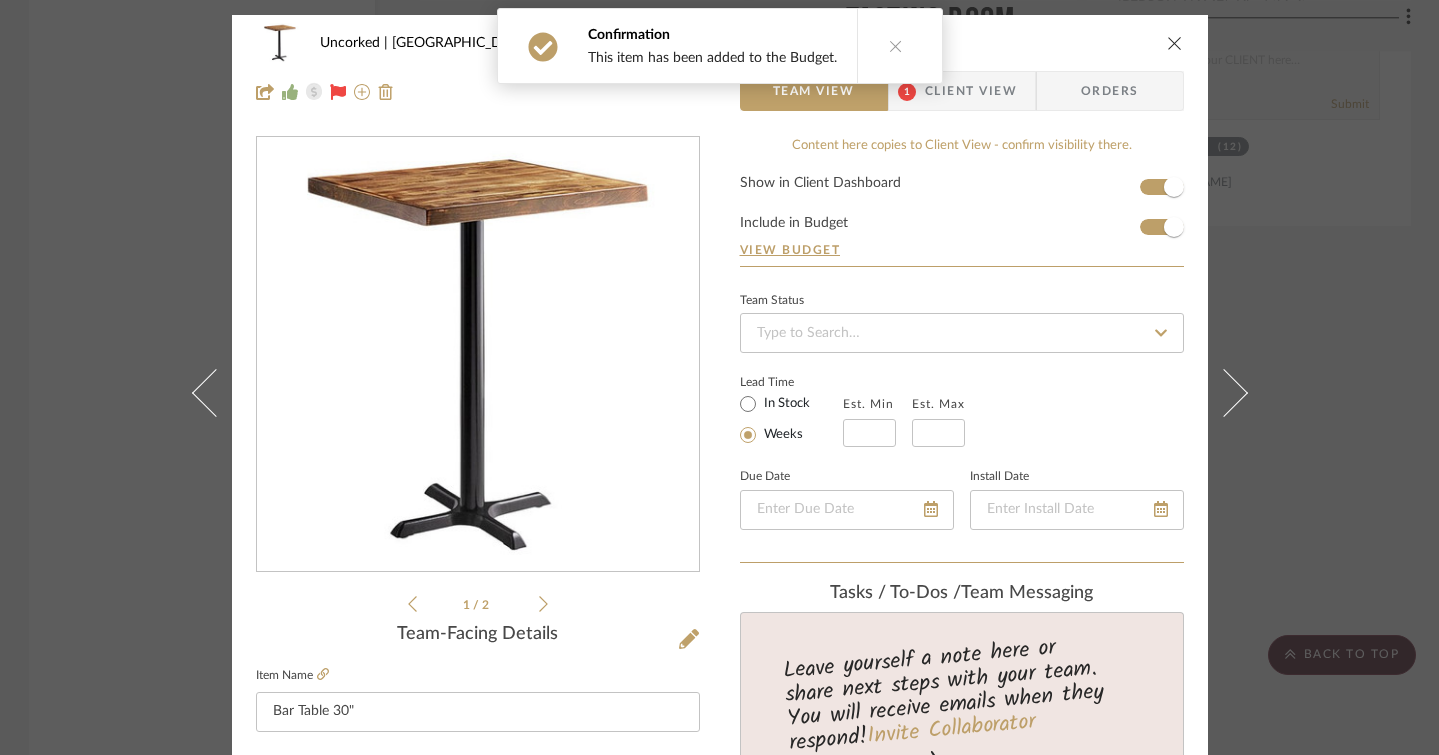 click on "Uncorked | [GEOGRAPHIC_DATA] Tasting Room Bar Table 30" Team View  1  Client View Orders 1 / 2  Team-Facing Details   Item Name  Bar Table 30"  Brand  Webstraurant Store  Internal Description  30" bar table  Dimensions   Product Specifications  Lancaster Table & Seating 30" Square Bar Height Wood Butcher Block Table with Vintage Finish and Cast Iron Cross Base Plate  Item Costs   View Budget   Markup %  25%  Unit Cost  $155.00  Cost Type  DNET  Client Unit Price   $193.75   Quantity  2  Unit Type  Each  Subtotal   $387.50   Tax %  9.75%  Total Tax   $37.78   Shipping Cost  $46.50  Ship. Markup %  0% Taxable  Total Shipping   $46.50  Total Client Price  $471.78  Your Cost  $386.73  Your Margin  $77.50  Content here copies to Client View - confirm visibility there.  Show in Client Dashboard   Include in Budget   View Budget  Team Status  Lead Time  In Stock Weeks  Est. Min   Est. Max   Due Date   Install Date  Tasks / To-Dos /  team Messaging Invite Collaborator Internal Notes  Documents  Choose a file (2) (2)" at bounding box center [719, 377] 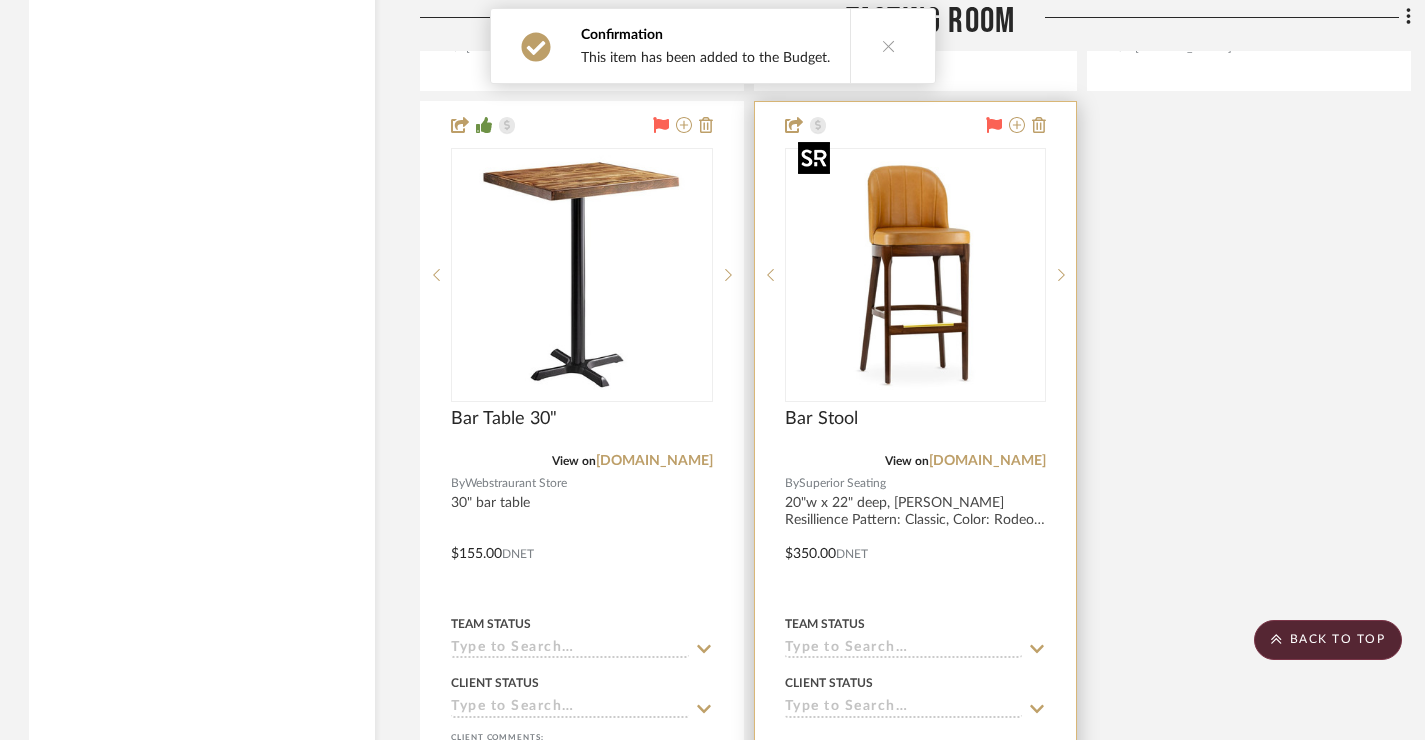 click at bounding box center [915, 275] 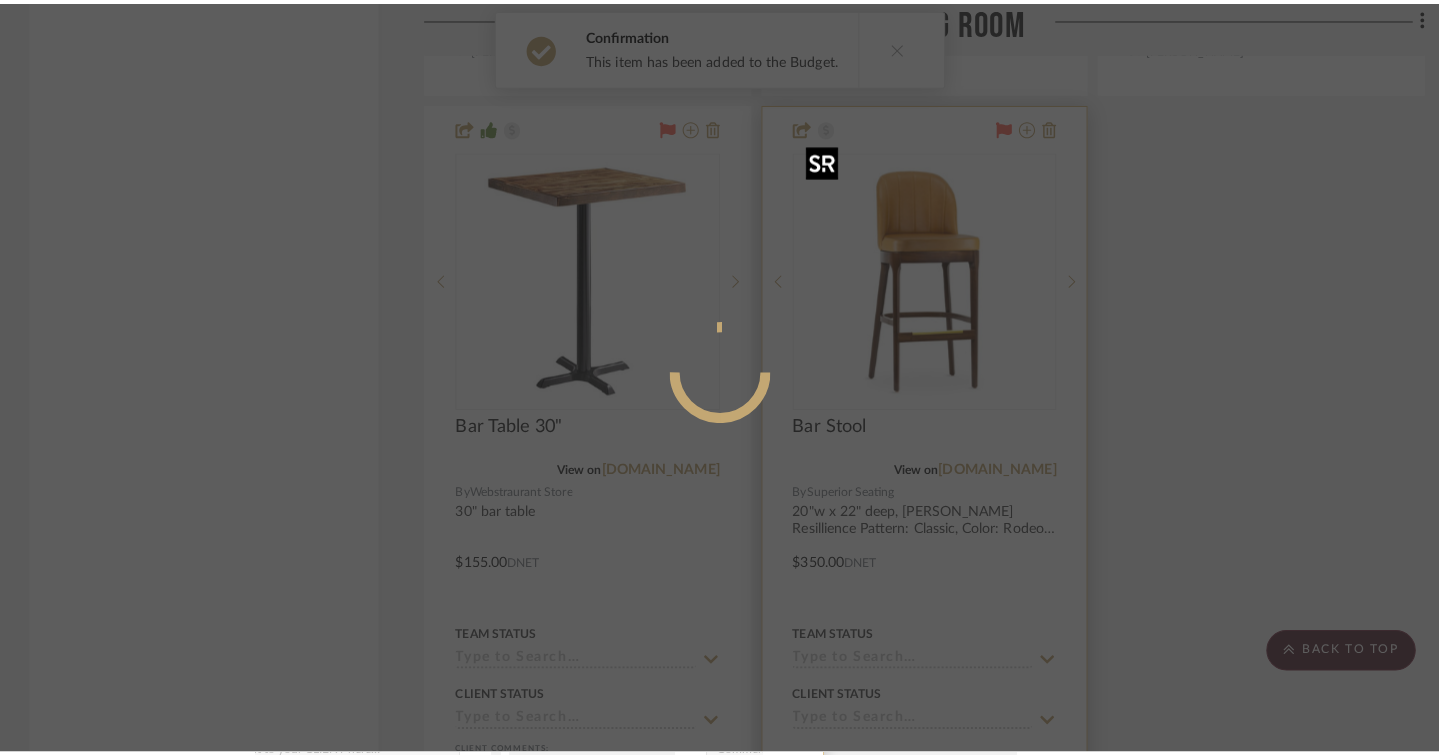 scroll, scrollTop: 0, scrollLeft: 0, axis: both 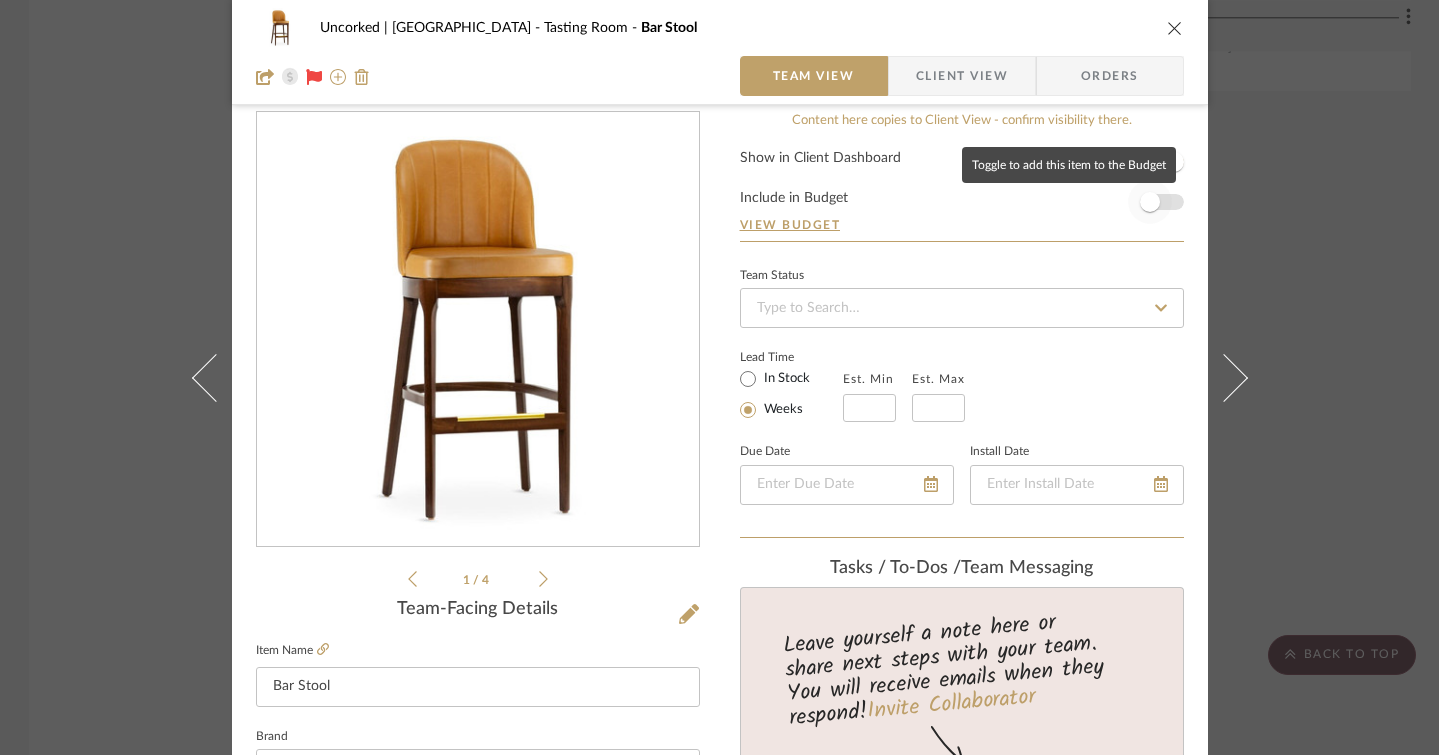 click at bounding box center (1150, 202) 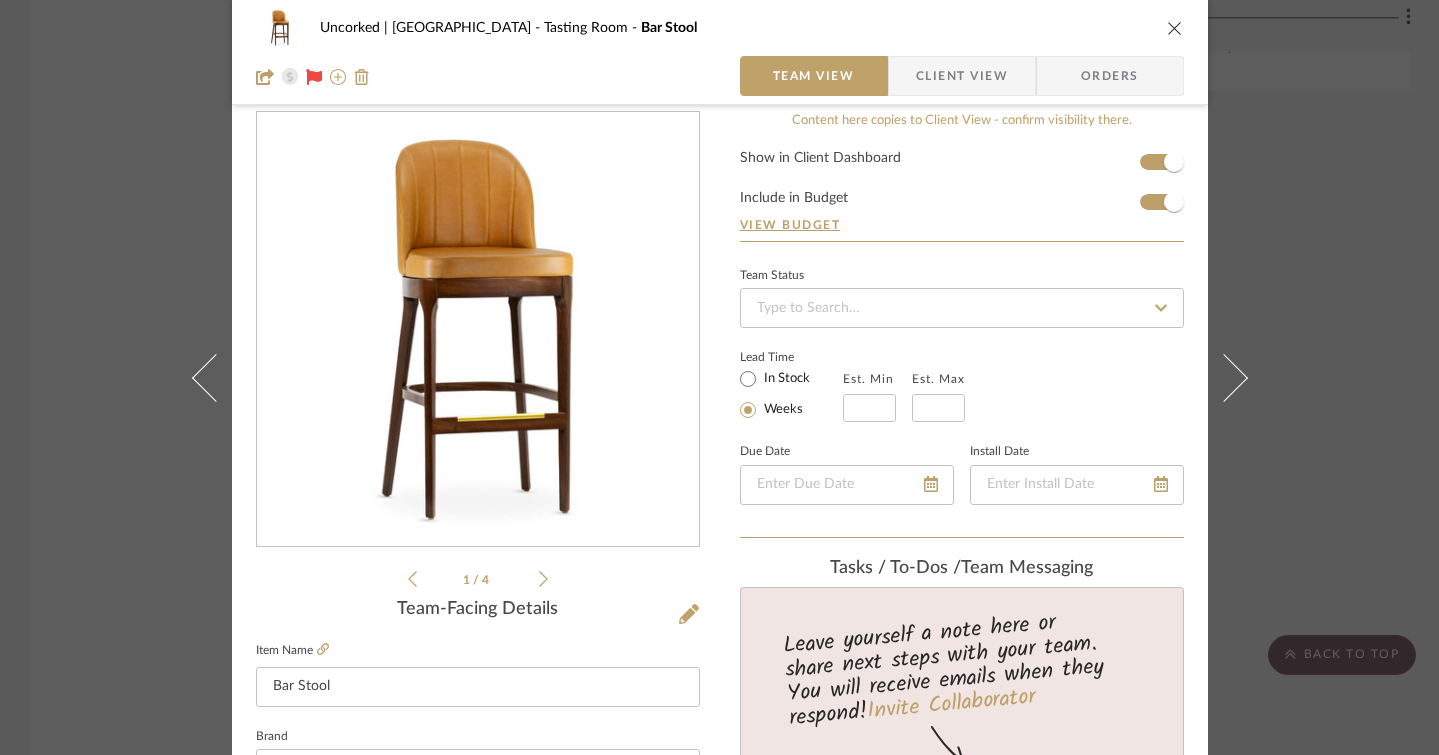 type 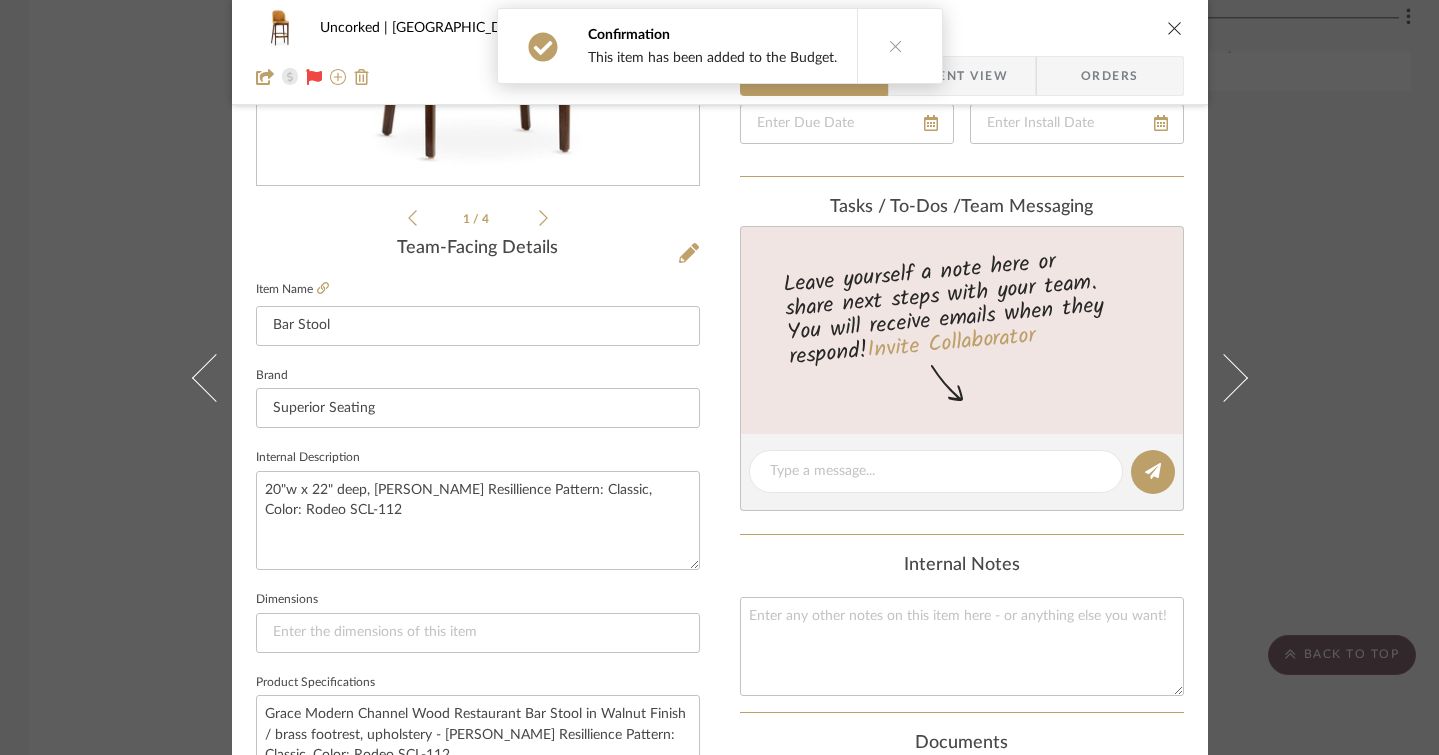 scroll, scrollTop: 426, scrollLeft: 0, axis: vertical 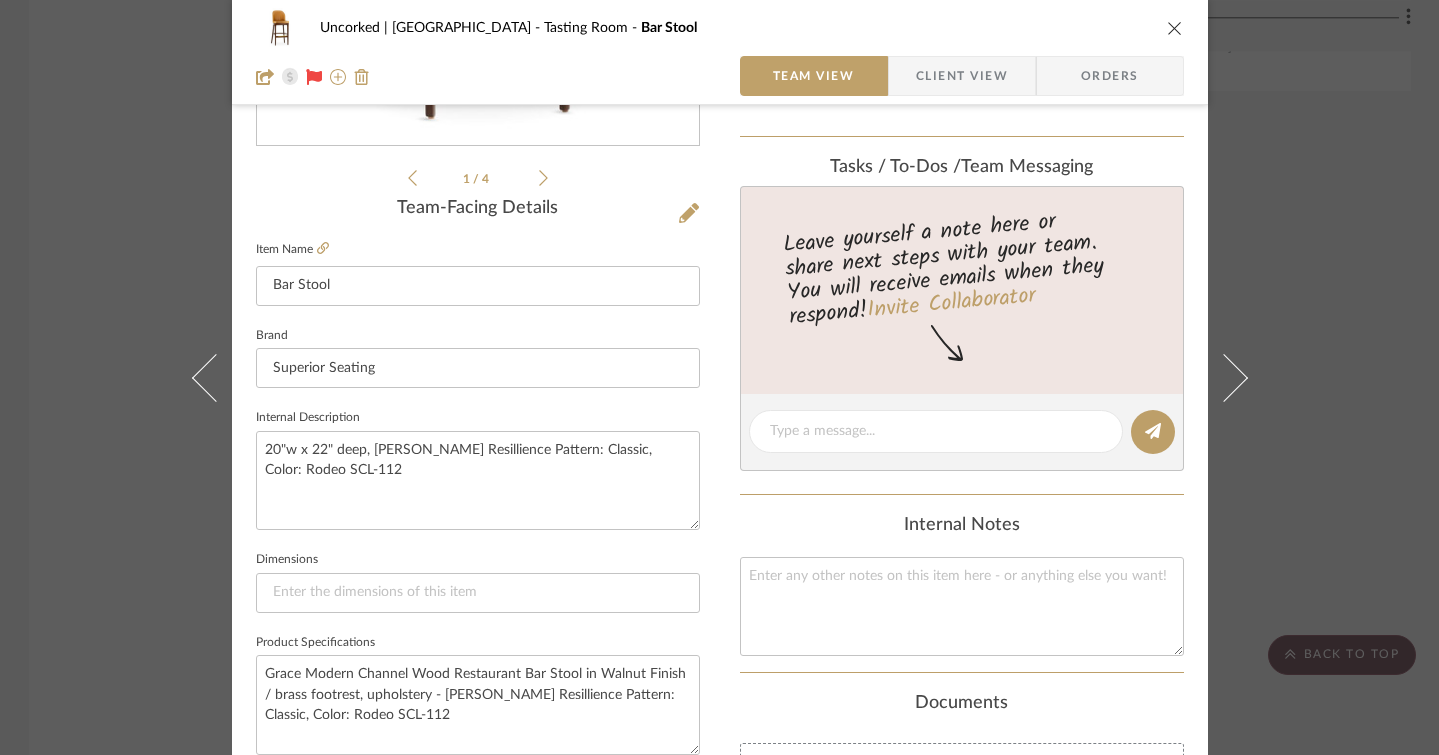 click at bounding box center [1175, 28] 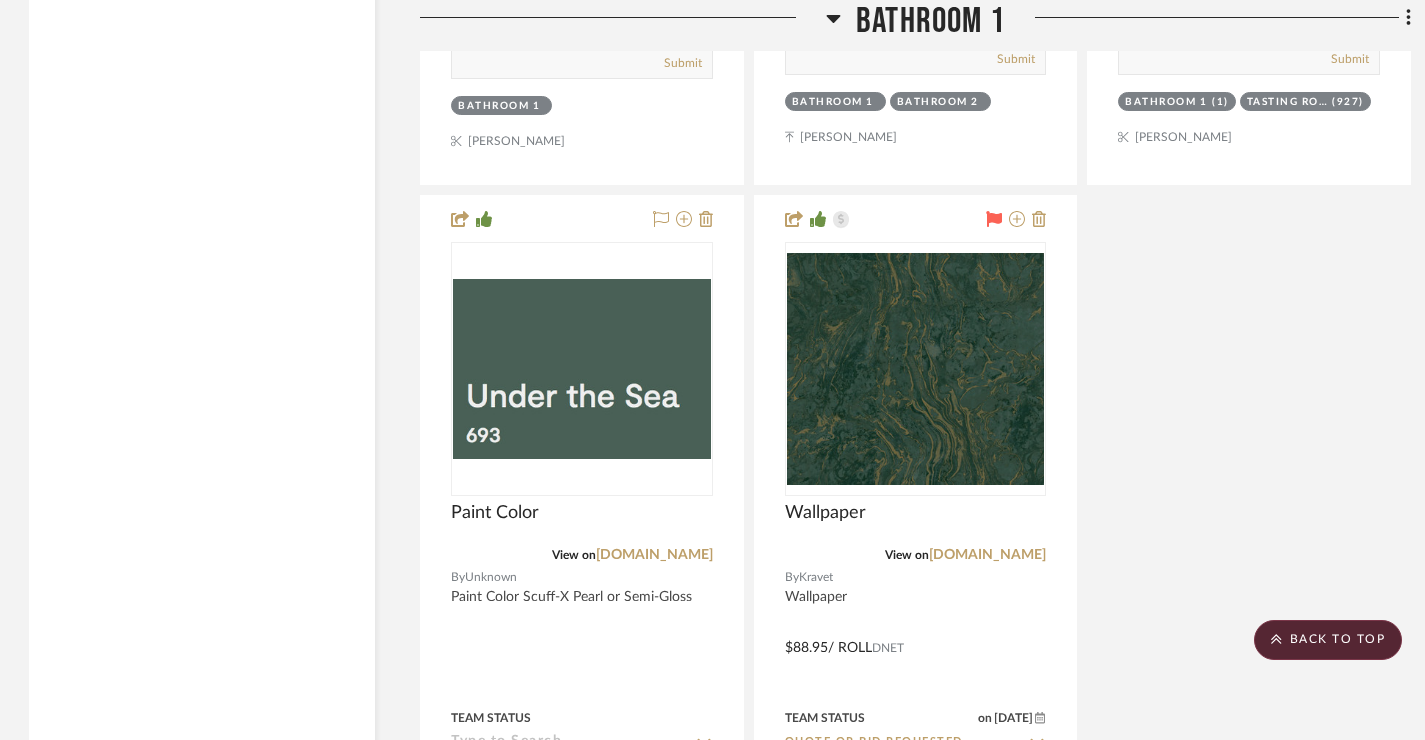 scroll, scrollTop: 15760, scrollLeft: 1, axis: both 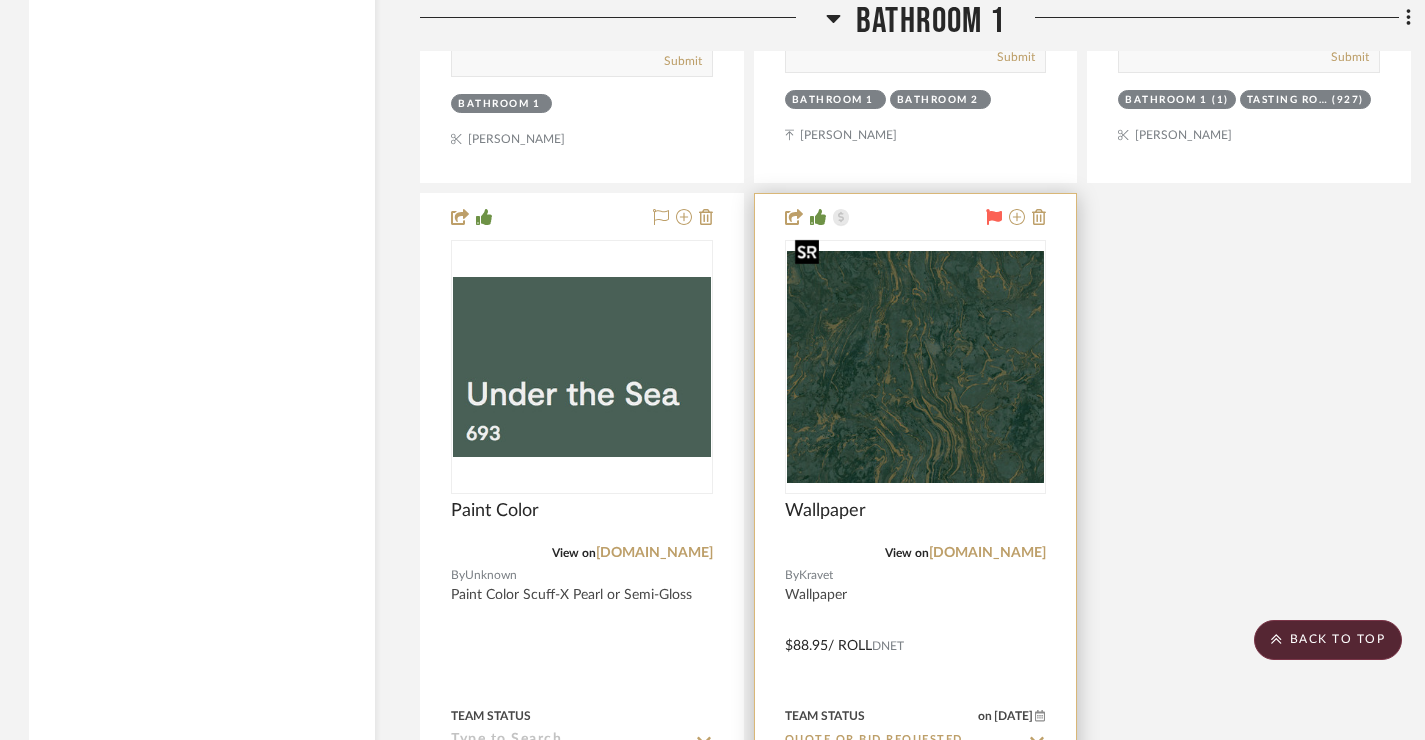 click at bounding box center (916, 367) 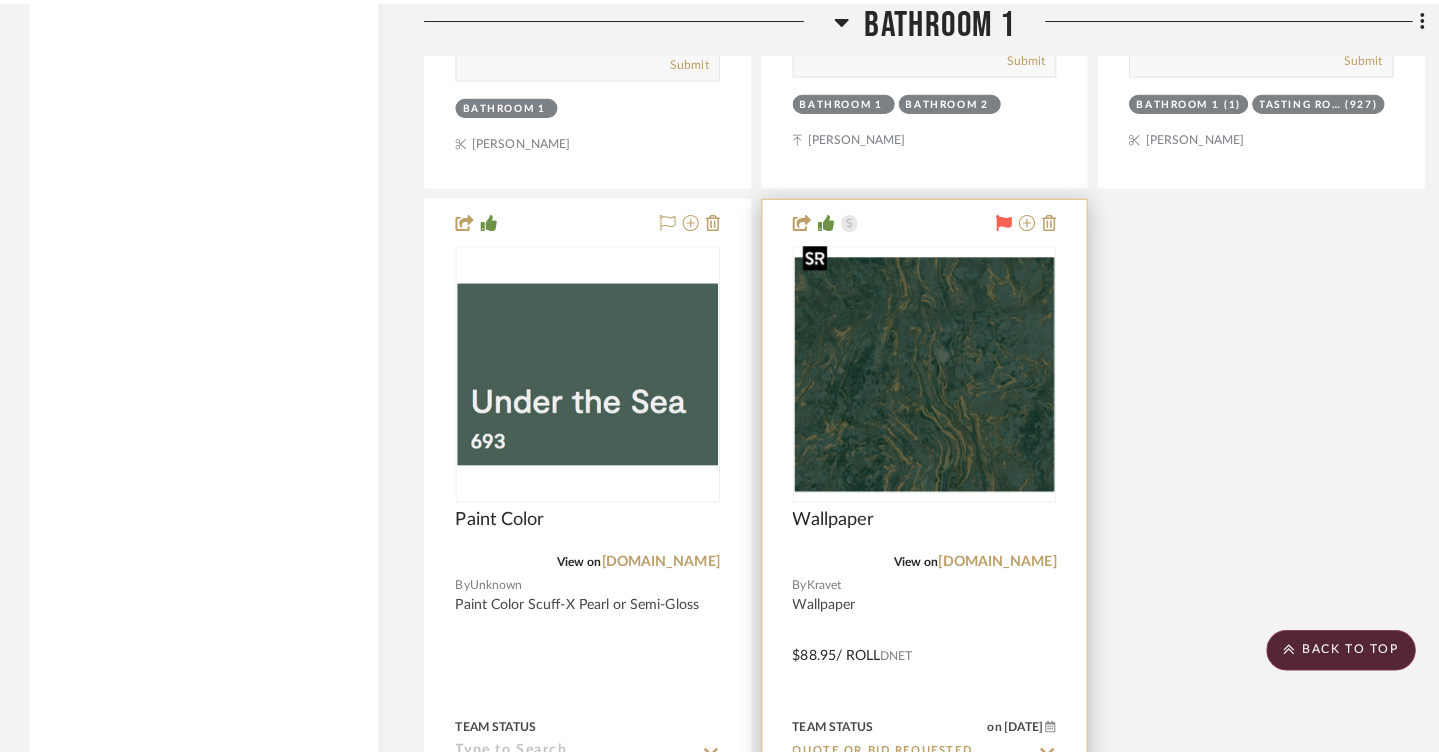 scroll, scrollTop: 0, scrollLeft: 0, axis: both 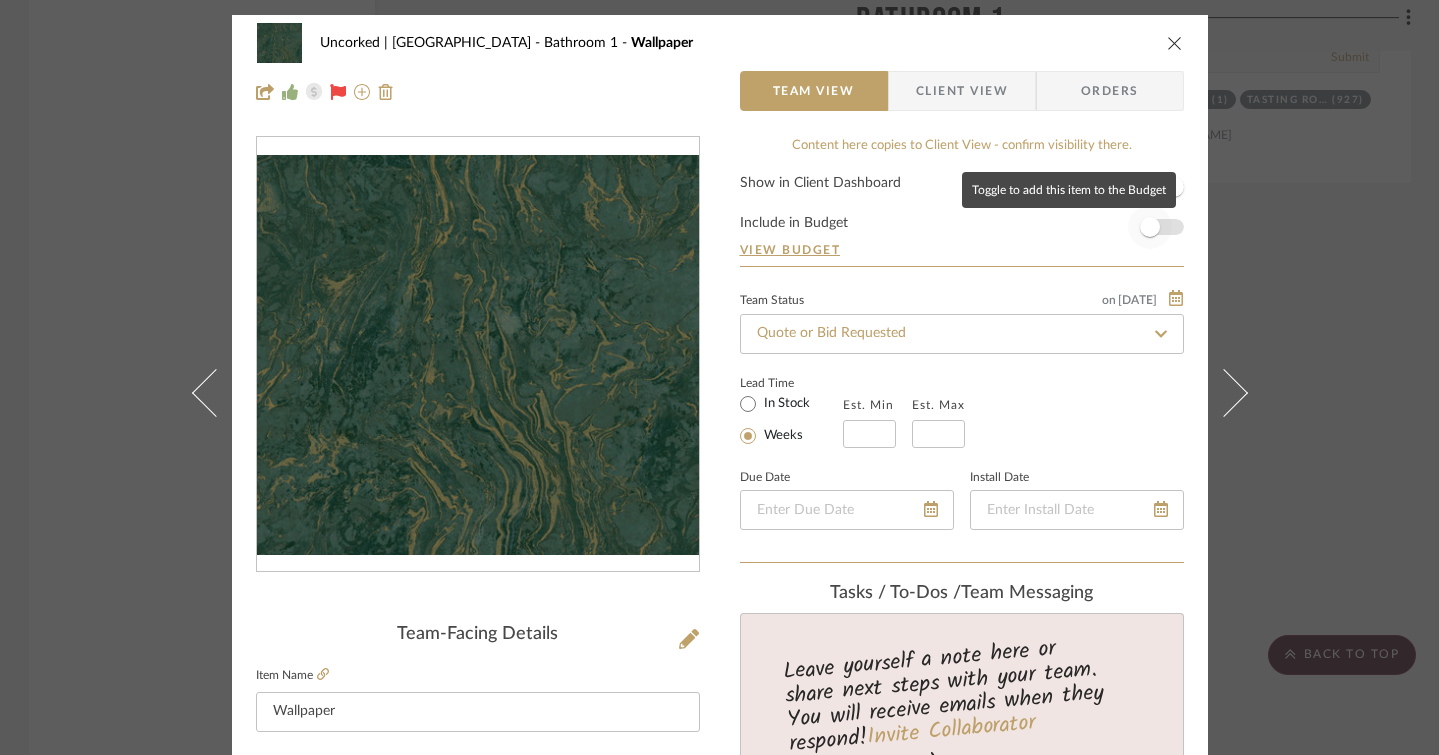 click at bounding box center [1150, 227] 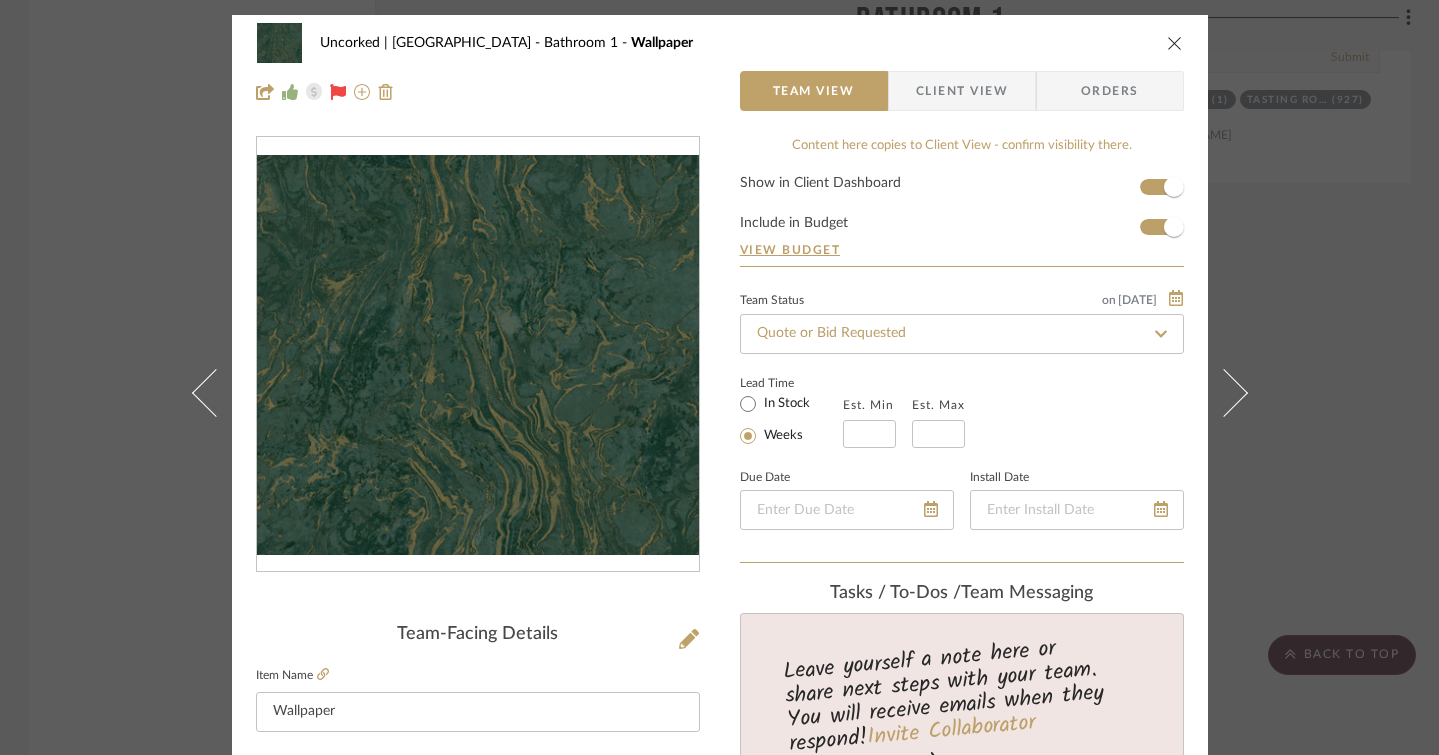 type 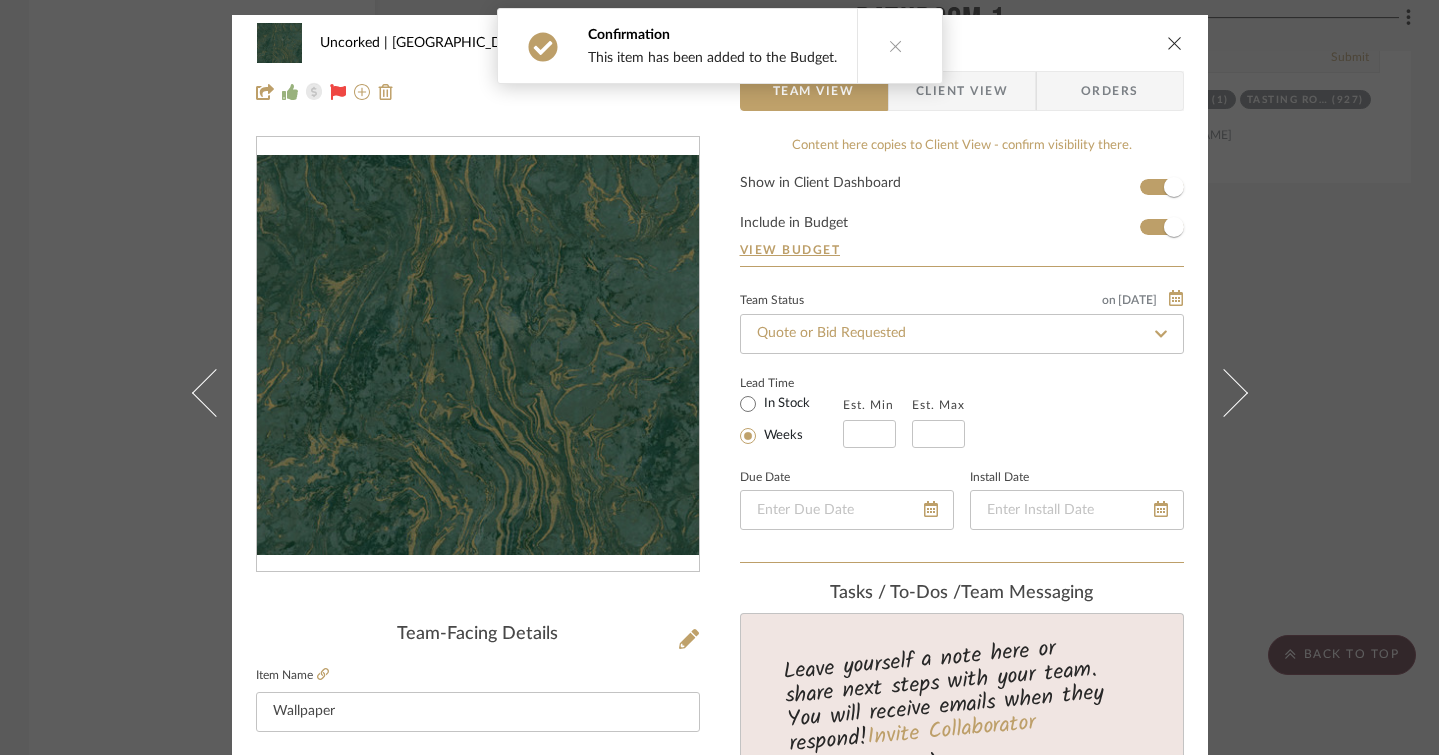 click at bounding box center [1175, 43] 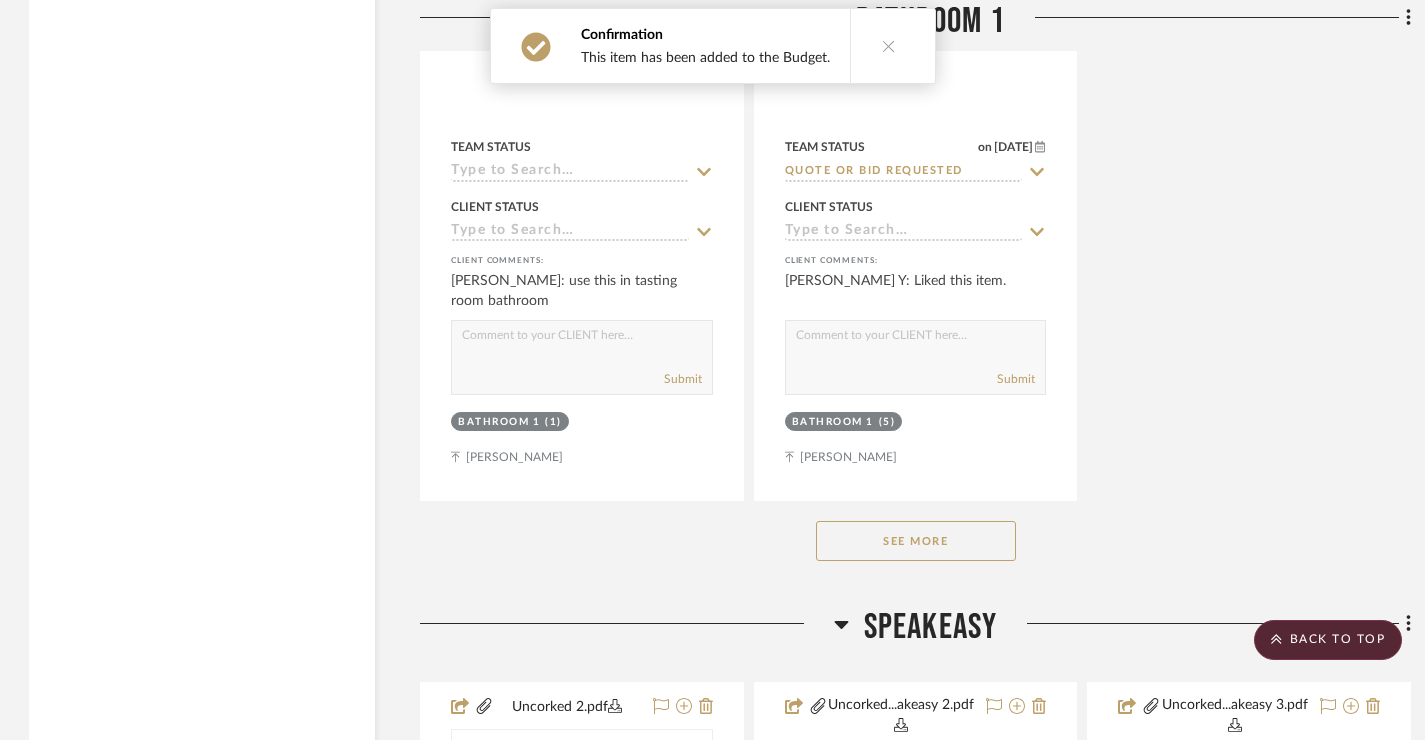 scroll, scrollTop: 16386, scrollLeft: 1, axis: both 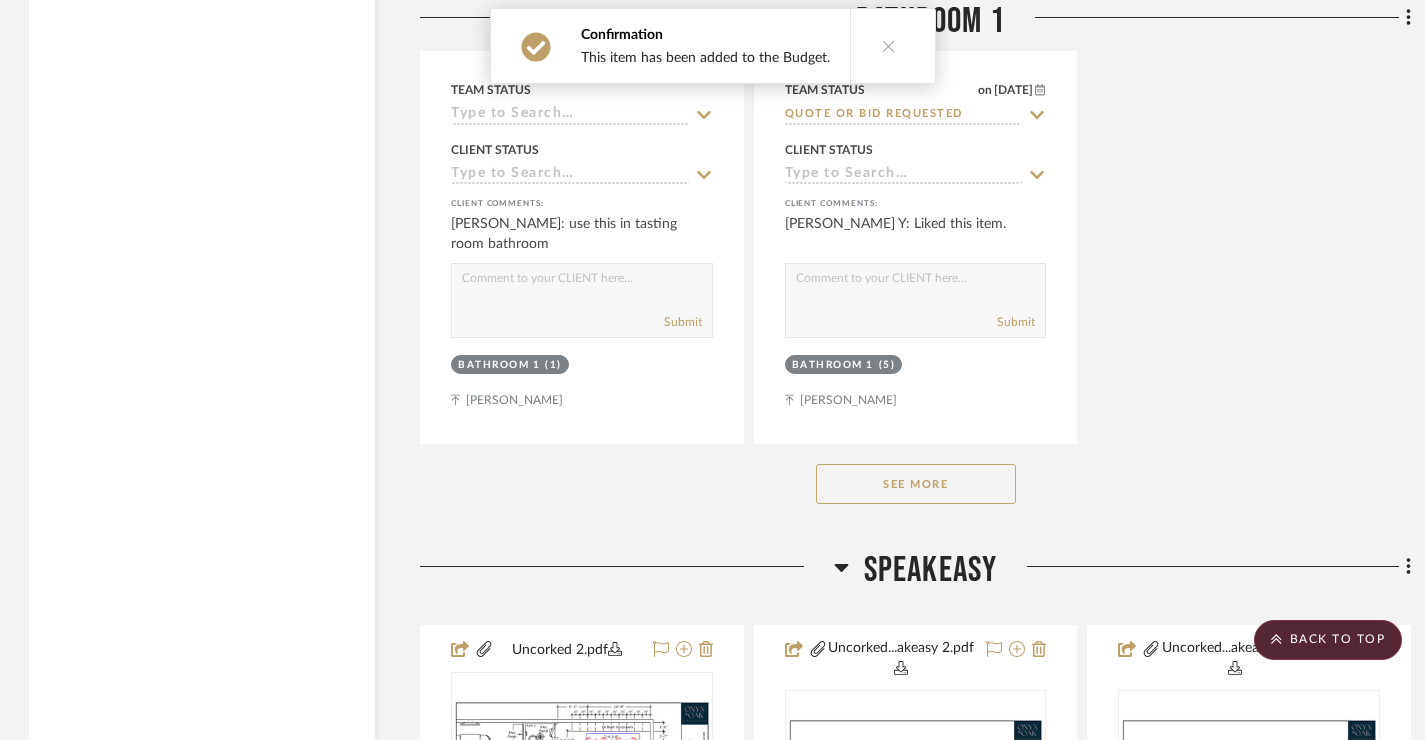 click on "See More" 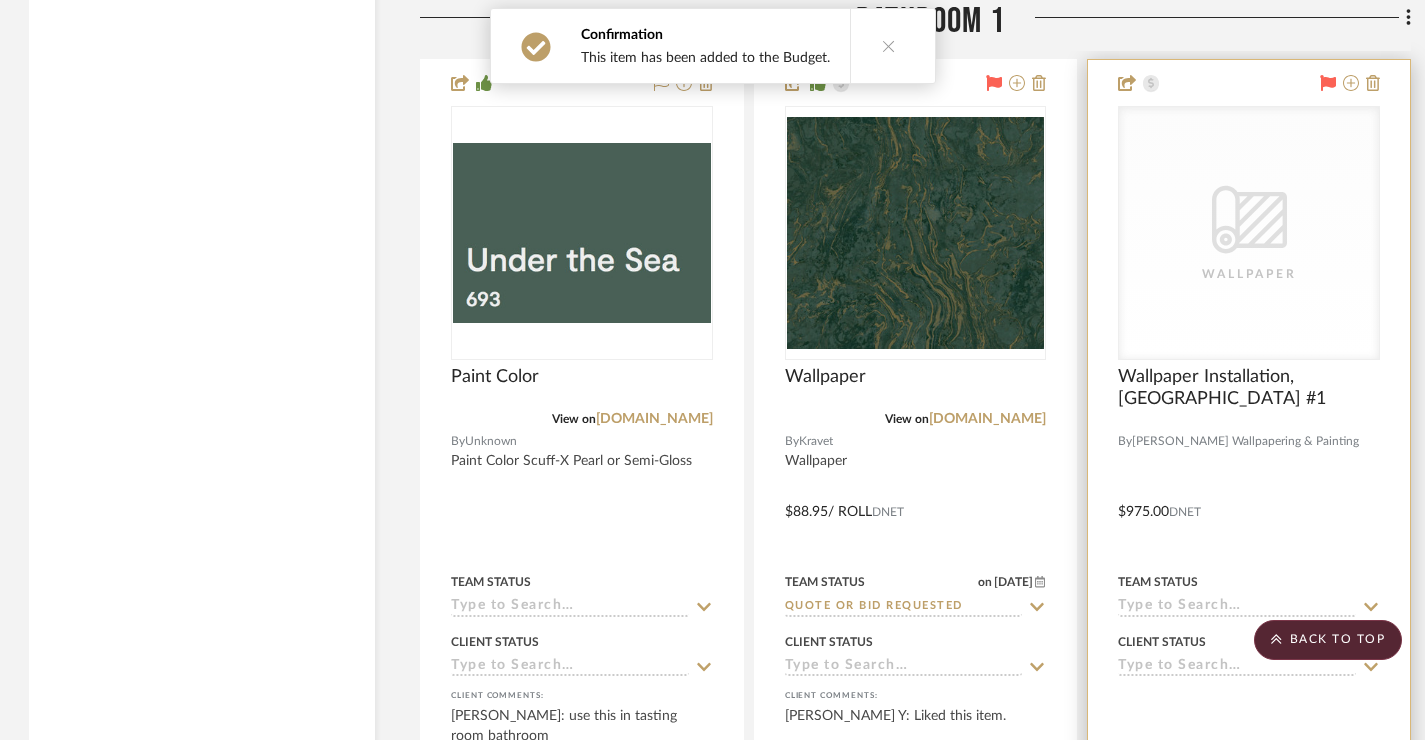 click on "Wallpaper" at bounding box center (0, 0) 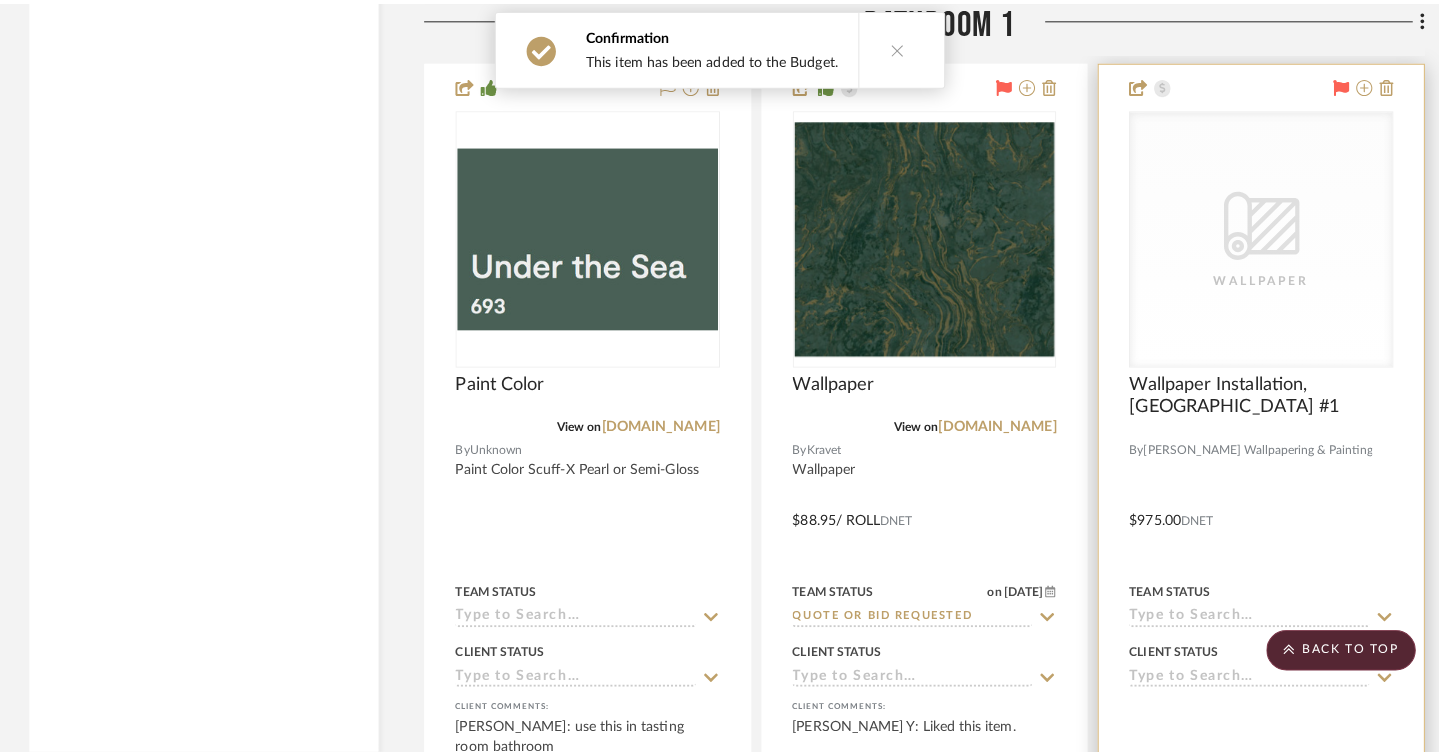 scroll, scrollTop: 0, scrollLeft: 0, axis: both 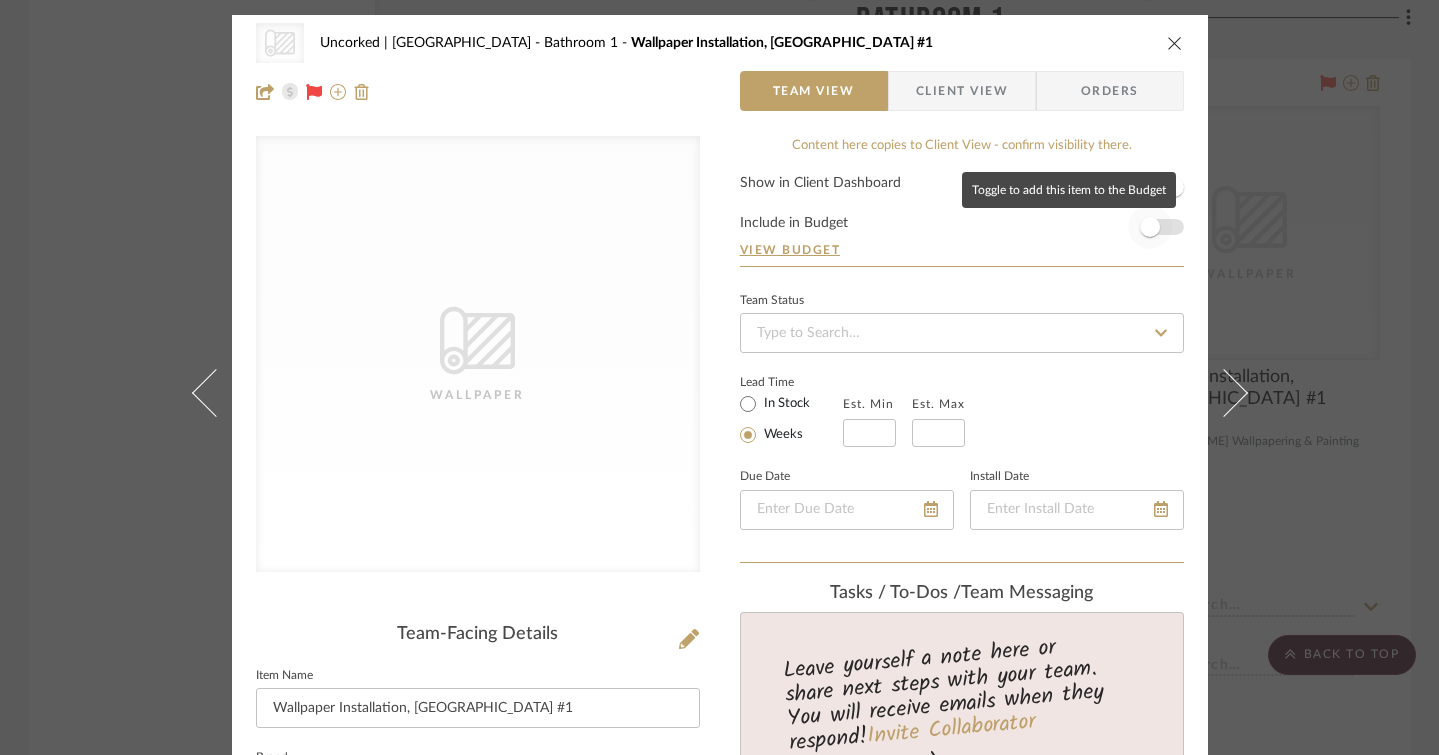 click at bounding box center (1150, 227) 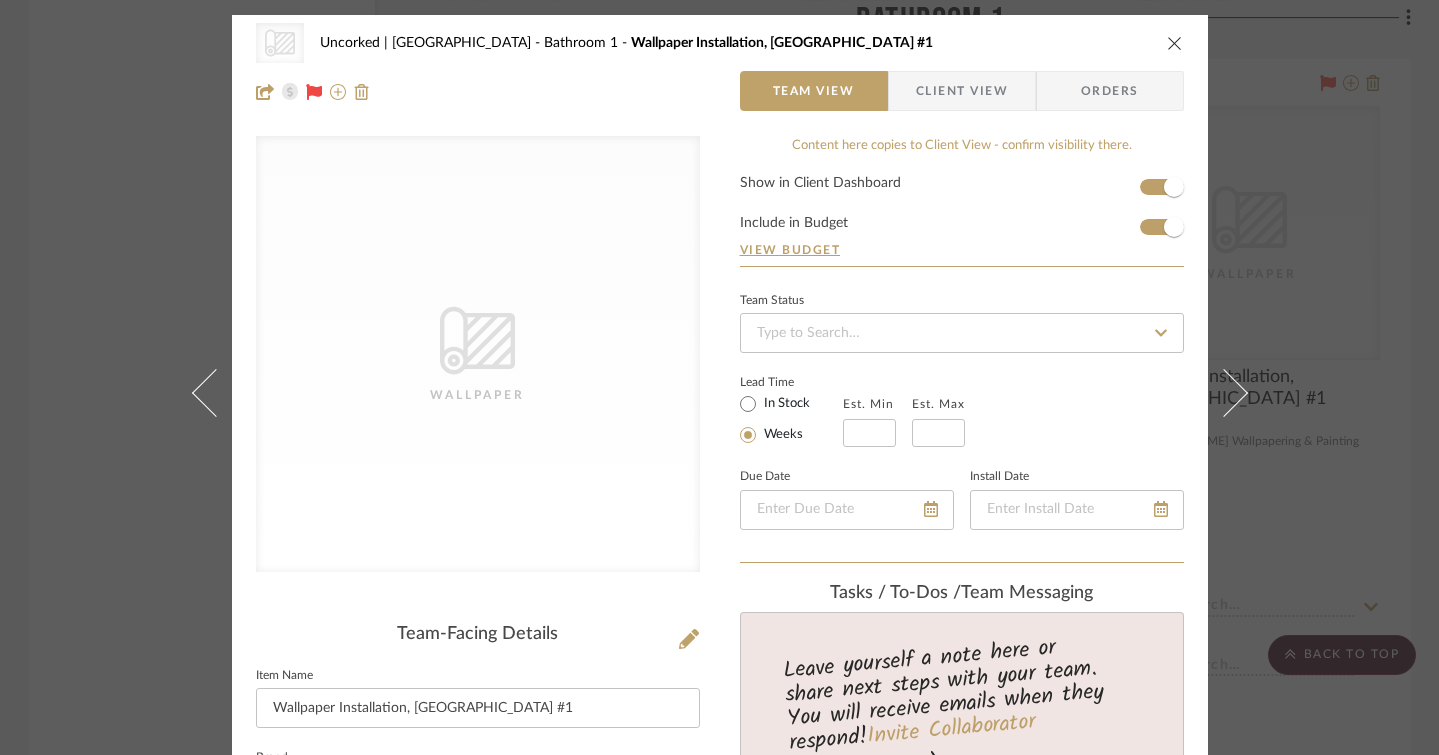 type 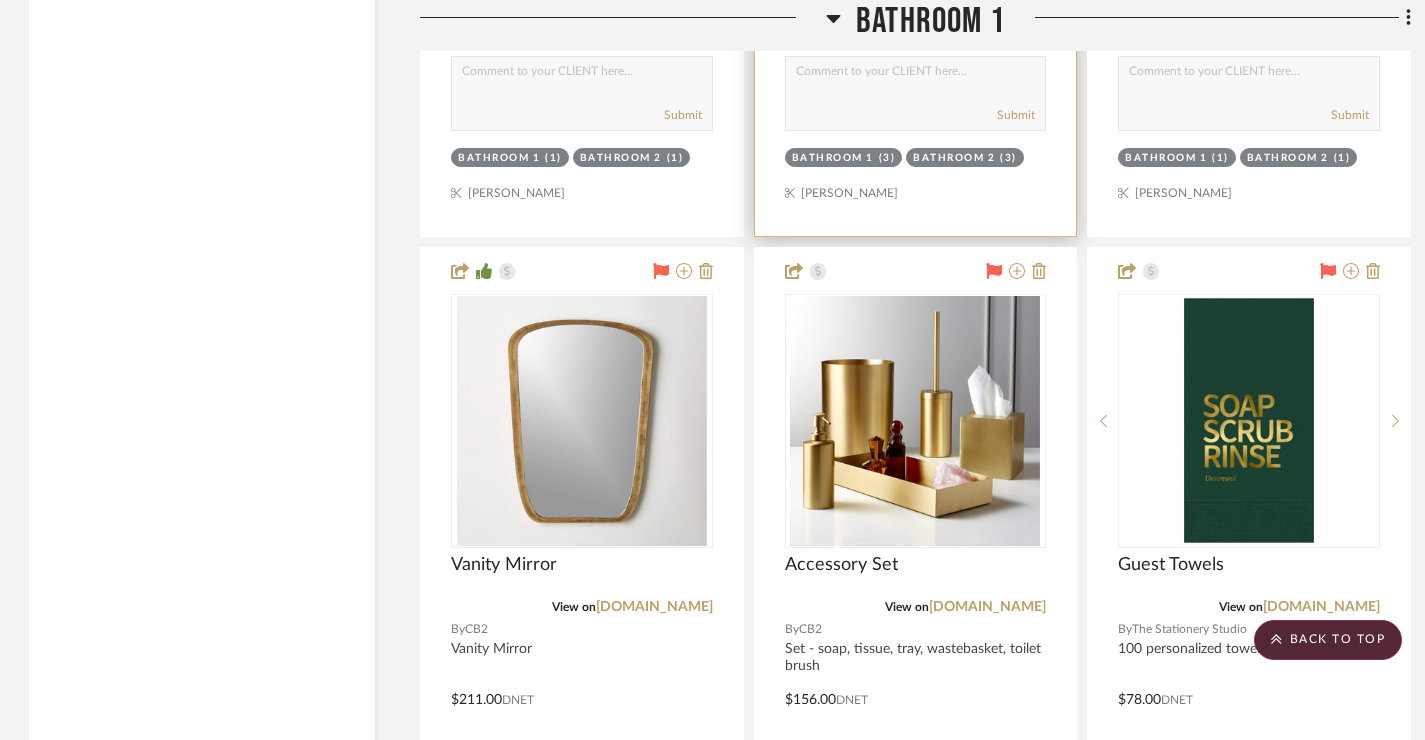 scroll, scrollTop: 18378, scrollLeft: 1, axis: both 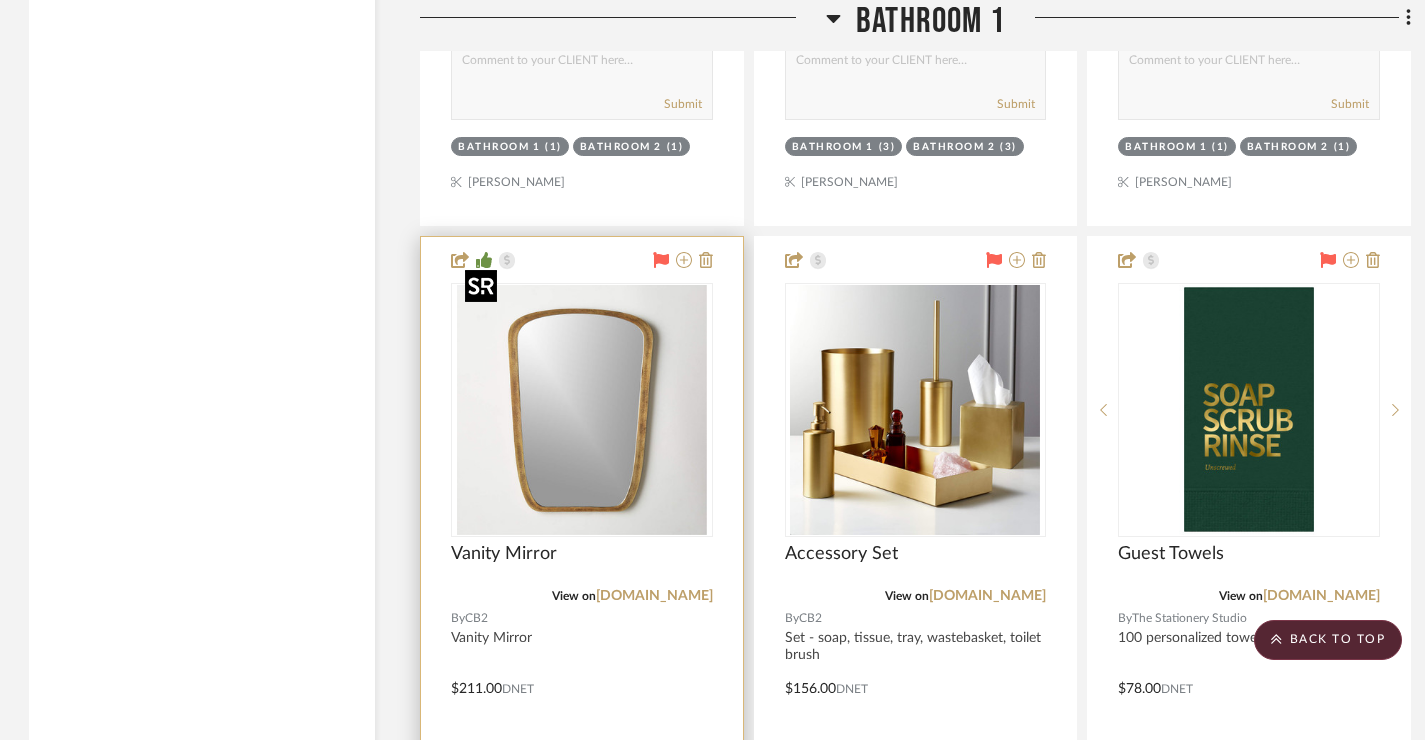 click at bounding box center [582, 410] 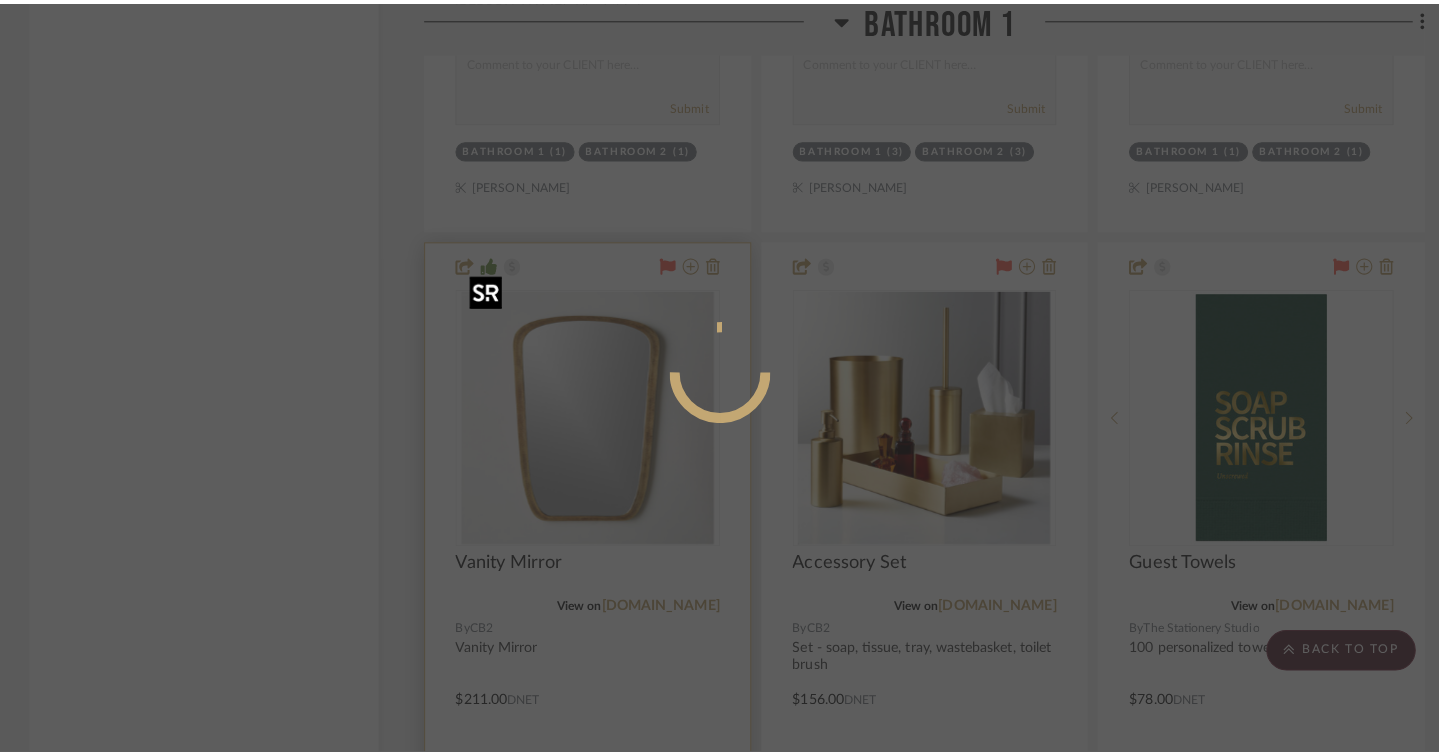 scroll, scrollTop: 0, scrollLeft: 0, axis: both 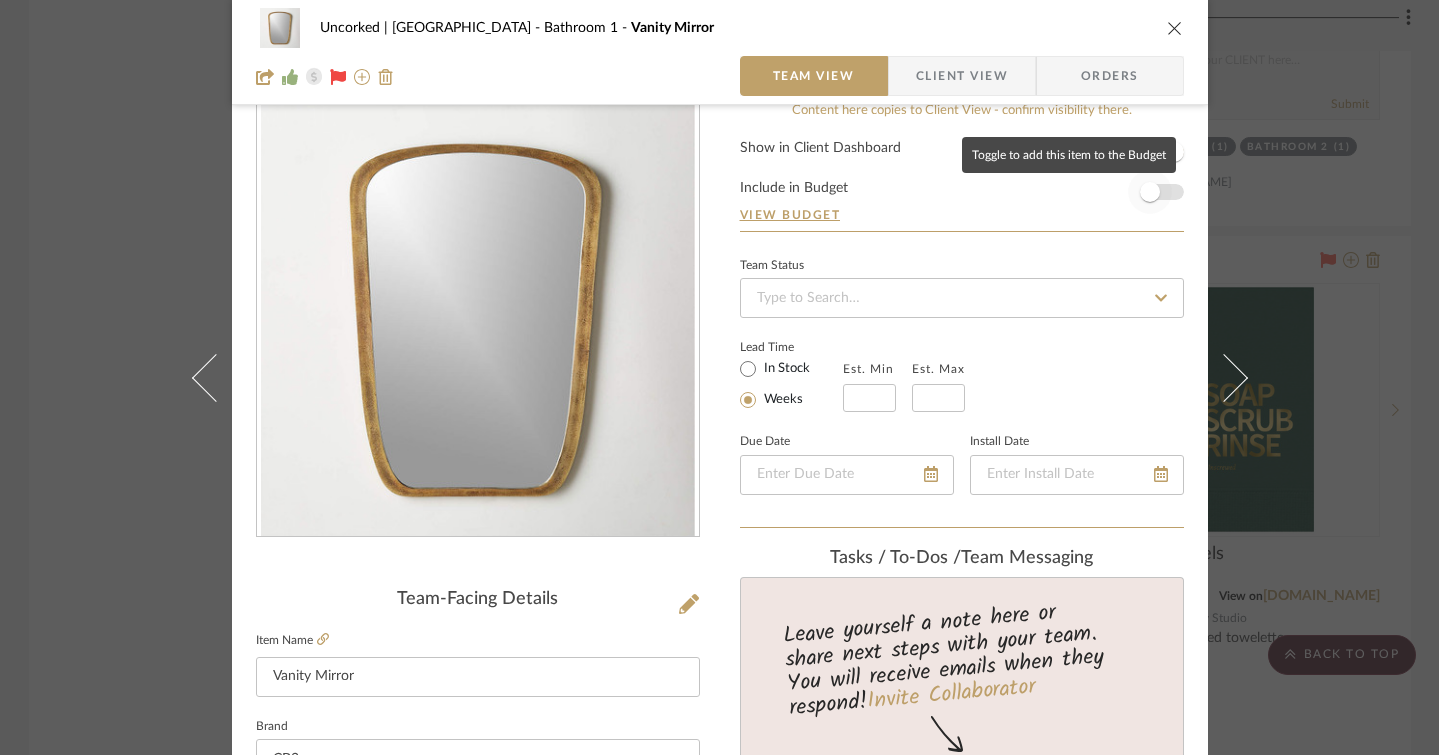click at bounding box center (1150, 192) 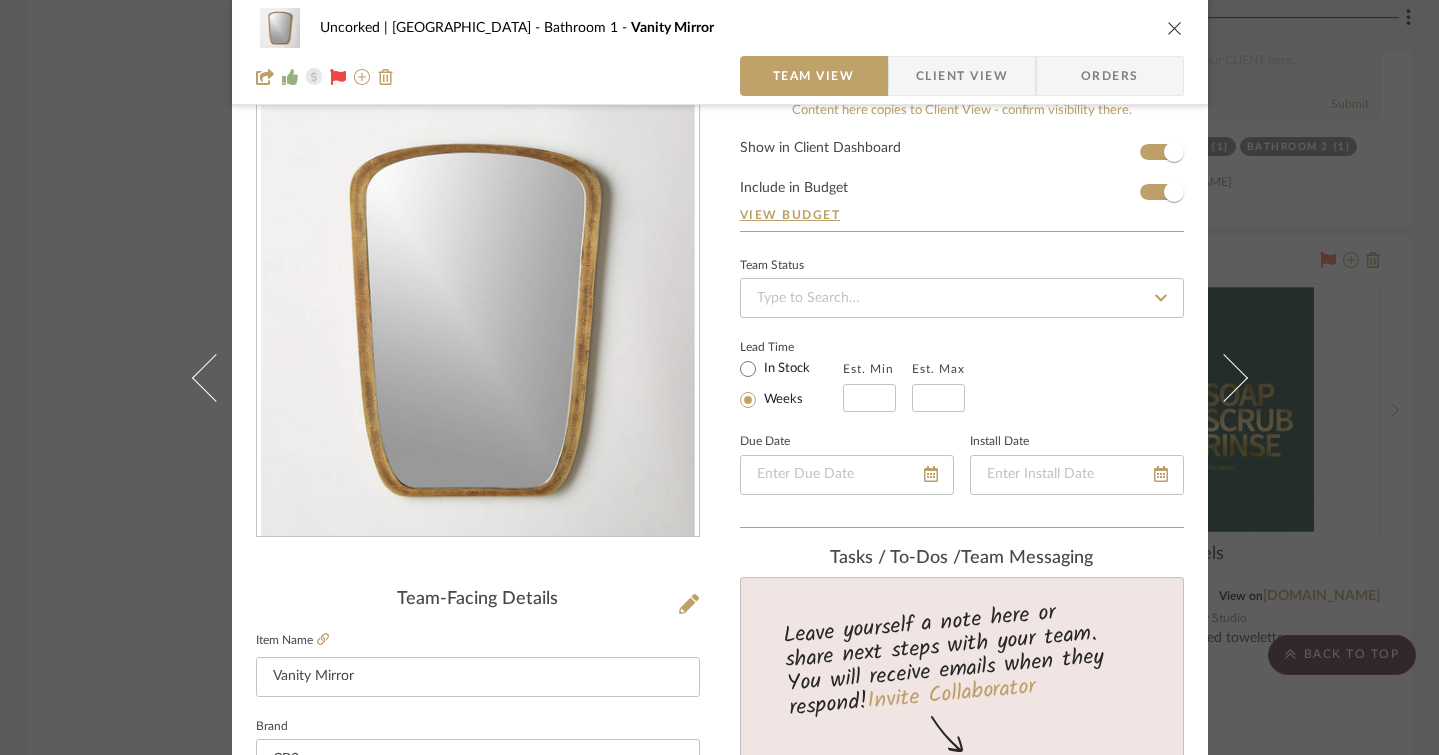 type 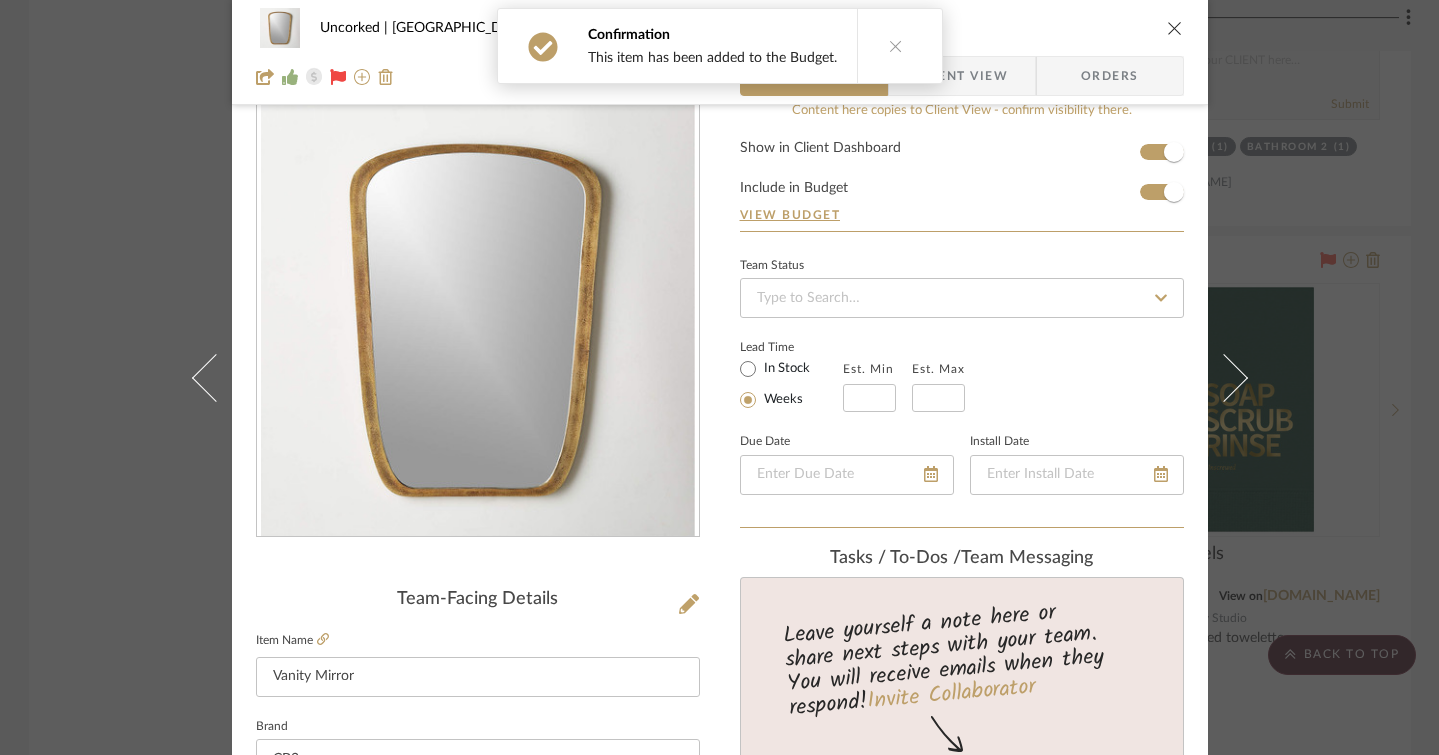 click at bounding box center [1175, 28] 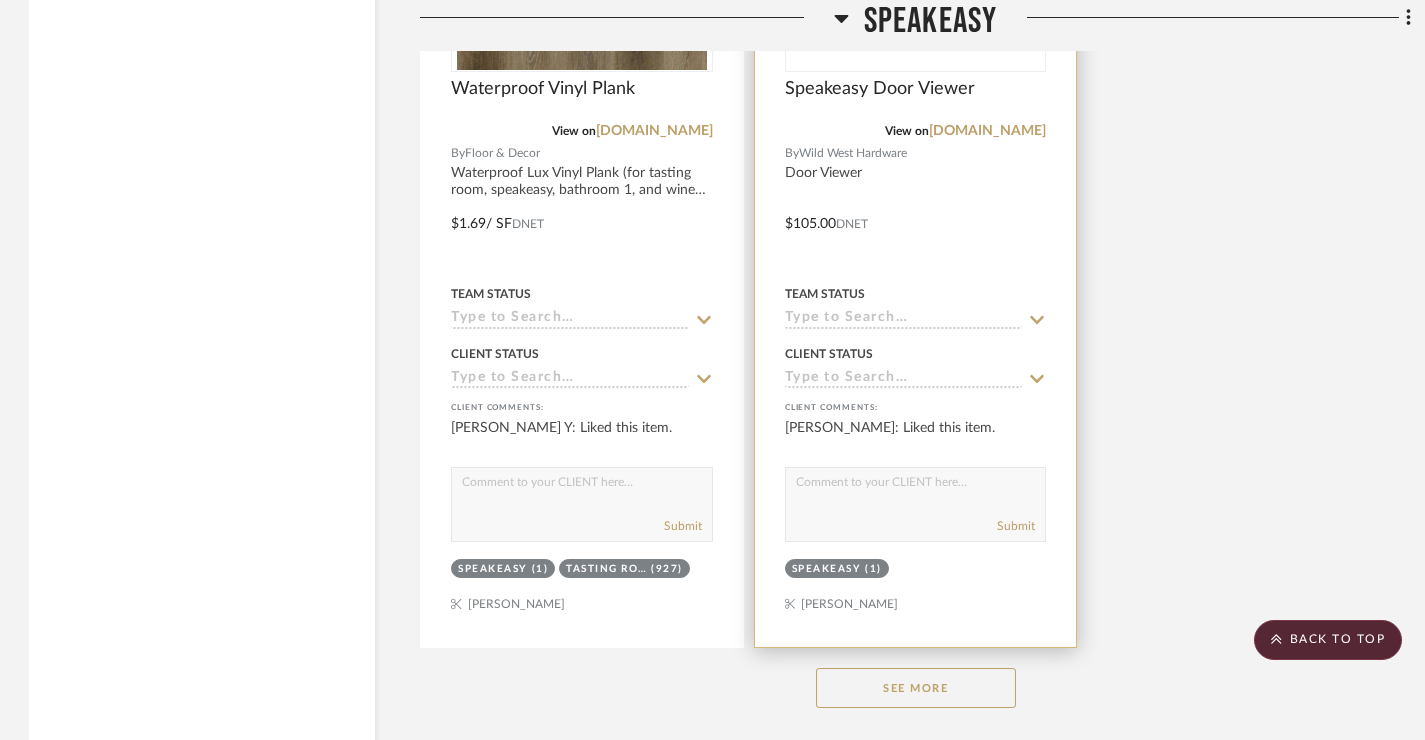 scroll, scrollTop: 22583, scrollLeft: 1, axis: both 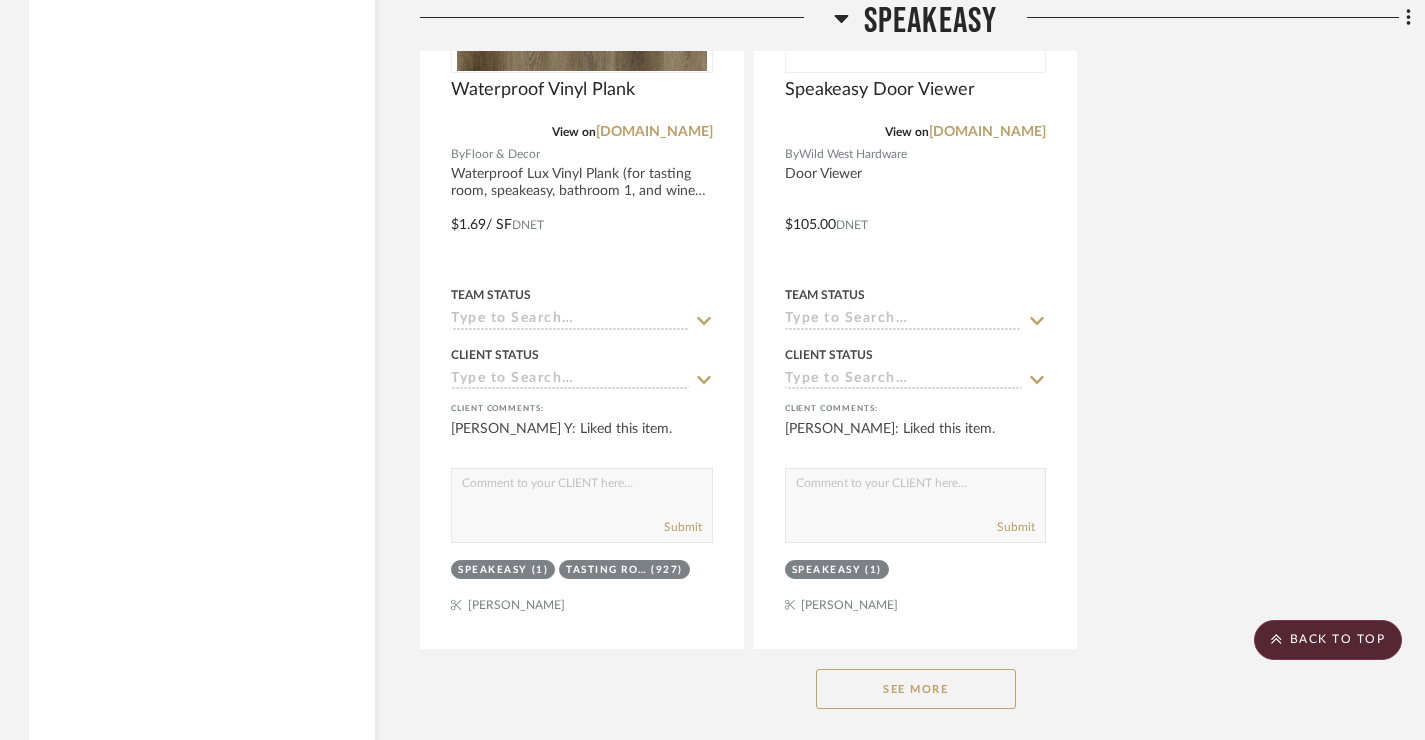 click on "See More" 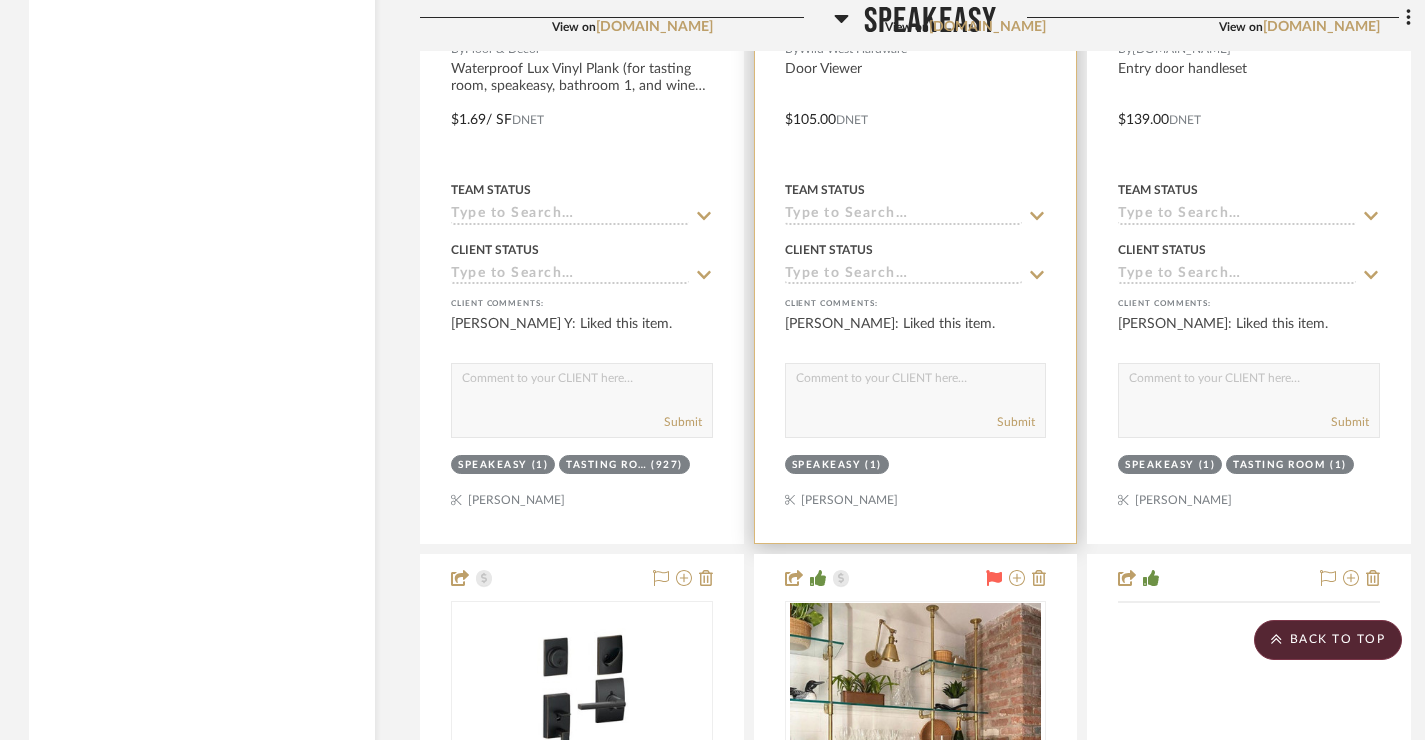 scroll, scrollTop: 22966, scrollLeft: 1, axis: both 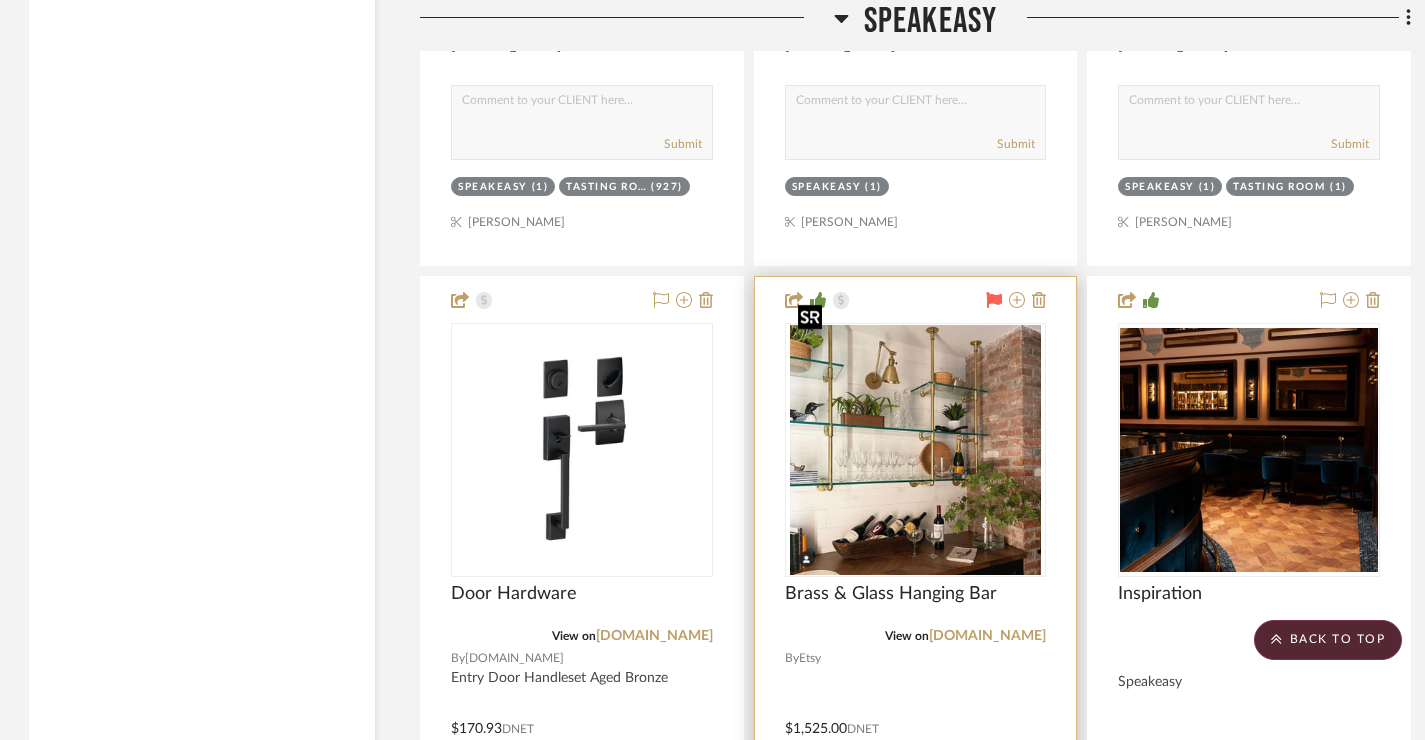 click at bounding box center (915, 450) 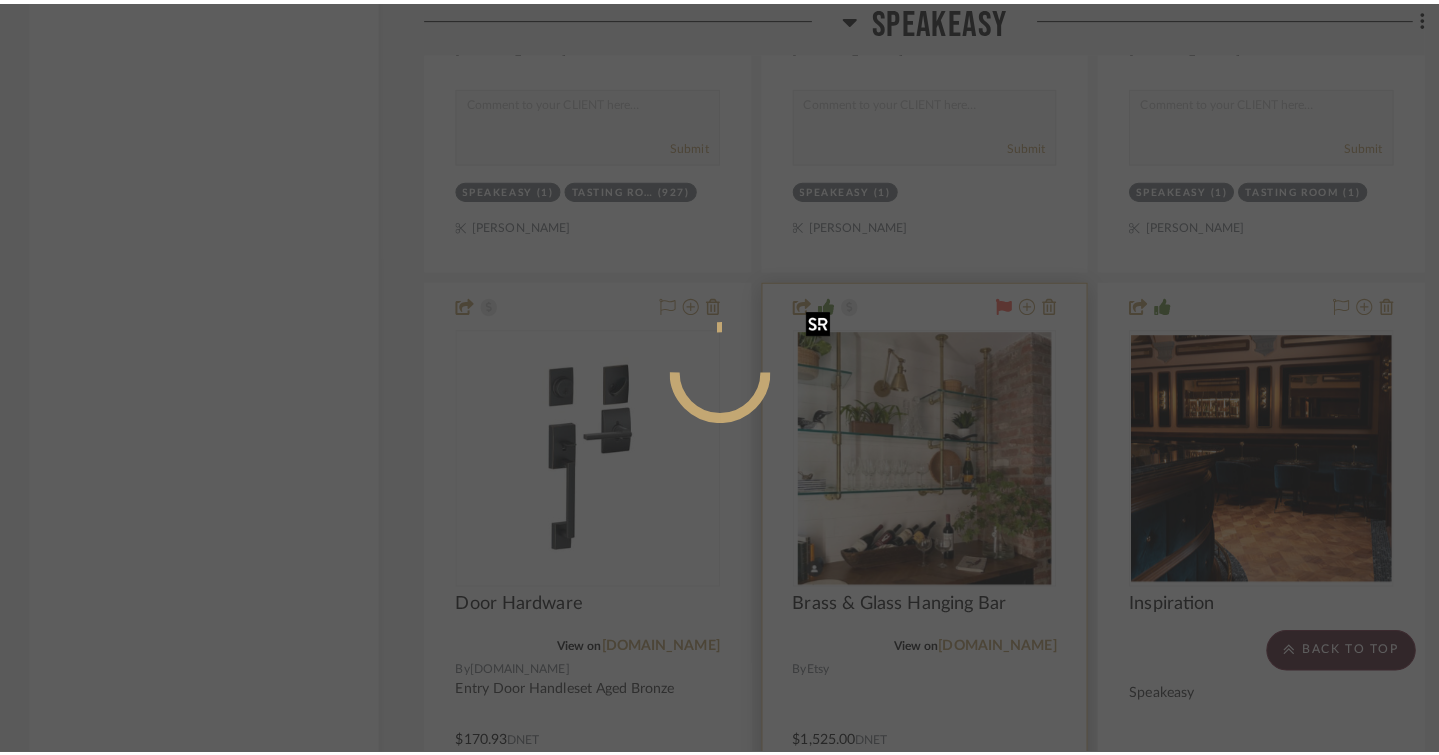 scroll, scrollTop: 0, scrollLeft: 0, axis: both 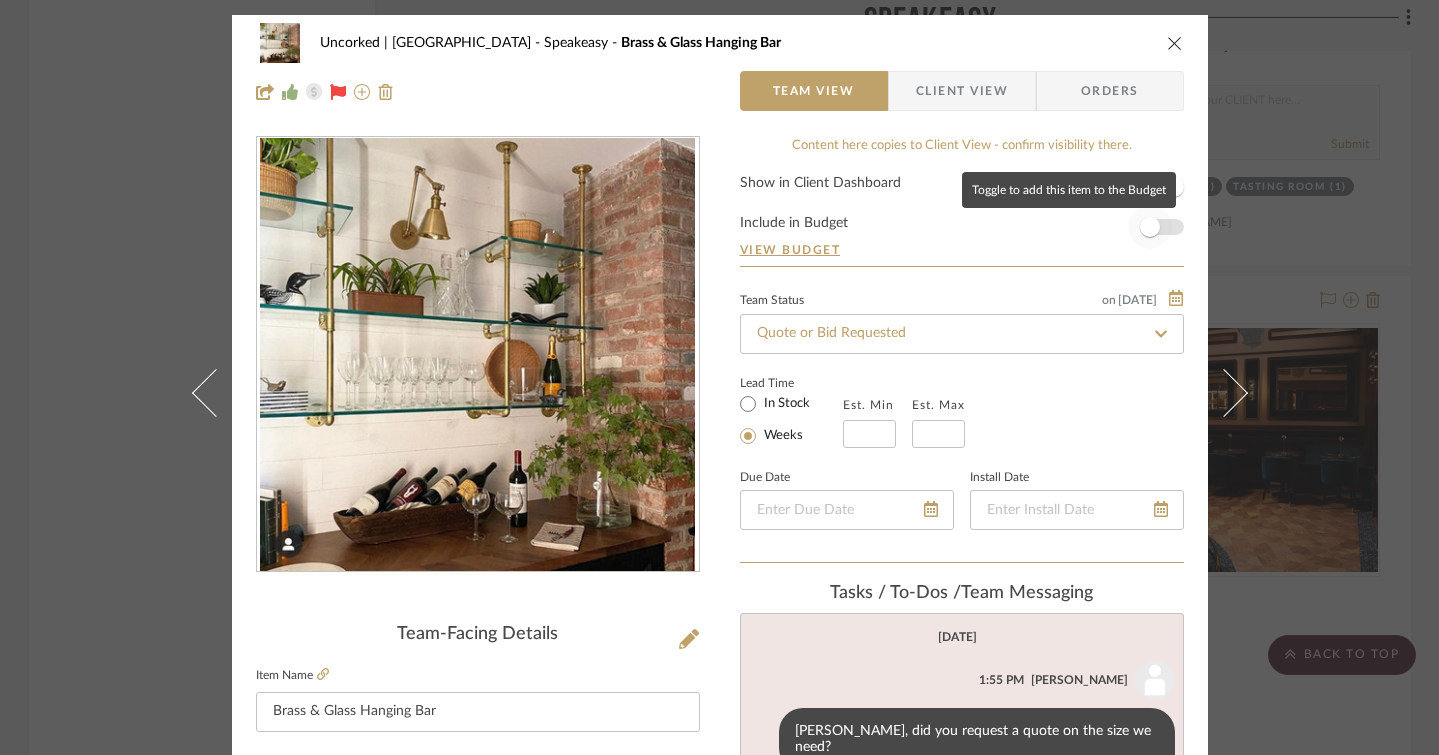 click at bounding box center [1150, 227] 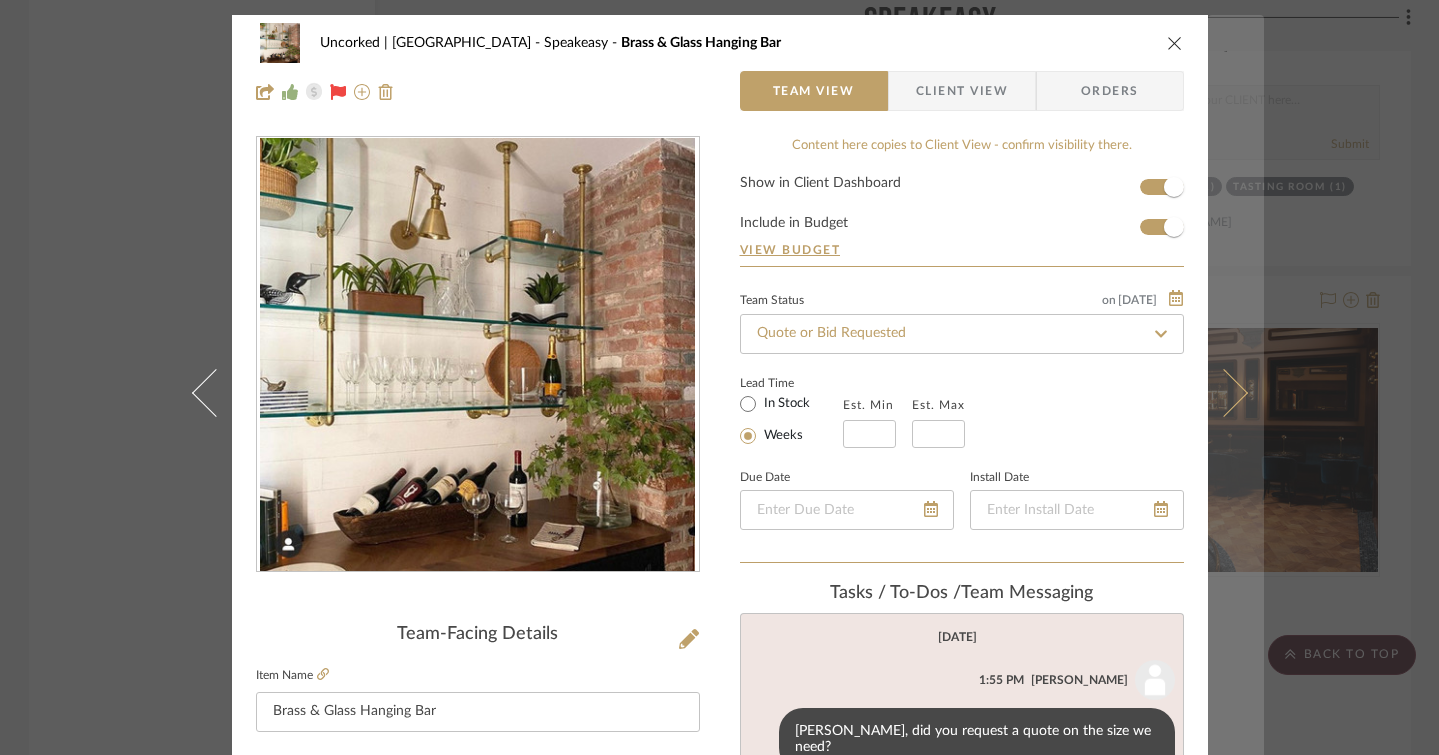 type 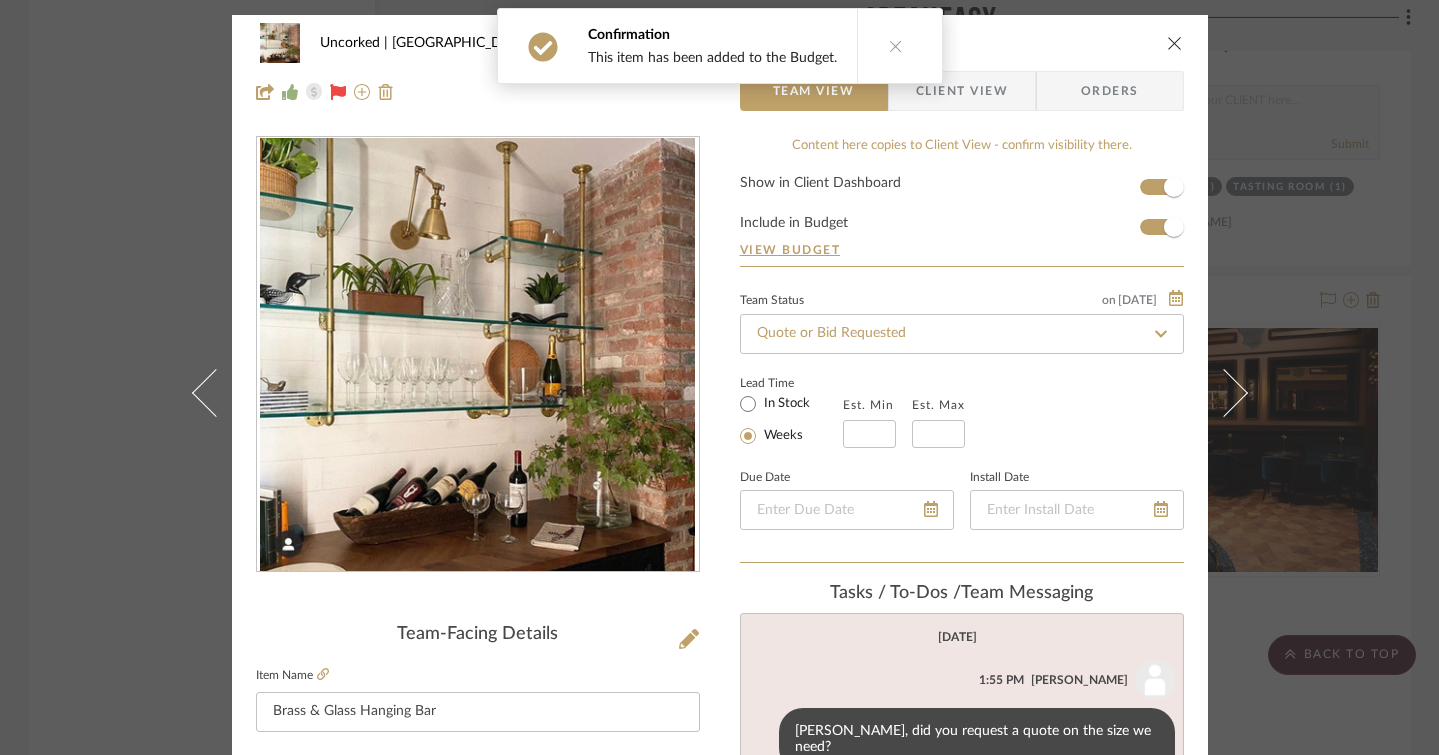click at bounding box center (1175, 43) 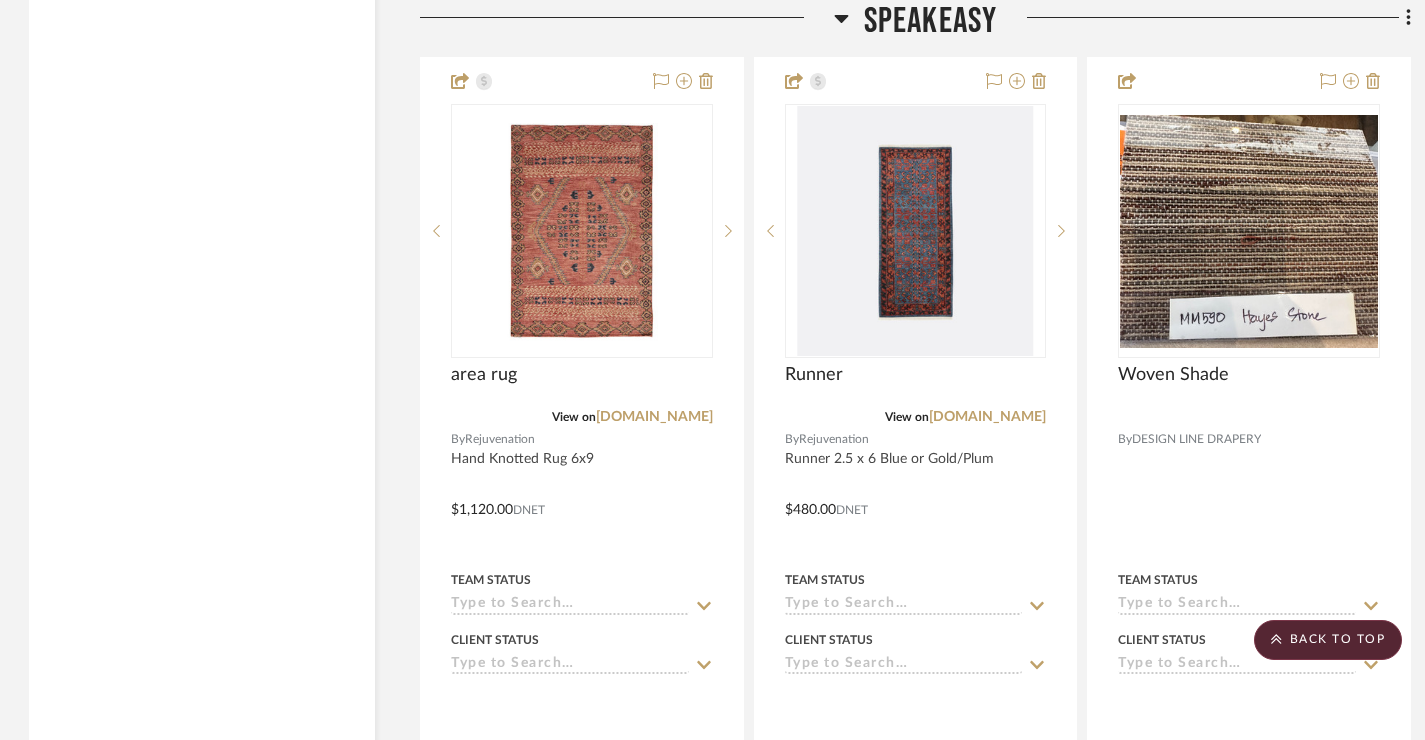 scroll, scrollTop: 26744, scrollLeft: 1, axis: both 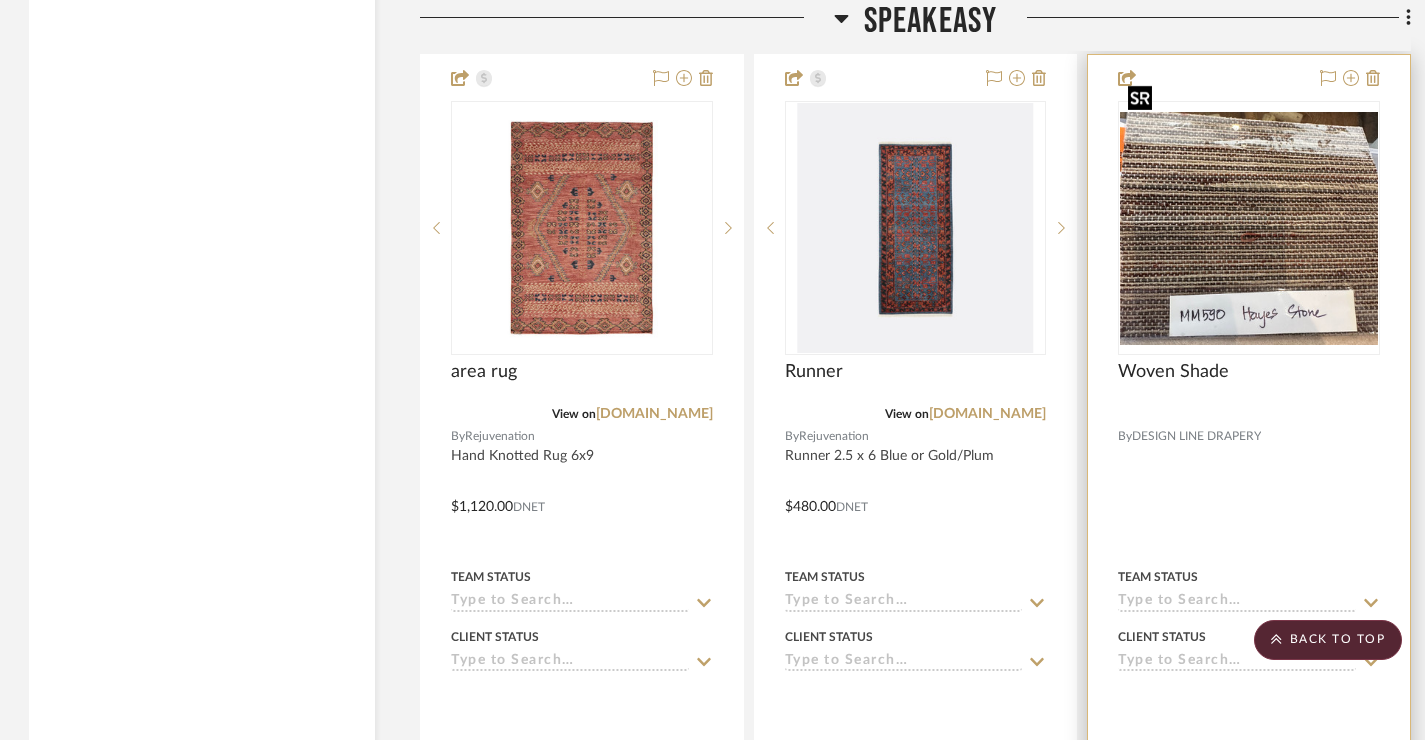 click at bounding box center [1249, 228] 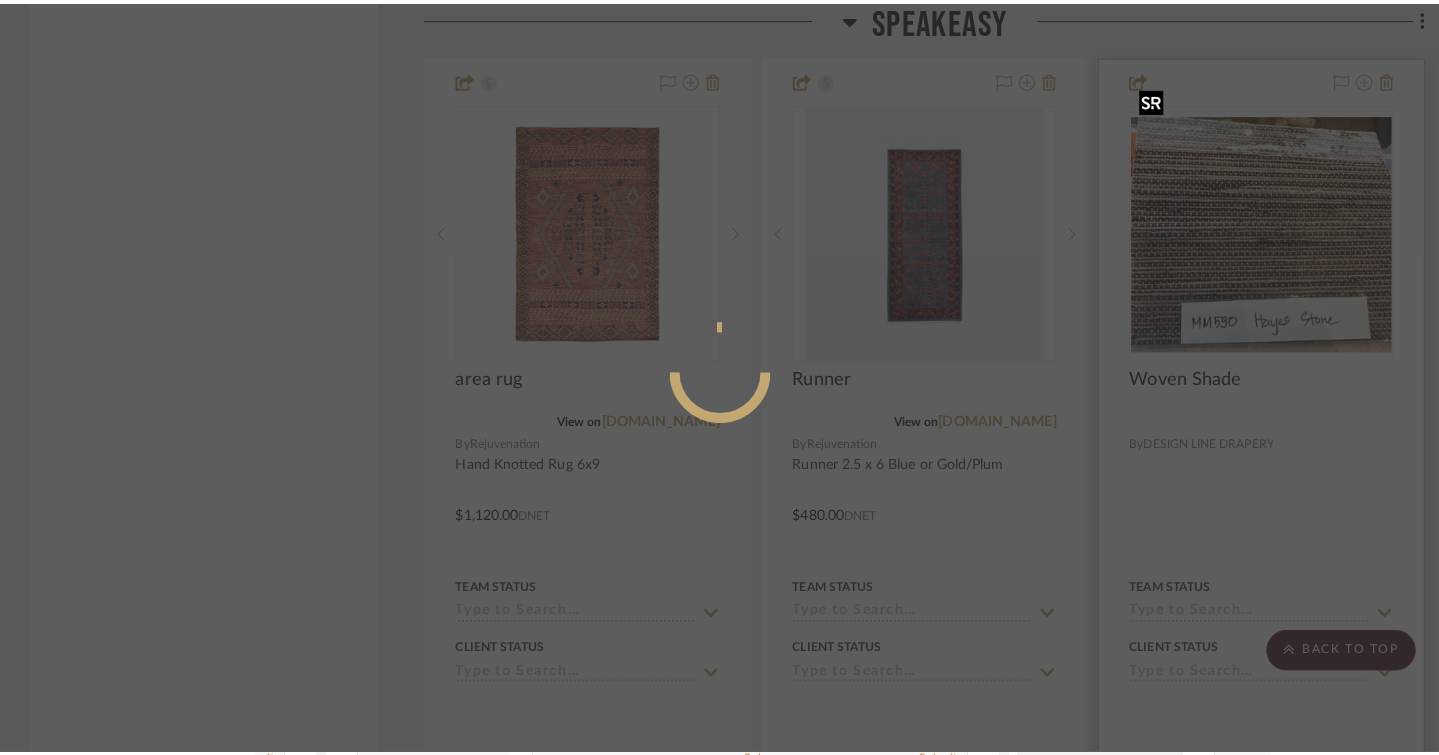 scroll, scrollTop: 0, scrollLeft: 0, axis: both 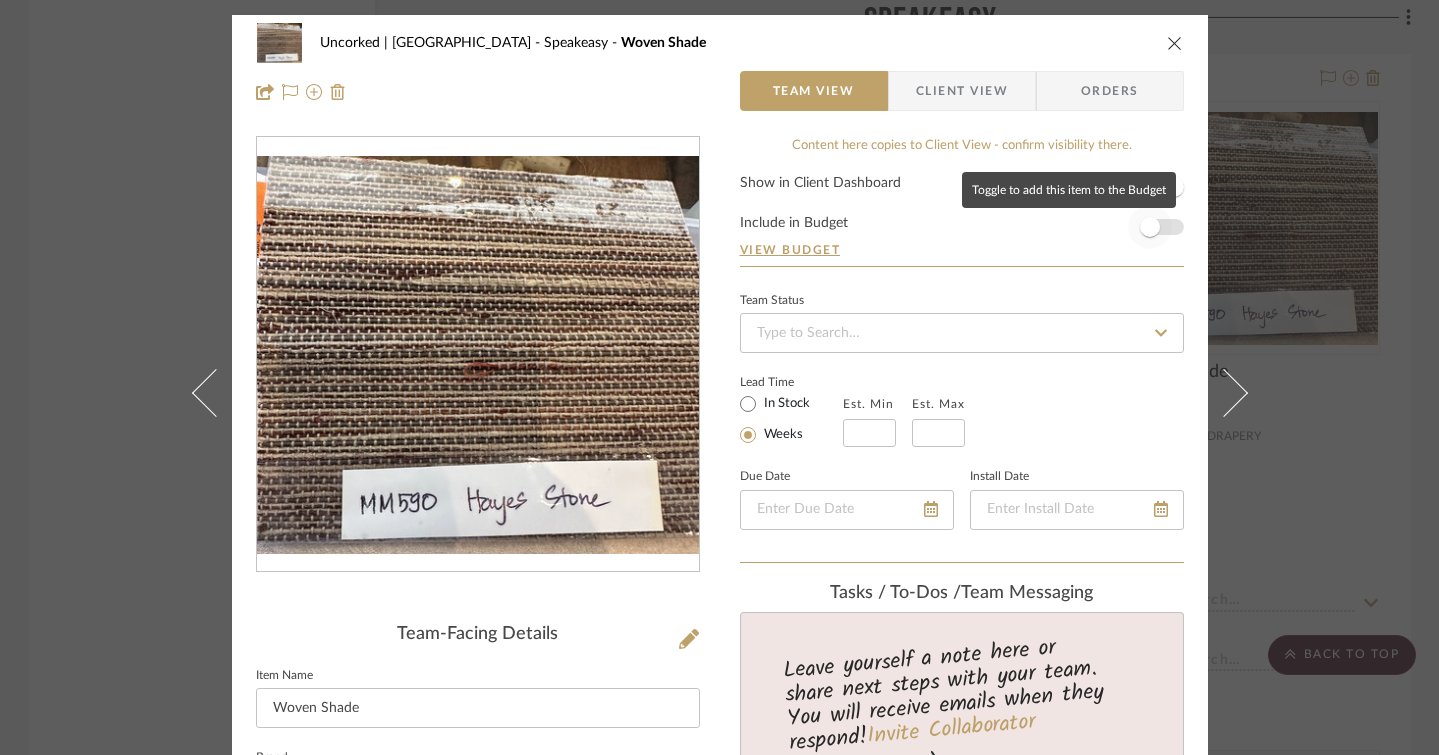 click at bounding box center [1150, 227] 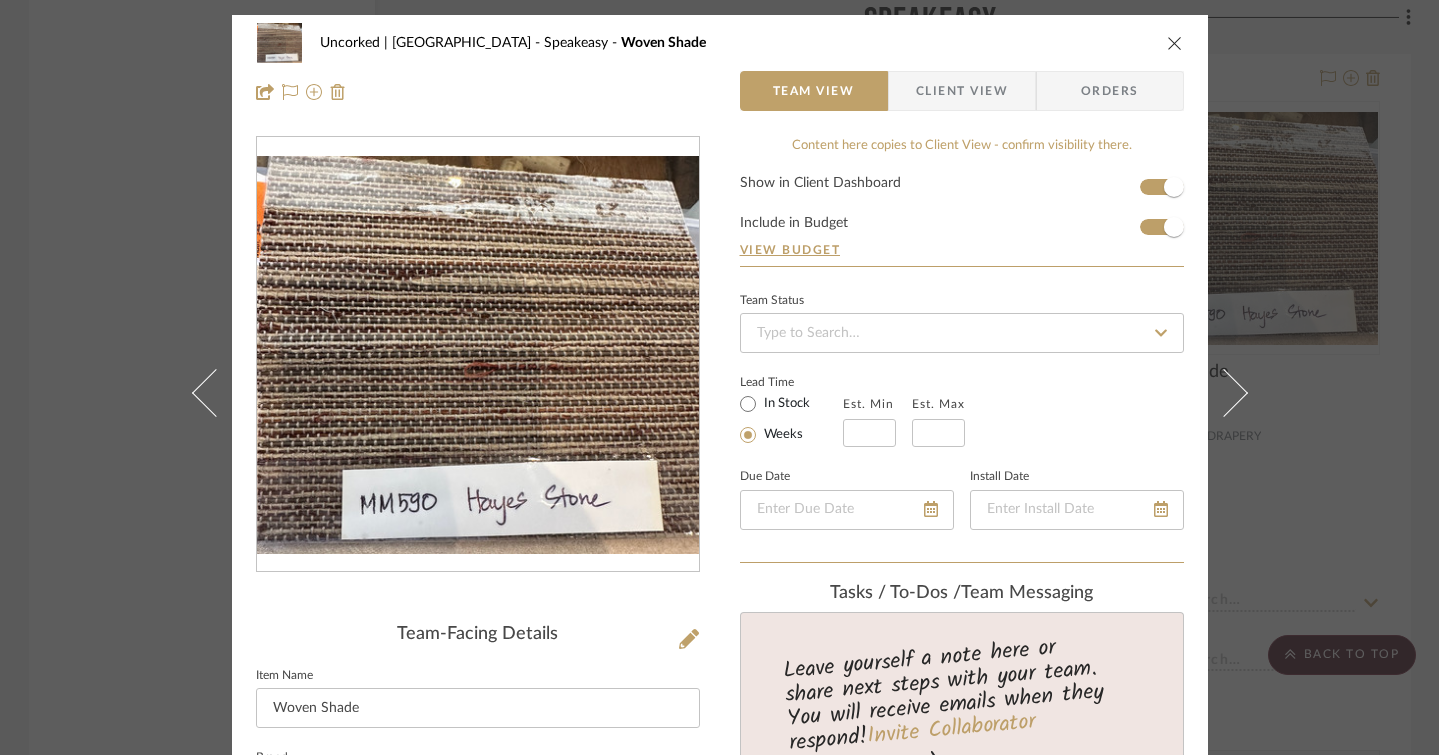 type 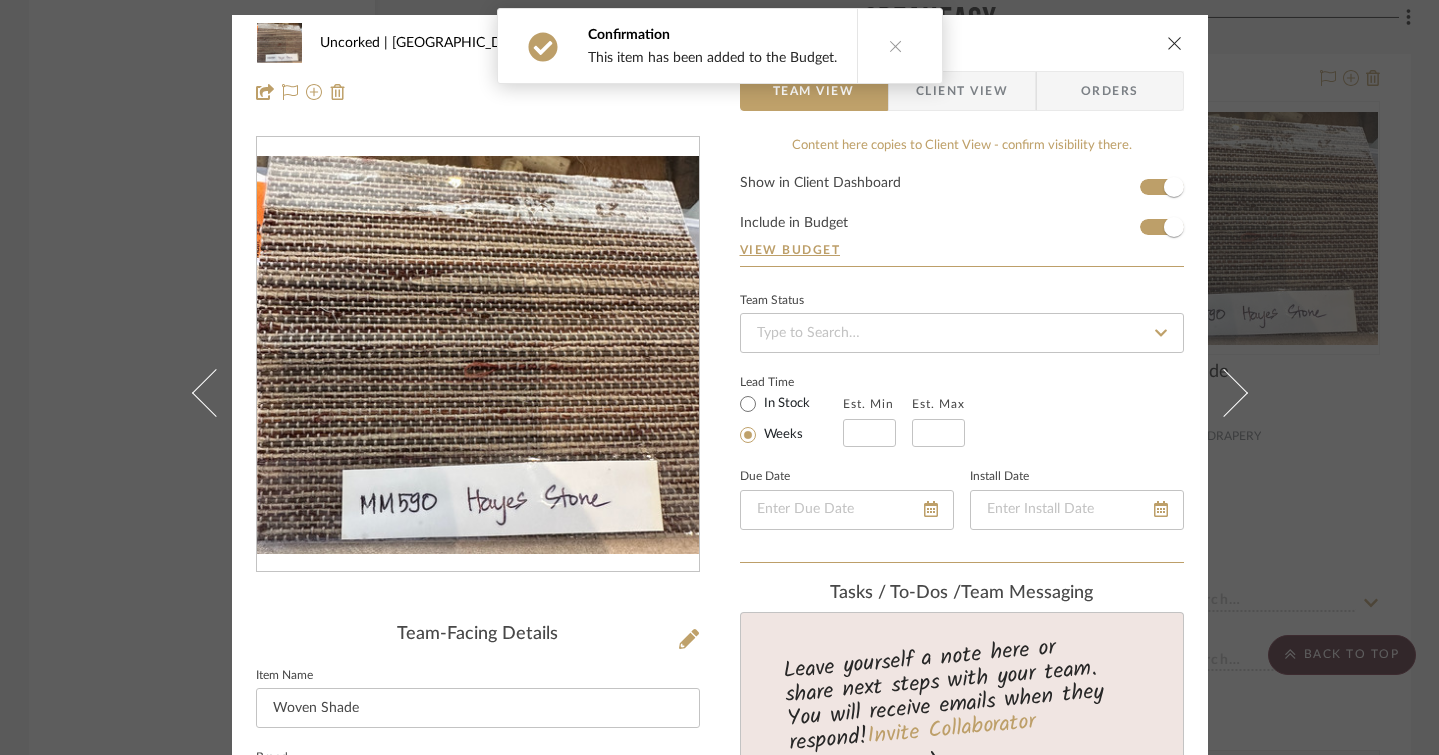 click on "Uncorked | Hermosa Beach Speakeasy Woven Shade Team View Client View Orders  Team-Facing Details   Item Name  Woven Shade  Brand  DESIGN LINE DRAPERY  Internal Description   Dimensions   Product Specifications  MM590 [PERSON_NAME]  Item Costs   View Budget   Markup %  25%  Unit Cost  $0.00  Cost Type  DNET  Client Unit Price   $0.00   Quantity  1  Unit Type  Each  Subtotal   $0.00   Tax %  9.75%  Total Tax   $0.00   Shipping Cost  $0.00  Ship. Markup %  0% Taxable  Total Shipping   $0.00  Total Client Price  $0.00  Your Cost  $0.00  Your Margin  $0.00  Content here copies to Client View - confirm visibility there.  Show in Client Dashboard   Include in Budget   View Budget  Team Status  Lead Time  In Stock Weeks  Est. Min   Est. Max   Due Date   Install Date  Tasks / To-Dos /  team Messaging  Leave yourself a note here or share next steps with your team. You will receive emails when they
respond!  Invite Collaborator Internal Notes $240.44 Tariff charge  Documents  [PERSON_NAME] Choose a file (1)" at bounding box center [719, 377] 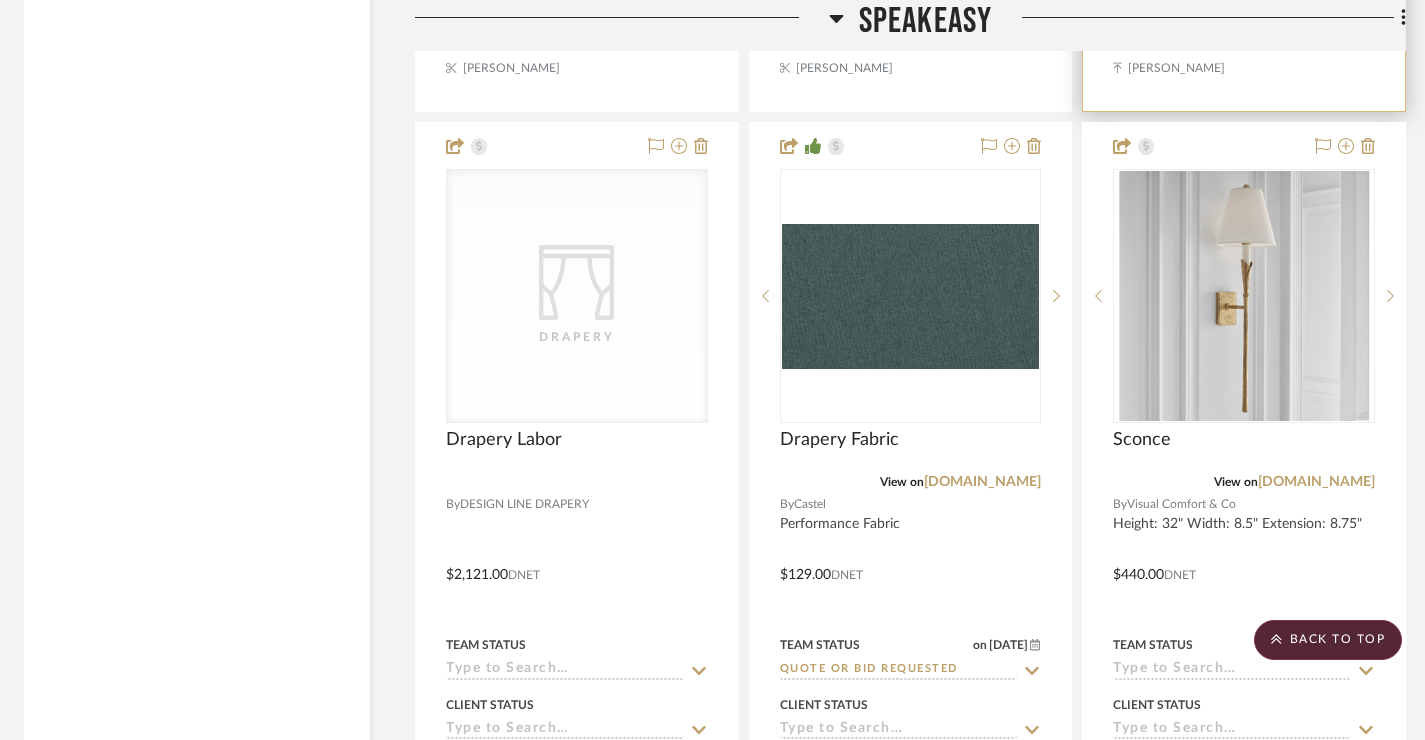 scroll, scrollTop: 27576, scrollLeft: 6, axis: both 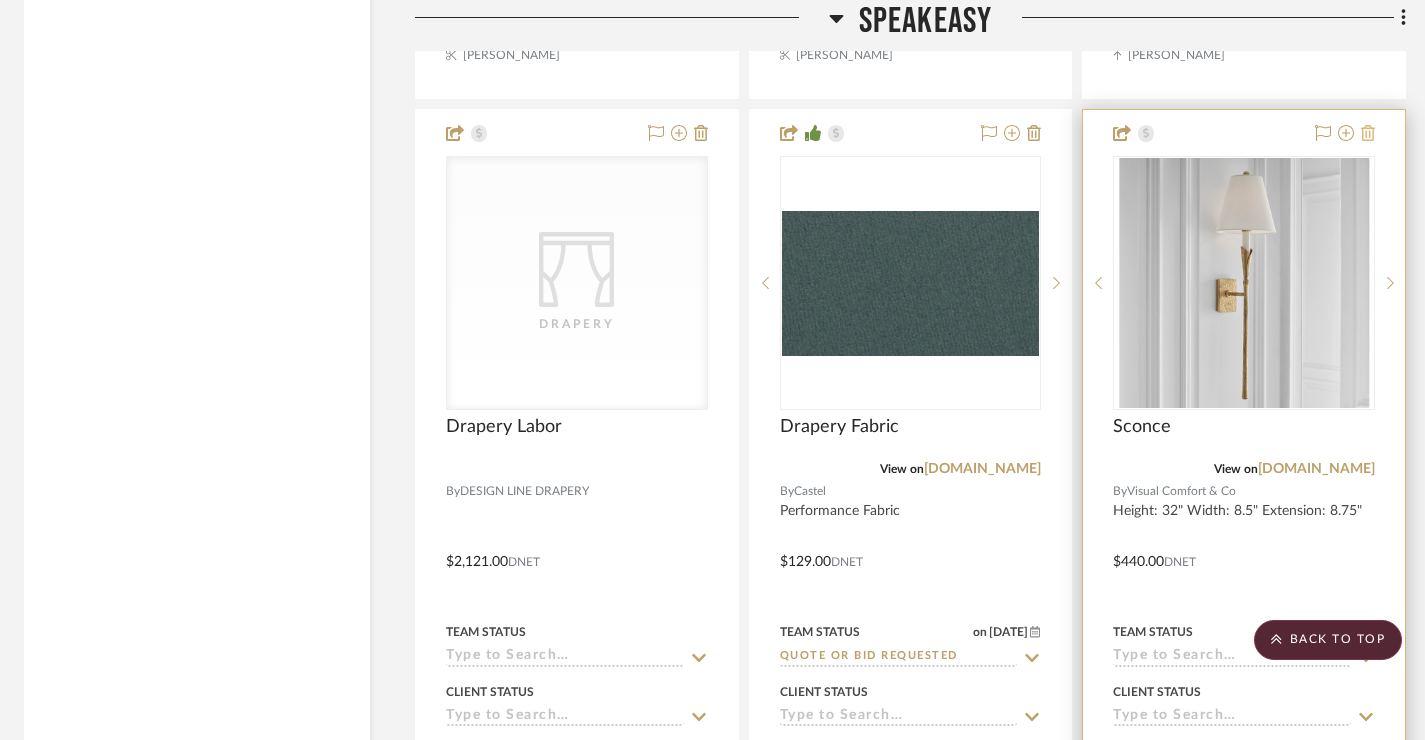 click 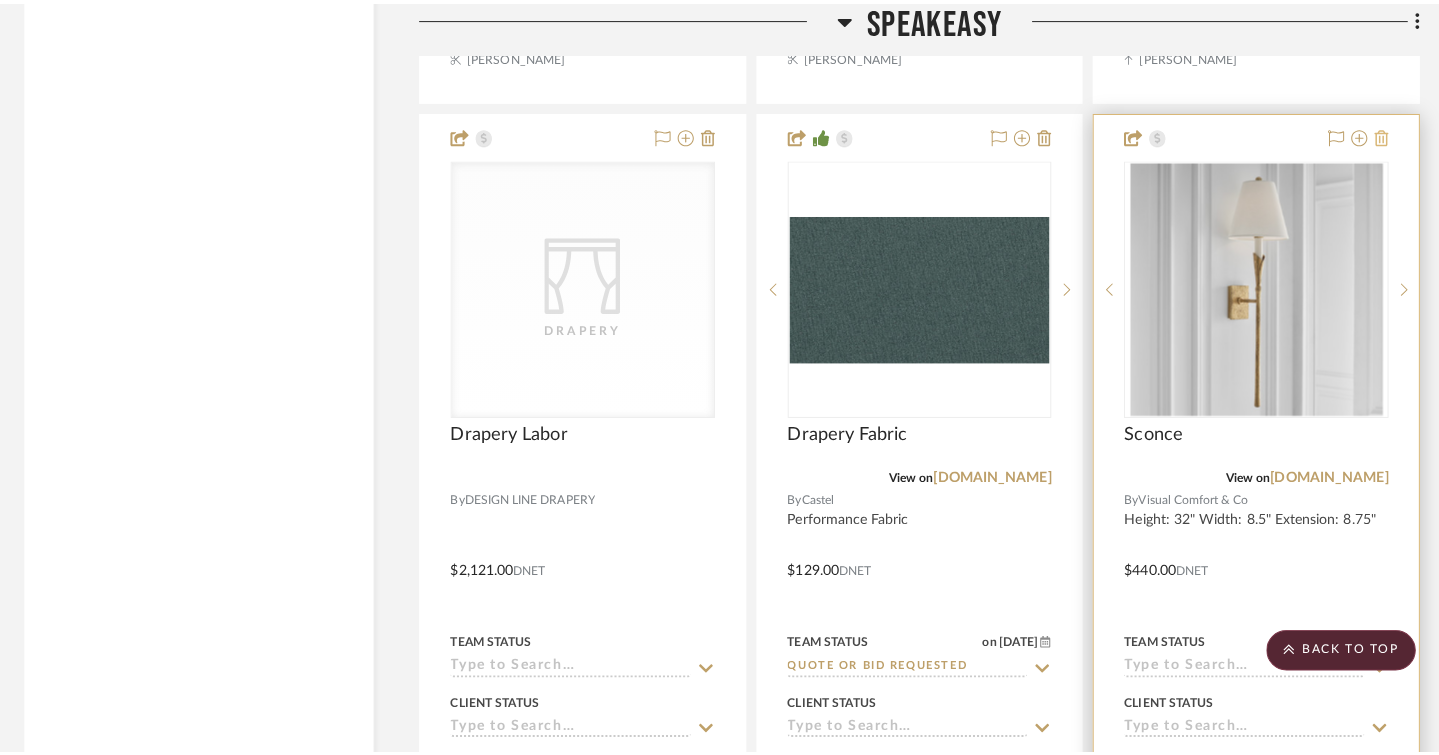 scroll, scrollTop: 0, scrollLeft: 0, axis: both 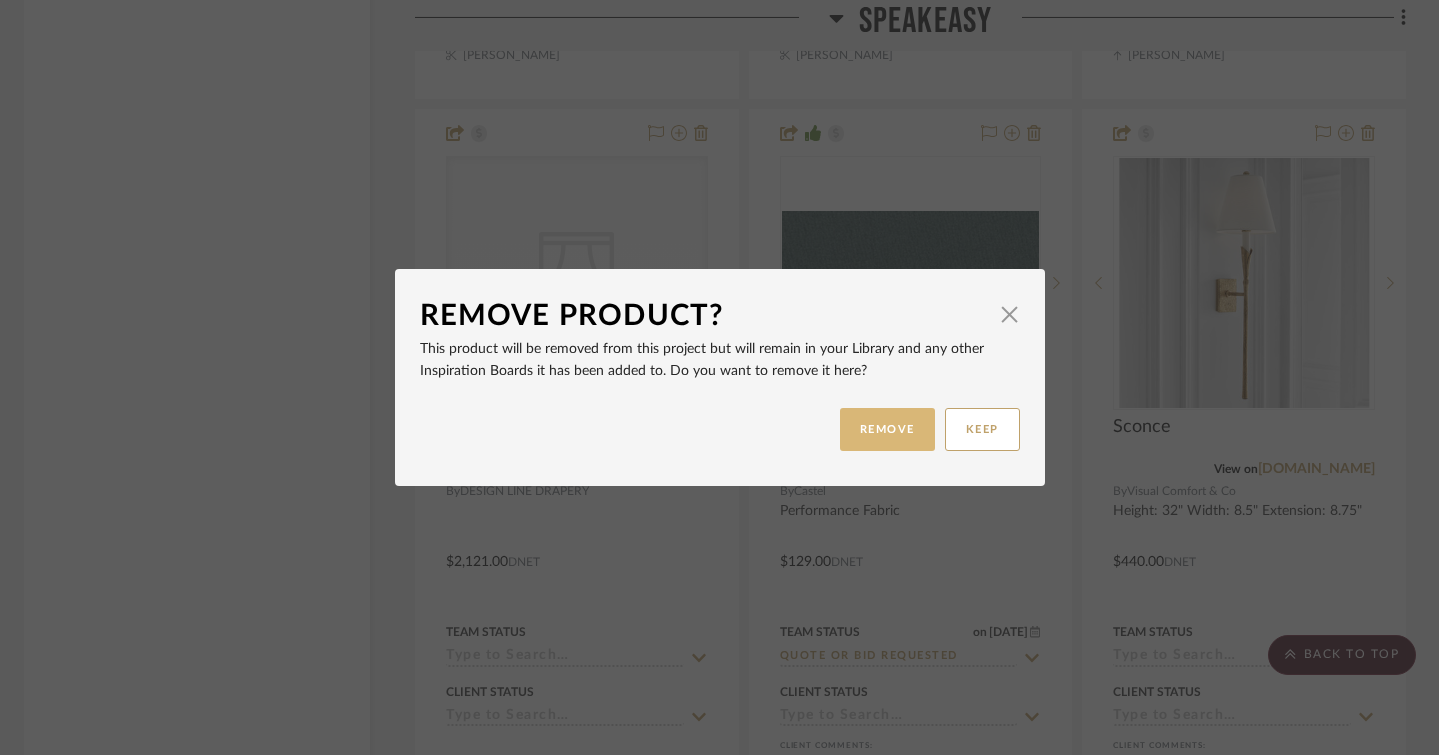click on "REMOVE" at bounding box center (887, 429) 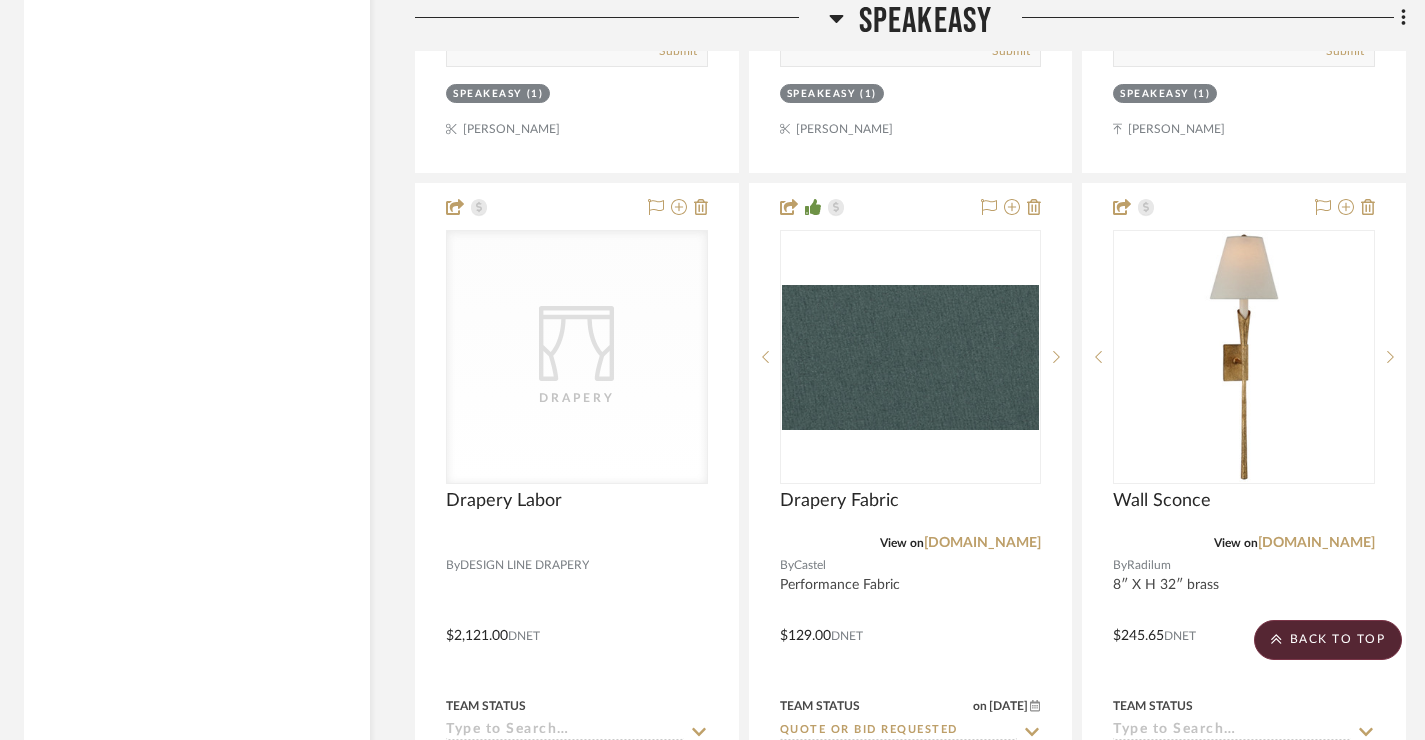 scroll, scrollTop: 27492, scrollLeft: 6, axis: both 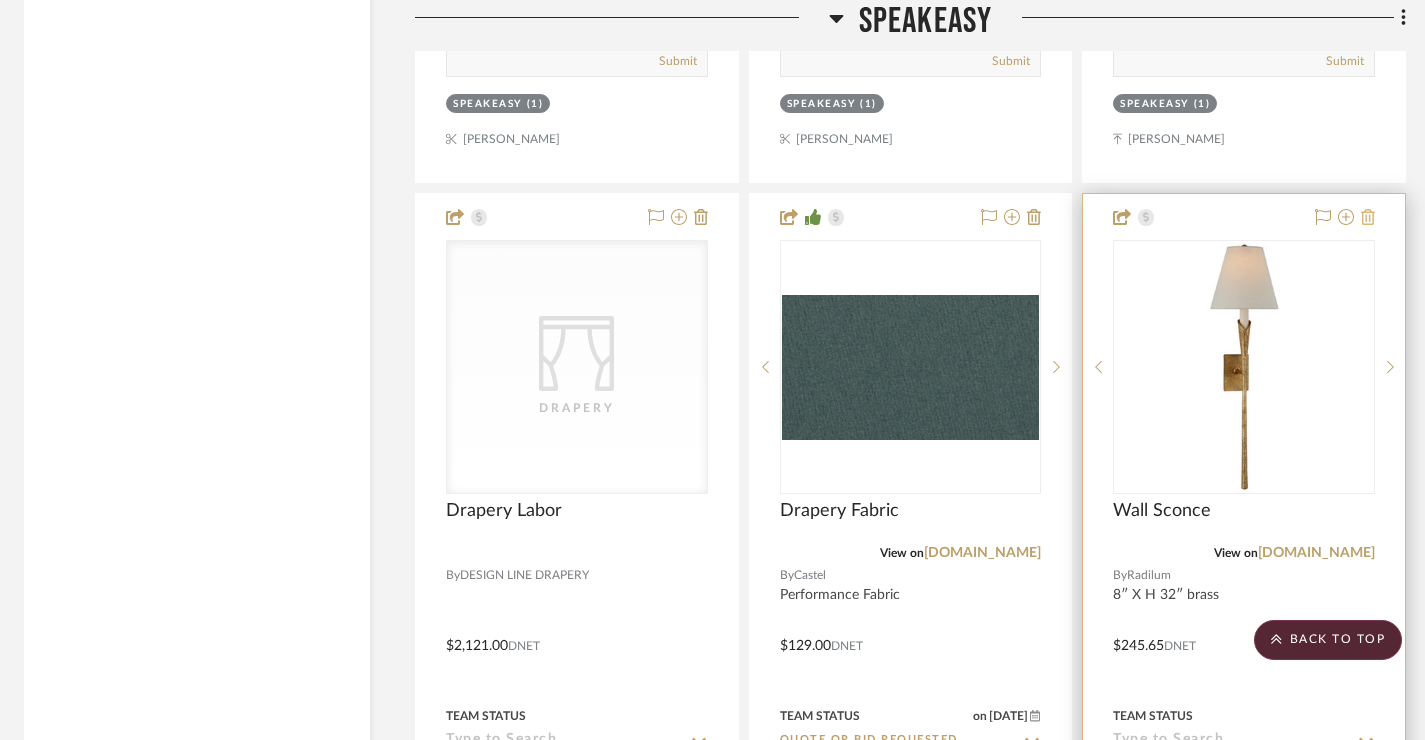 click 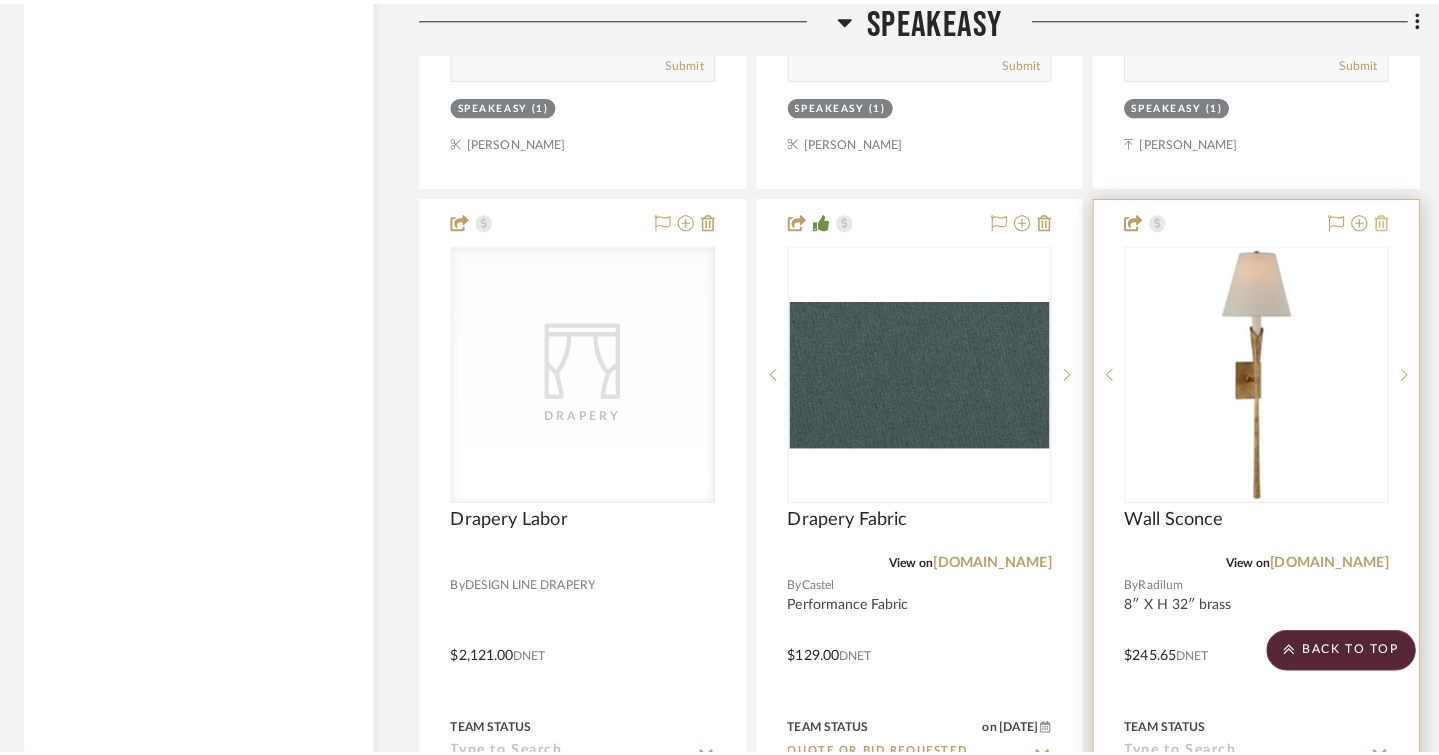 scroll, scrollTop: 0, scrollLeft: 0, axis: both 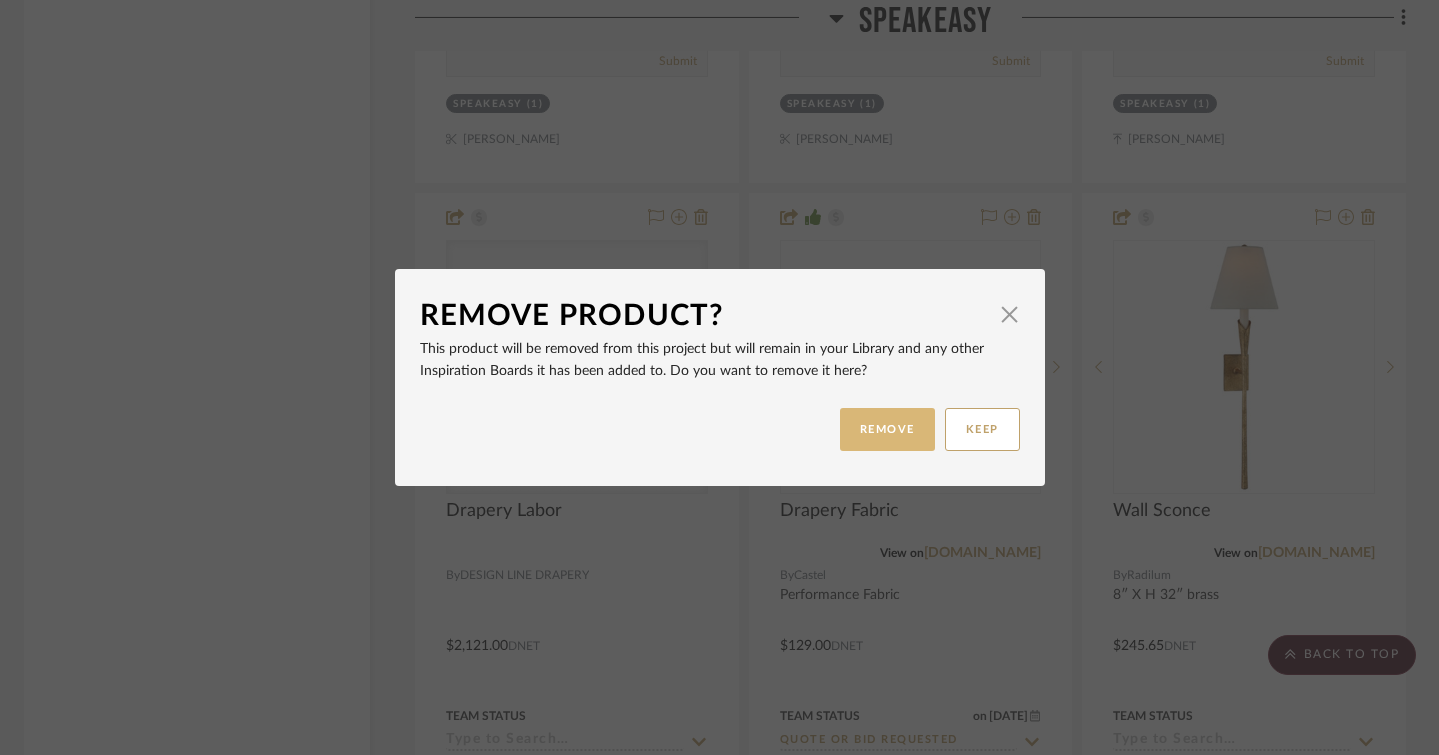 click on "REMOVE" at bounding box center [887, 429] 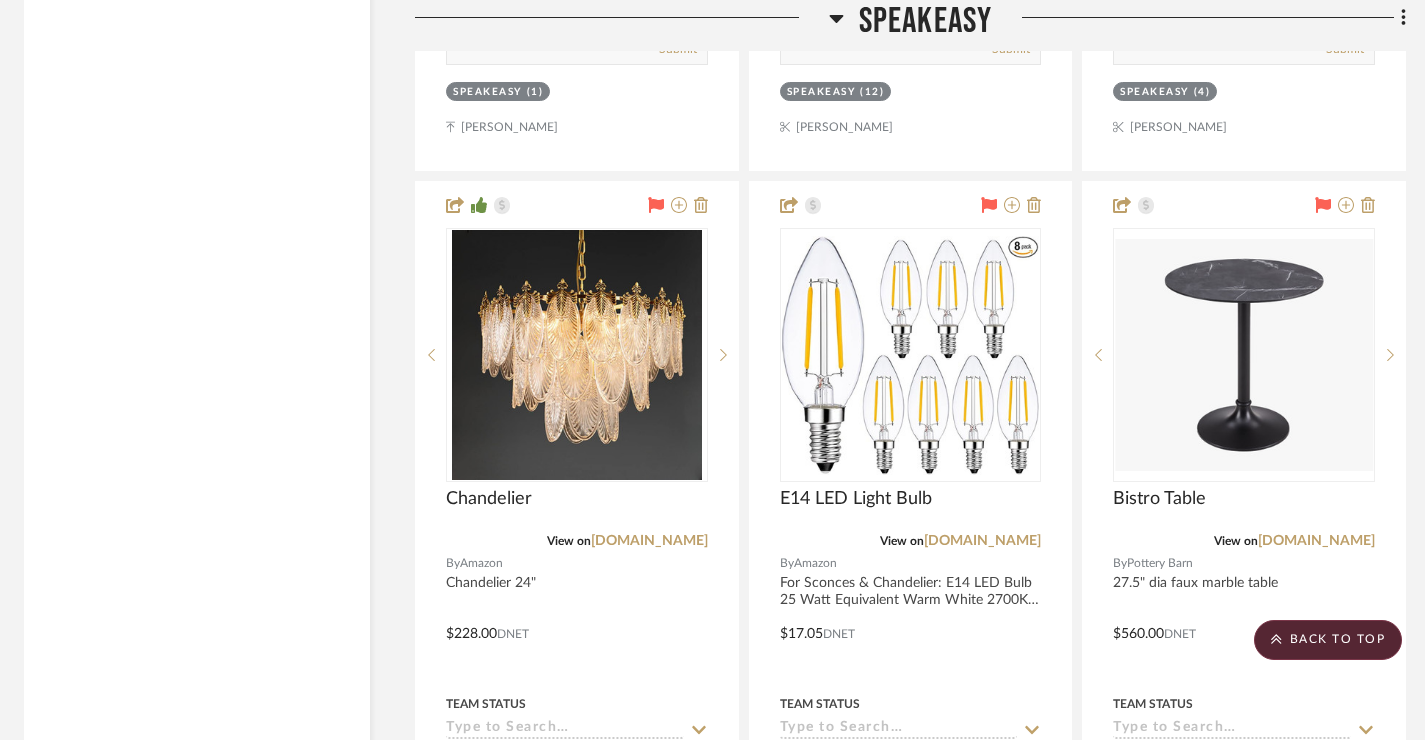 scroll, scrollTop: 28393, scrollLeft: 6, axis: both 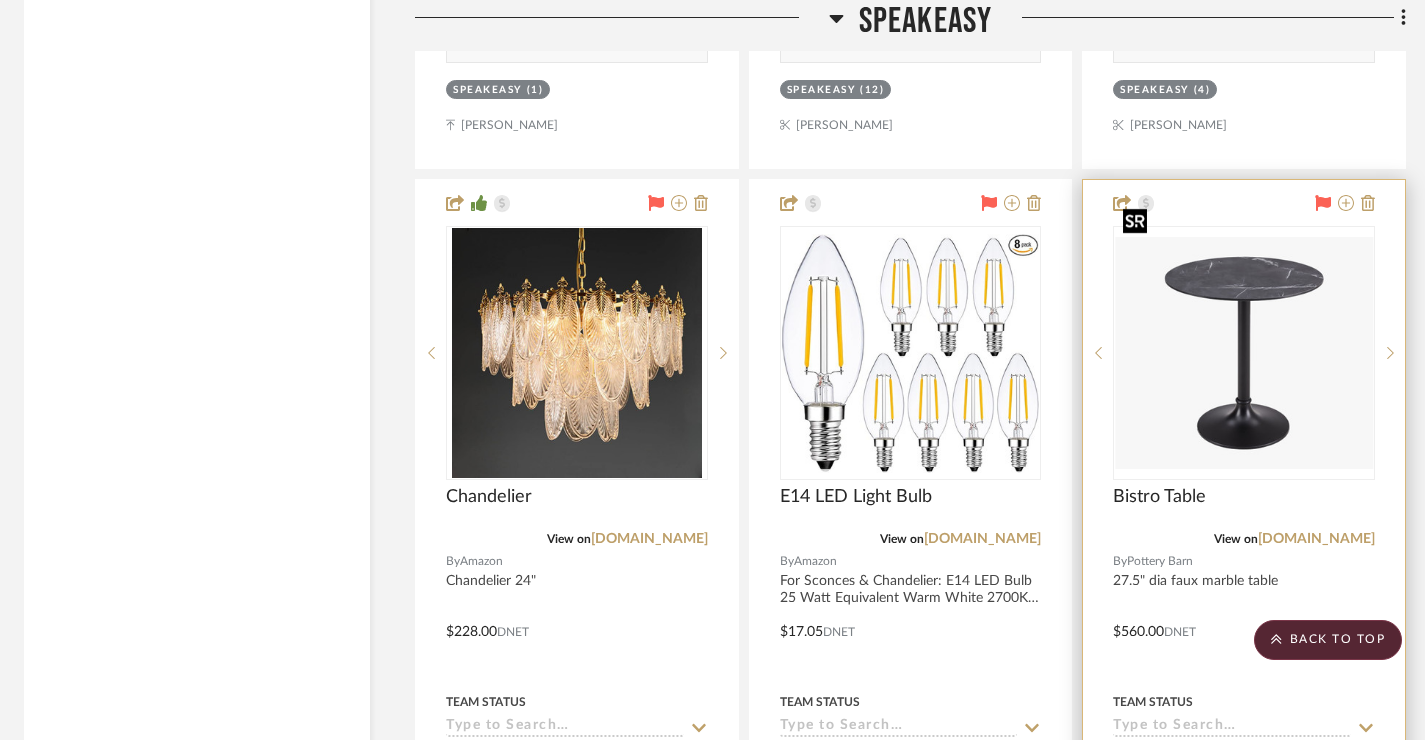 click at bounding box center [1244, 353] 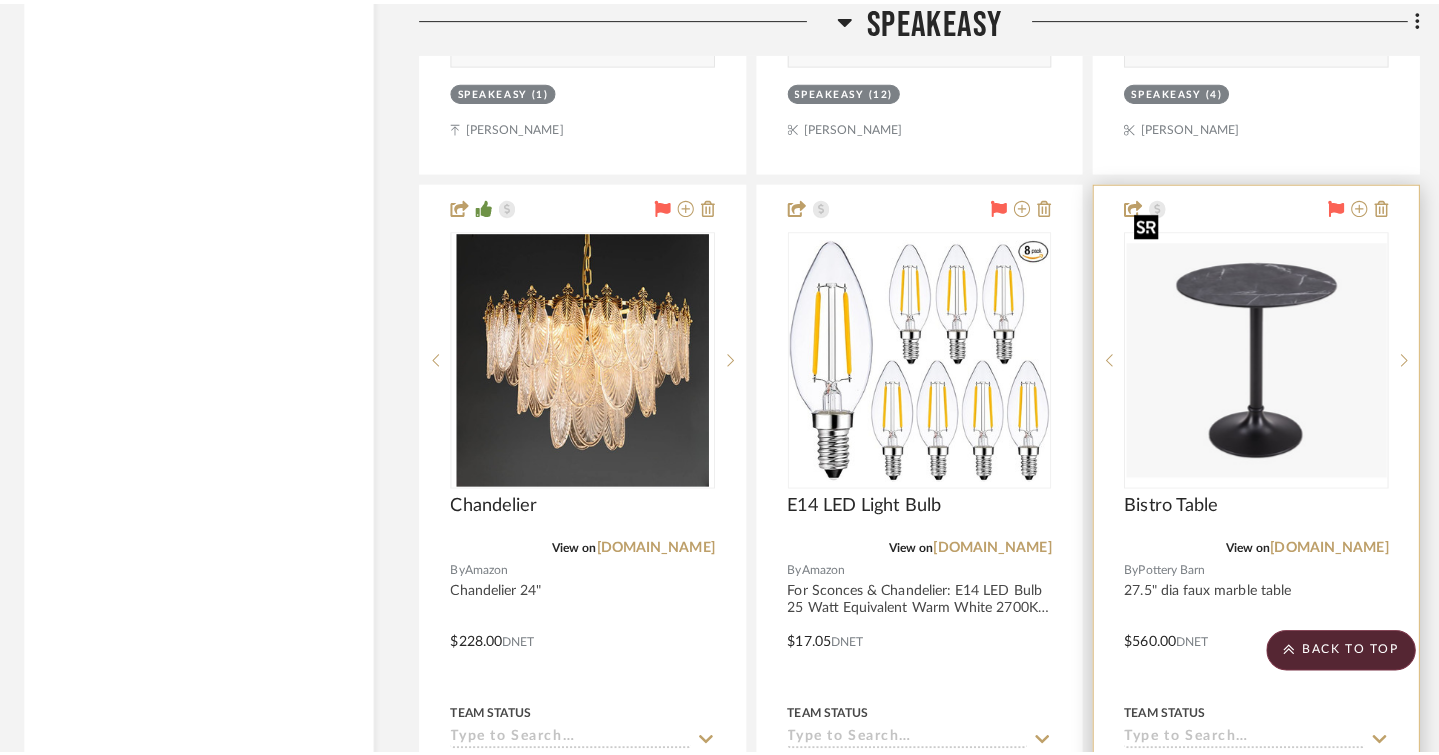 scroll, scrollTop: 0, scrollLeft: 0, axis: both 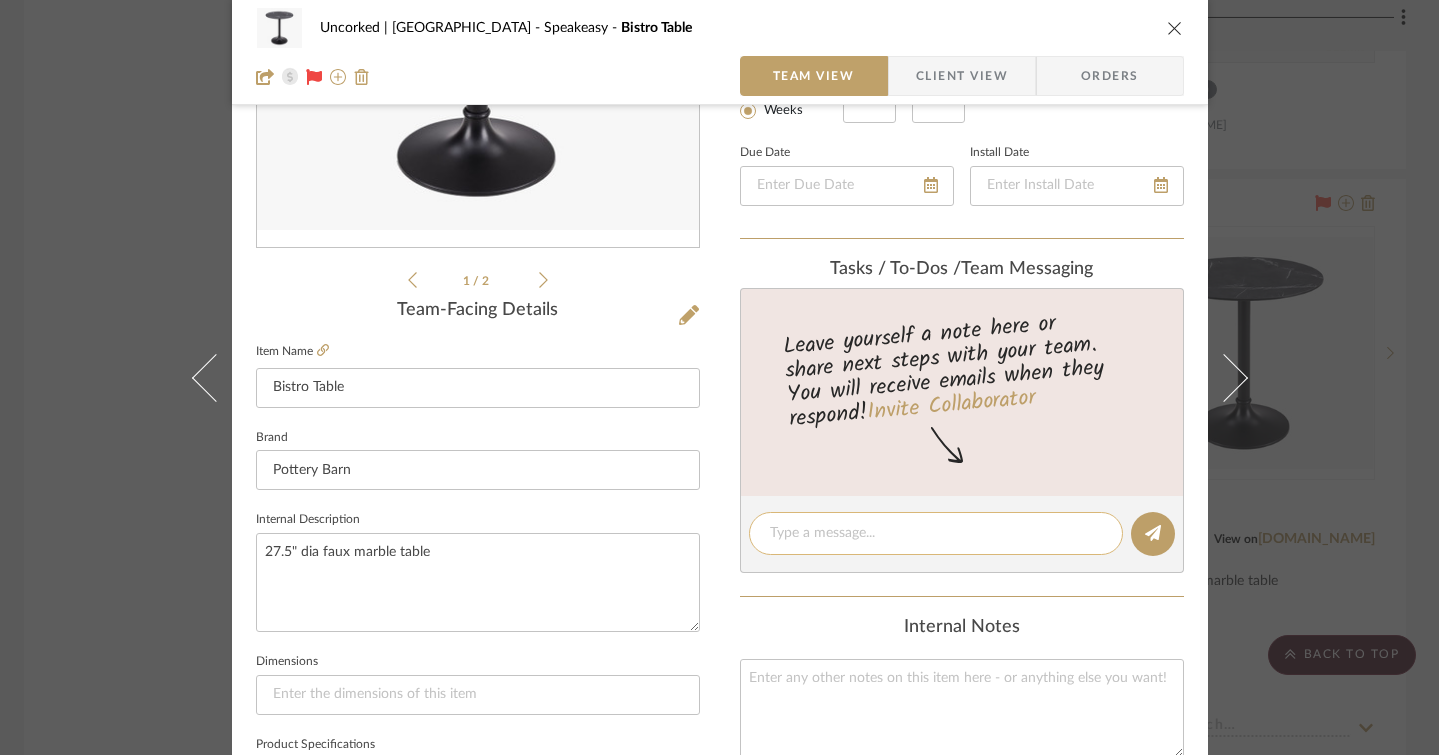 click 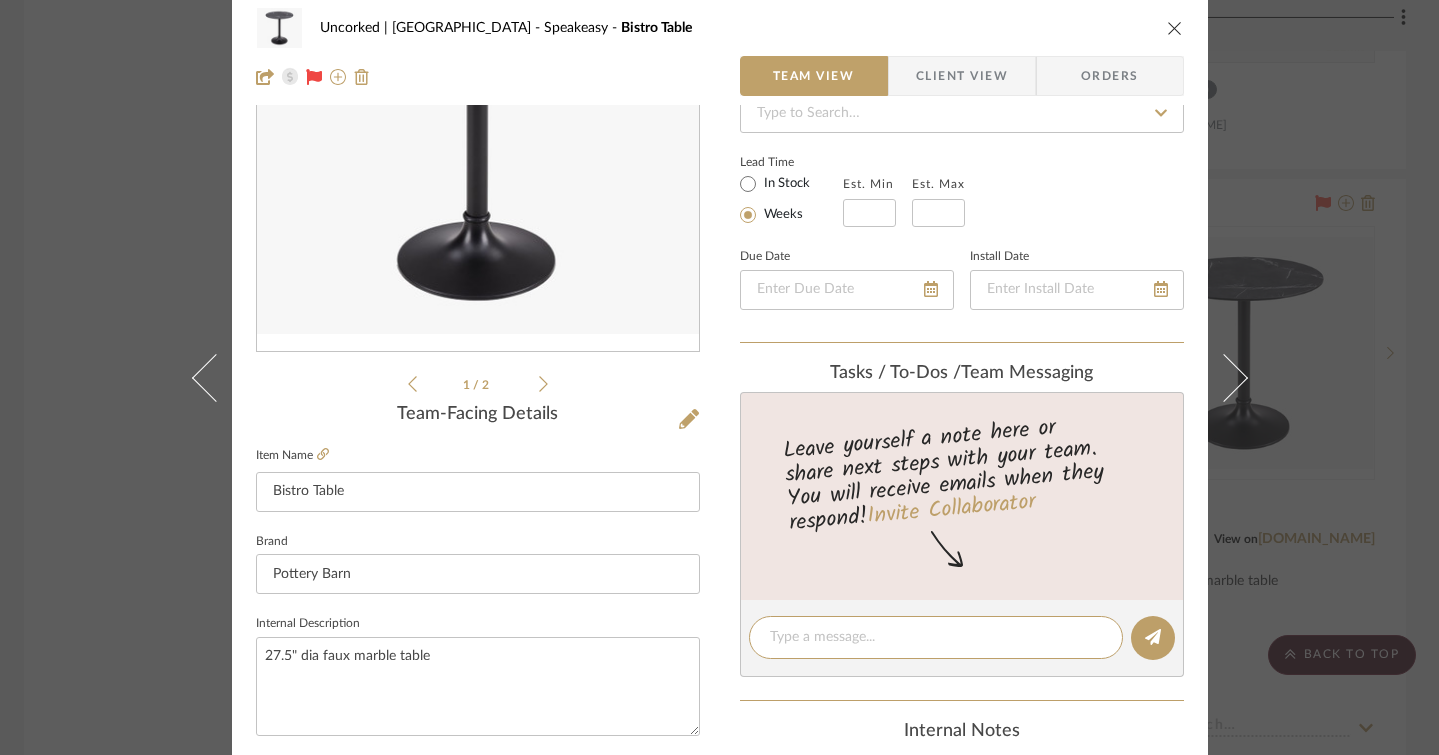 scroll, scrollTop: 0, scrollLeft: 0, axis: both 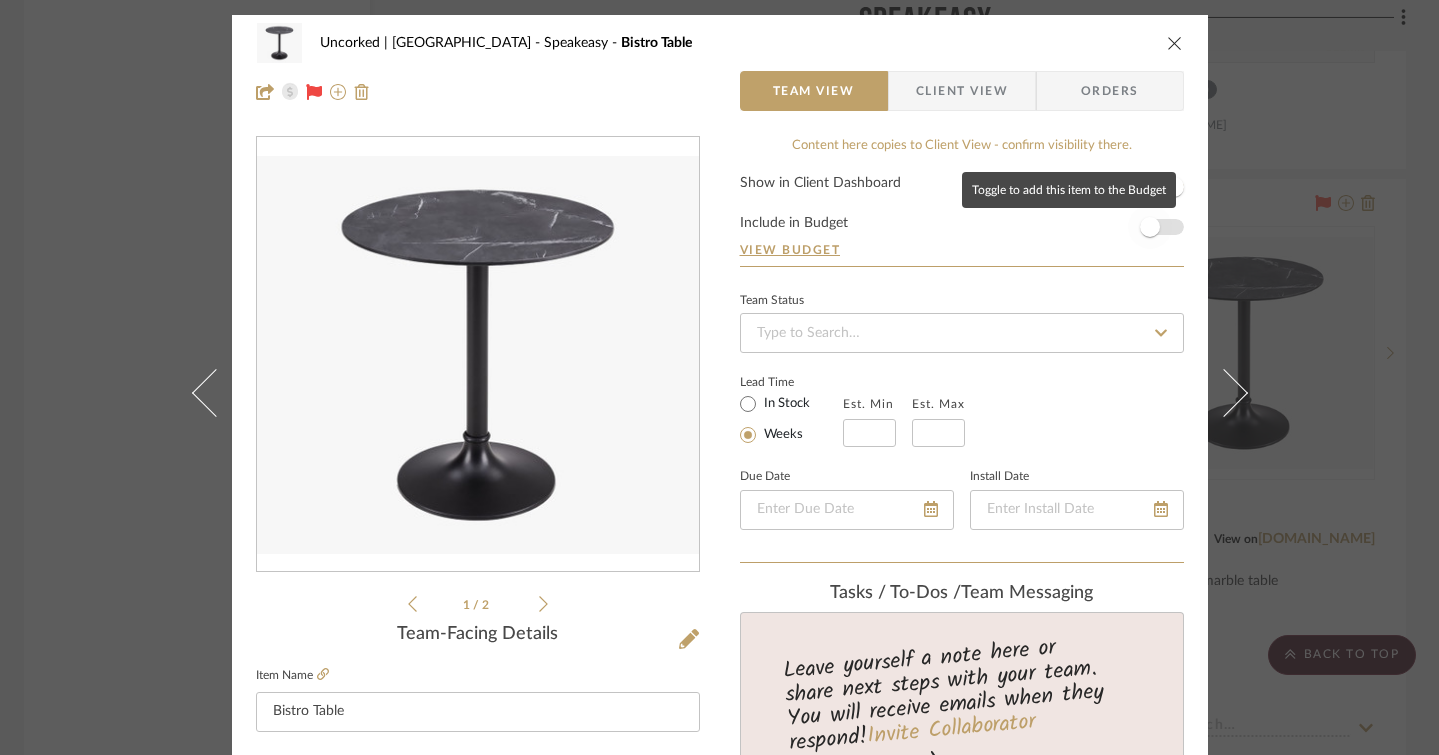 click at bounding box center [1150, 227] 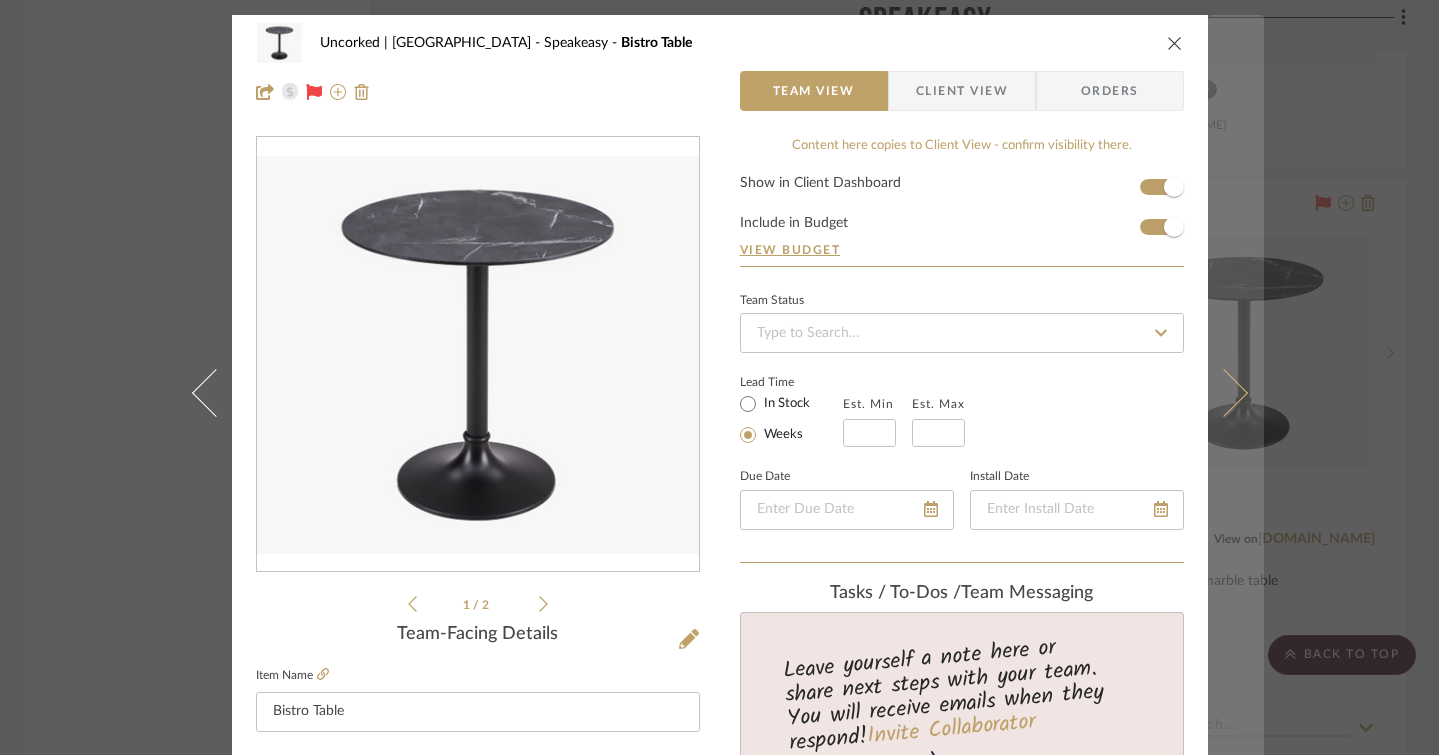 type 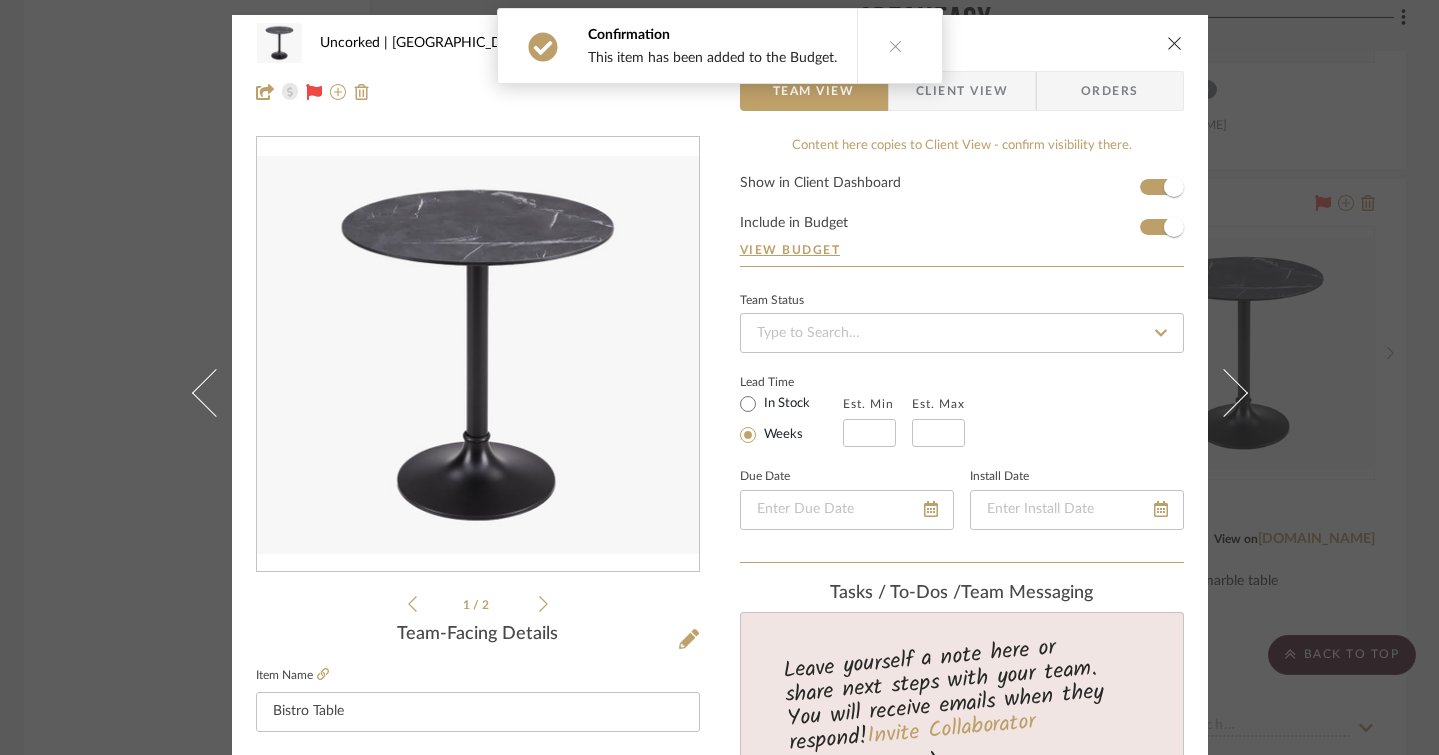 click at bounding box center (1175, 43) 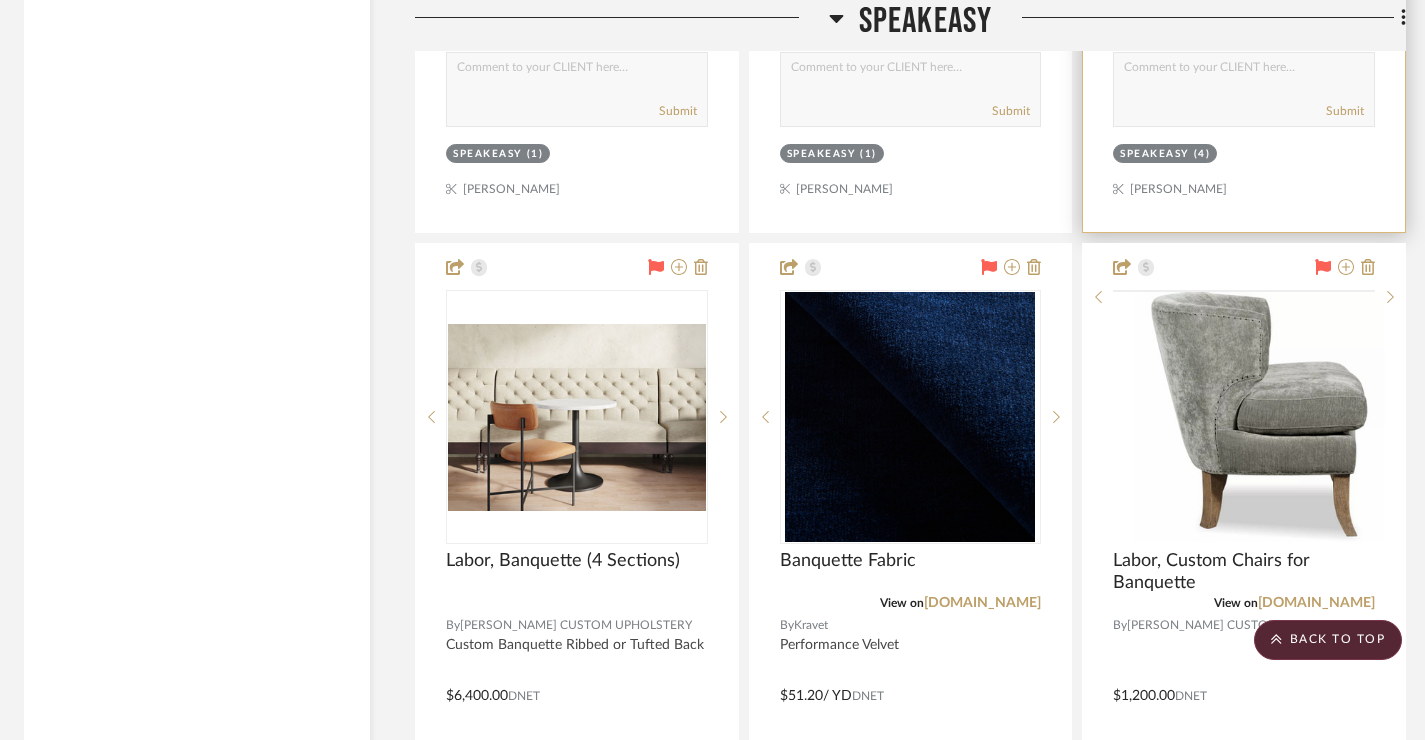 scroll, scrollTop: 29336, scrollLeft: 6, axis: both 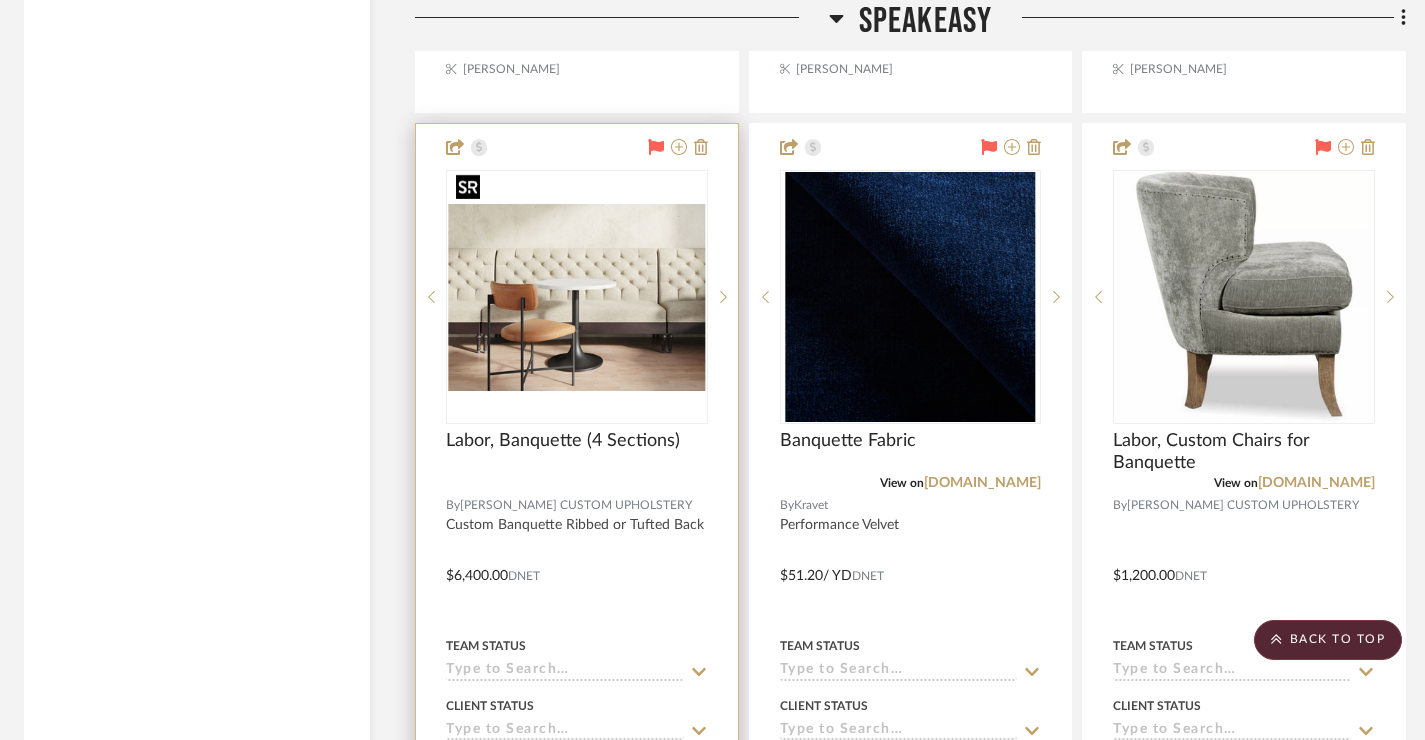 click at bounding box center [577, 297] 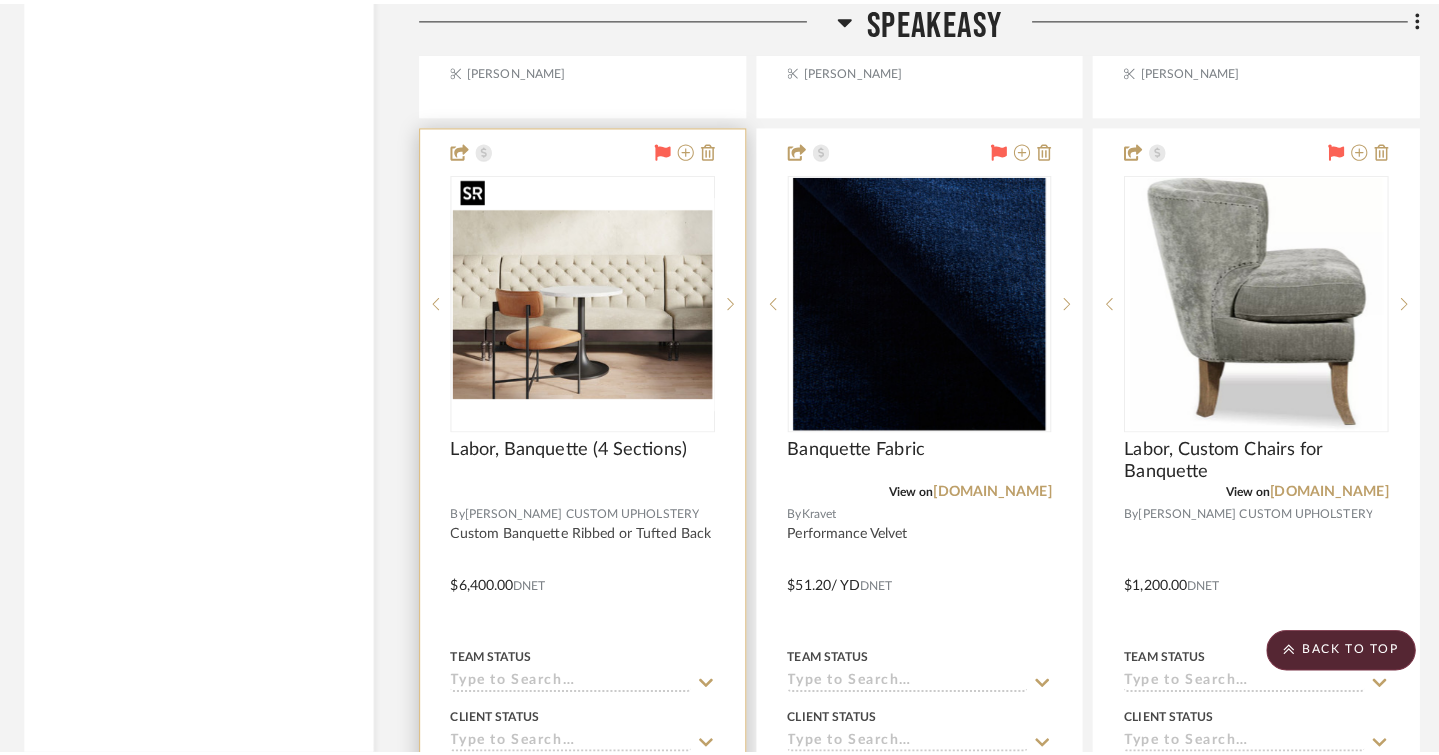 scroll, scrollTop: 0, scrollLeft: 0, axis: both 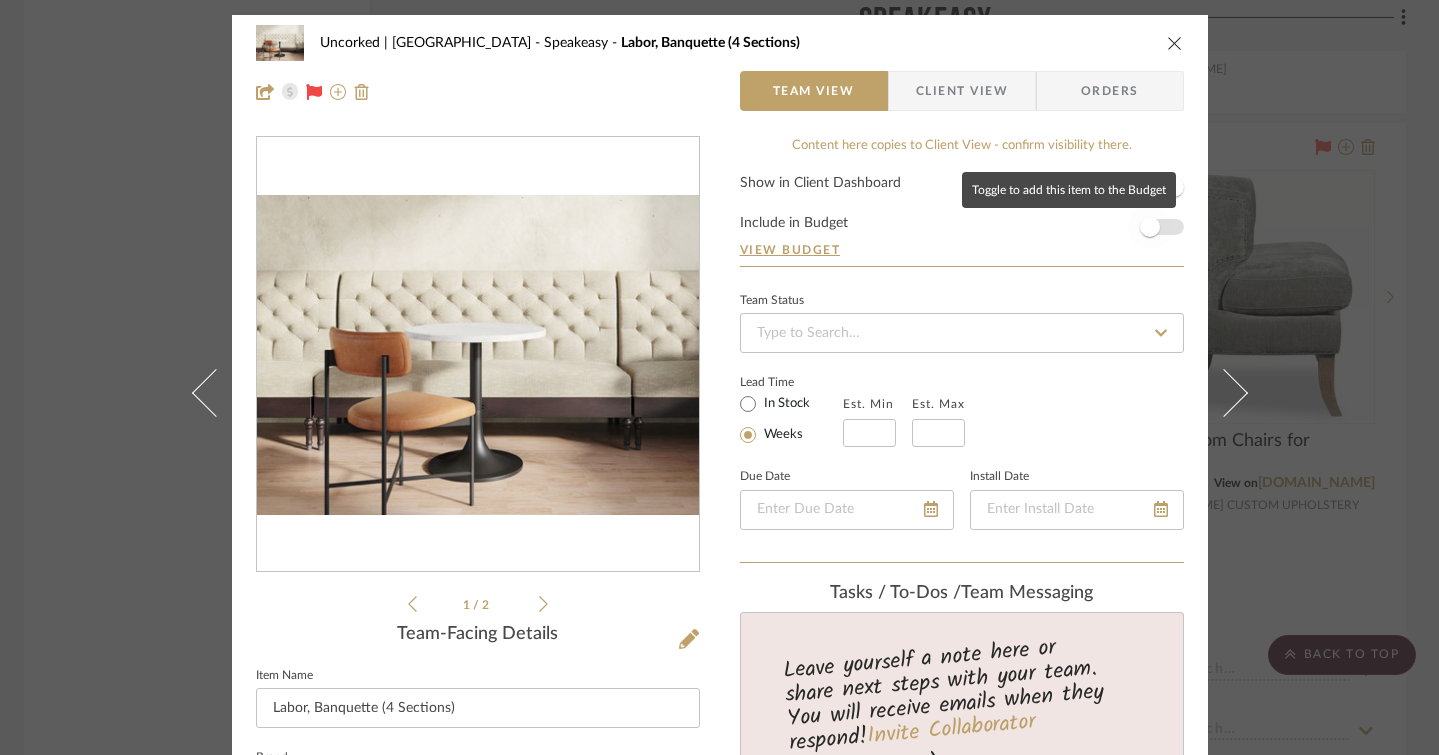 click at bounding box center (1150, 227) 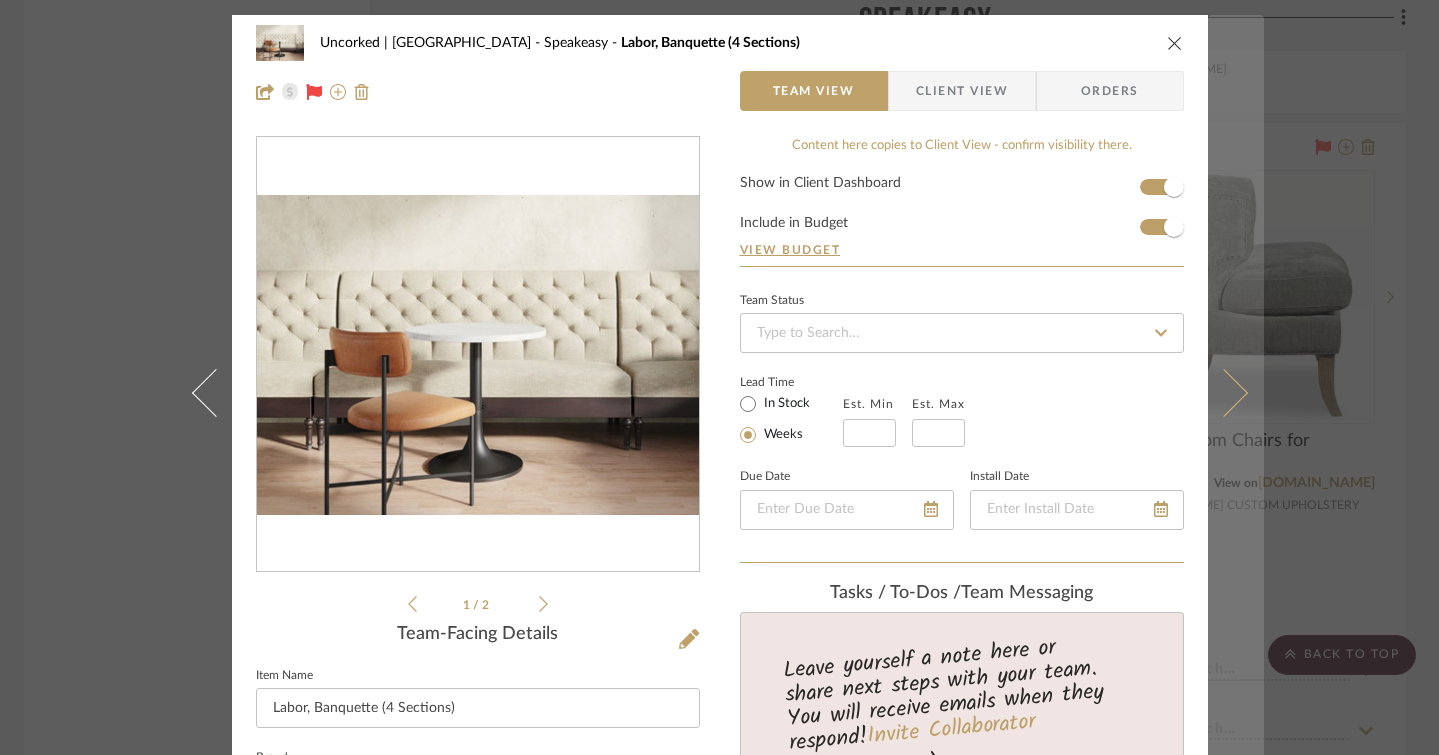 type 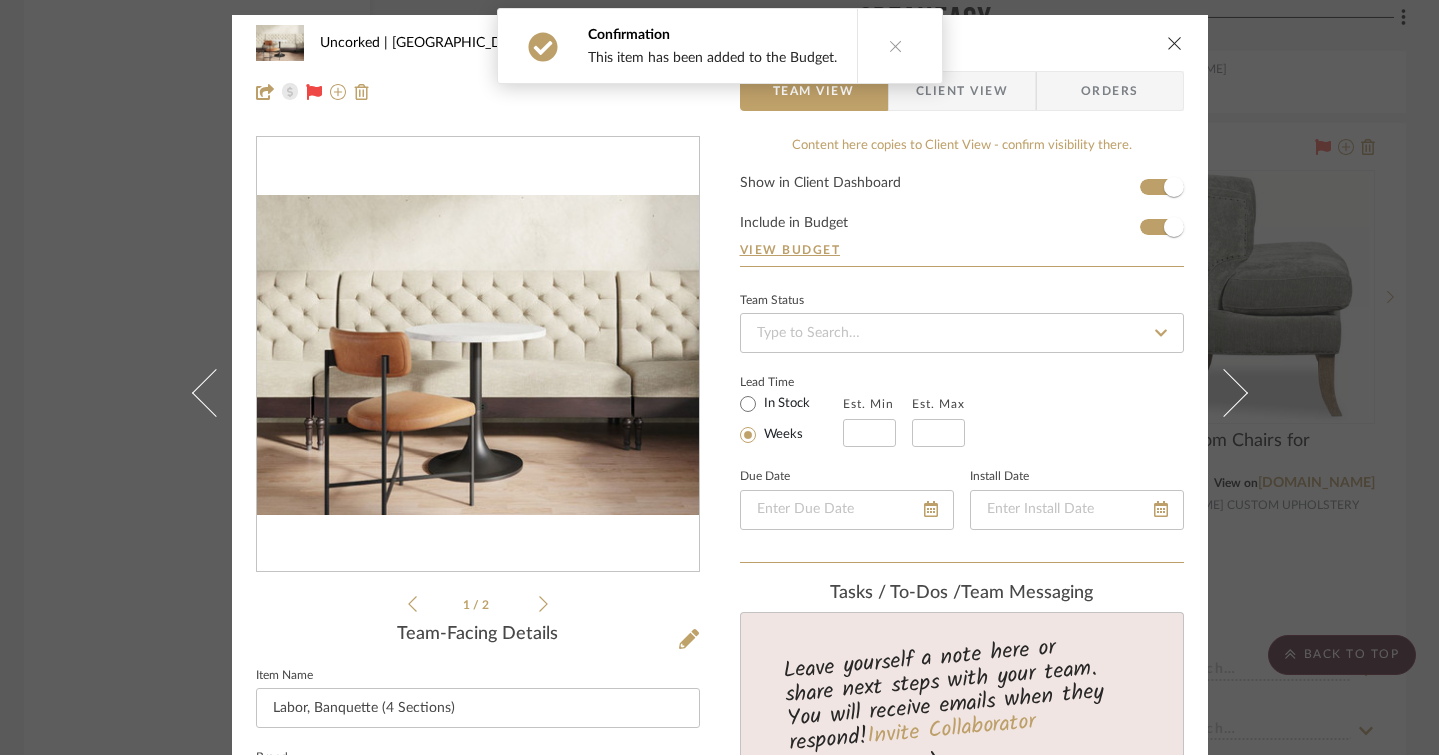 click at bounding box center (1175, 43) 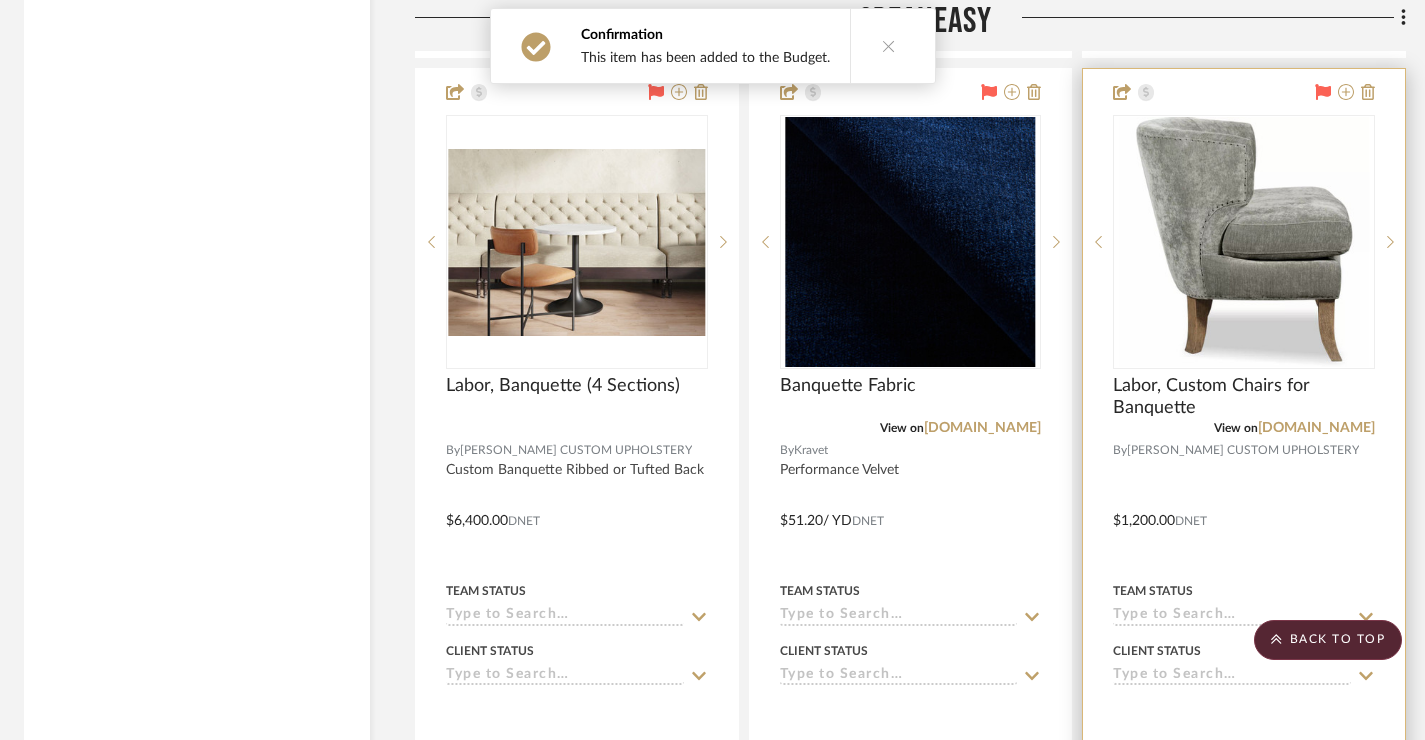 scroll, scrollTop: 29400, scrollLeft: 6, axis: both 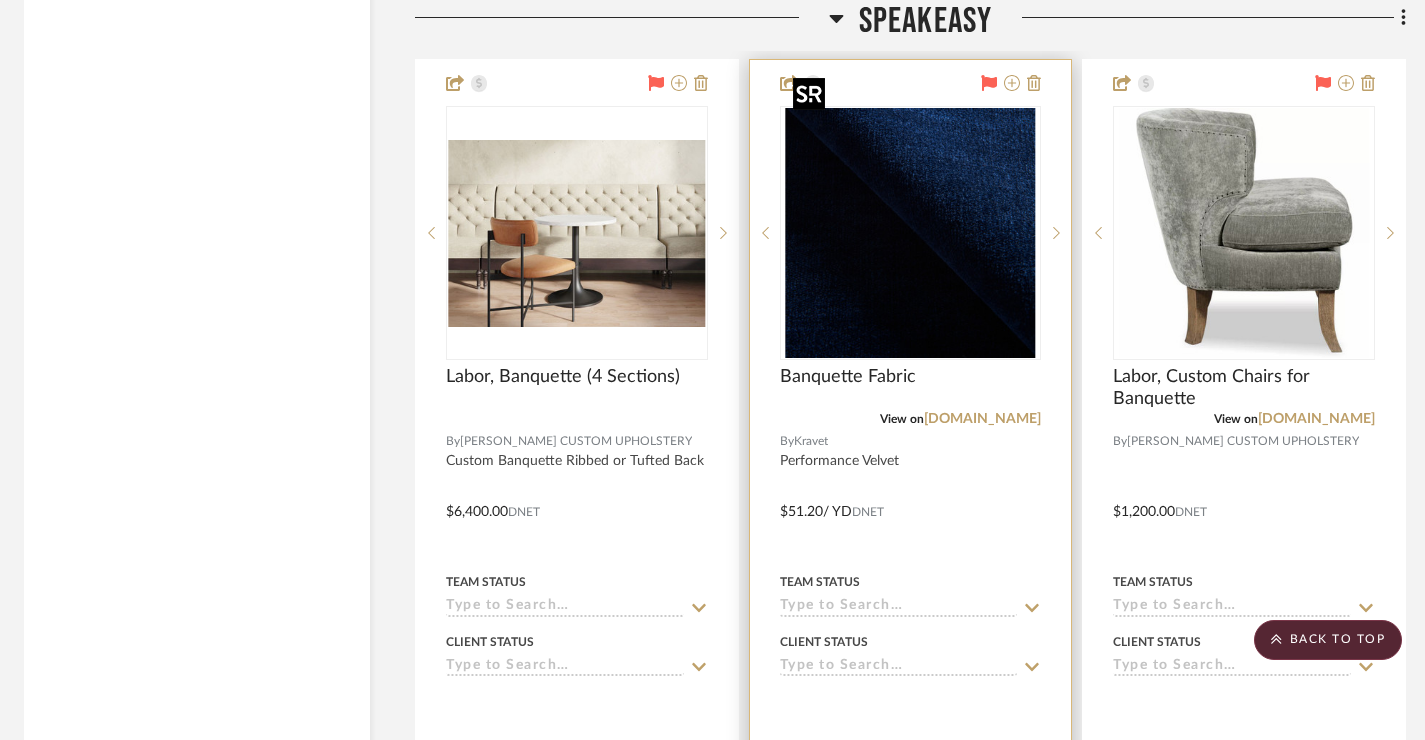 click at bounding box center (910, 233) 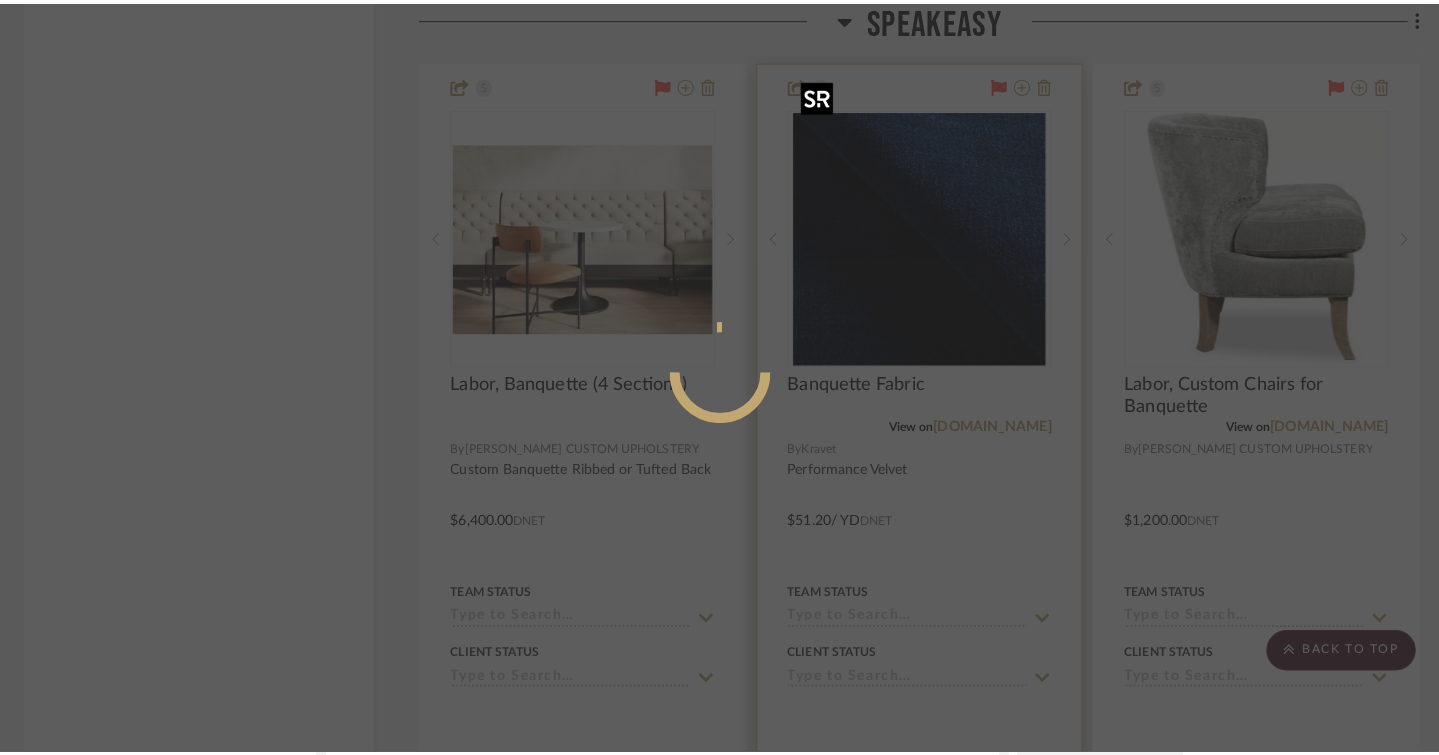 scroll, scrollTop: 0, scrollLeft: 0, axis: both 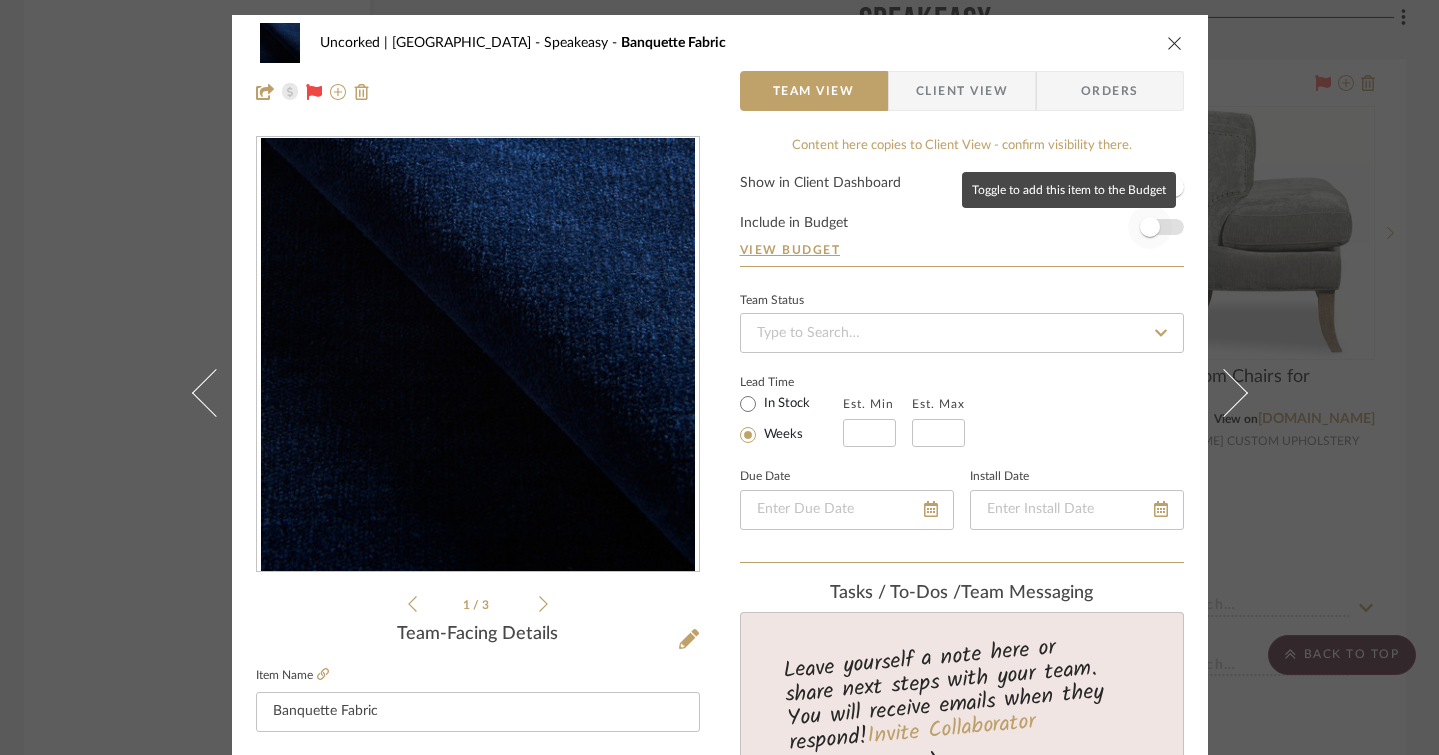 click at bounding box center [1150, 227] 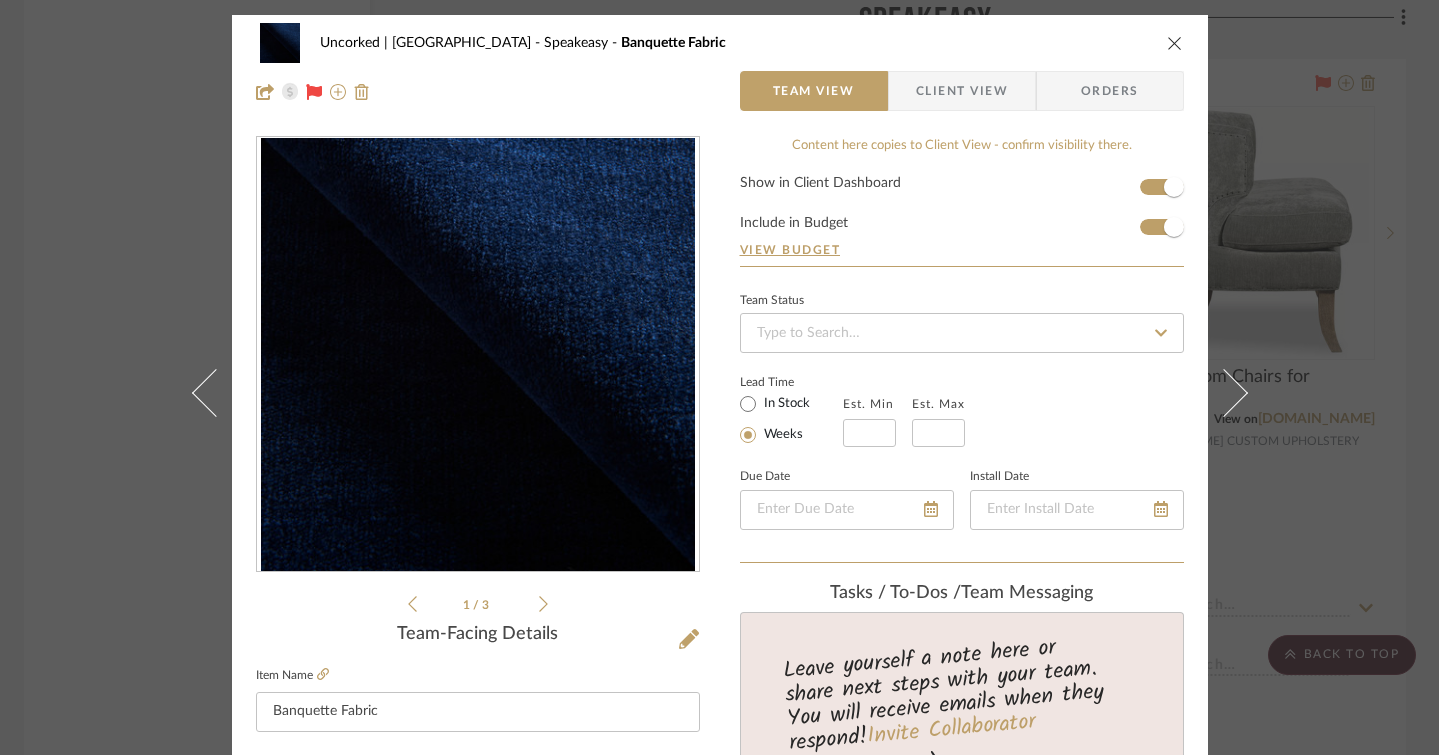 type 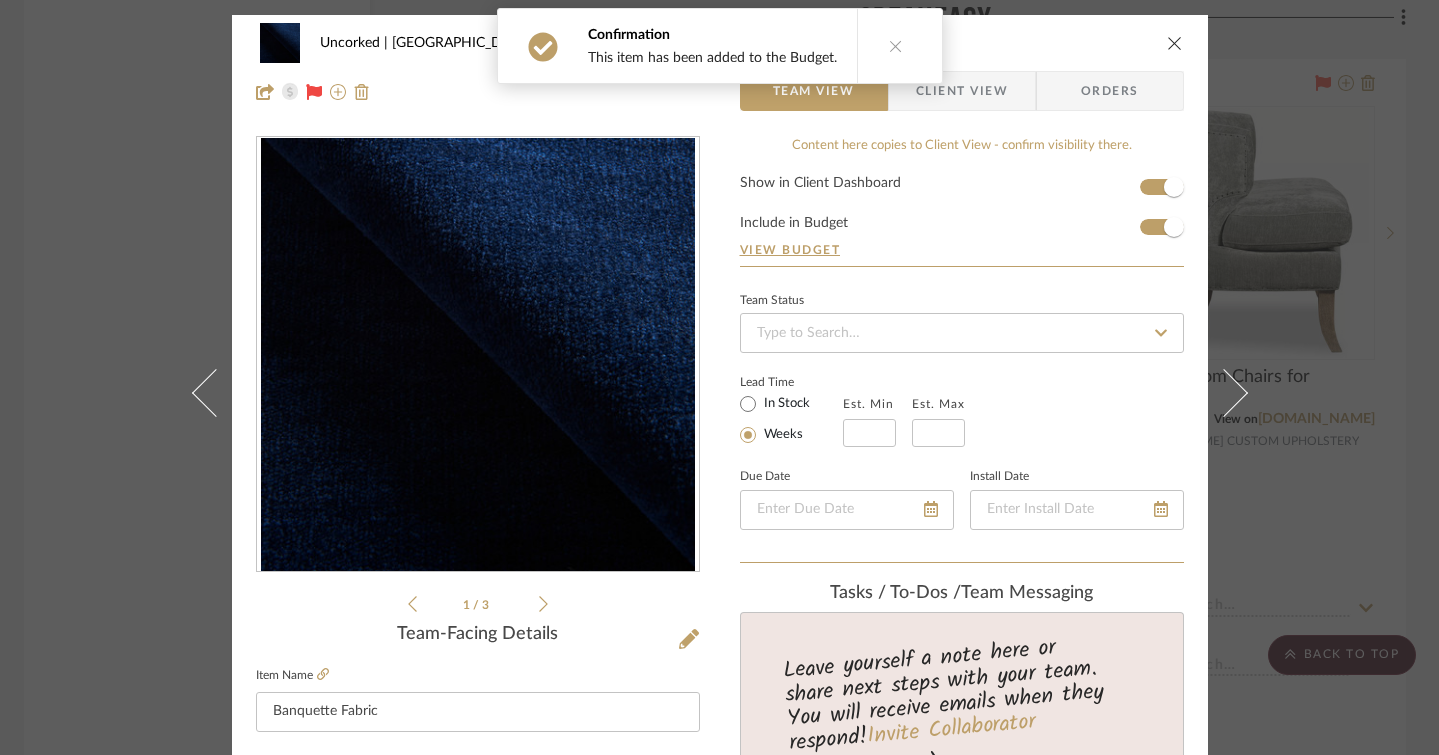 click at bounding box center (1175, 43) 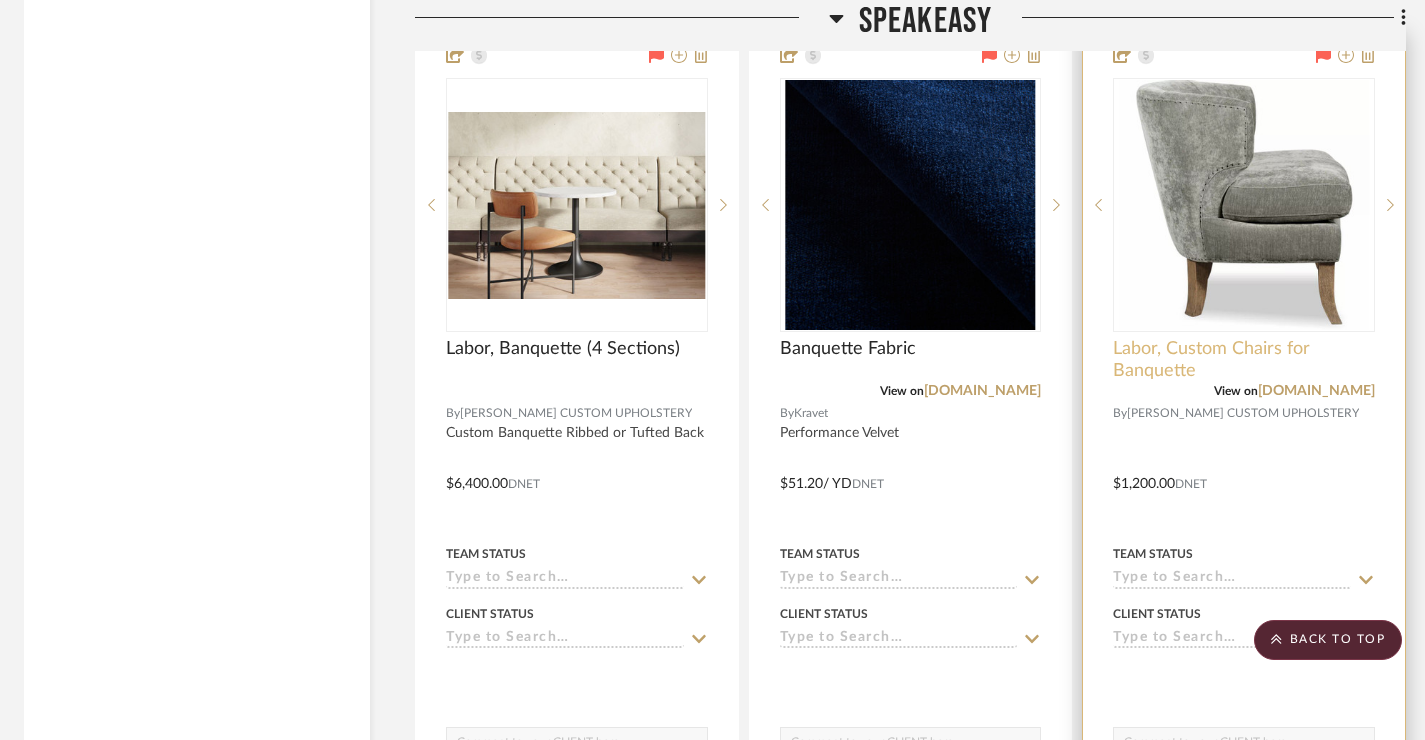 scroll, scrollTop: 29403, scrollLeft: 6, axis: both 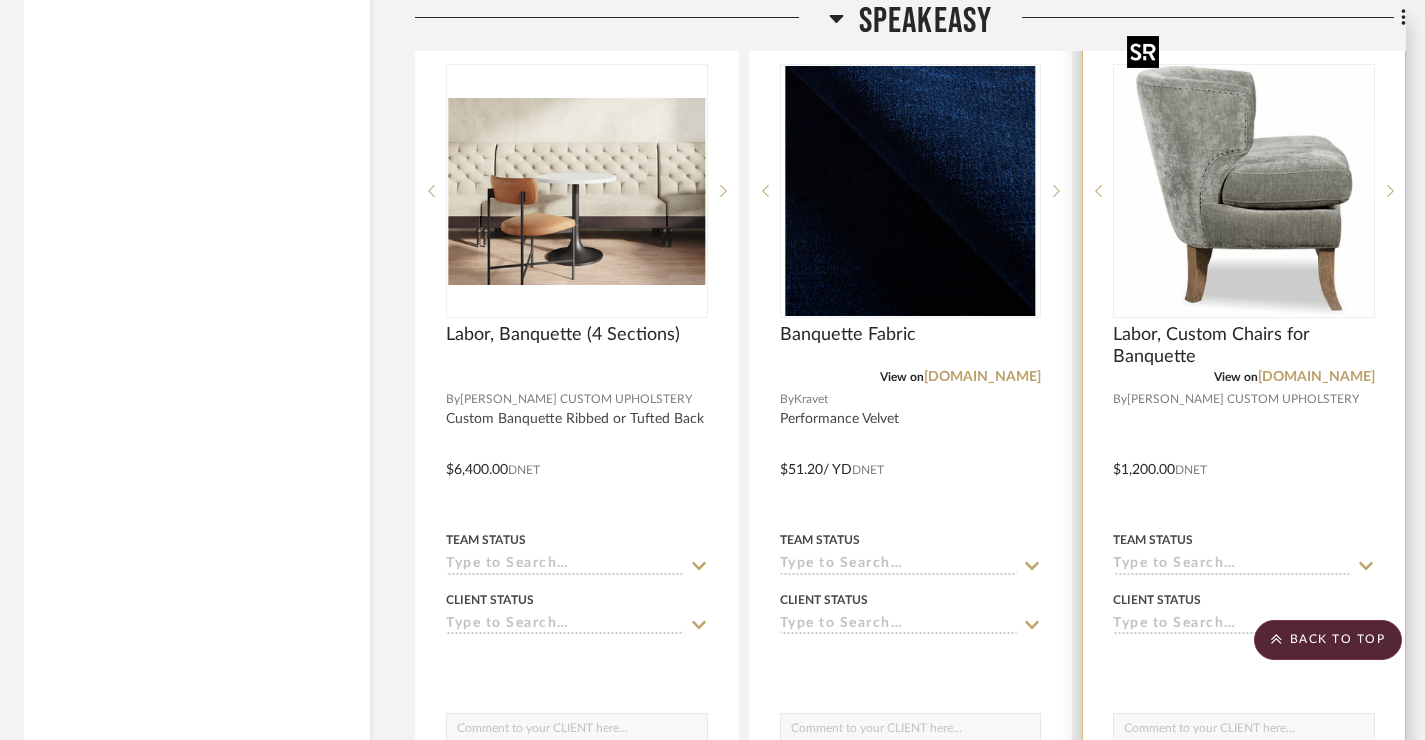 click at bounding box center [1244, 191] 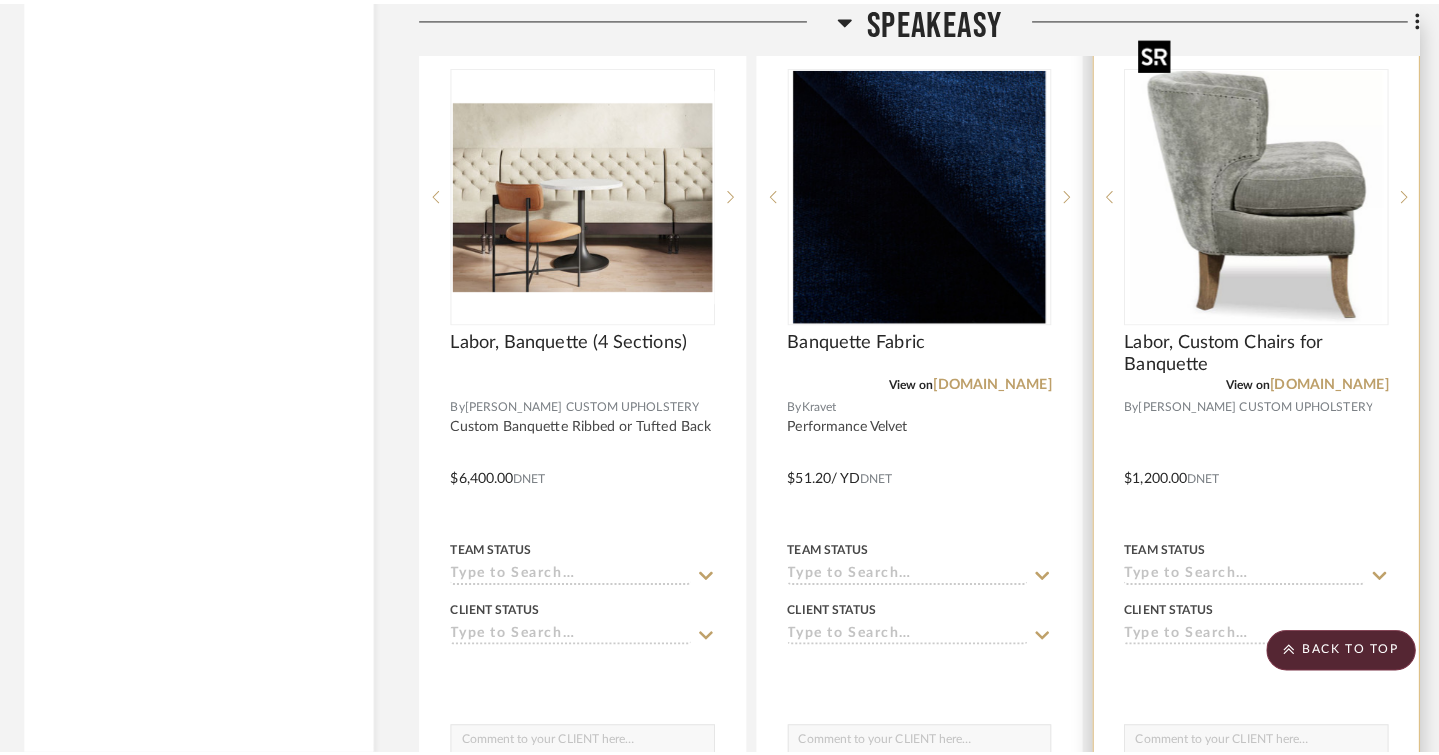 scroll, scrollTop: 0, scrollLeft: 0, axis: both 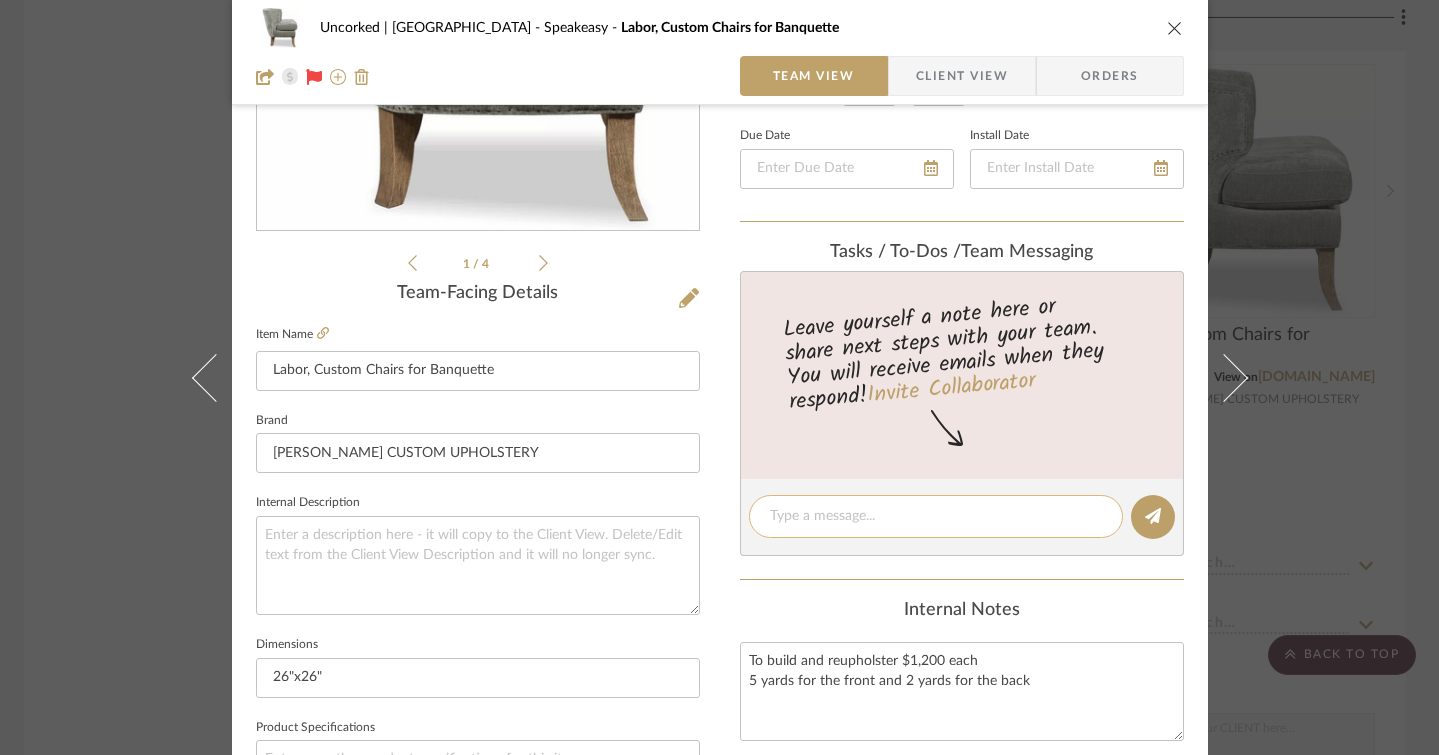 click 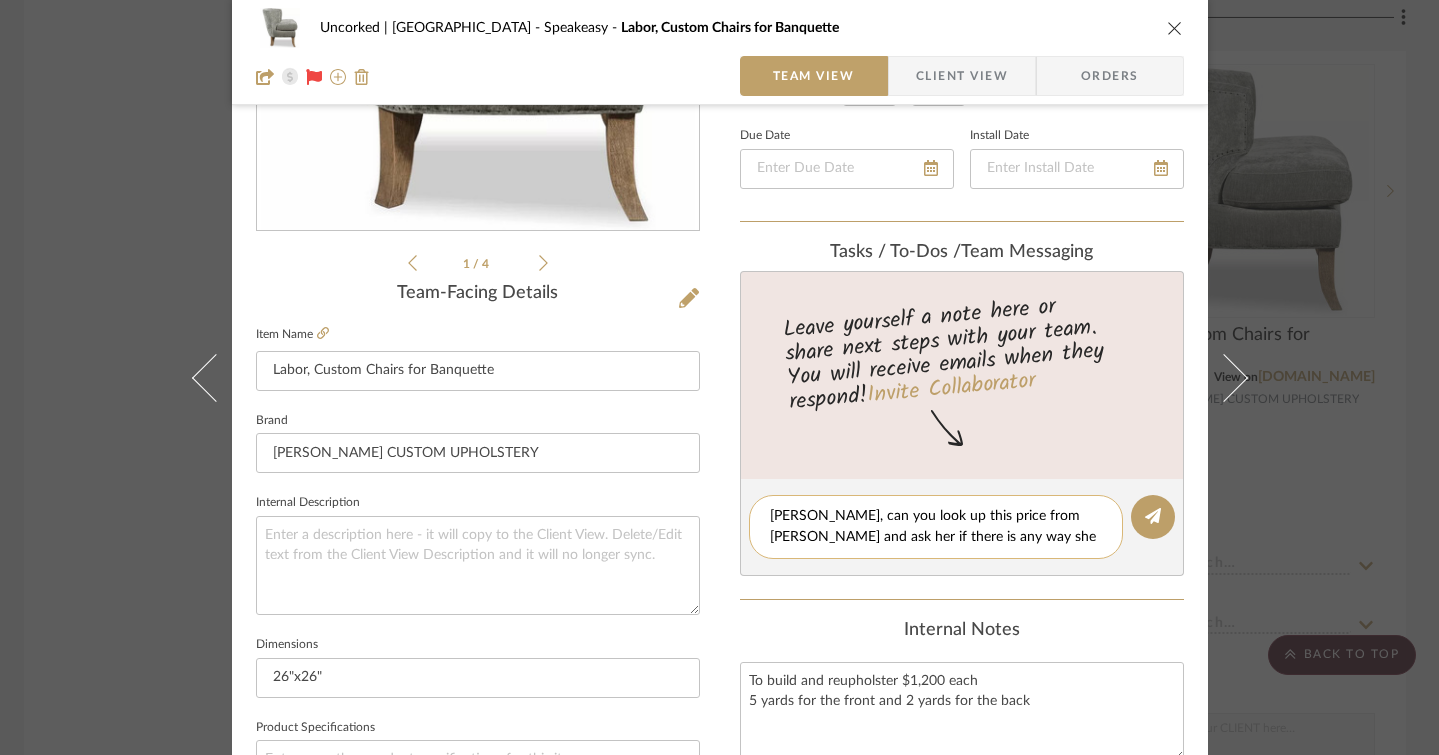 scroll, scrollTop: 0, scrollLeft: 0, axis: both 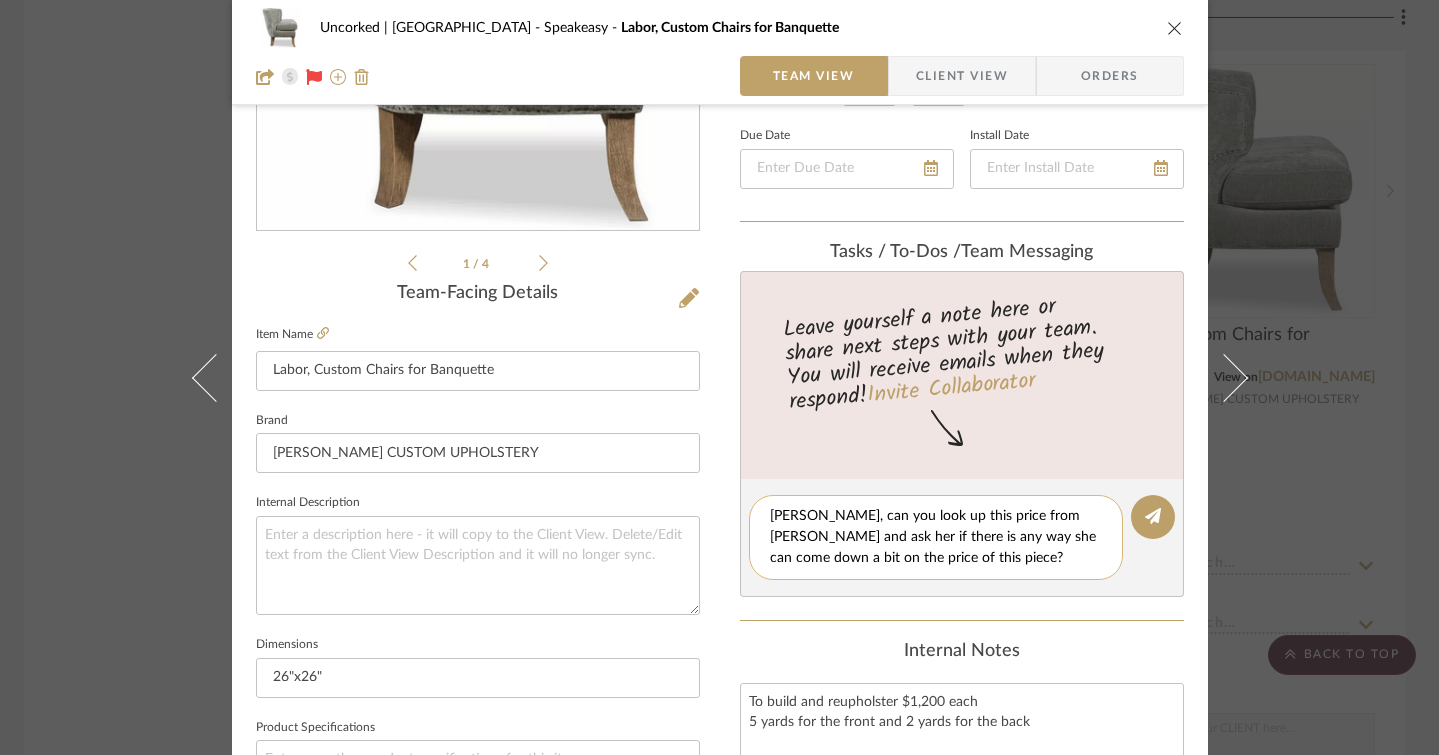 click on "[PERSON_NAME], can you look up this price from [PERSON_NAME] and ask her if there is any way she can come down a bit on the price of this piece?" 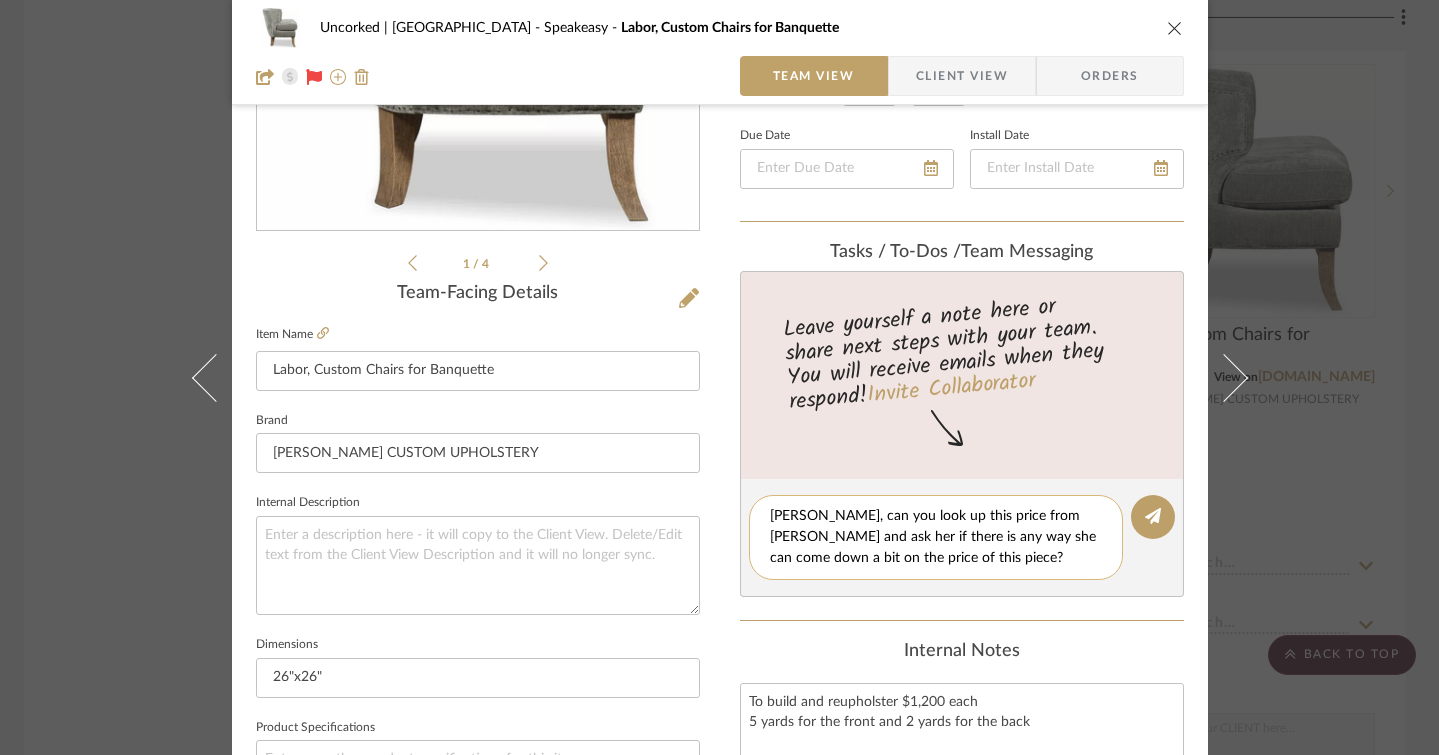 click on "[PERSON_NAME], can you look up this price from [PERSON_NAME] and ask her if there is any way she can come down a bit on the price of this piece?" 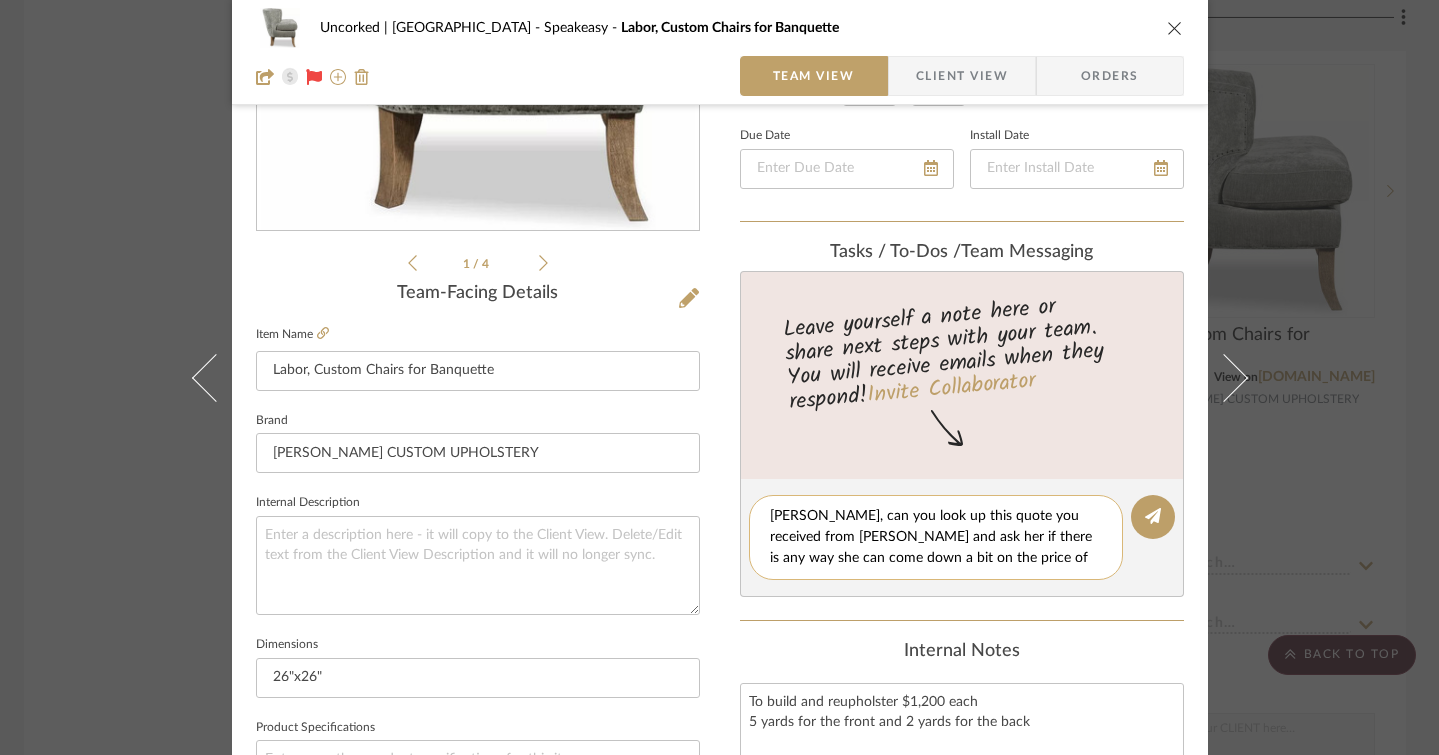 click on "[PERSON_NAME], can you look up this quote you received from [PERSON_NAME] and ask her if there is any way she can come down a bit on the price of this piece?" 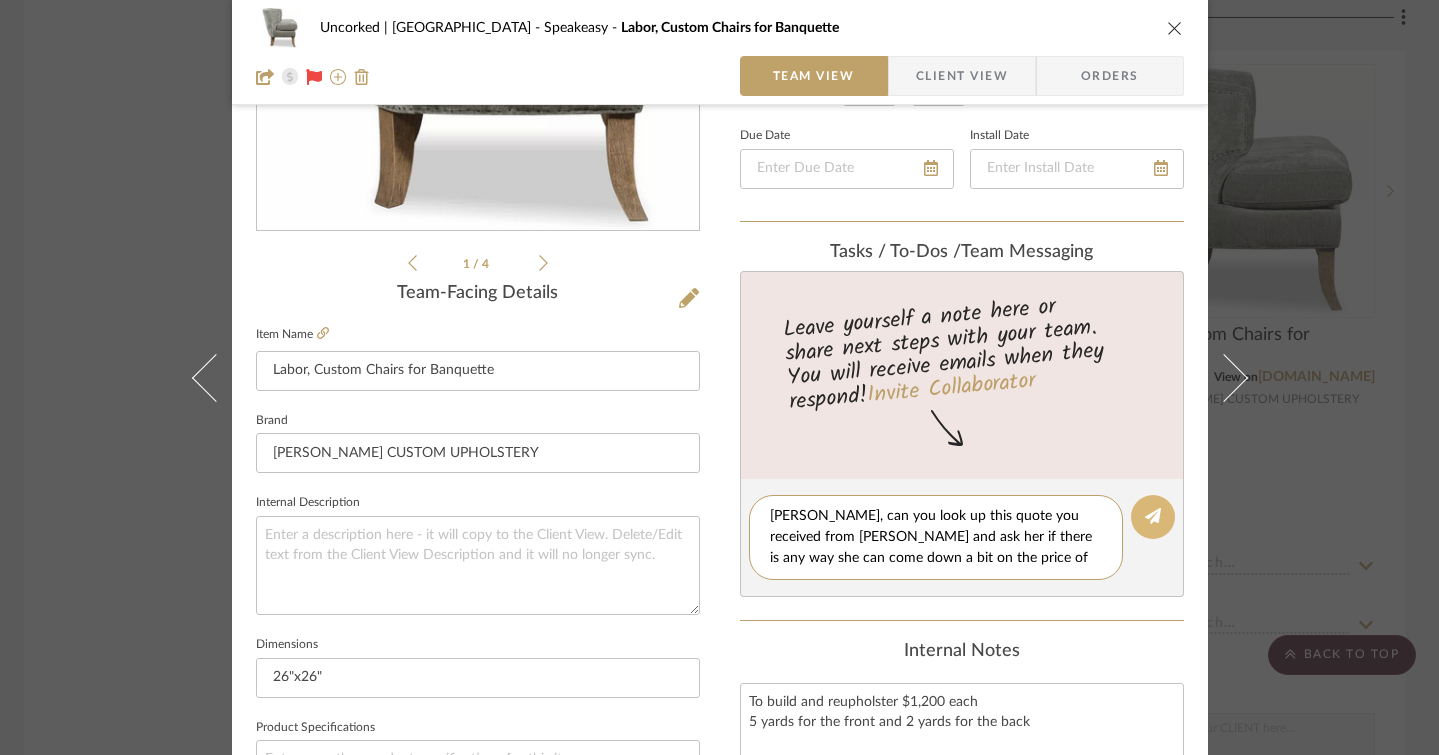 type on "[PERSON_NAME], can you look up this quote you received from [PERSON_NAME] and ask her if there is any way she can come down a bit on the price of this piece?" 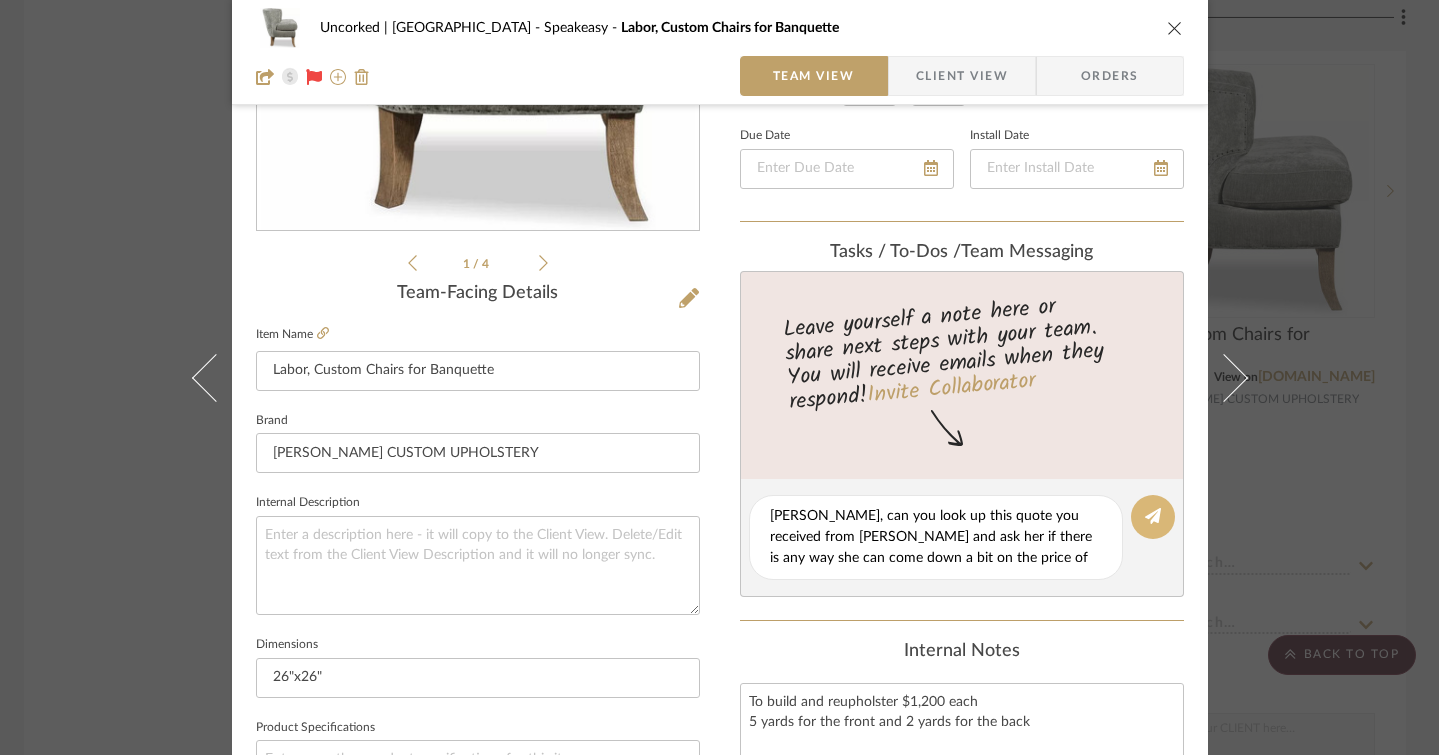 click 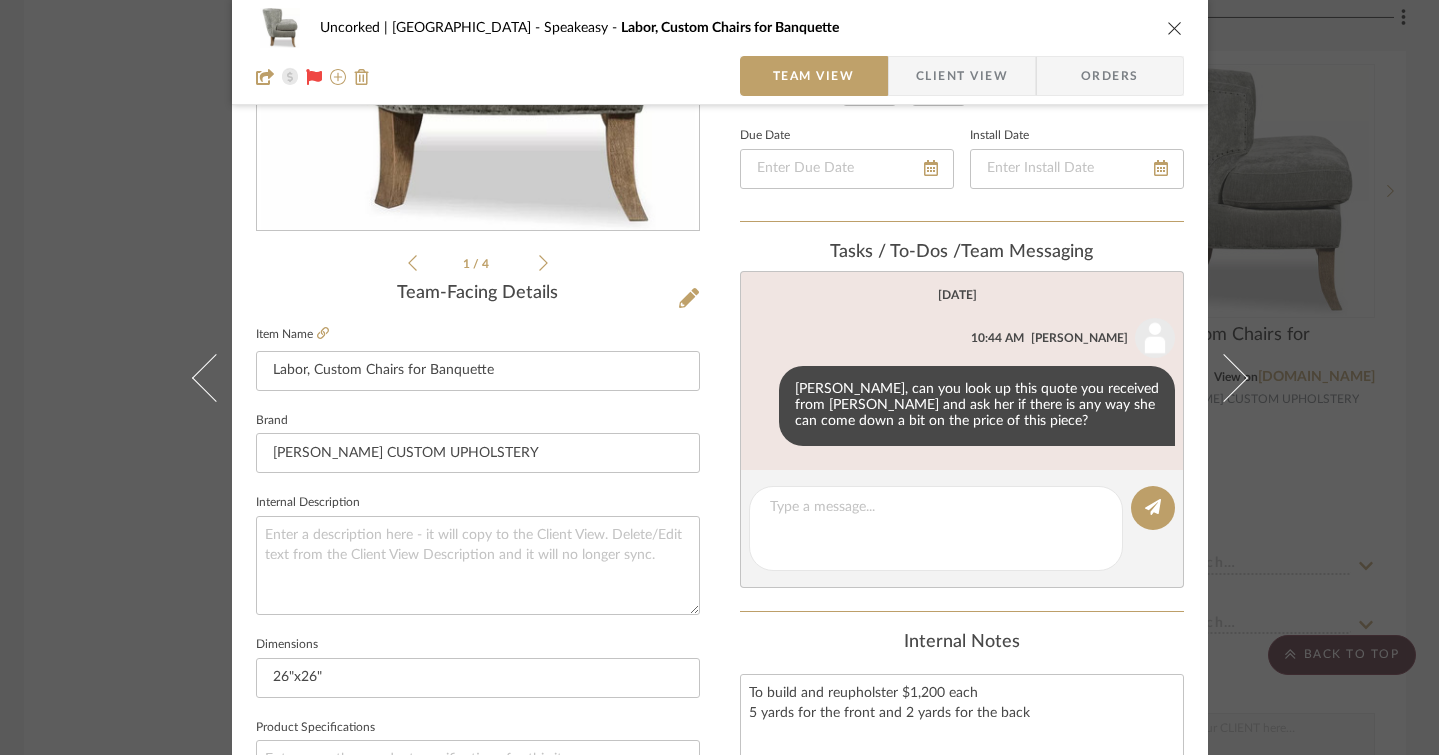 click at bounding box center [1175, 28] 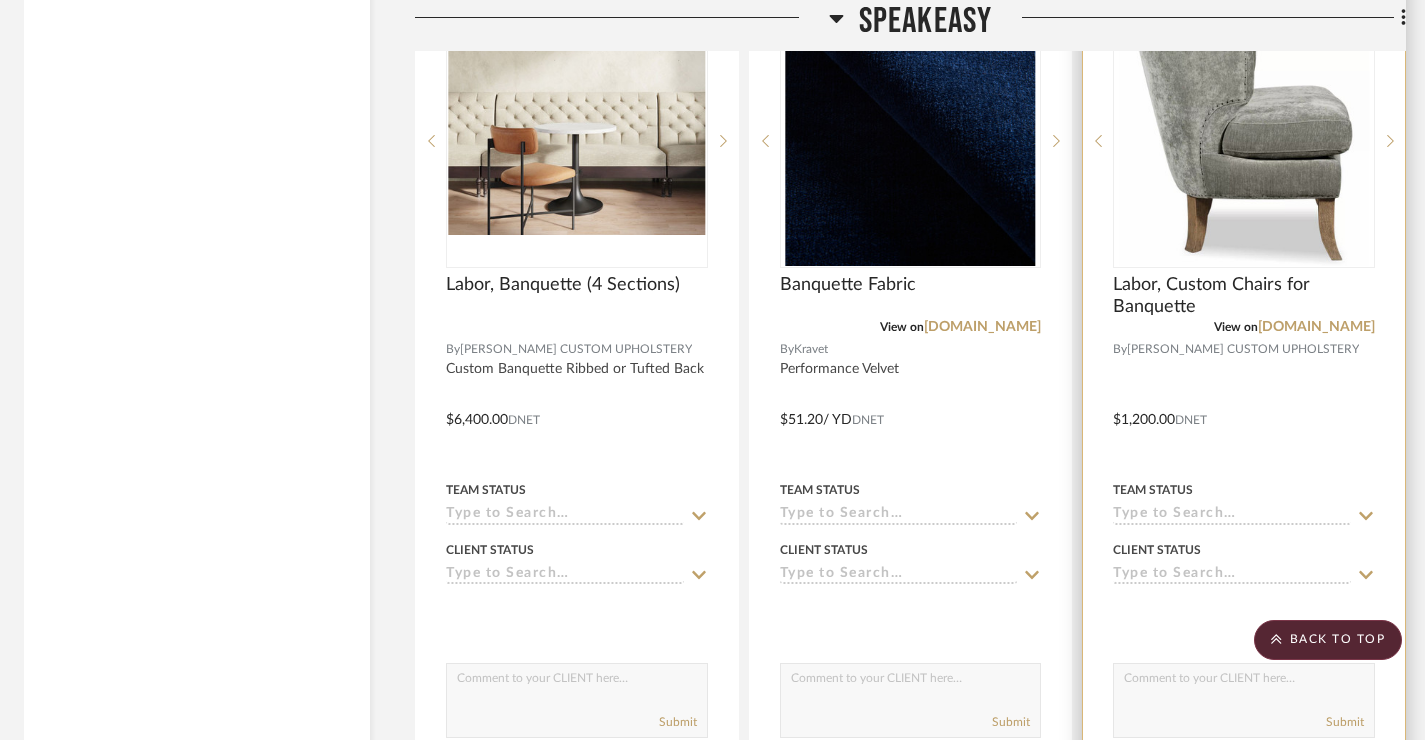scroll, scrollTop: 29500, scrollLeft: 6, axis: both 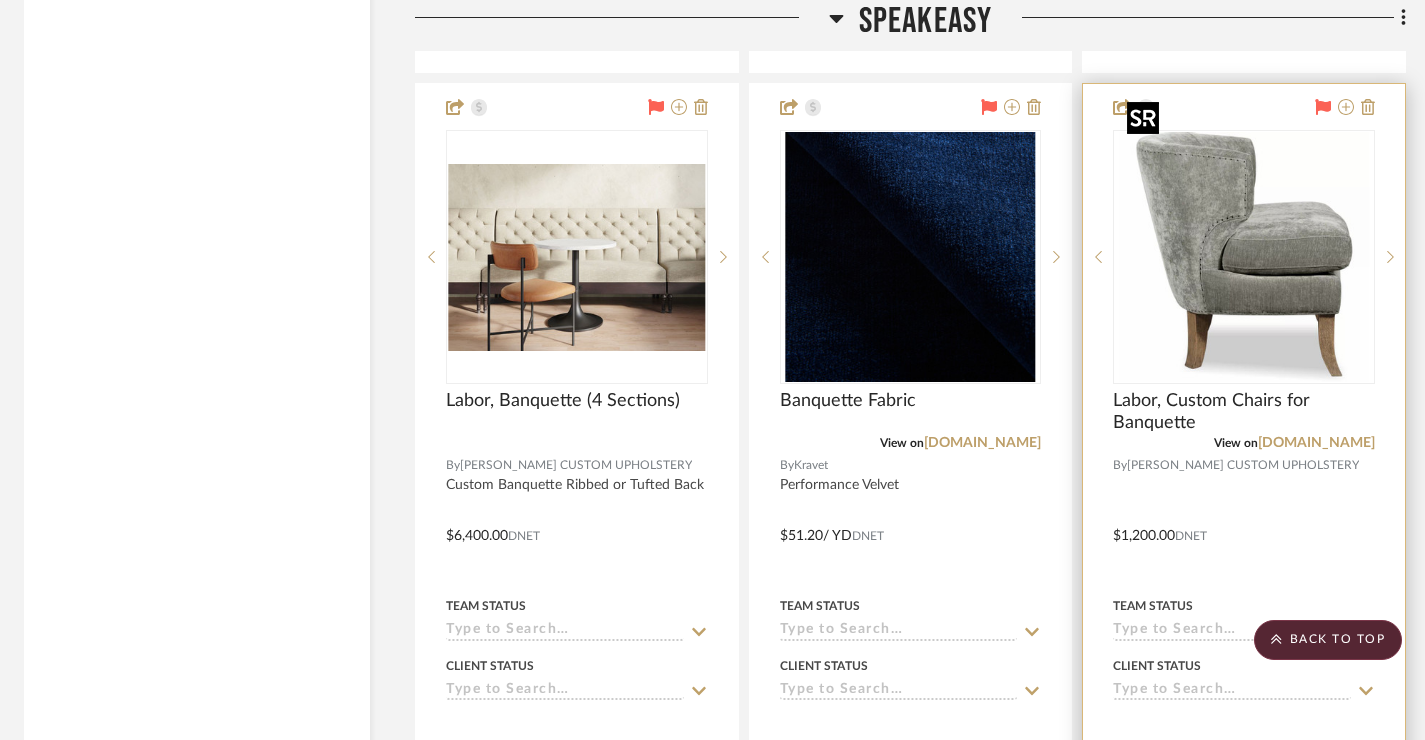 click at bounding box center (1244, 257) 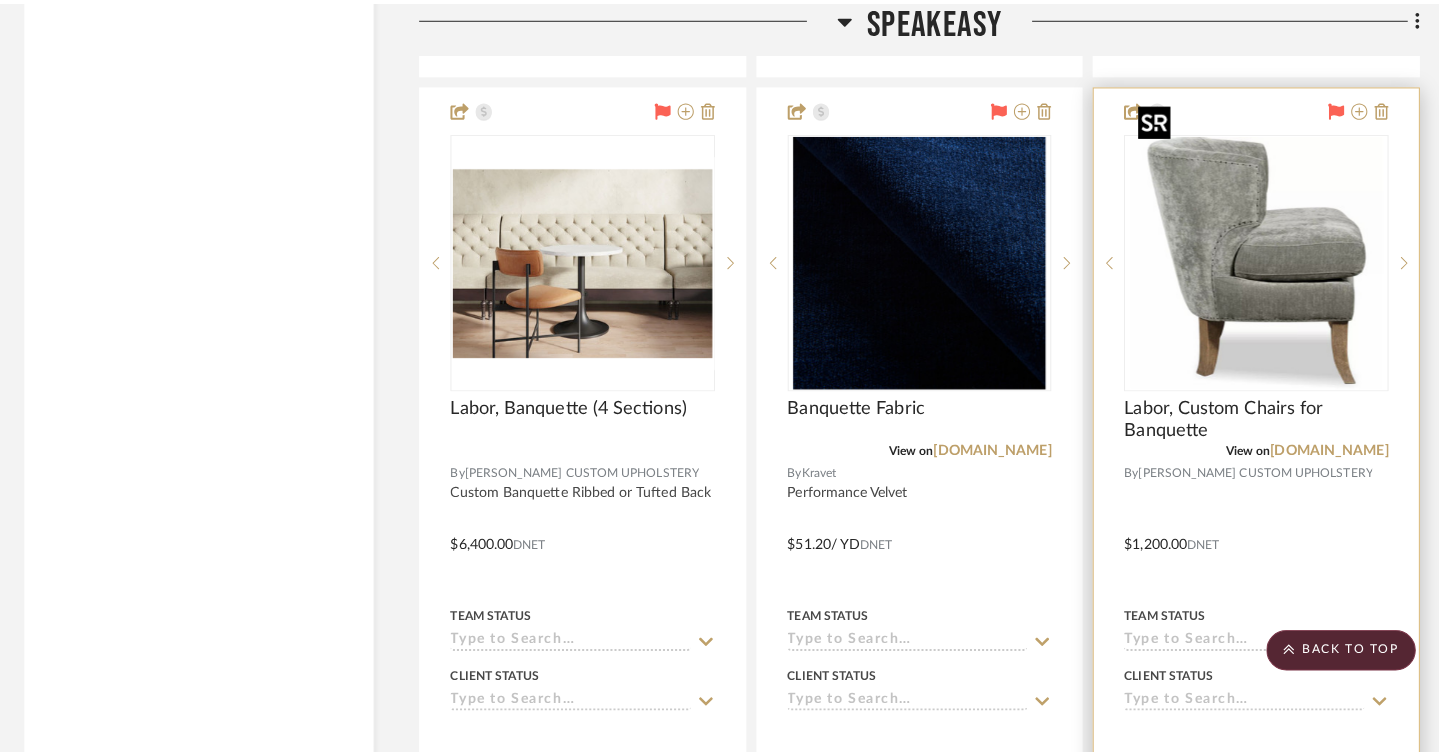 scroll, scrollTop: 0, scrollLeft: 0, axis: both 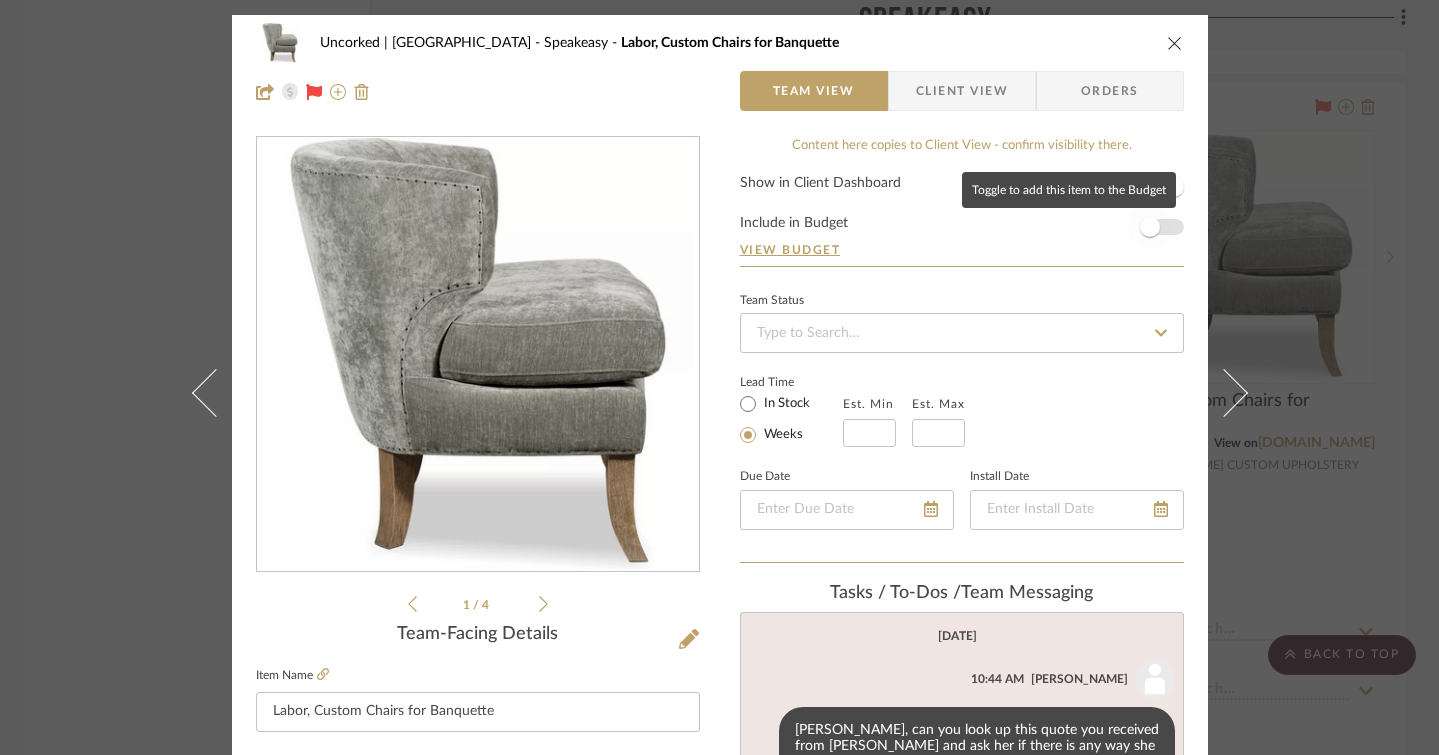 click at bounding box center (1150, 227) 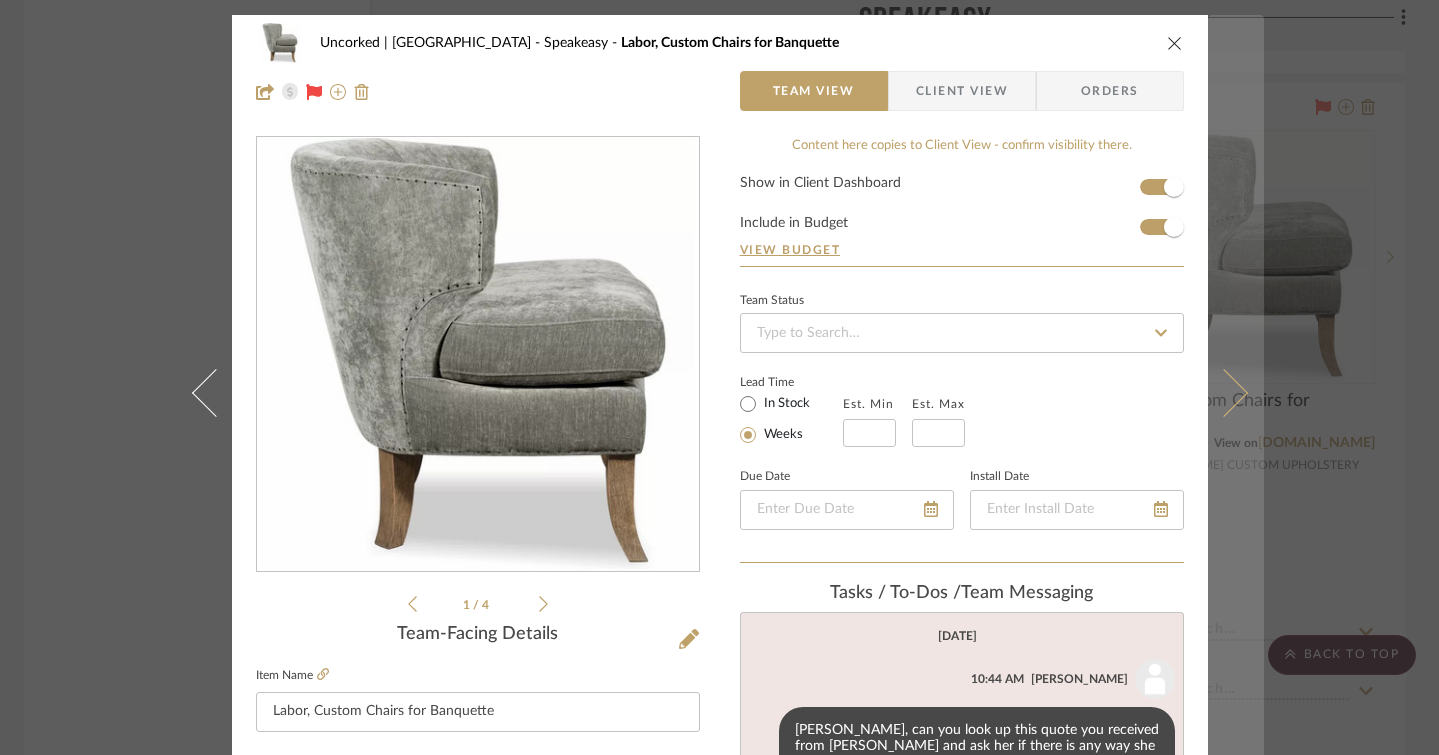 type 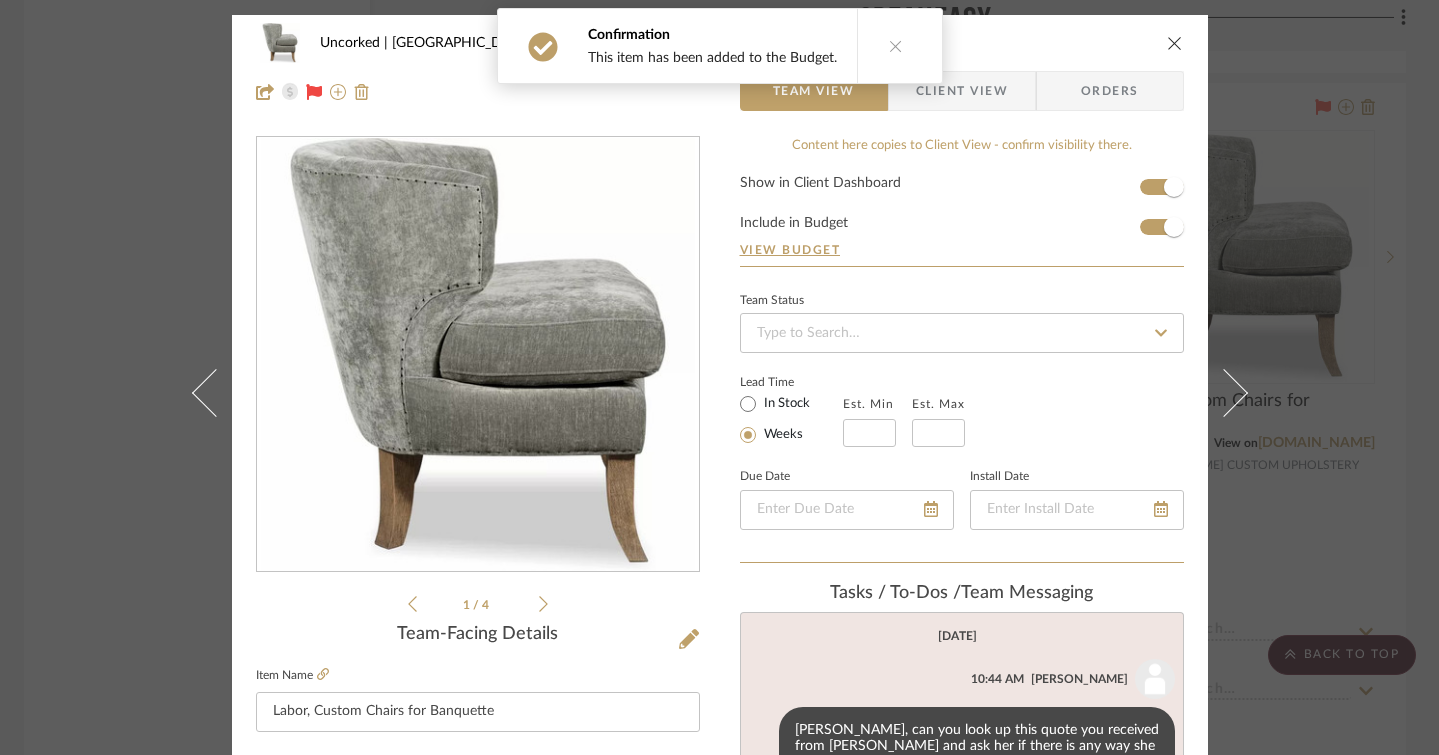 click at bounding box center [1175, 43] 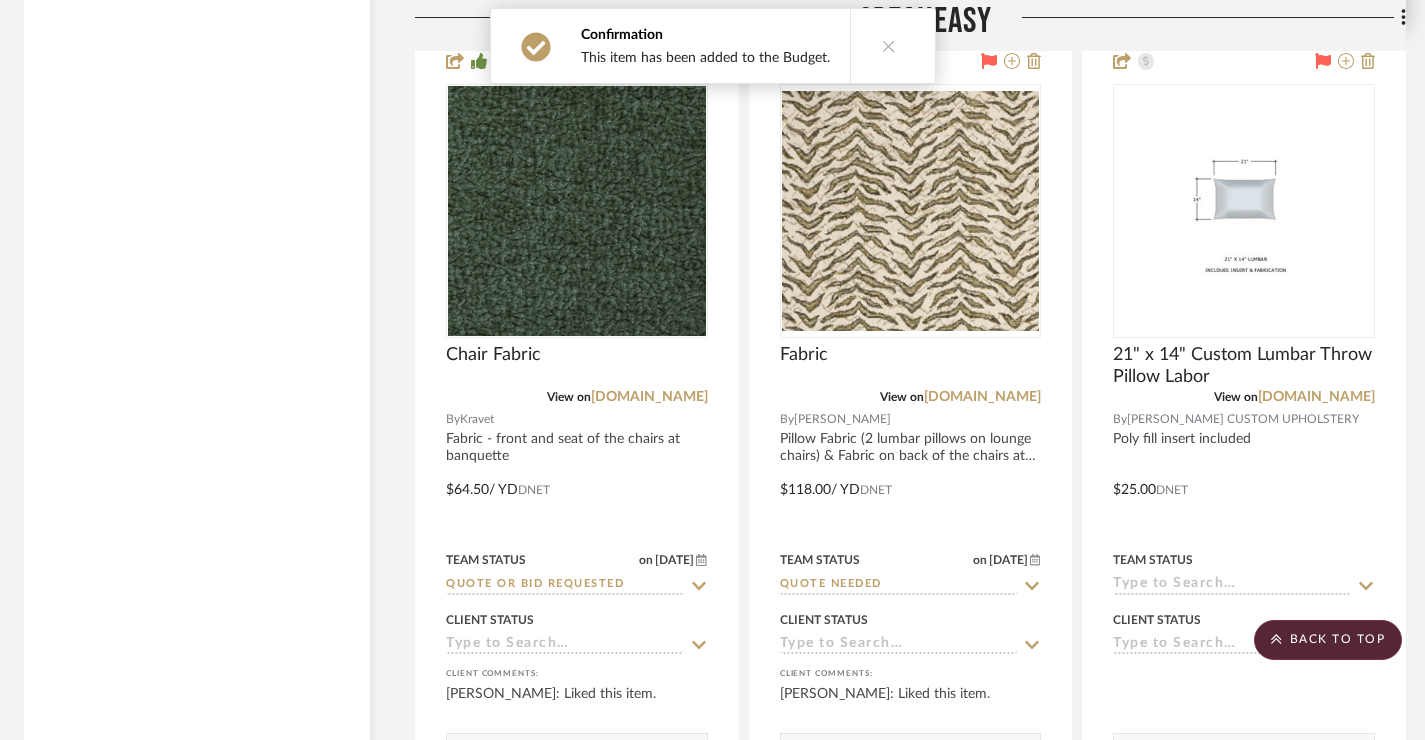 scroll, scrollTop: 30364, scrollLeft: 6, axis: both 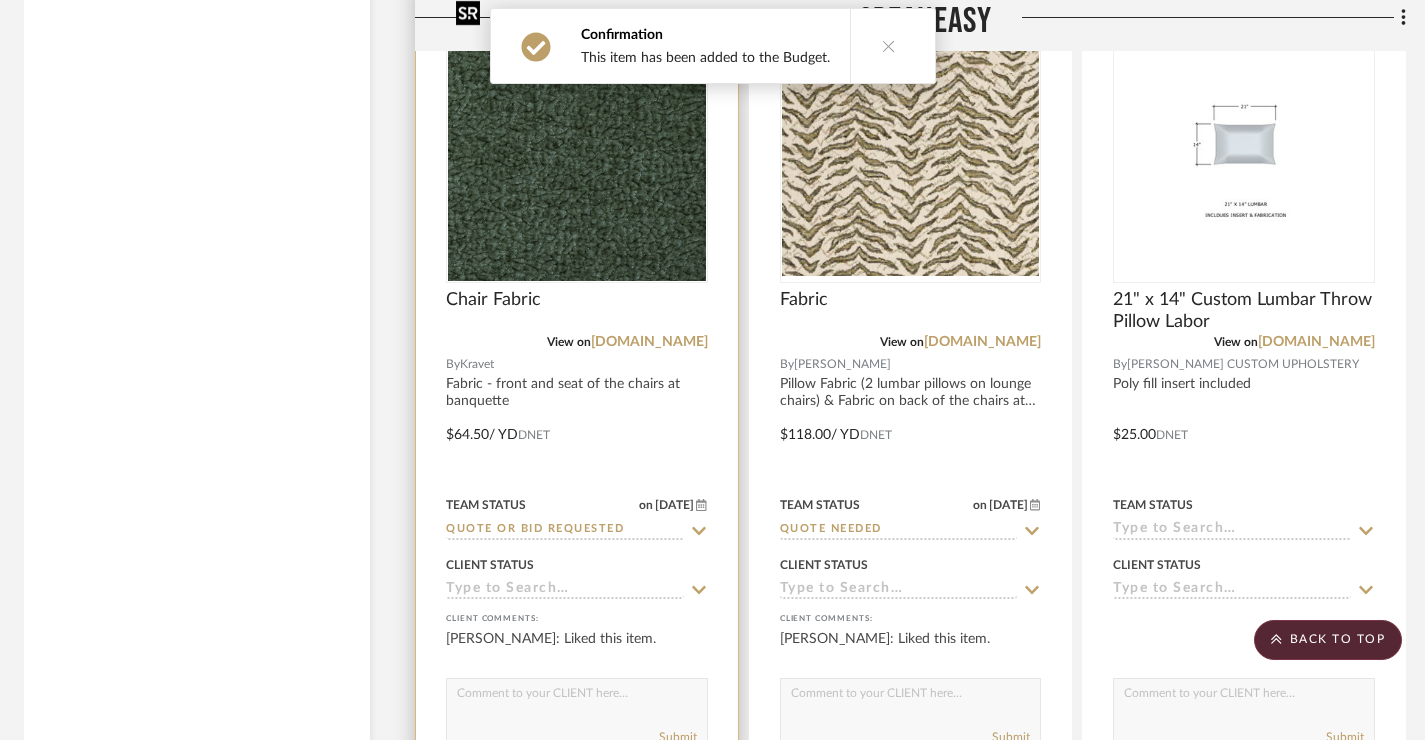 click at bounding box center [0, 0] 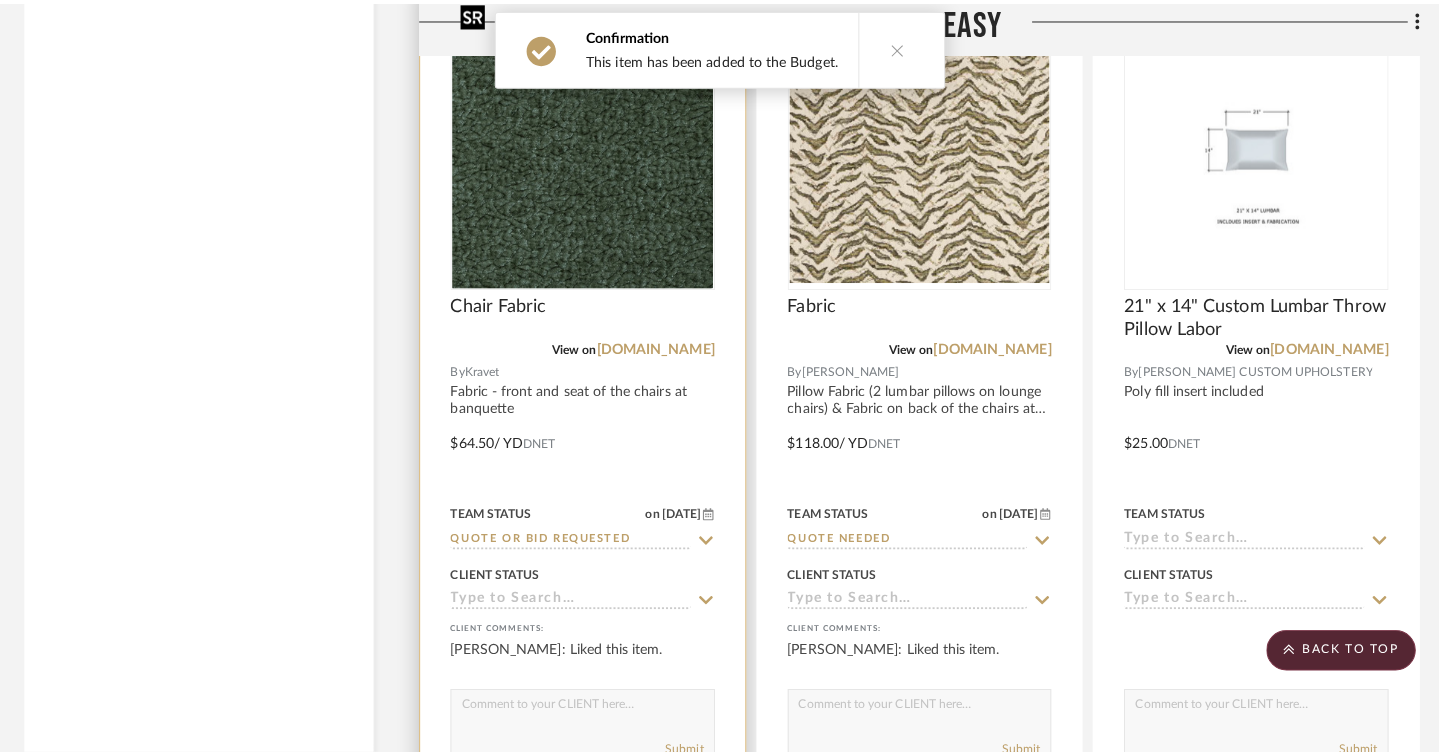 scroll, scrollTop: 0, scrollLeft: 0, axis: both 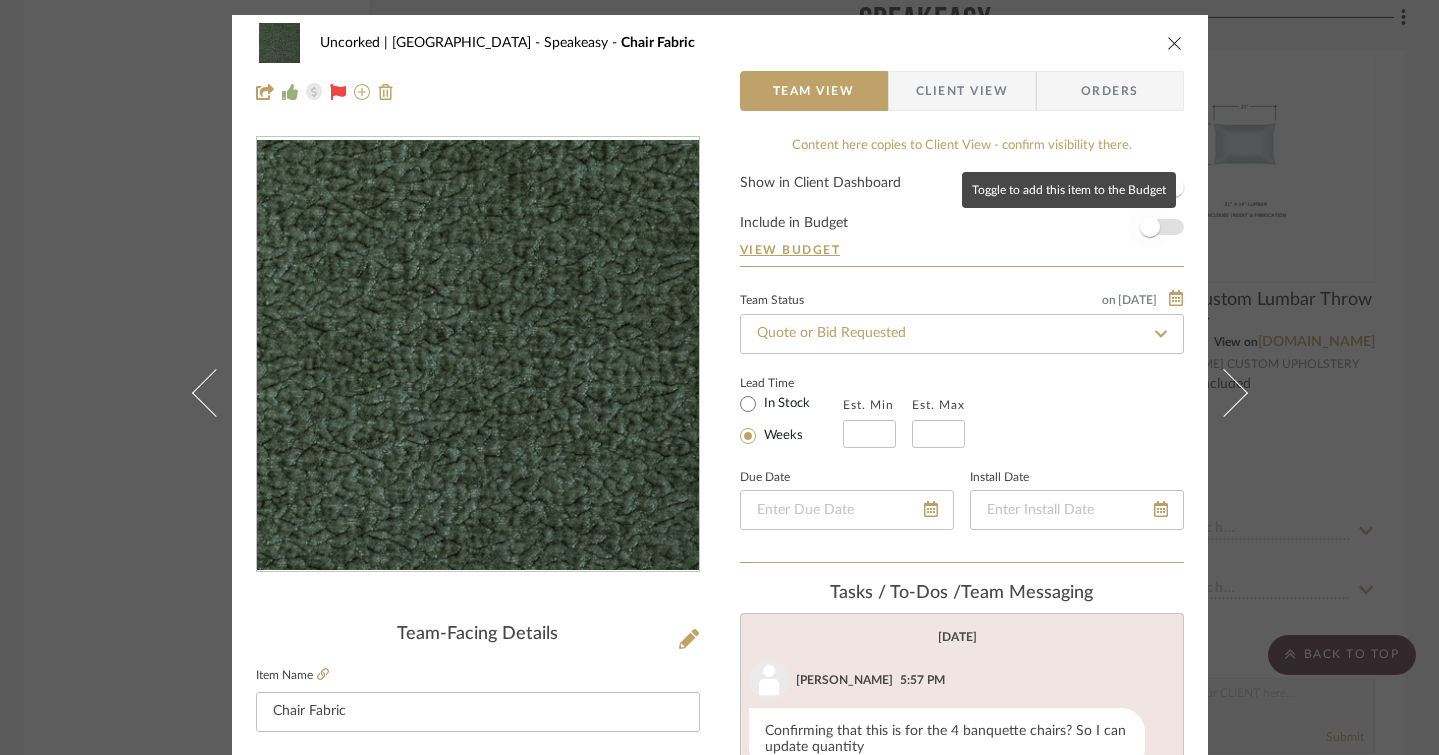 click at bounding box center (1150, 227) 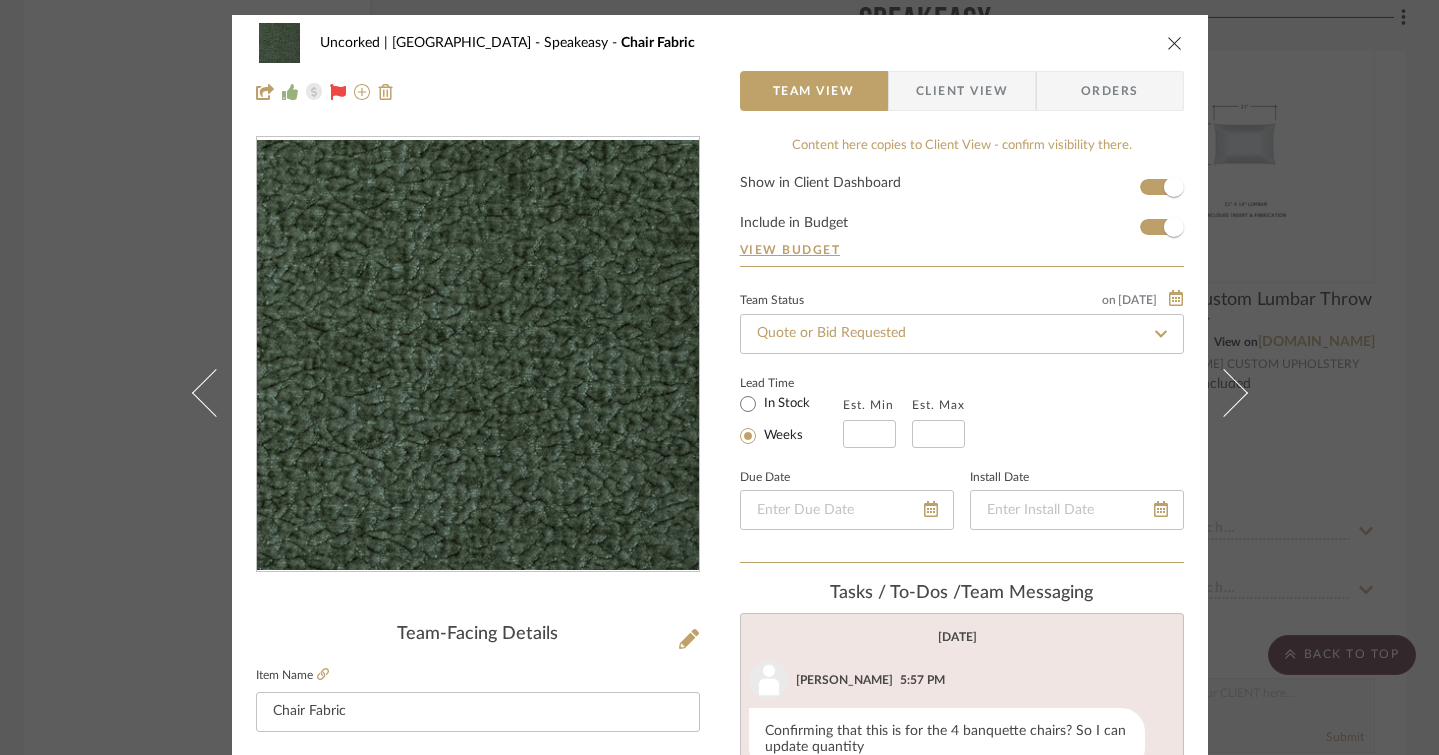 type 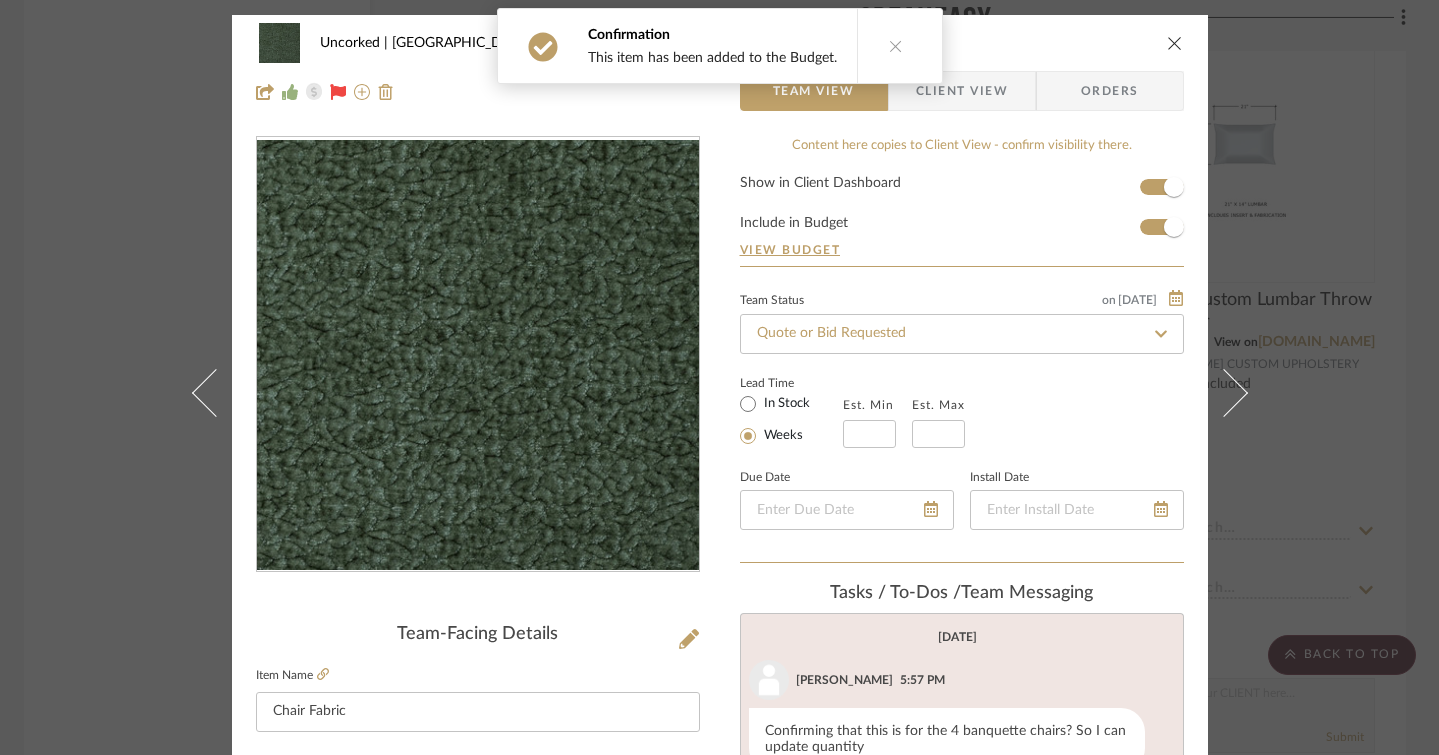 click at bounding box center [1175, 43] 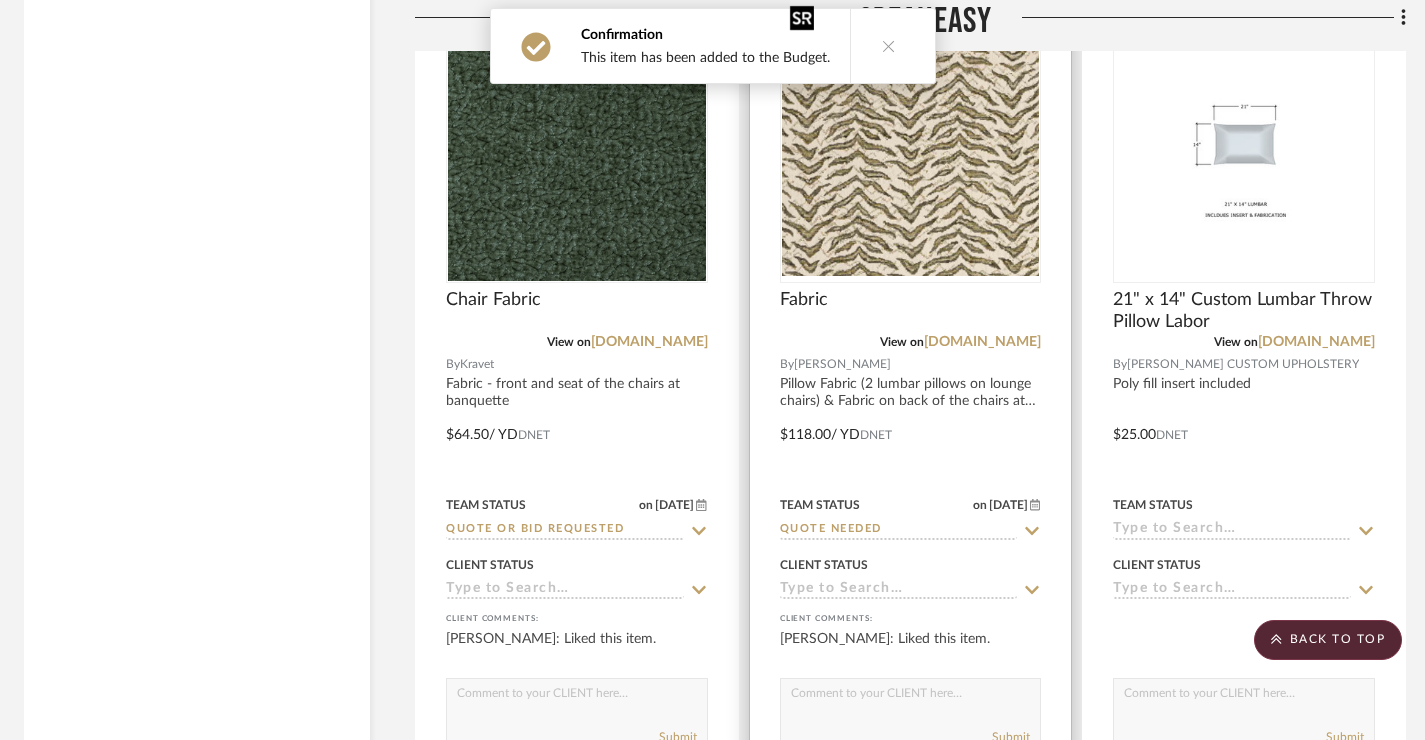 click at bounding box center (0, 0) 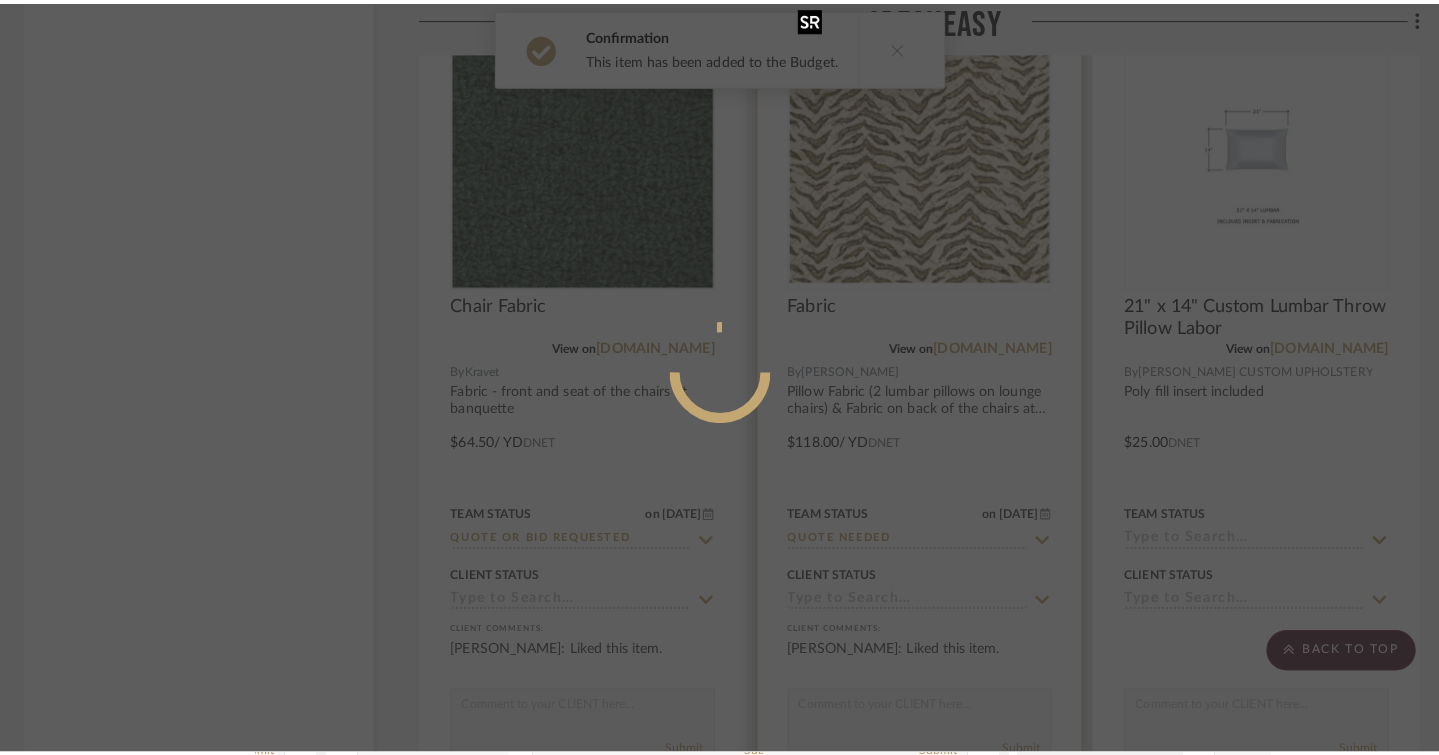 scroll, scrollTop: 0, scrollLeft: 0, axis: both 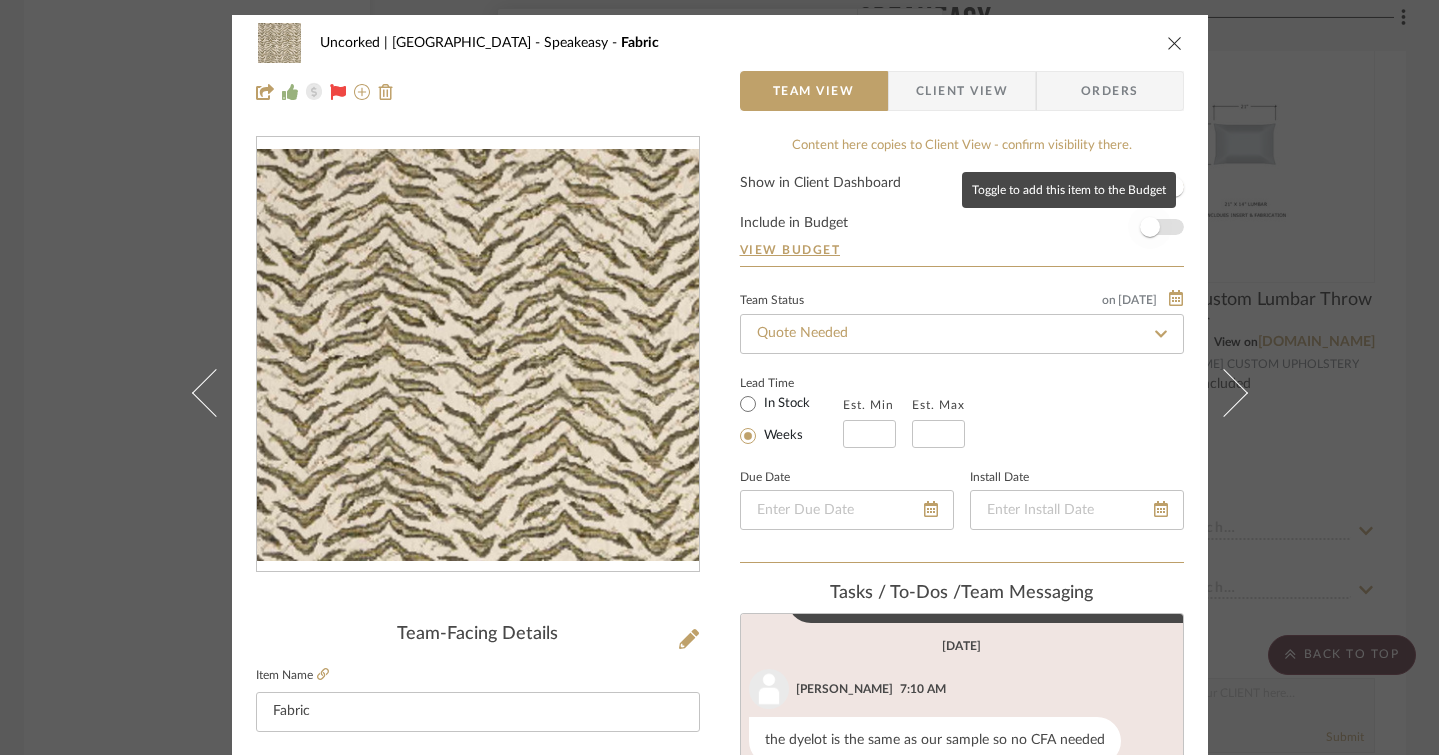 click at bounding box center (1150, 227) 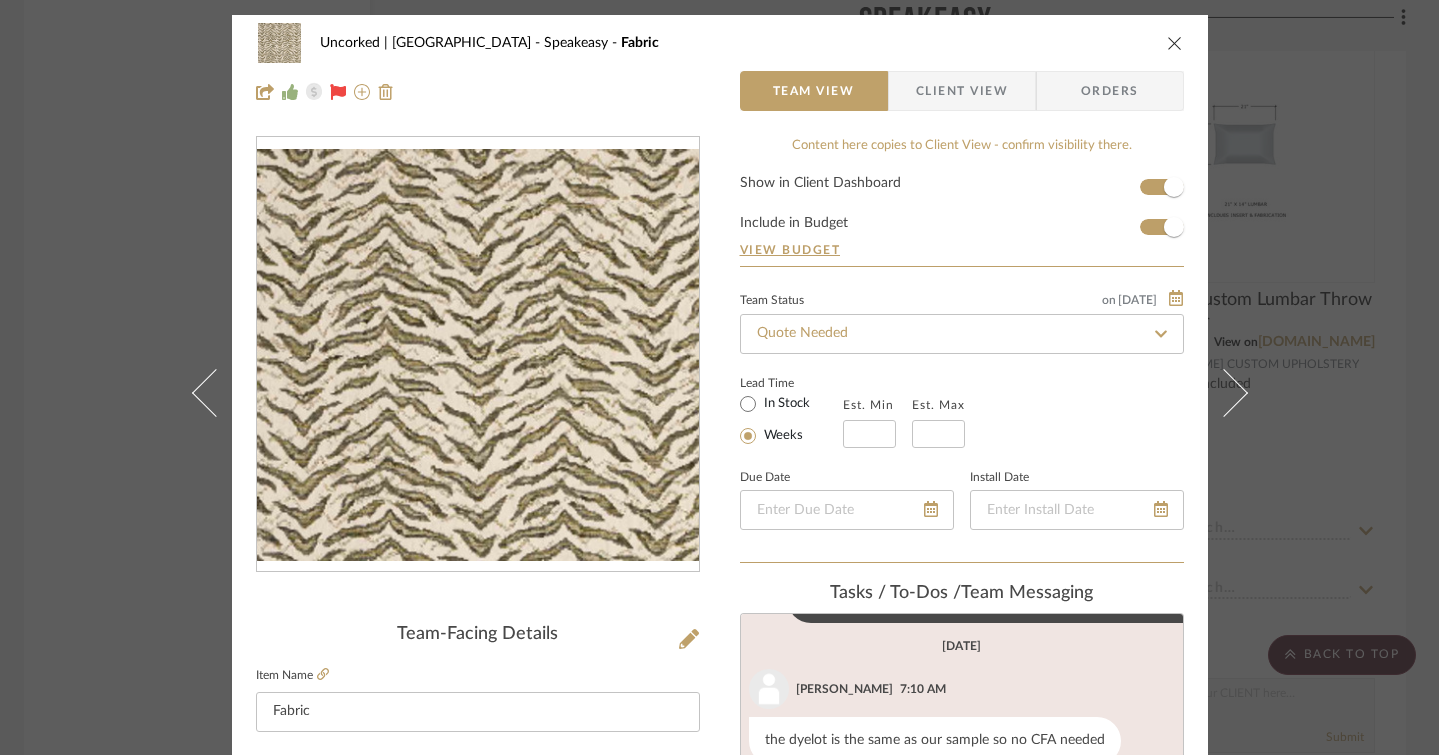 type 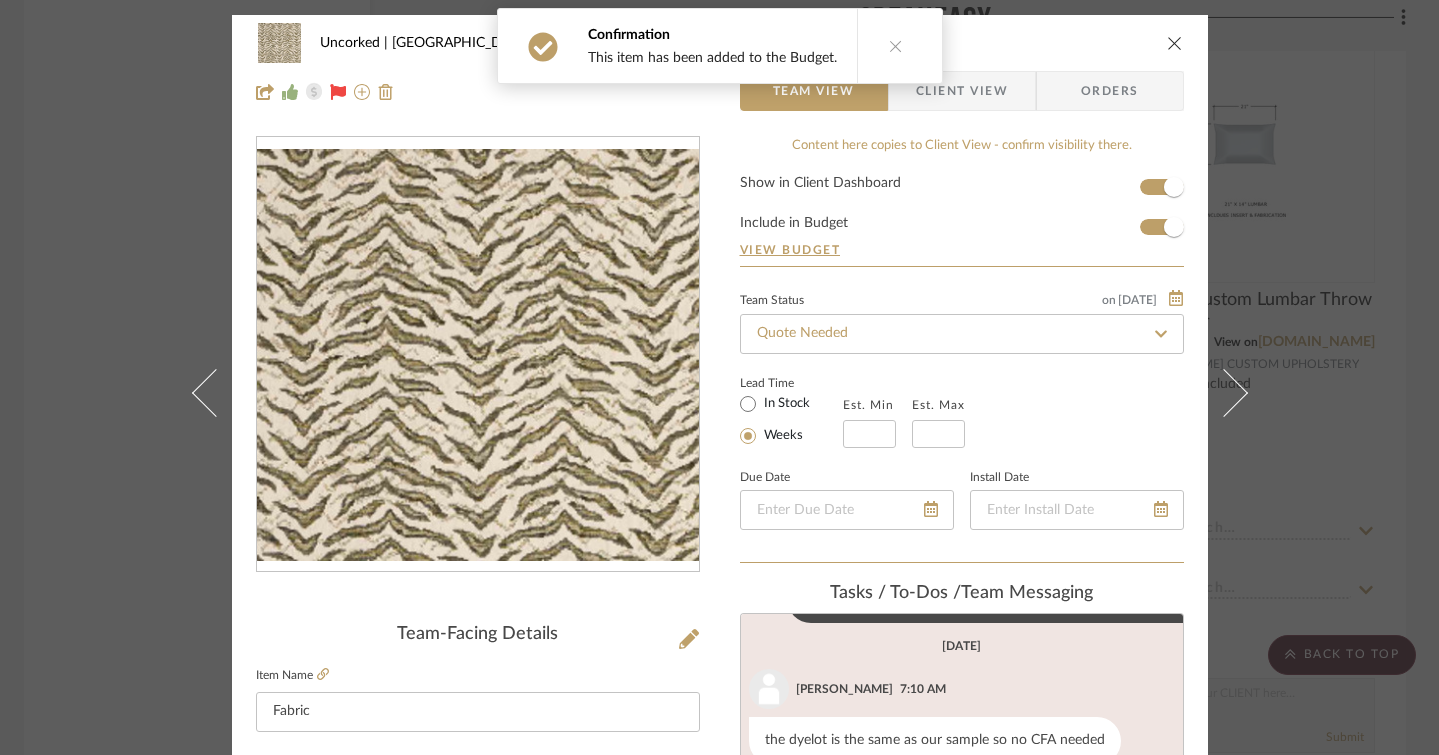 click on "Uncorked | Hermosa Beach Speakeasy Fabric Team View Client View Orders  Team-Facing Details   Item Name  Fabric  Brand  [PERSON_NAME]  Internal Description  Pillow Fabric (2 lumbar pillows on lounge chairs) & Fabric on back of the chairs at banquette  Dimensions   Product Specifications  J0281-01 Tibor Natural  Item Costs   View Budget   Markup %  25%  Unit Cost  $118.00  Cost Type  DNET  Client Unit Price   $147.50   Quantity  9.5  Unit Type  YD  Subtotal   $1,401.25   Tax %  9.75%  Total Tax   $136.62   Shipping Cost  $116.00  Ship. Markup %  0% Taxable  Total Shipping   $116.00  Total Client Price  $1,653.87  Your Cost  $1,346.30  Your Margin  $280.25  Content here copies to Client View - confirm visibility there.  Show in Client Dashboard   Include in Budget   View Budget  Team Status on [DATE] [DATE] Quote Needed  Lead Time  In Stock Weeks  Est. Min   Est. Max   Due Date   Install Date  Tasks / To-Dos /  team Messaging [DATE]  [PERSON_NAME]   7:33 PM  [DATE]  [PERSON_NAME]" at bounding box center (719, 377) 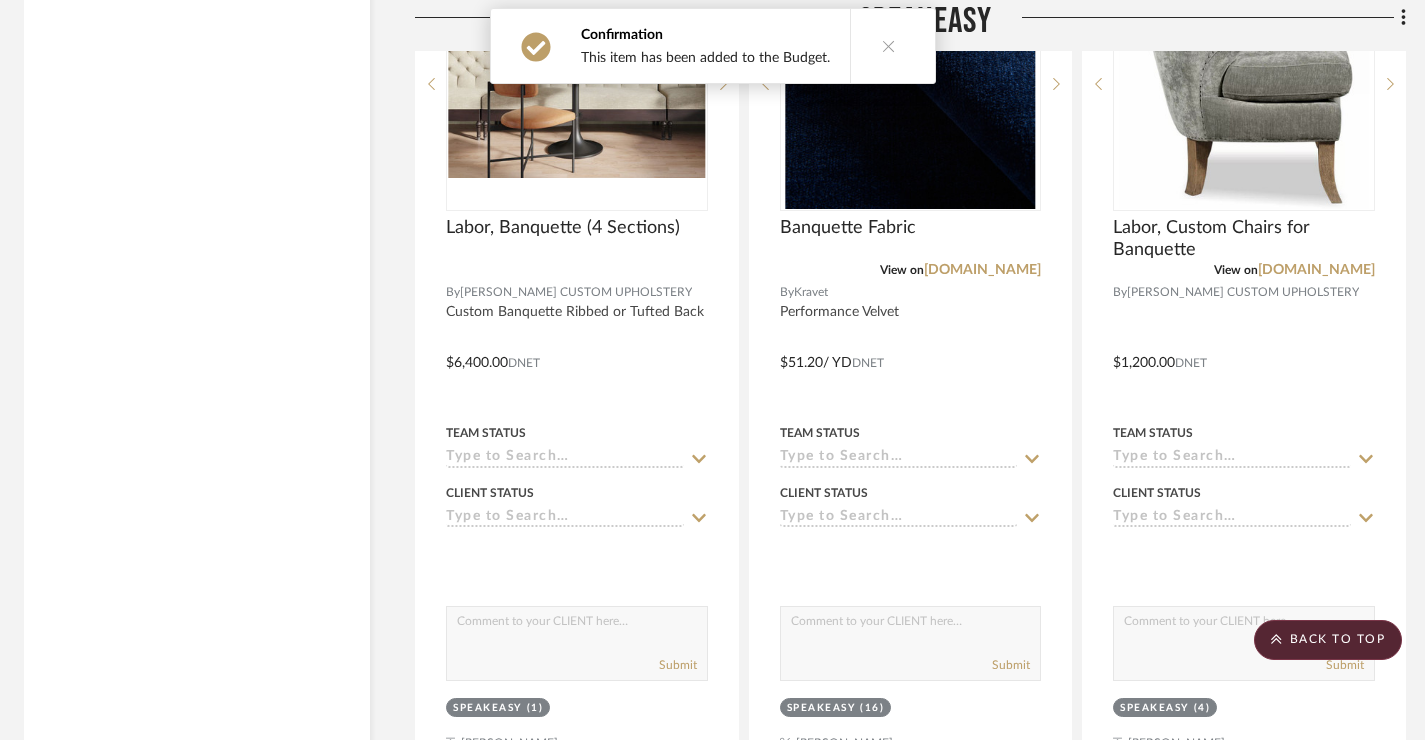 scroll, scrollTop: 29482, scrollLeft: 6, axis: both 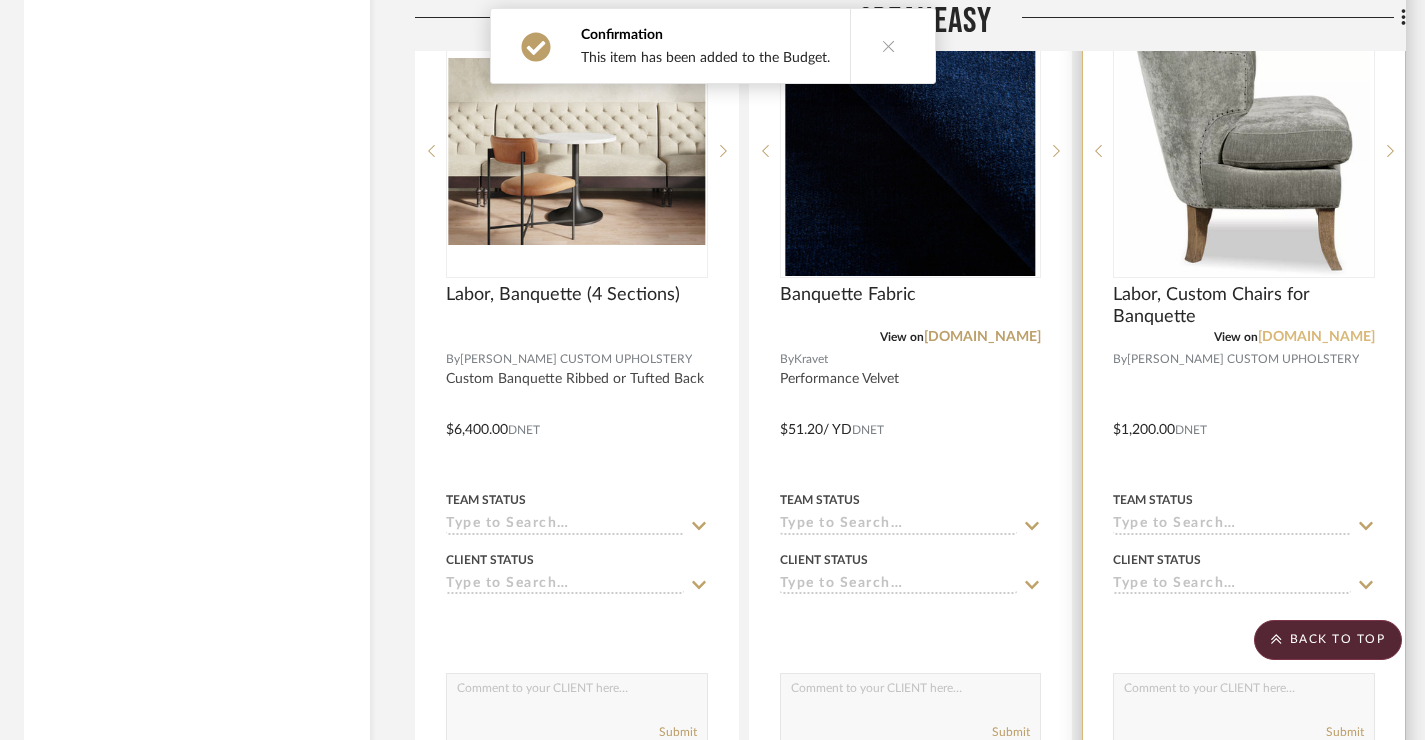 click on "[DOMAIN_NAME]" at bounding box center [1316, 337] 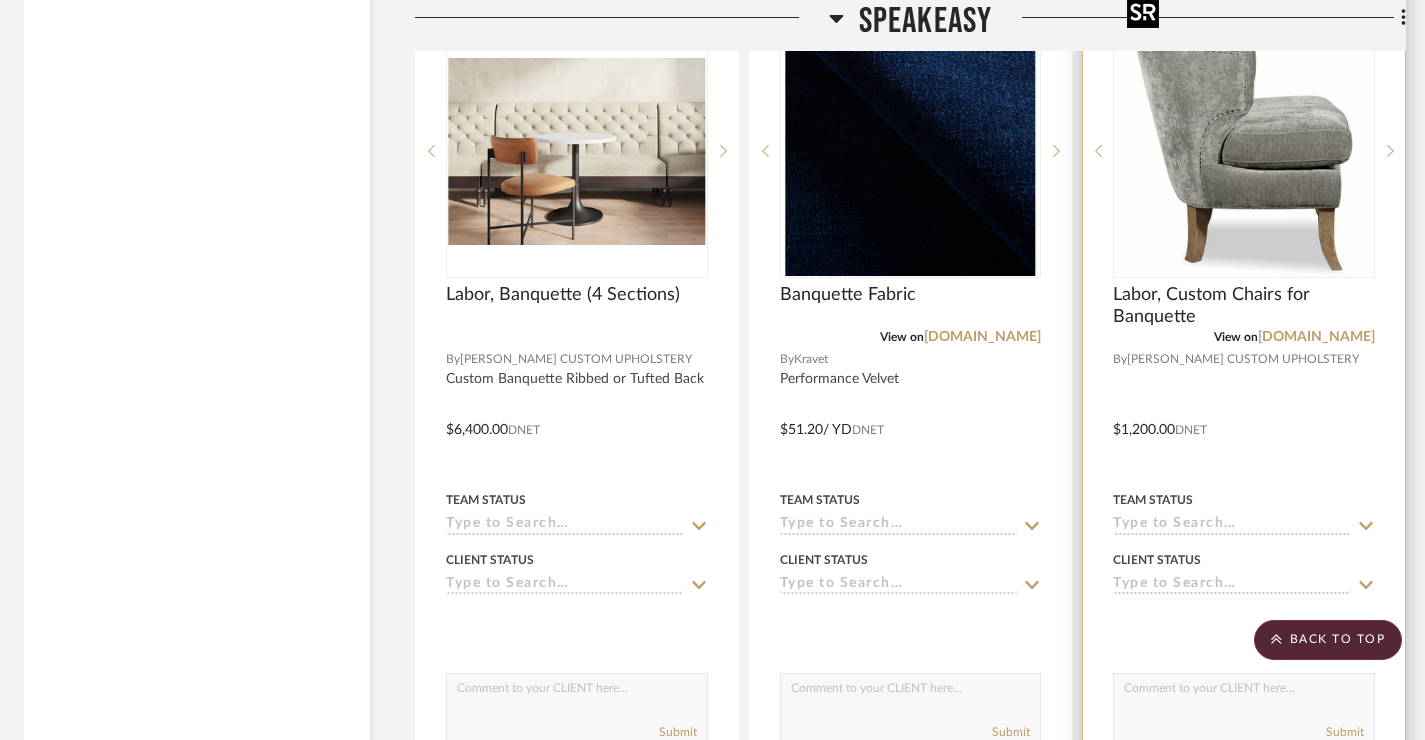click at bounding box center (1244, 151) 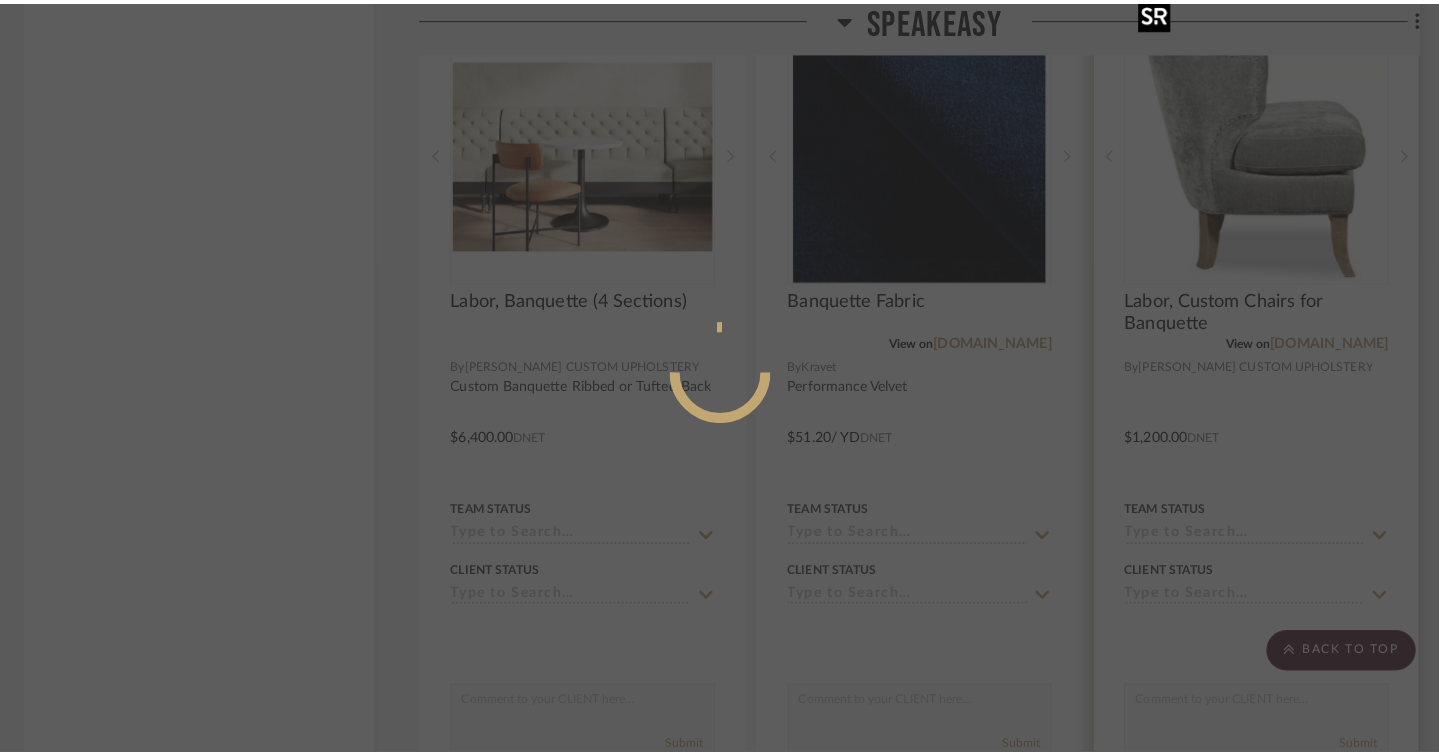 scroll, scrollTop: 0, scrollLeft: 0, axis: both 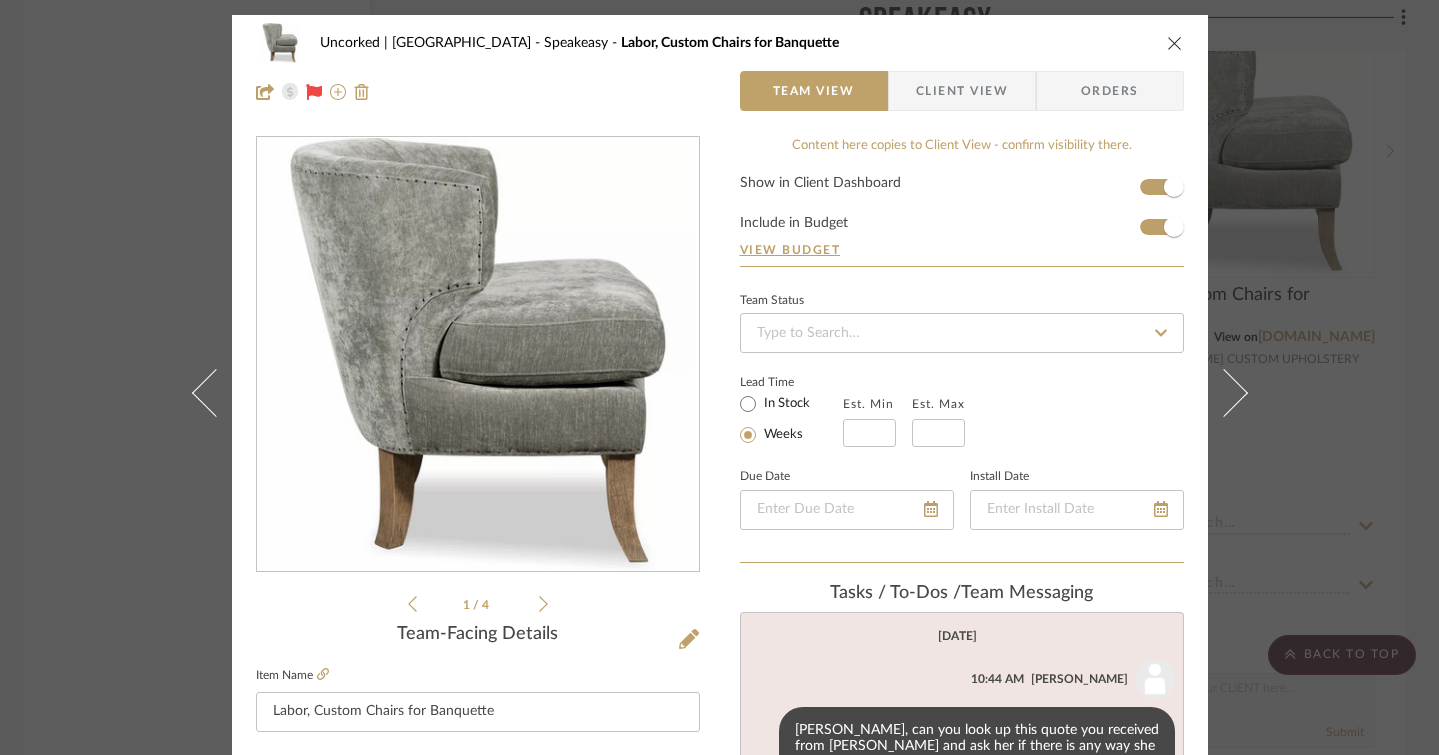 click on "Uncorked | Hermosa Beach Speakeasy Labor, Custom Chairs for Banquette" at bounding box center (720, 43) 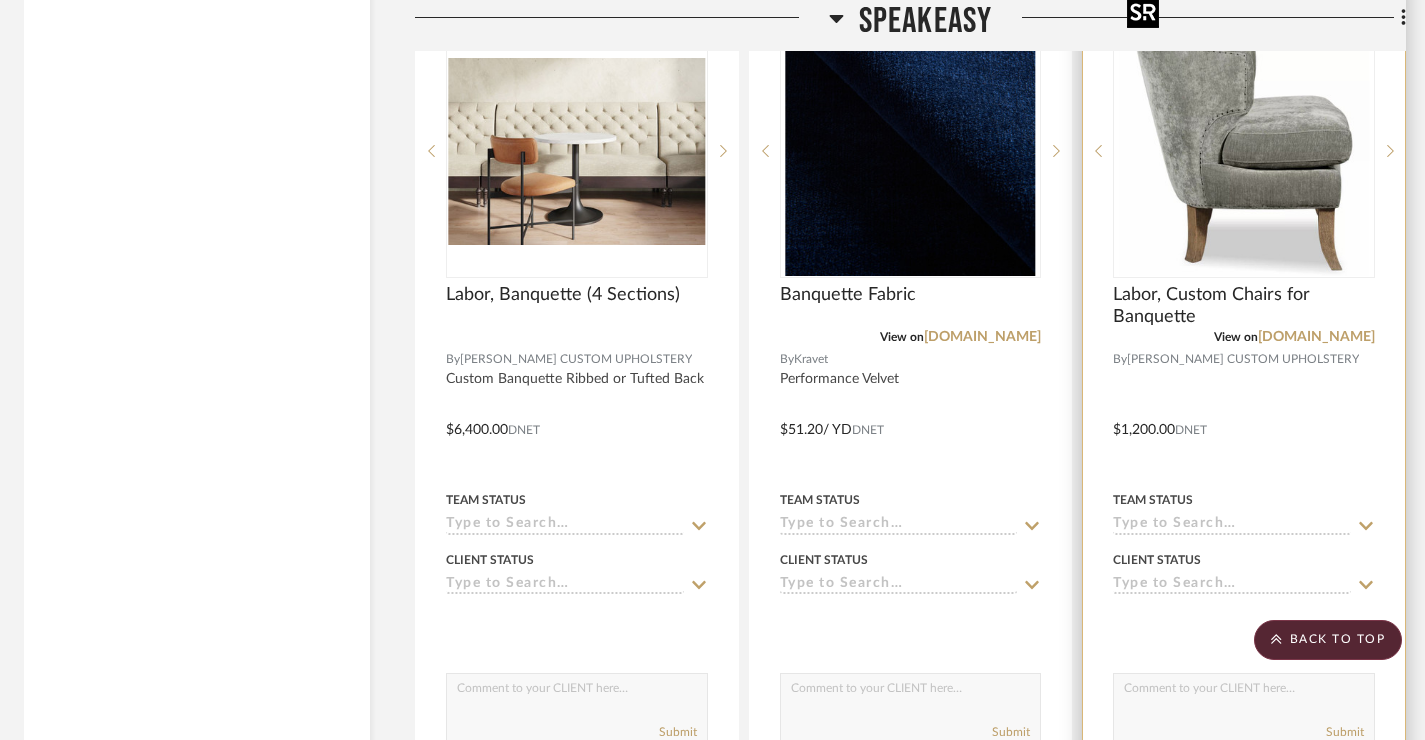 click at bounding box center (1244, 151) 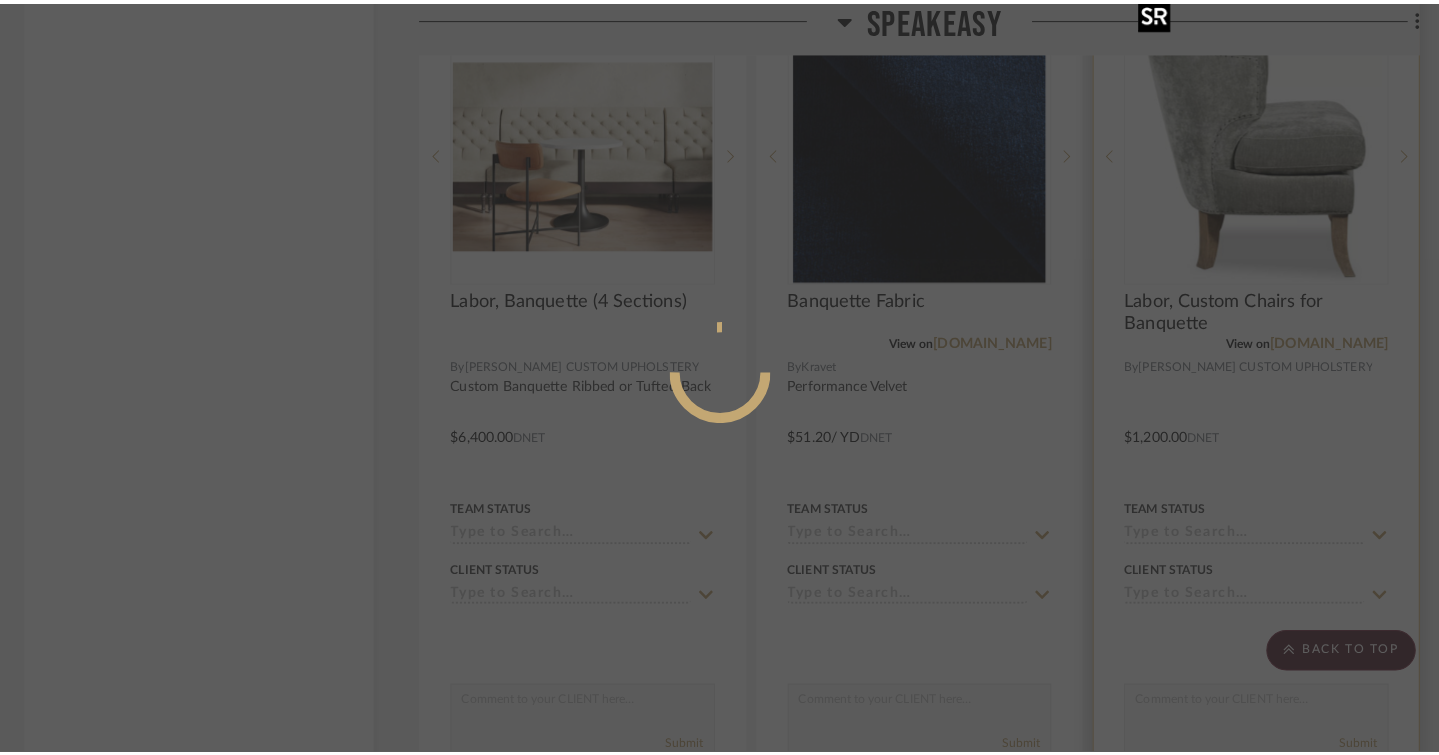 scroll, scrollTop: 0, scrollLeft: 0, axis: both 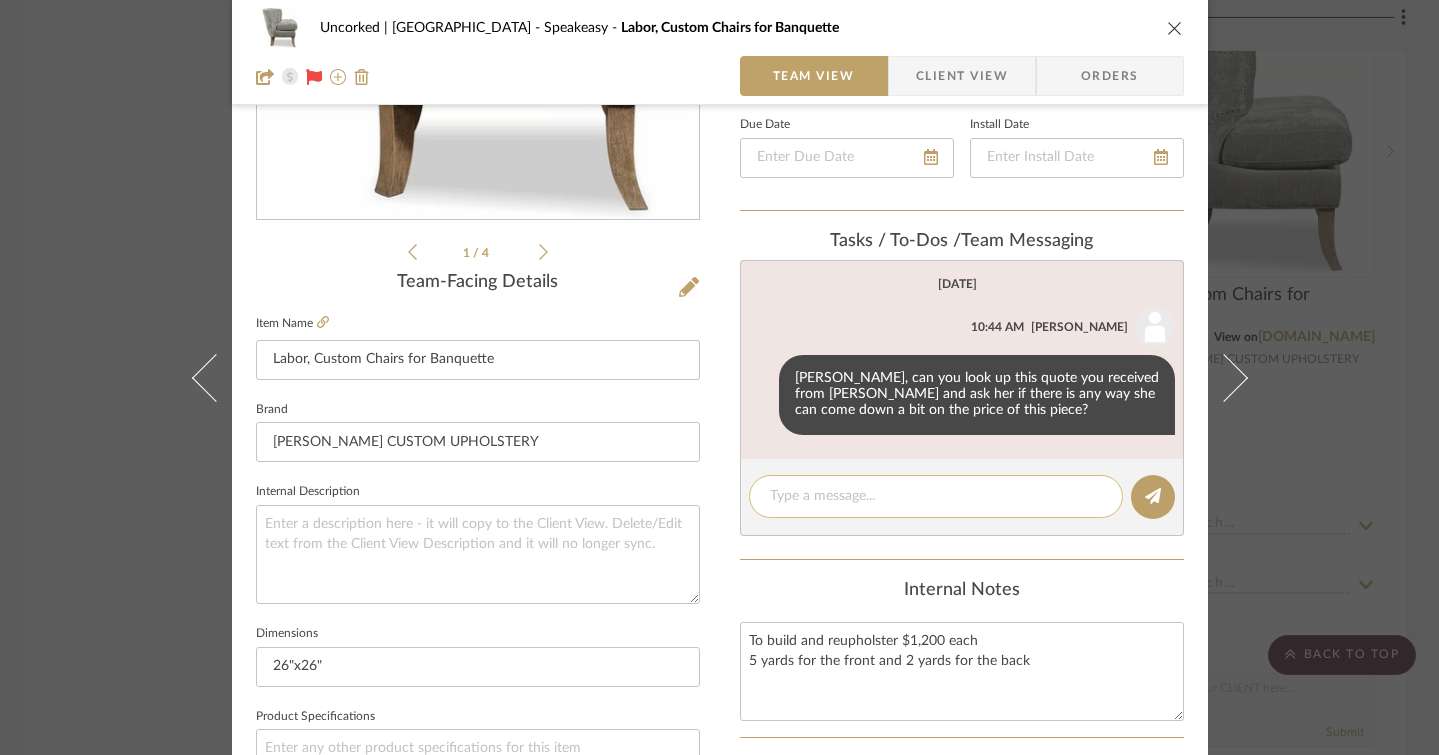click 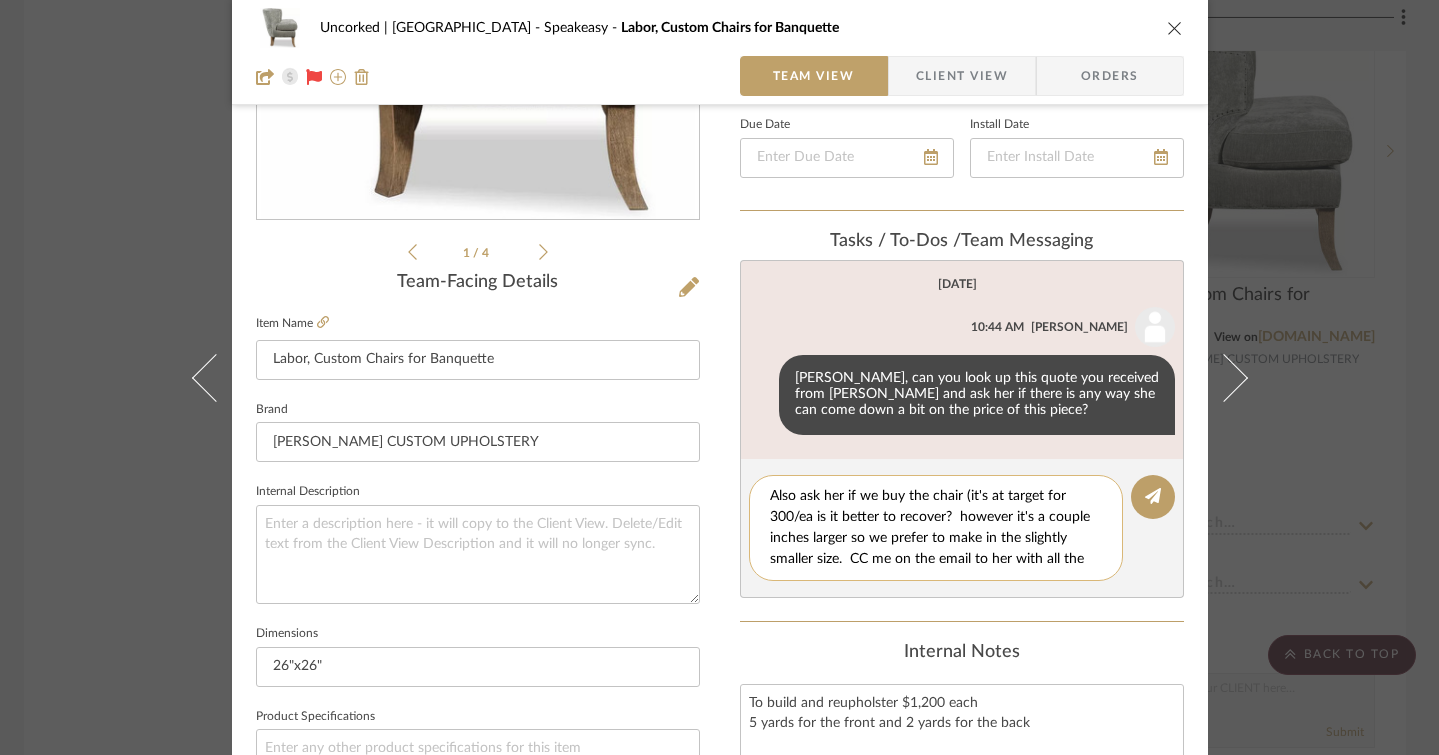 scroll, scrollTop: 19, scrollLeft: 0, axis: vertical 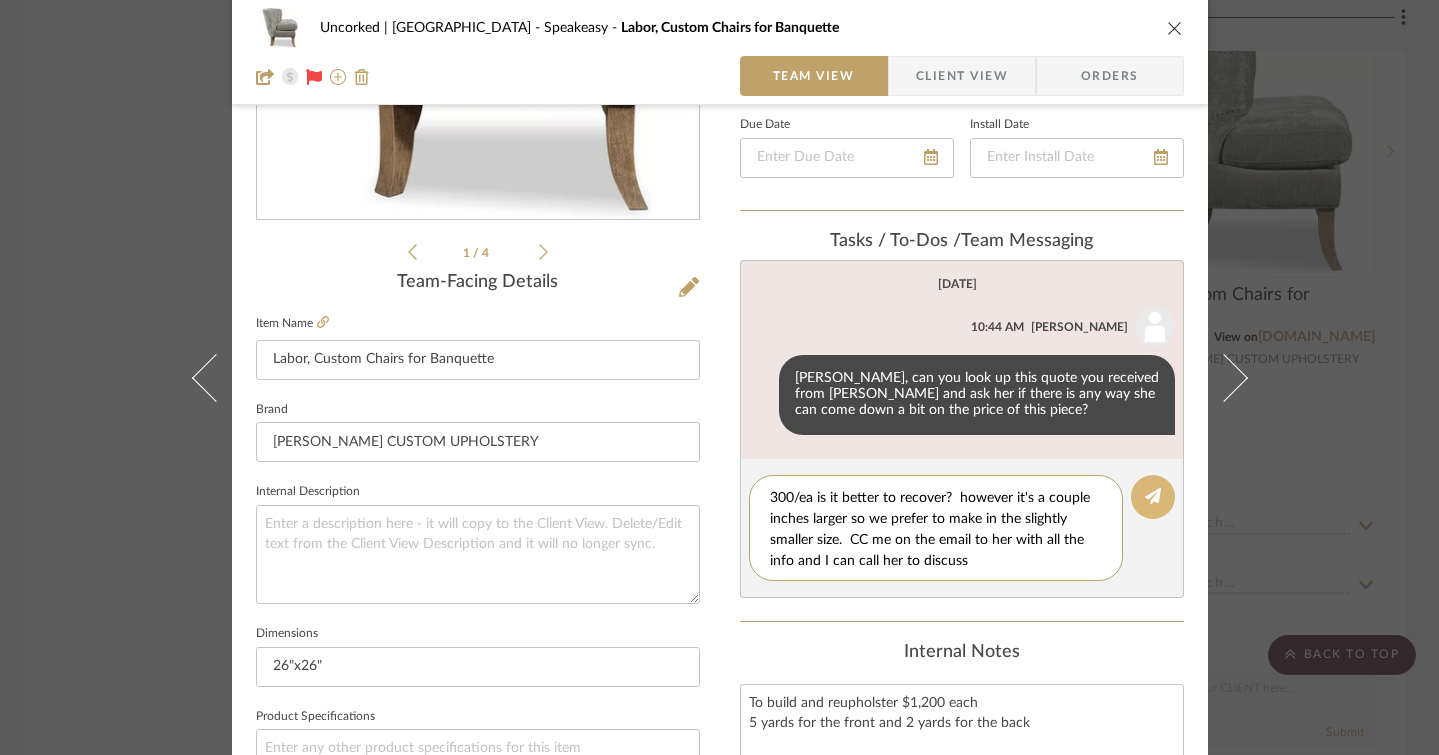 type on "Also ask her if we buy the chair (it's at target for 300/ea is it better to recover?  however it's a couple inches larger so we prefer to make in the slightly smaller size.  CC me on the email to her with all the info and I can call her to discuss" 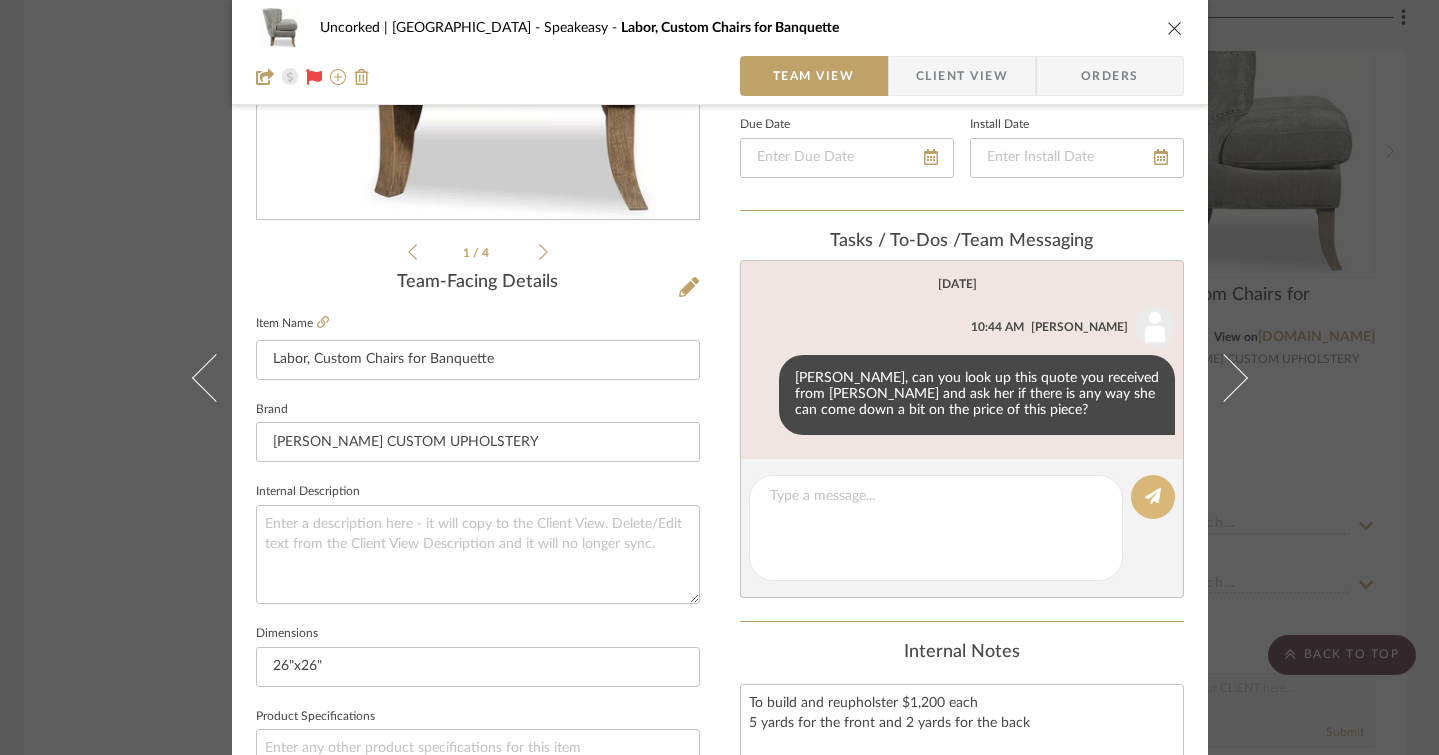 scroll, scrollTop: 0, scrollLeft: 0, axis: both 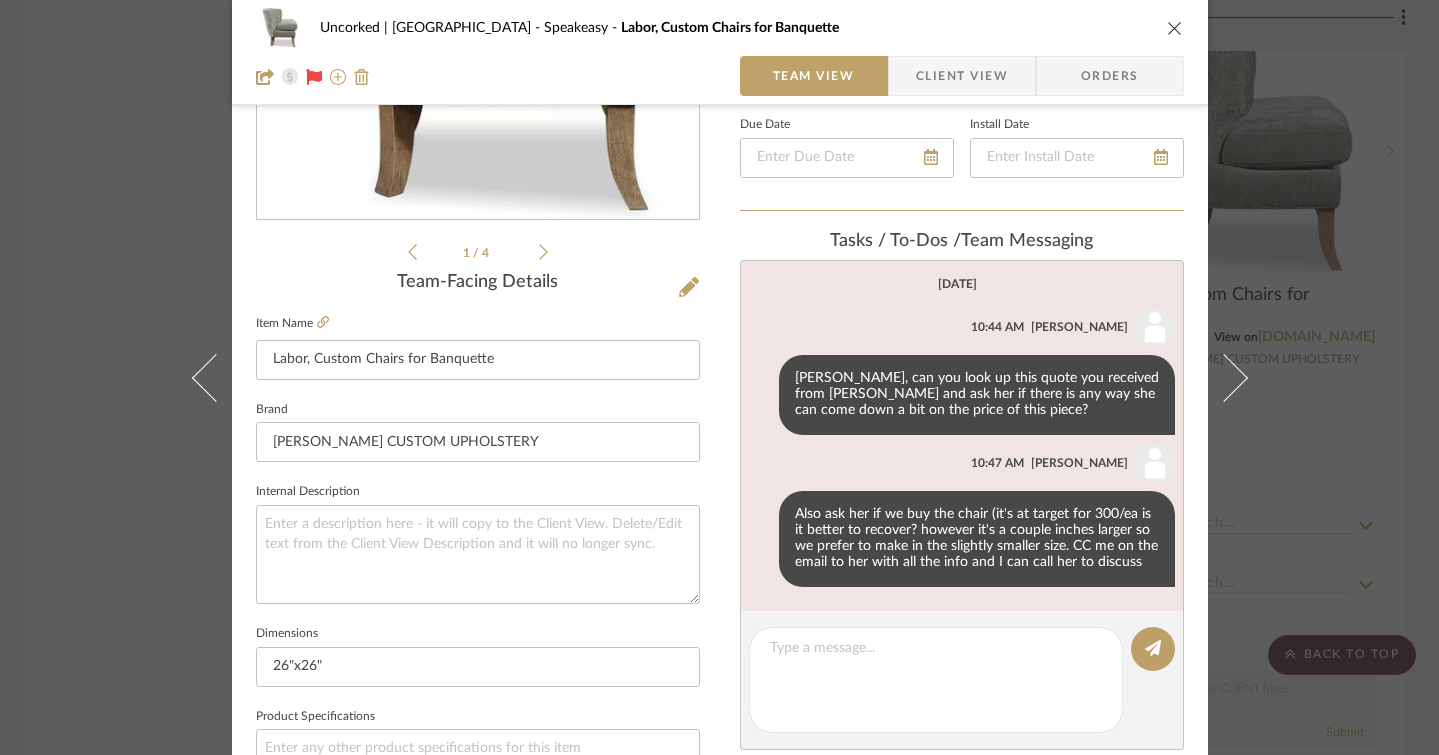 click at bounding box center [1175, 28] 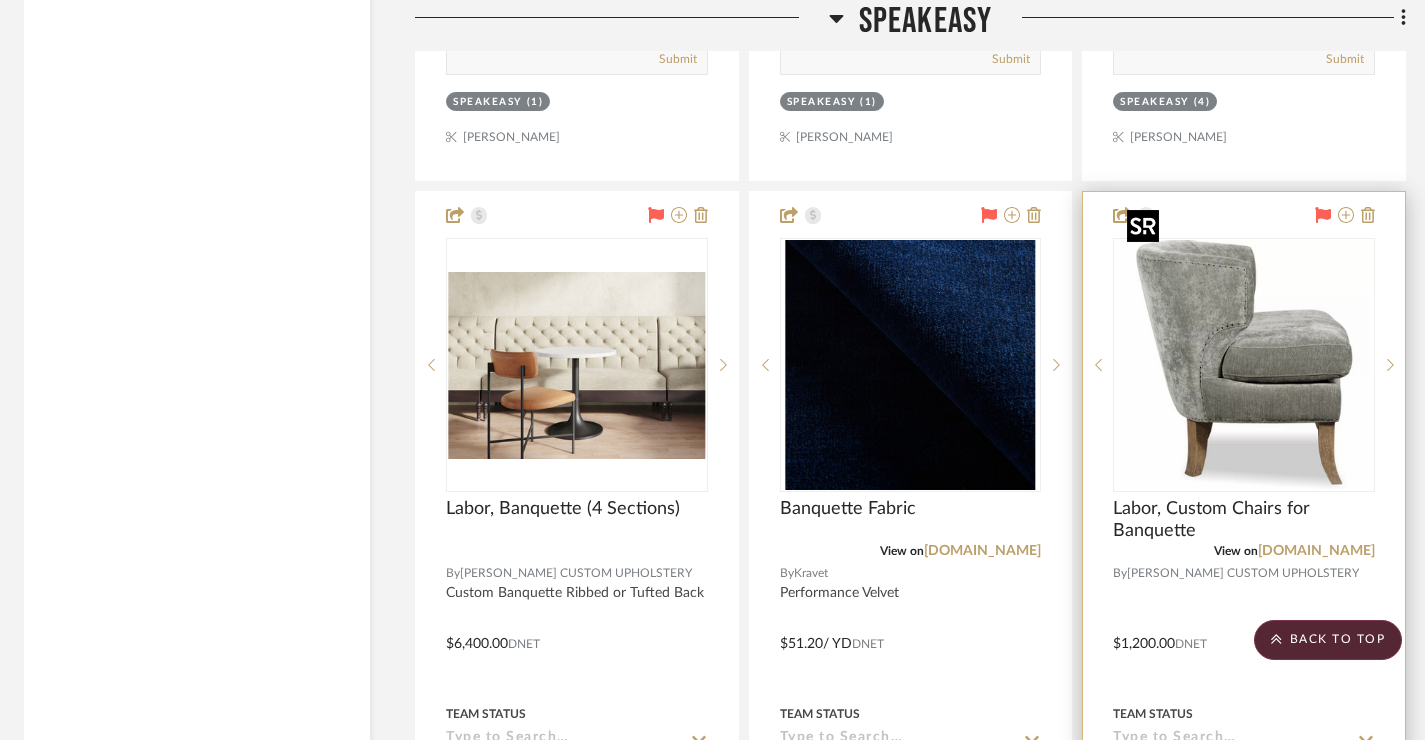 click at bounding box center [1244, 365] 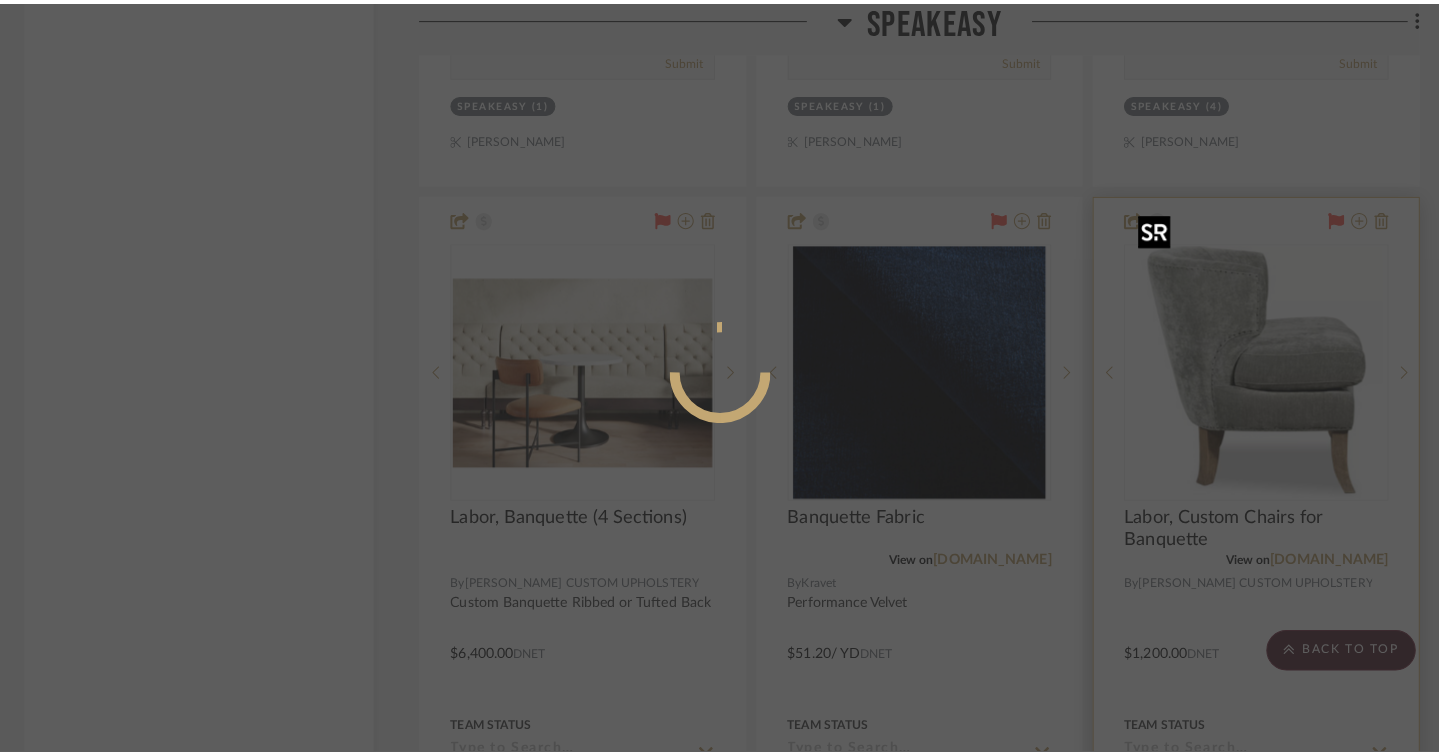 scroll, scrollTop: 0, scrollLeft: 0, axis: both 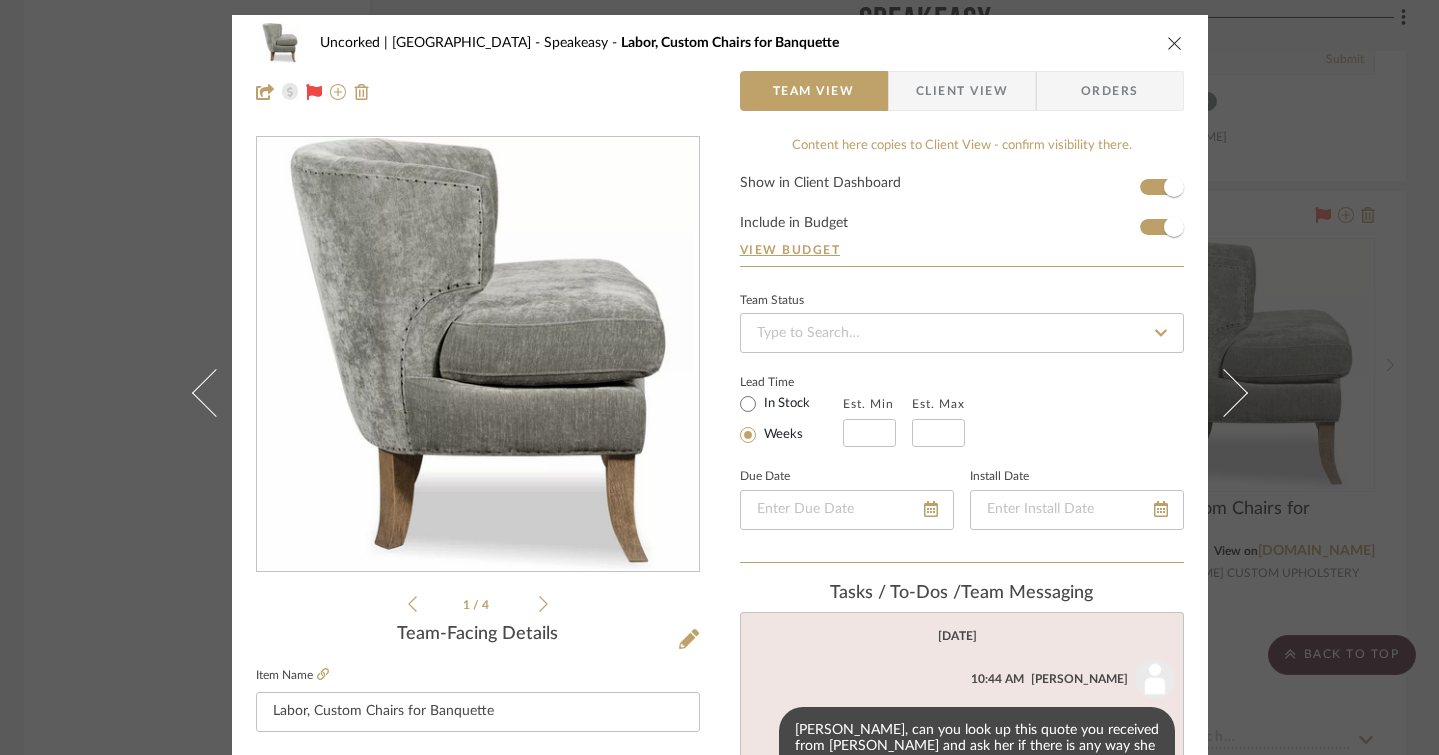 click at bounding box center [1175, 43] 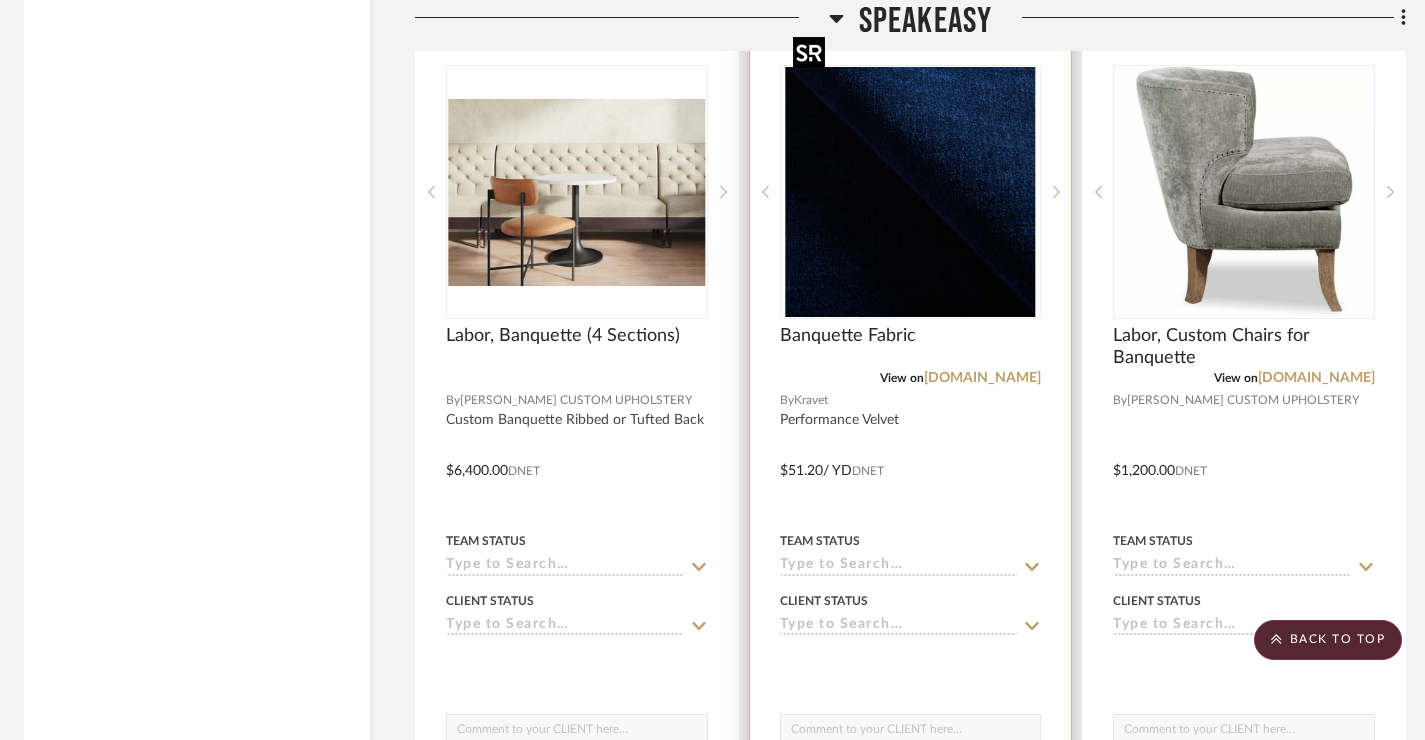 click at bounding box center (910, 192) 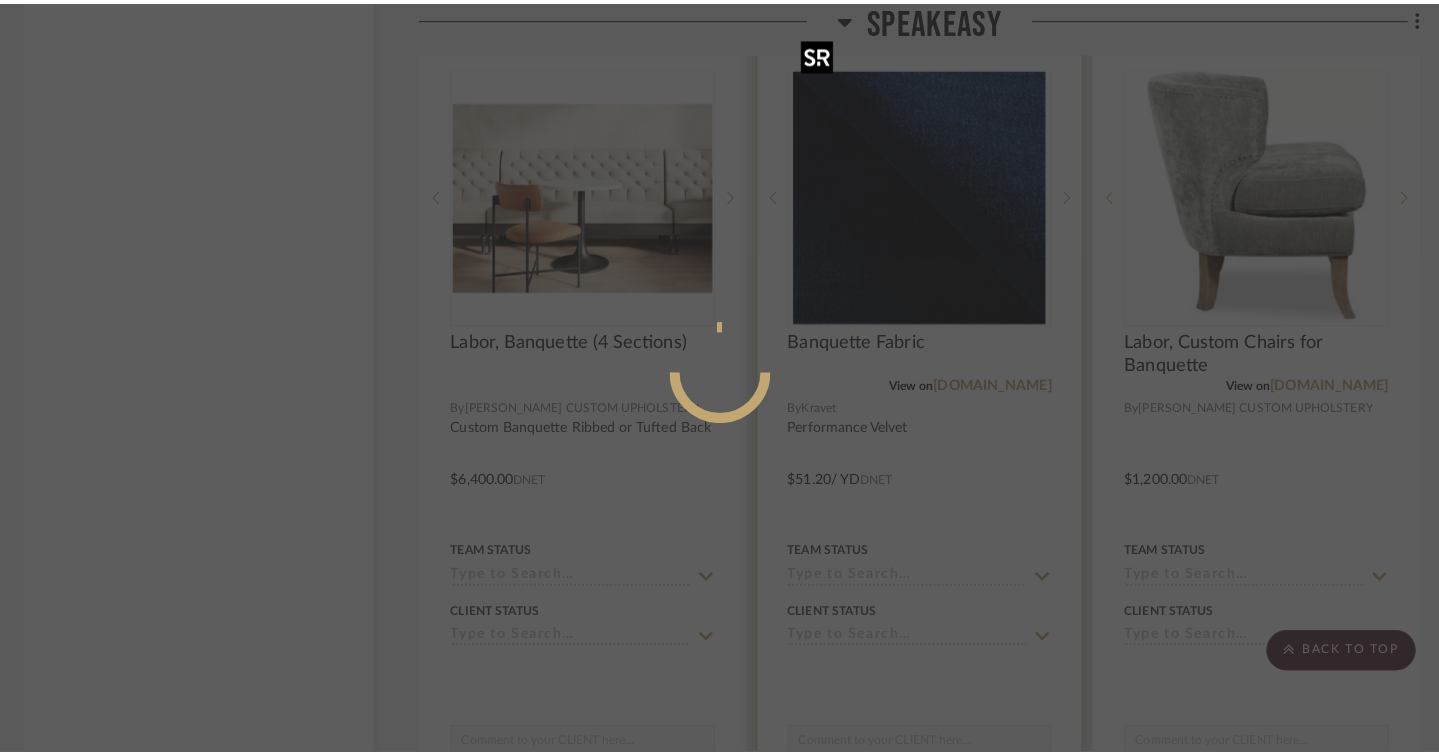 scroll, scrollTop: 0, scrollLeft: 0, axis: both 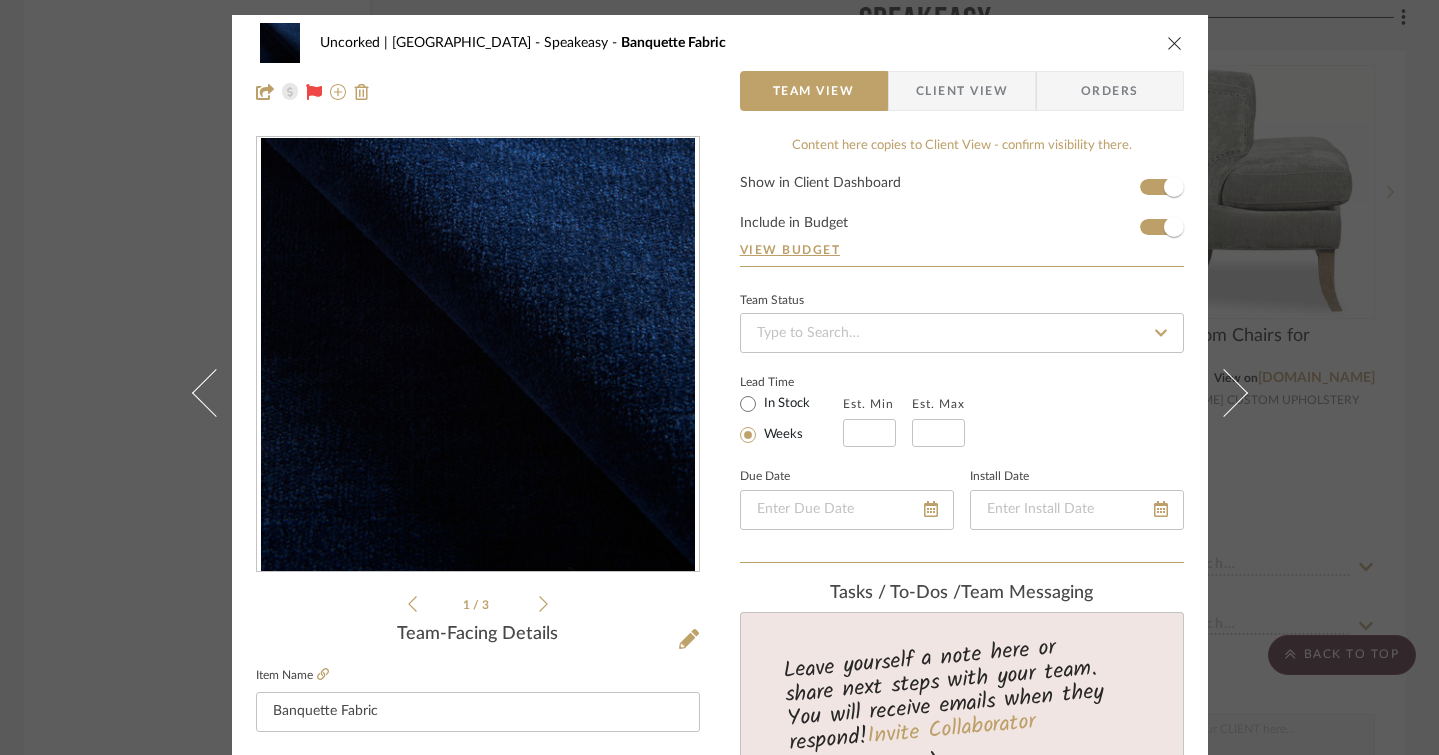 click at bounding box center (1175, 43) 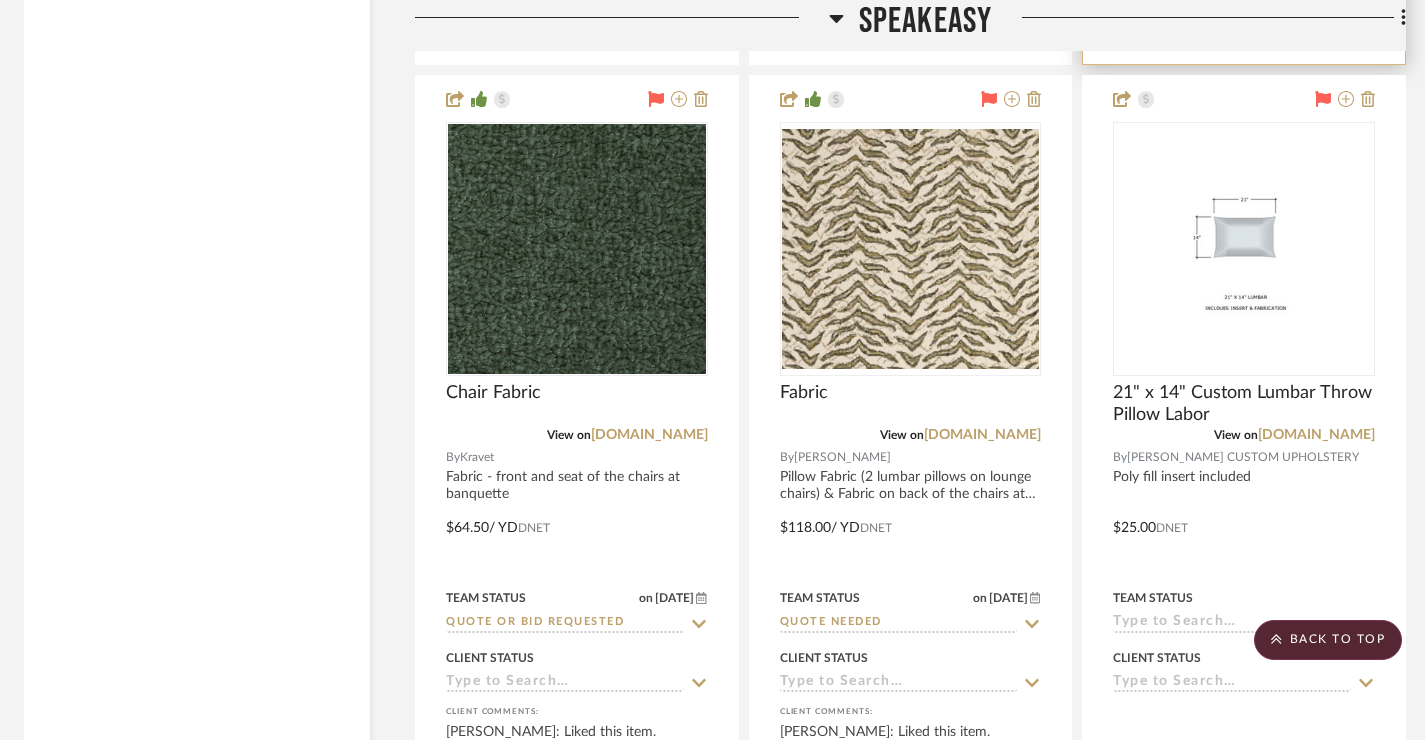 scroll, scrollTop: 30274, scrollLeft: 6, axis: both 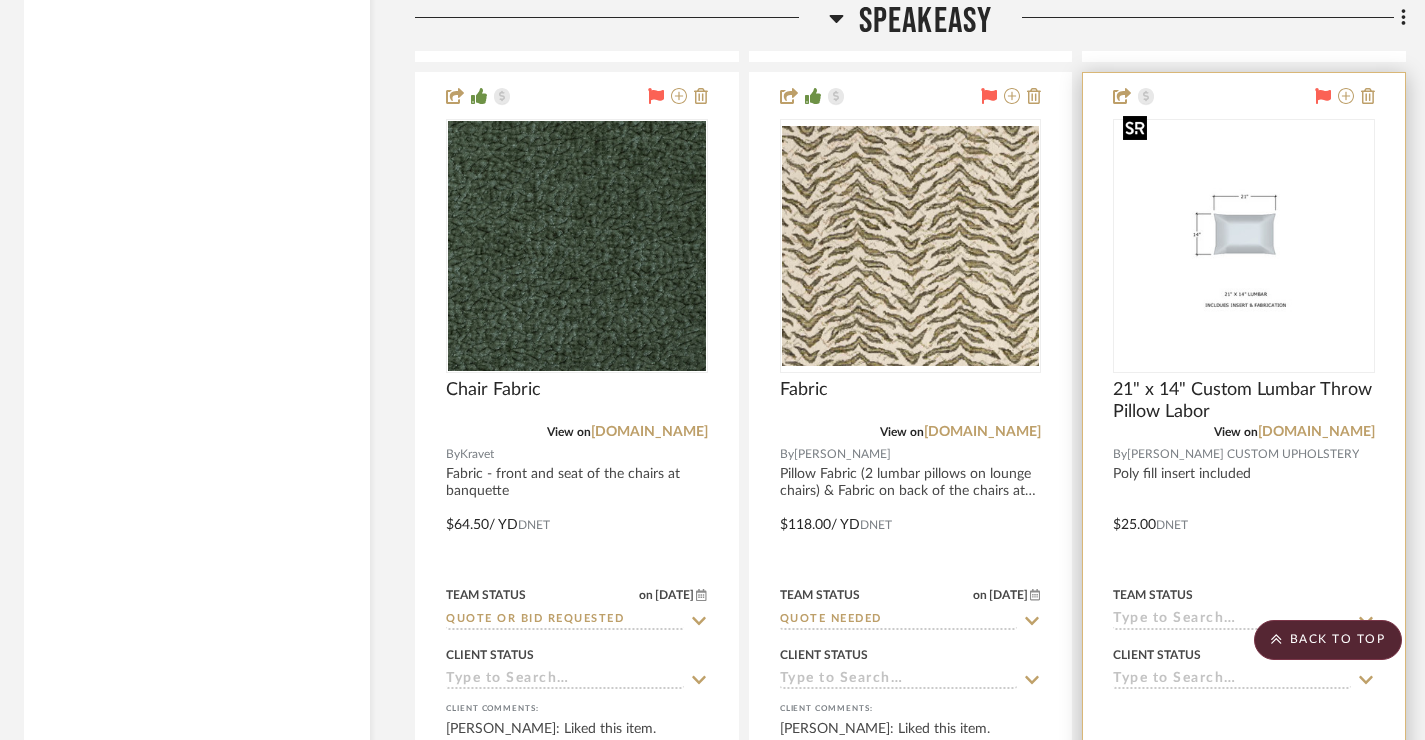 click at bounding box center (1244, 246) 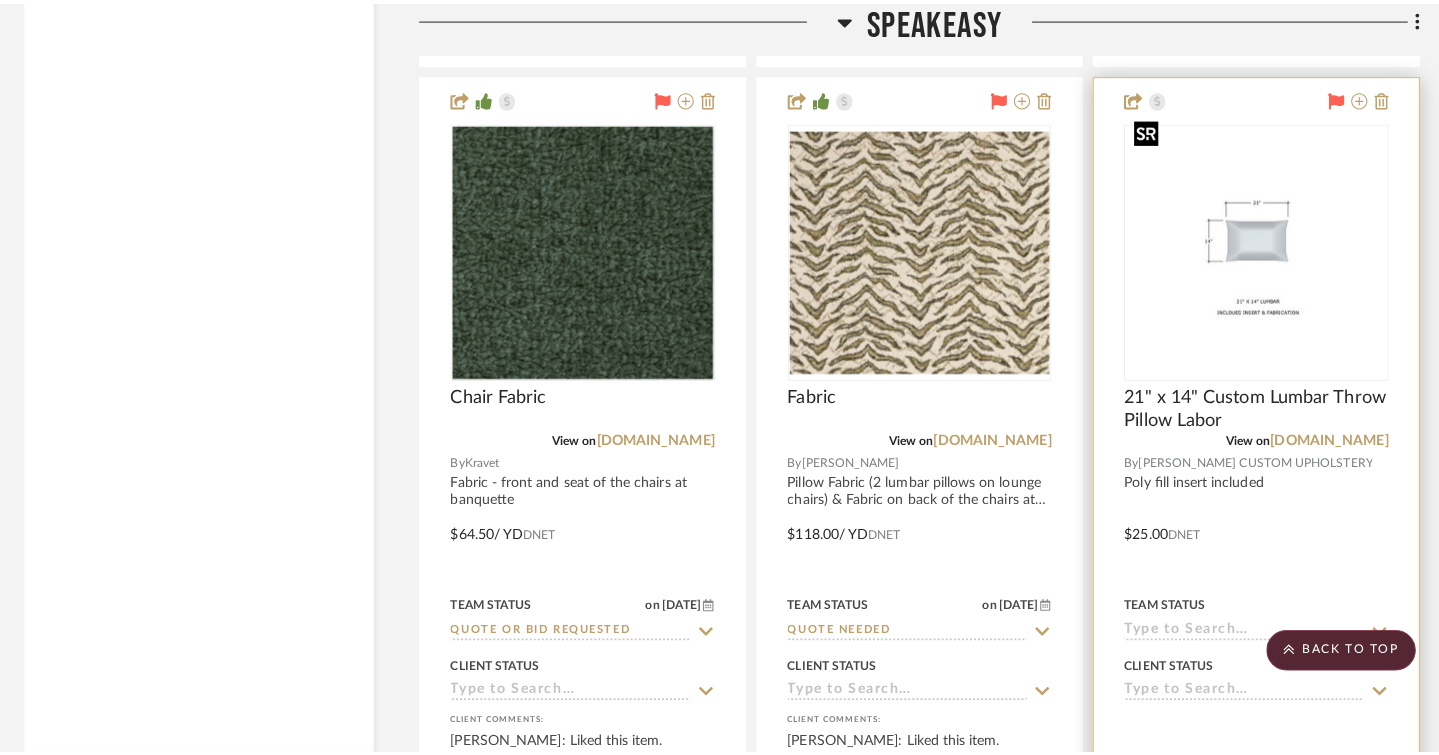 scroll, scrollTop: 0, scrollLeft: 0, axis: both 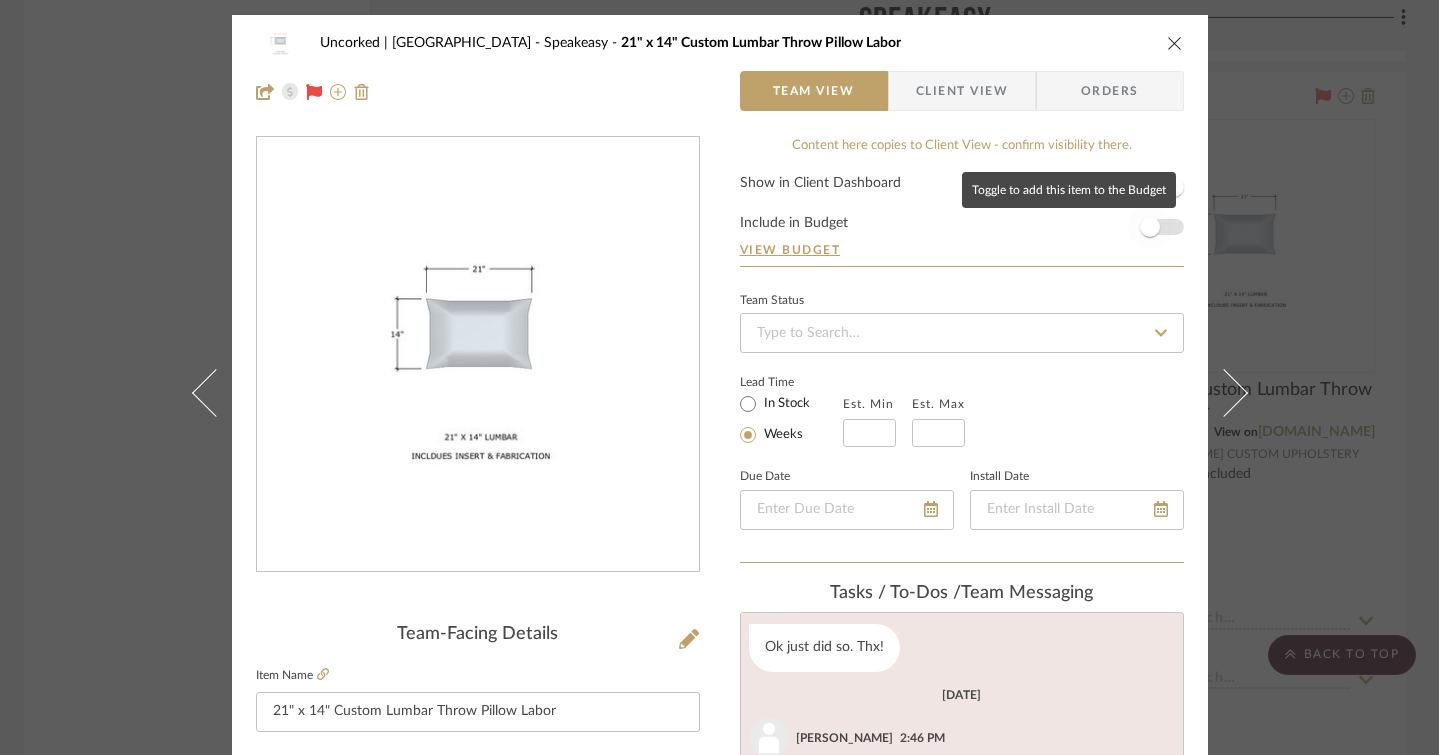 click at bounding box center (1150, 227) 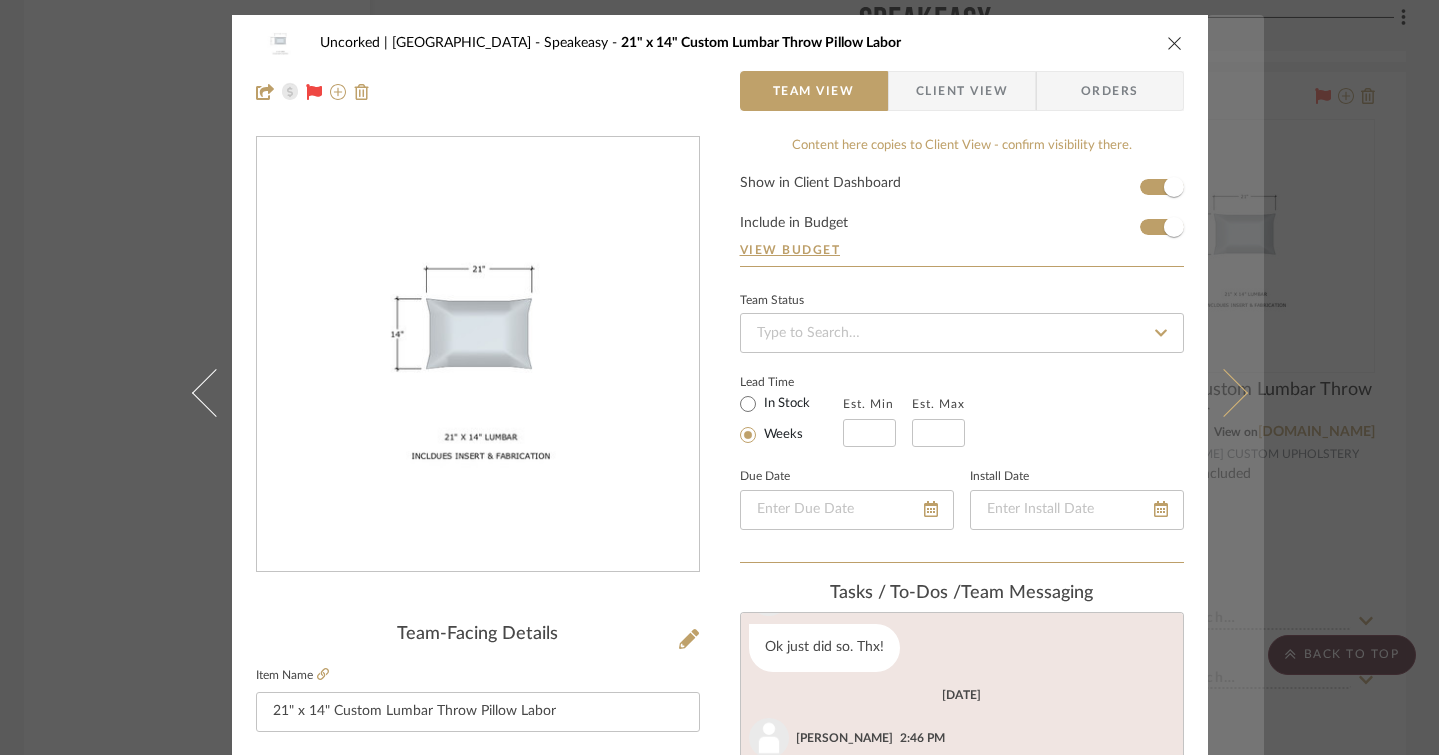 type 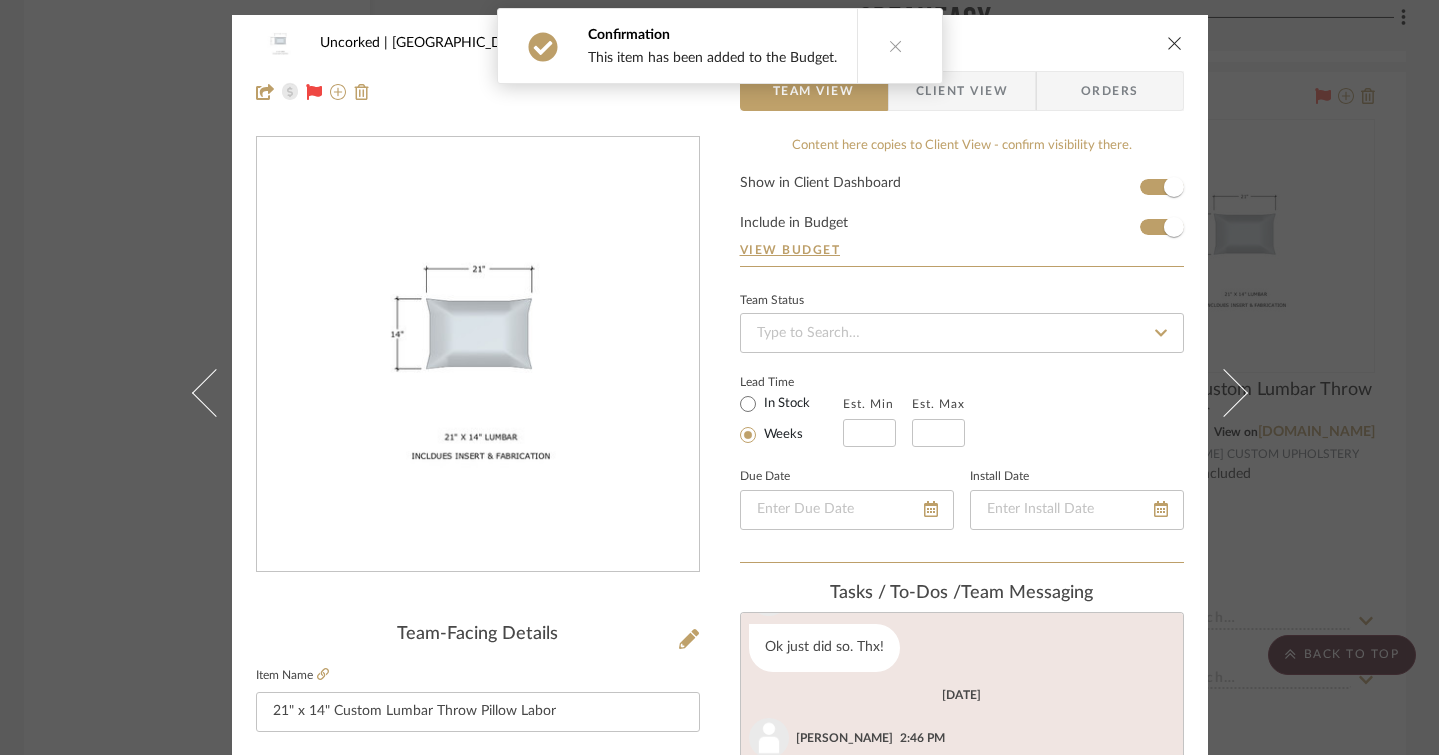 click at bounding box center (1175, 43) 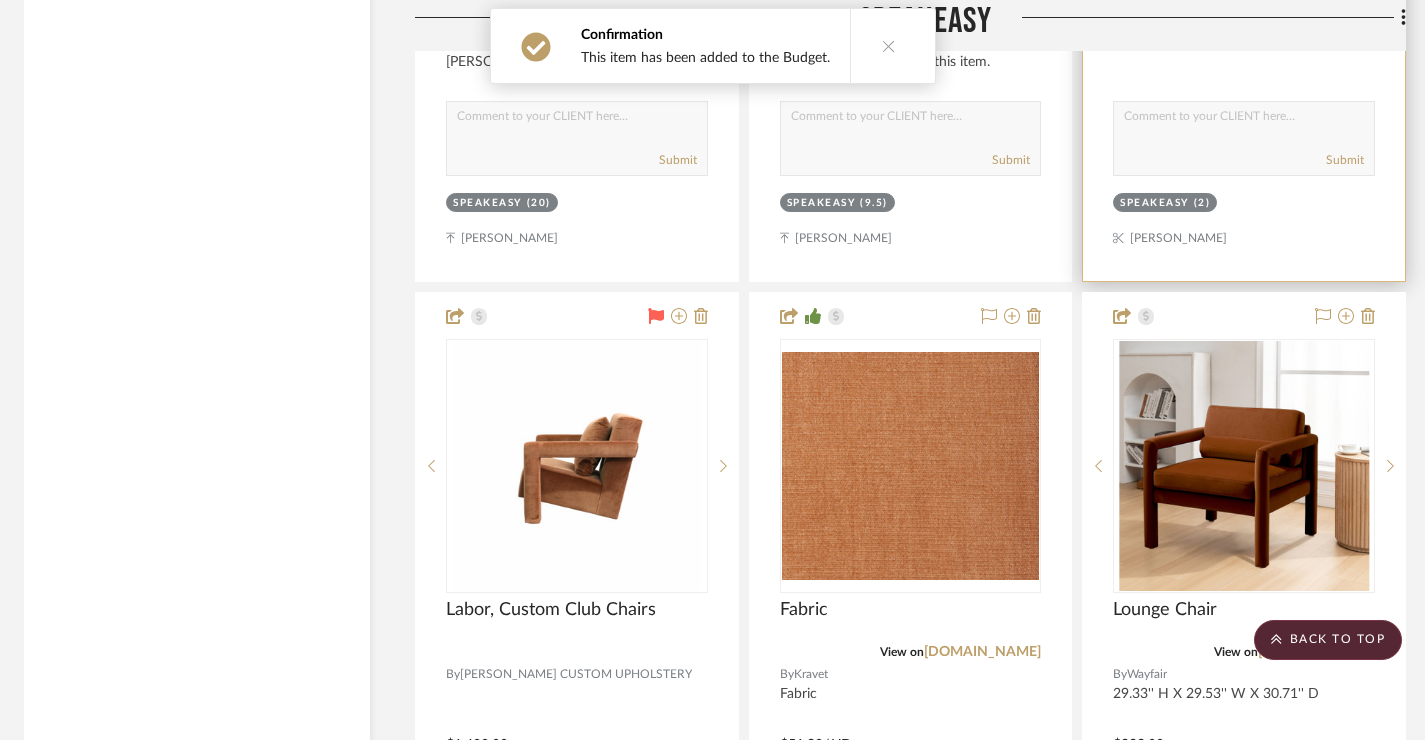 scroll, scrollTop: 30947, scrollLeft: 6, axis: both 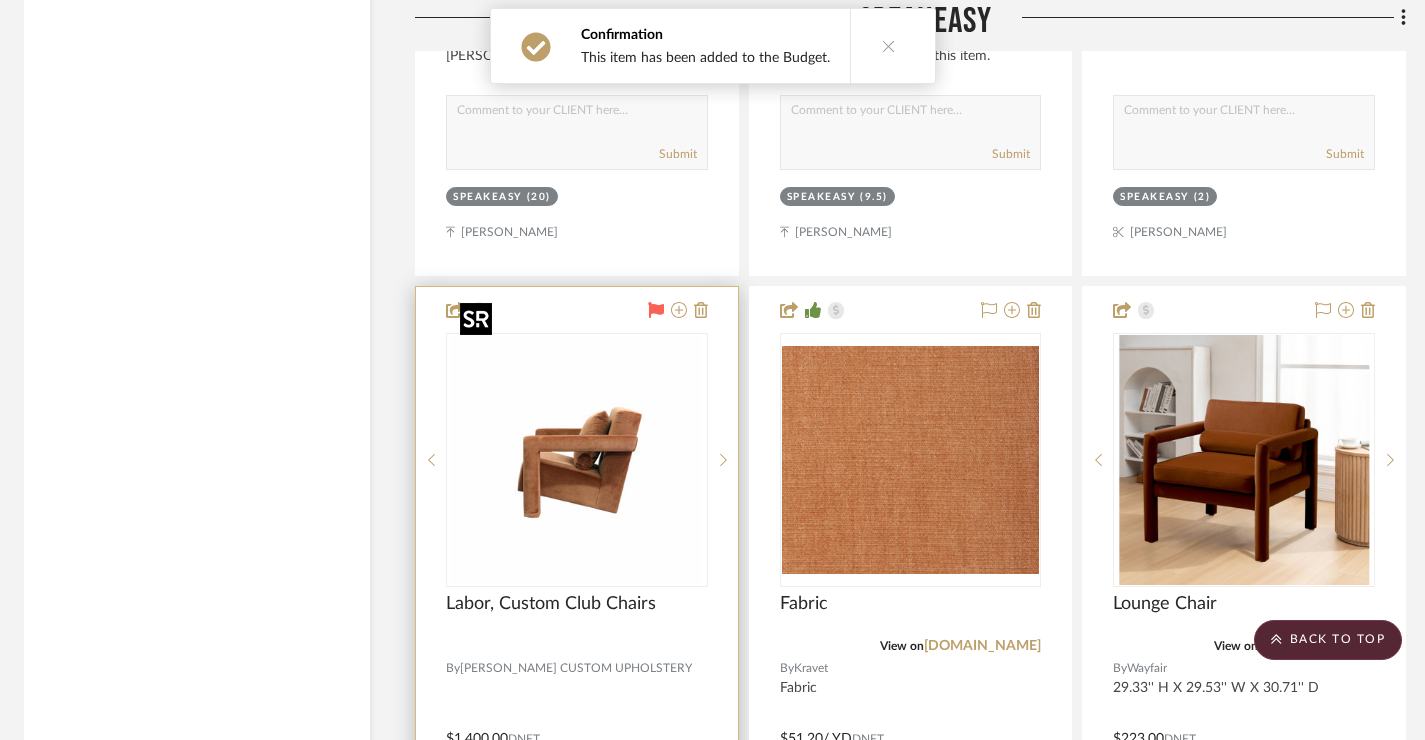 click at bounding box center [577, 460] 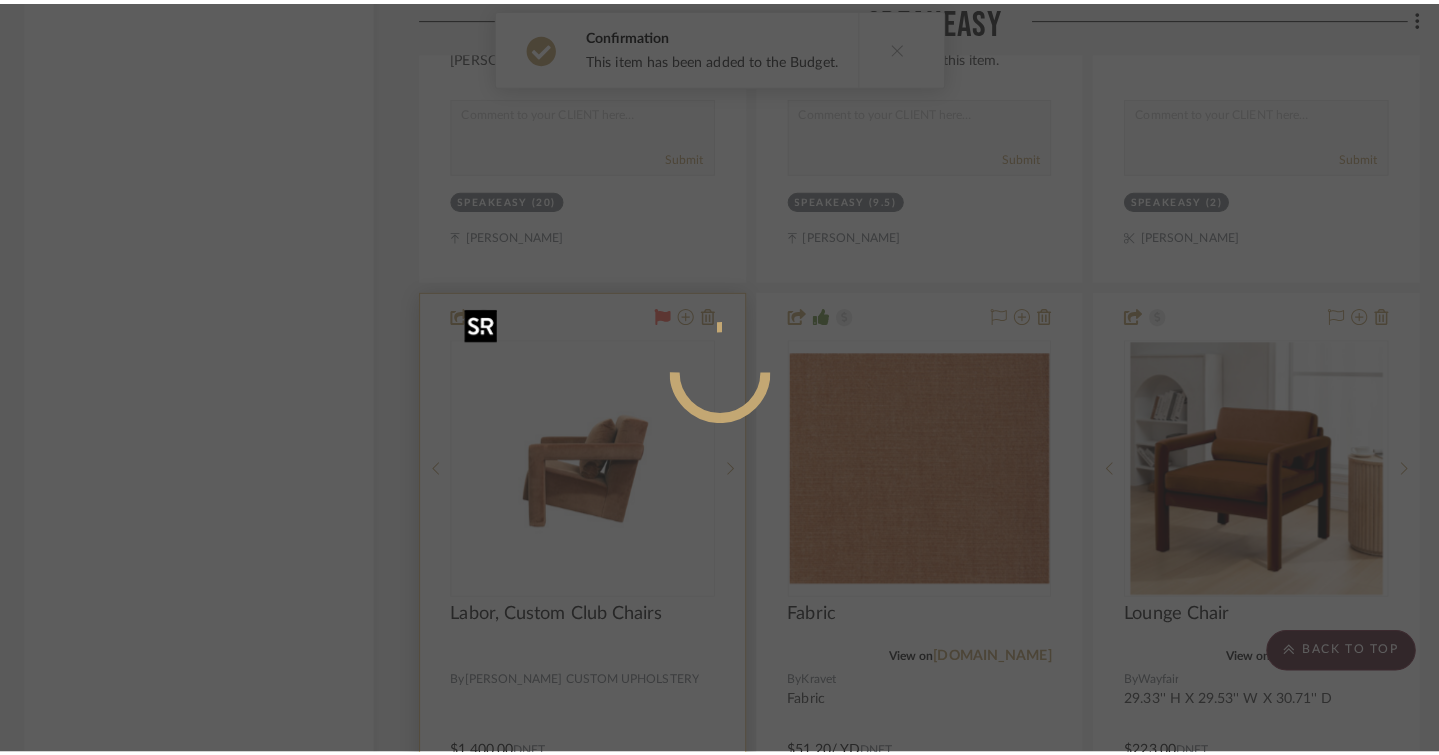 scroll, scrollTop: 0, scrollLeft: 0, axis: both 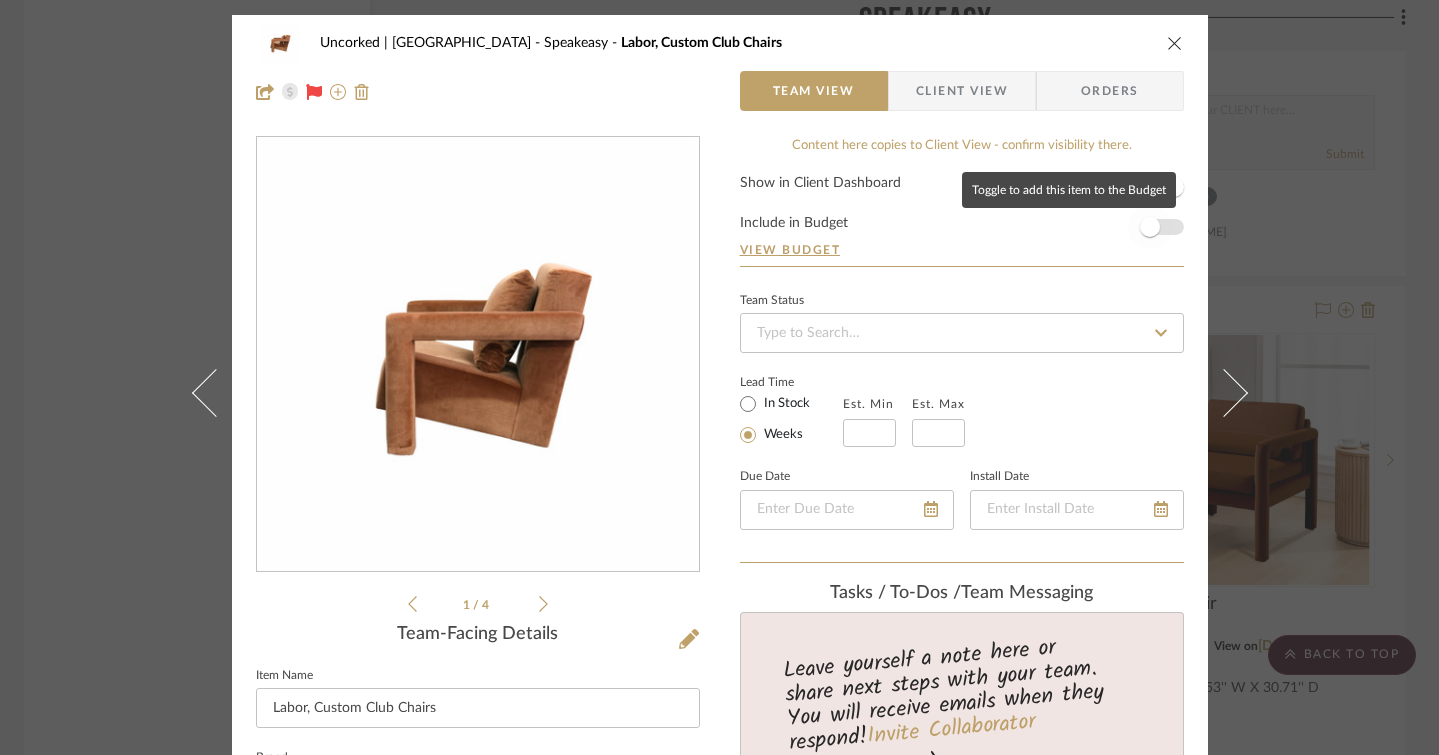 click at bounding box center (1150, 227) 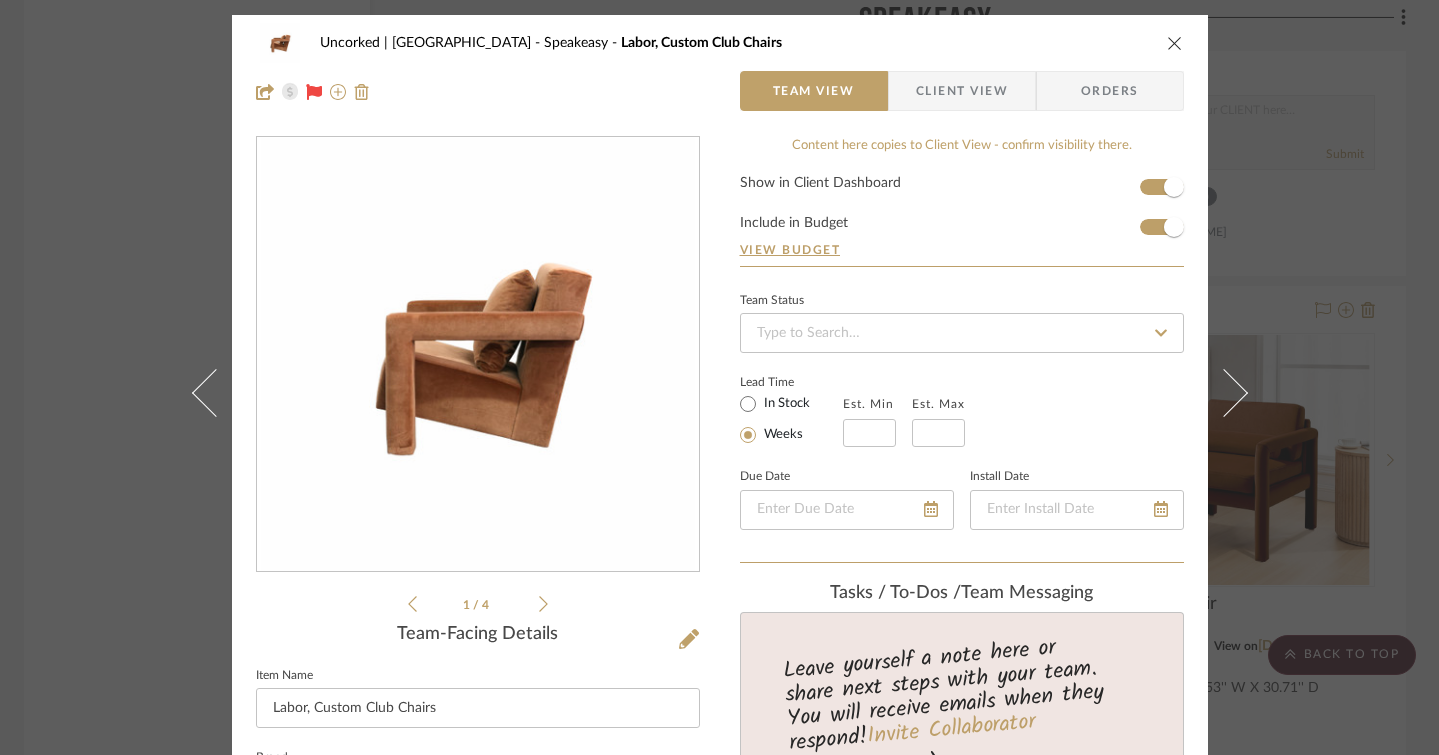 type 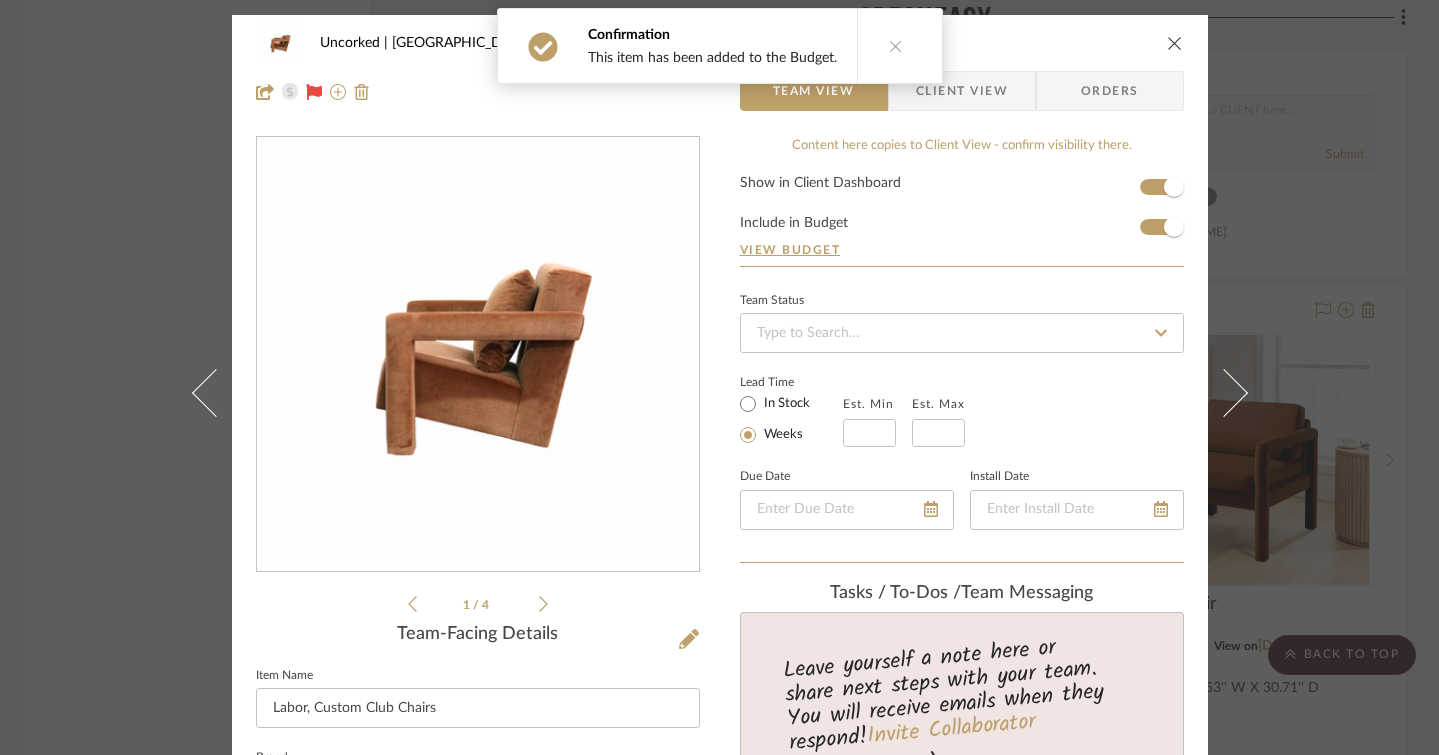 click at bounding box center [1175, 43] 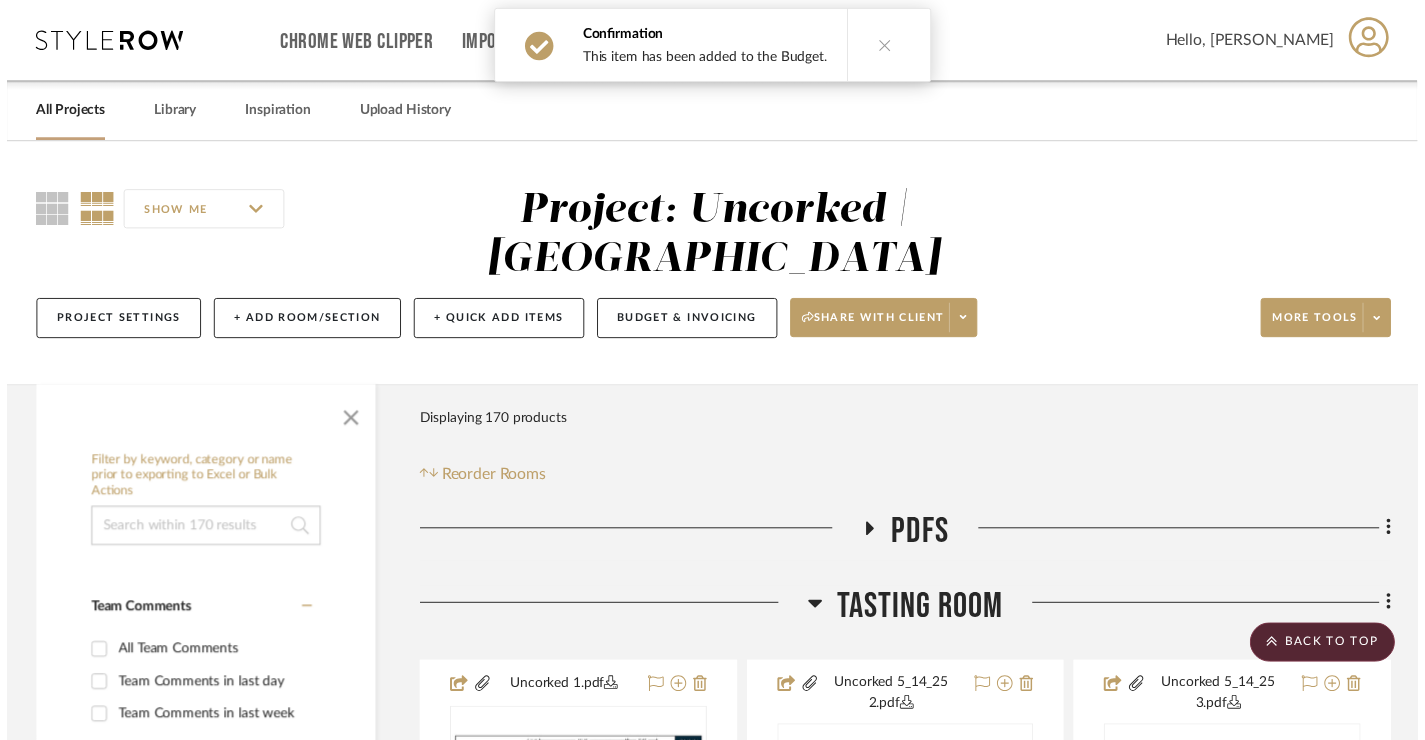 scroll, scrollTop: 30947, scrollLeft: 6, axis: both 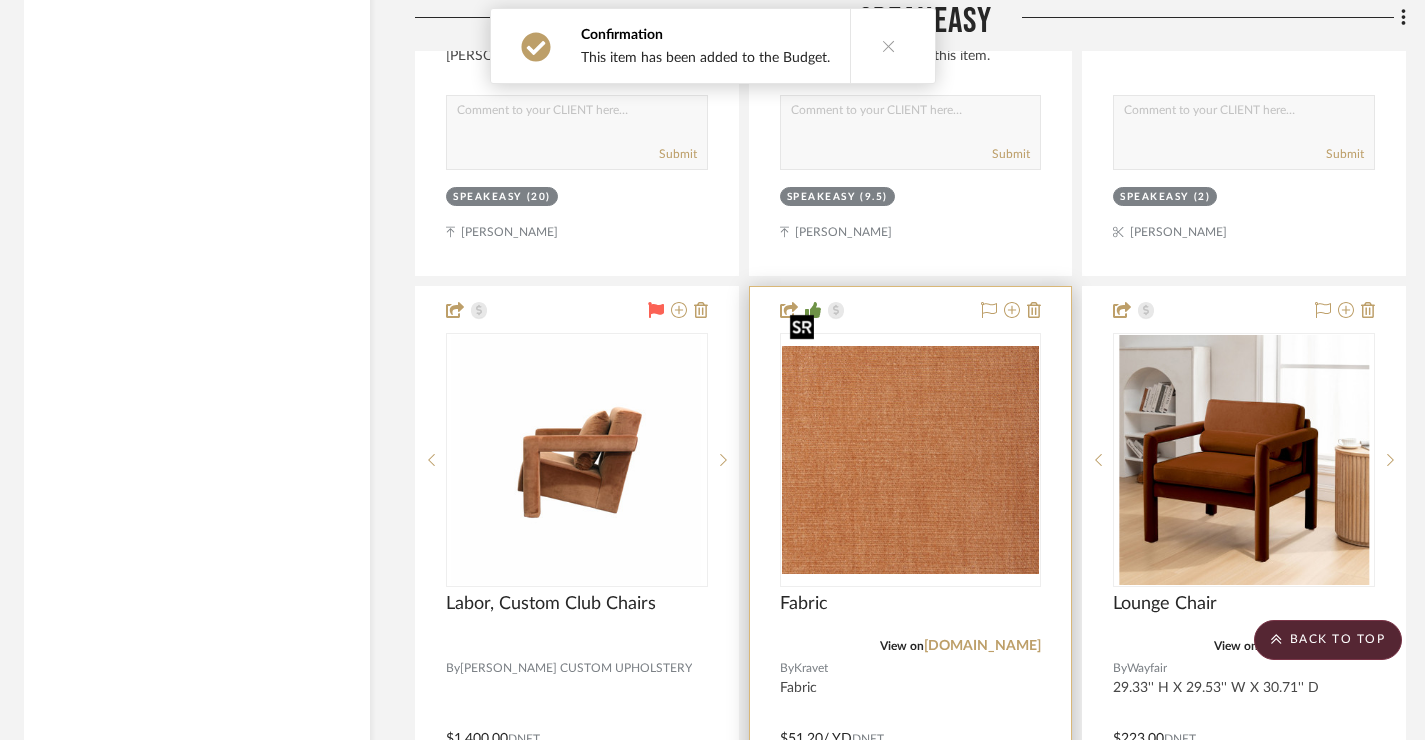click at bounding box center (911, 460) 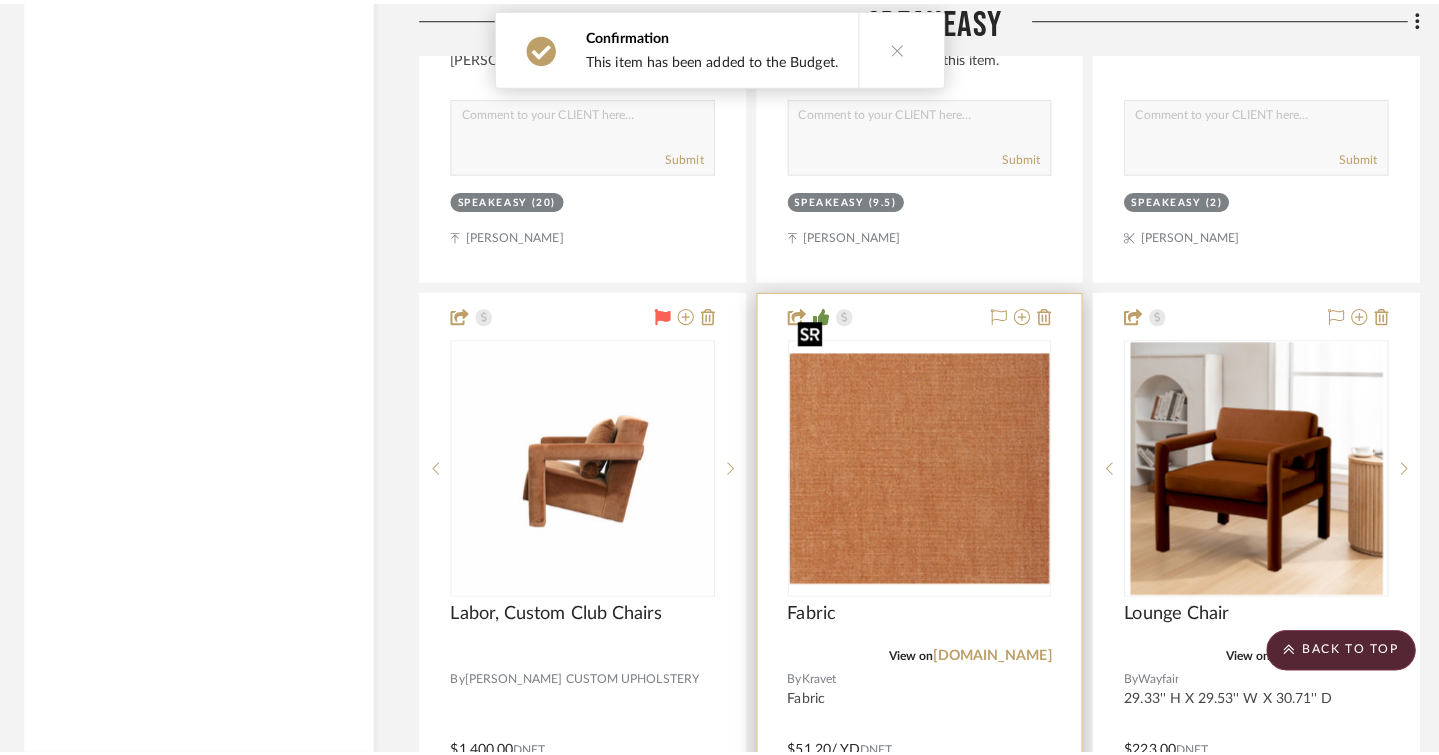 scroll, scrollTop: 0, scrollLeft: 0, axis: both 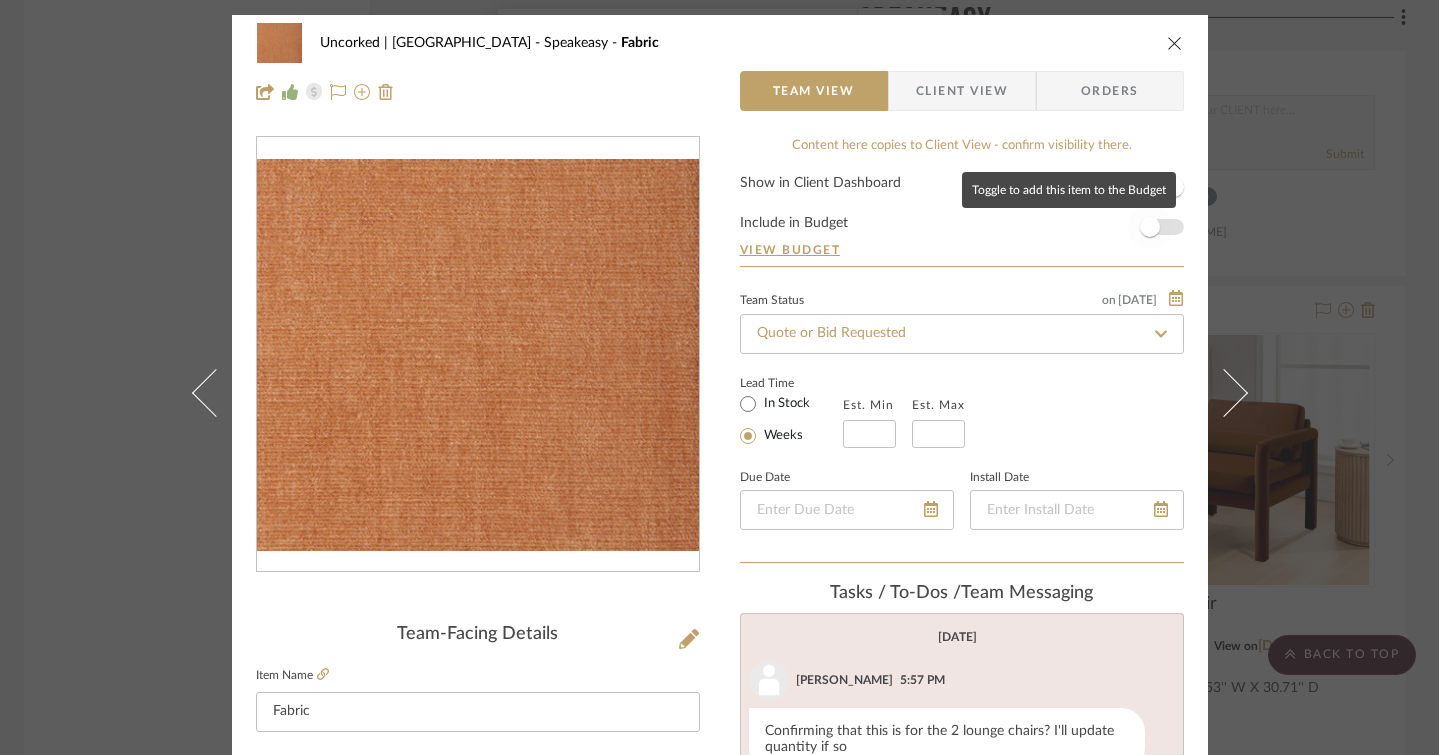 click at bounding box center [1150, 227] 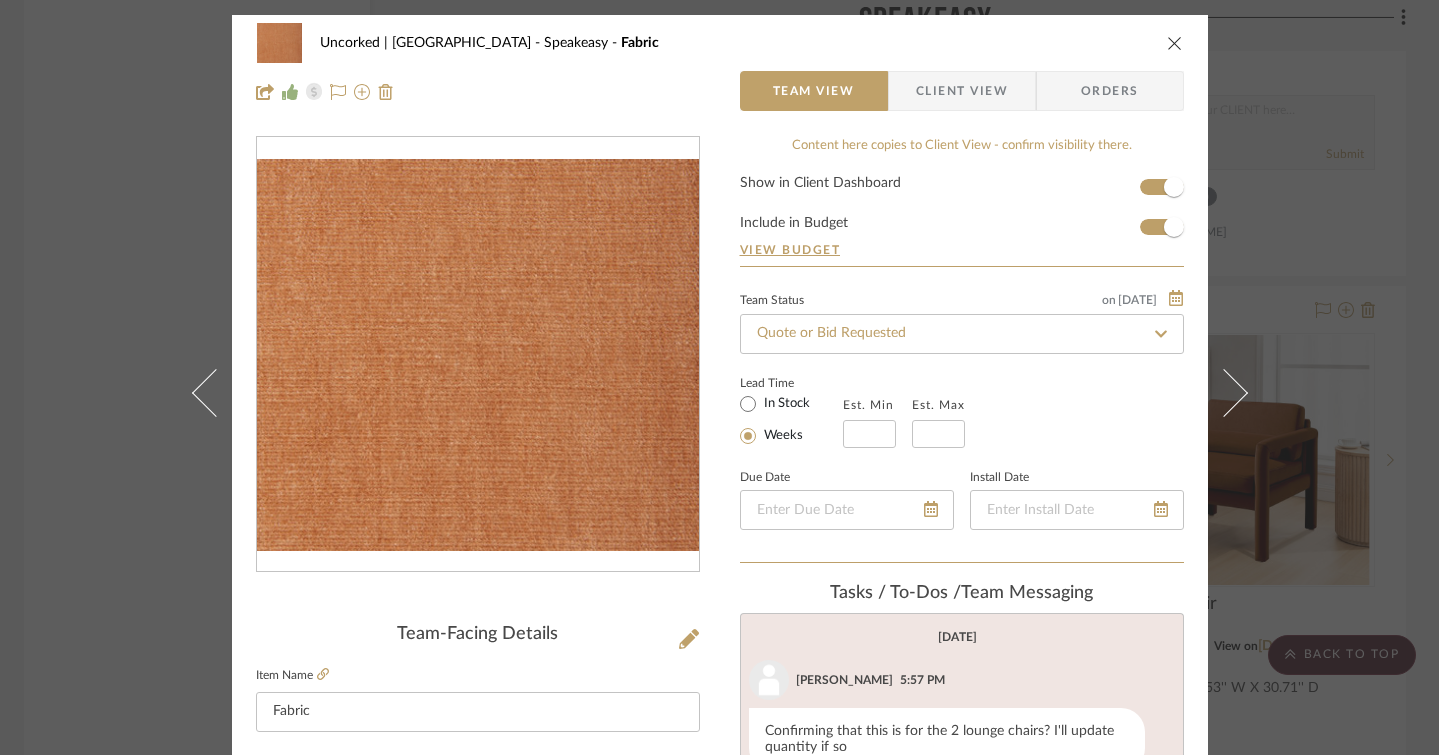 type 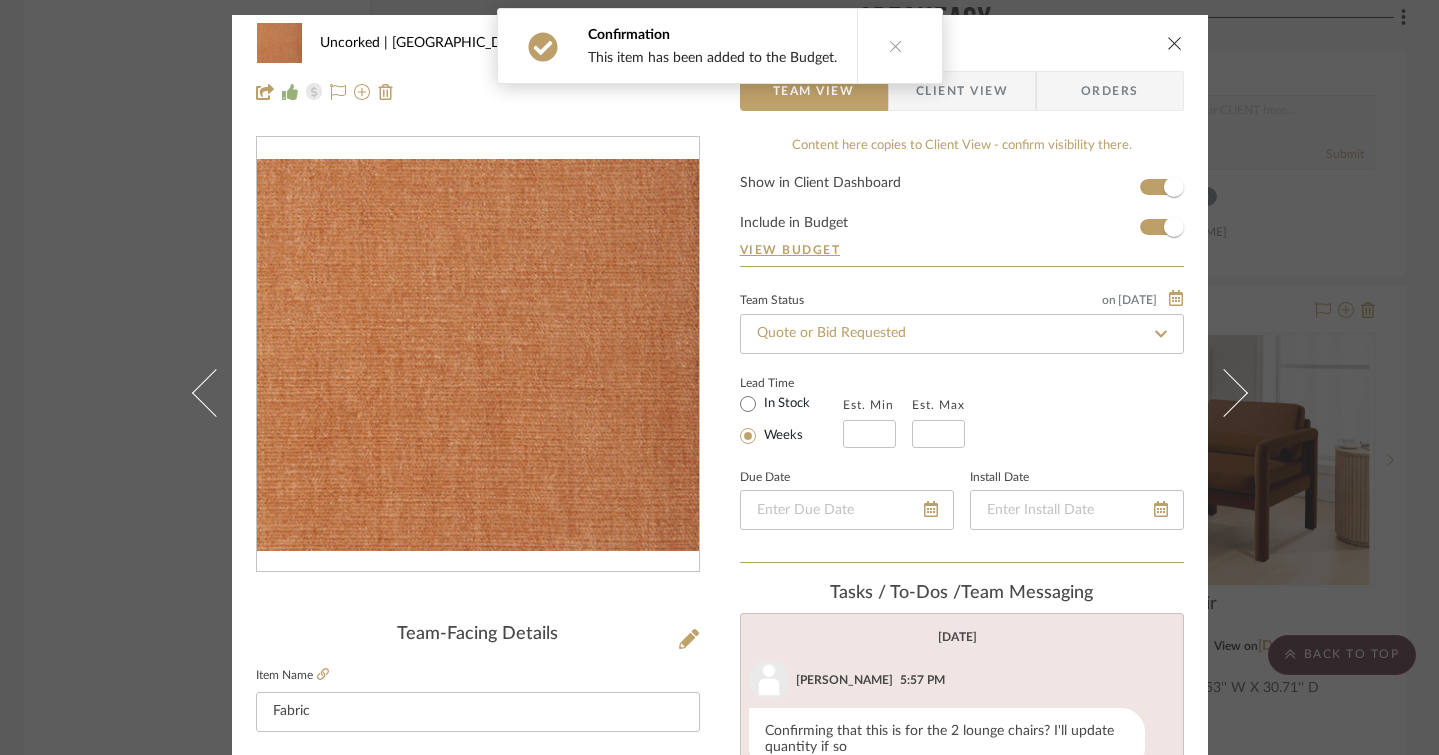 click at bounding box center [1175, 43] 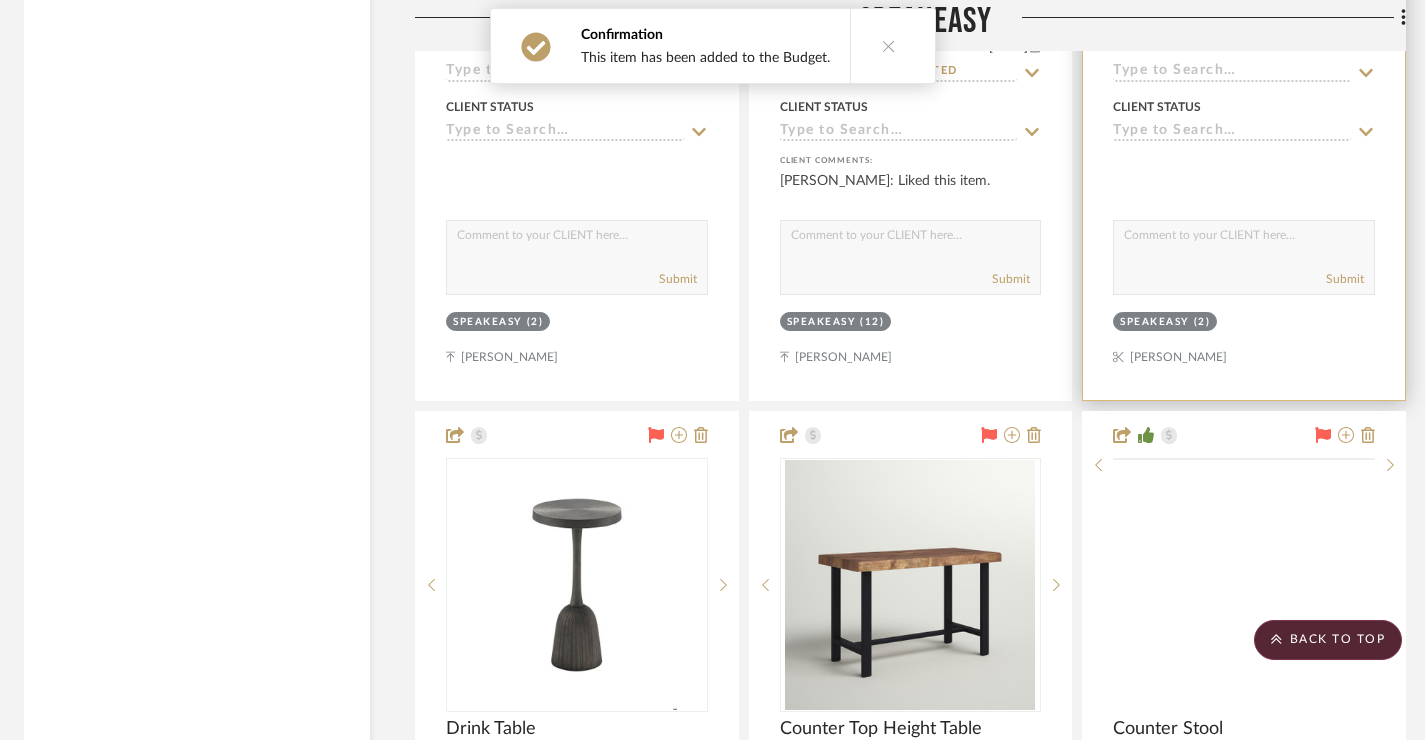 scroll, scrollTop: 31826, scrollLeft: 6, axis: both 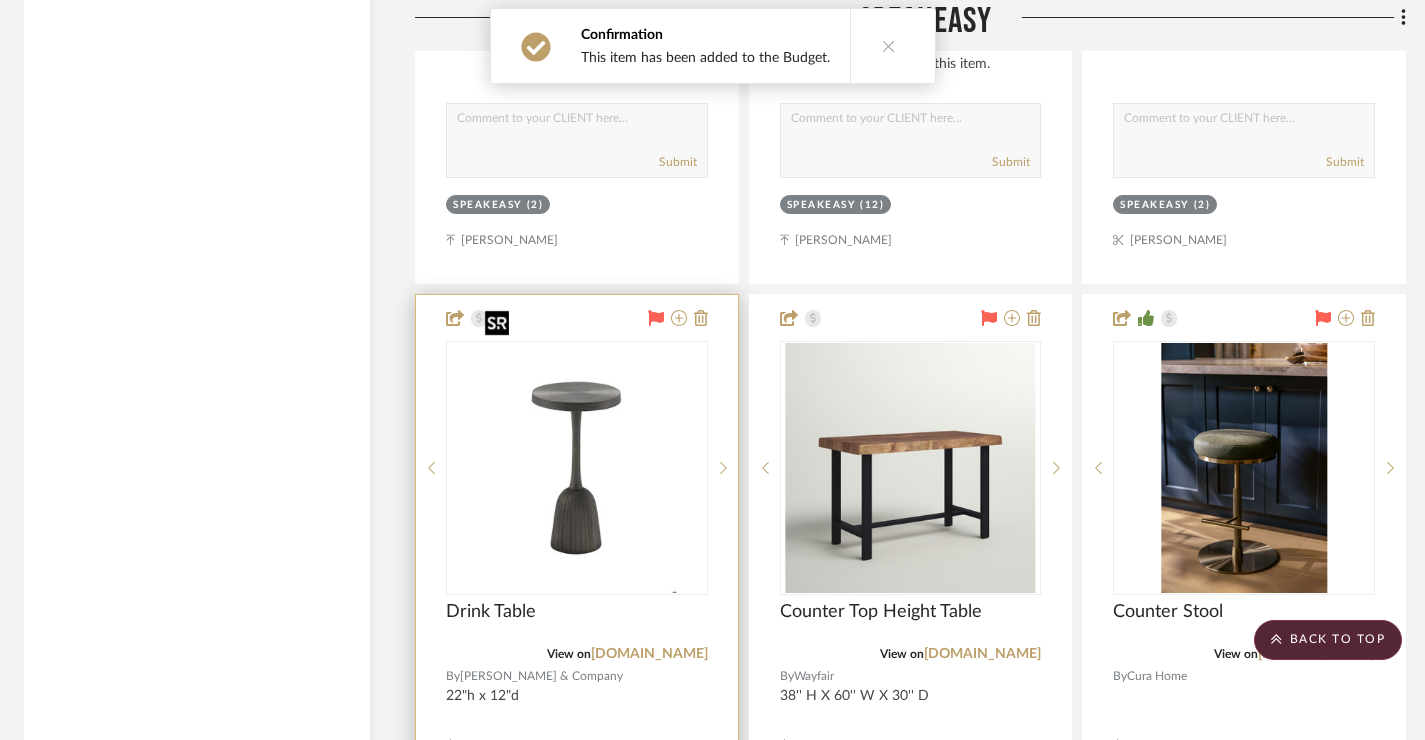 click at bounding box center (577, 468) 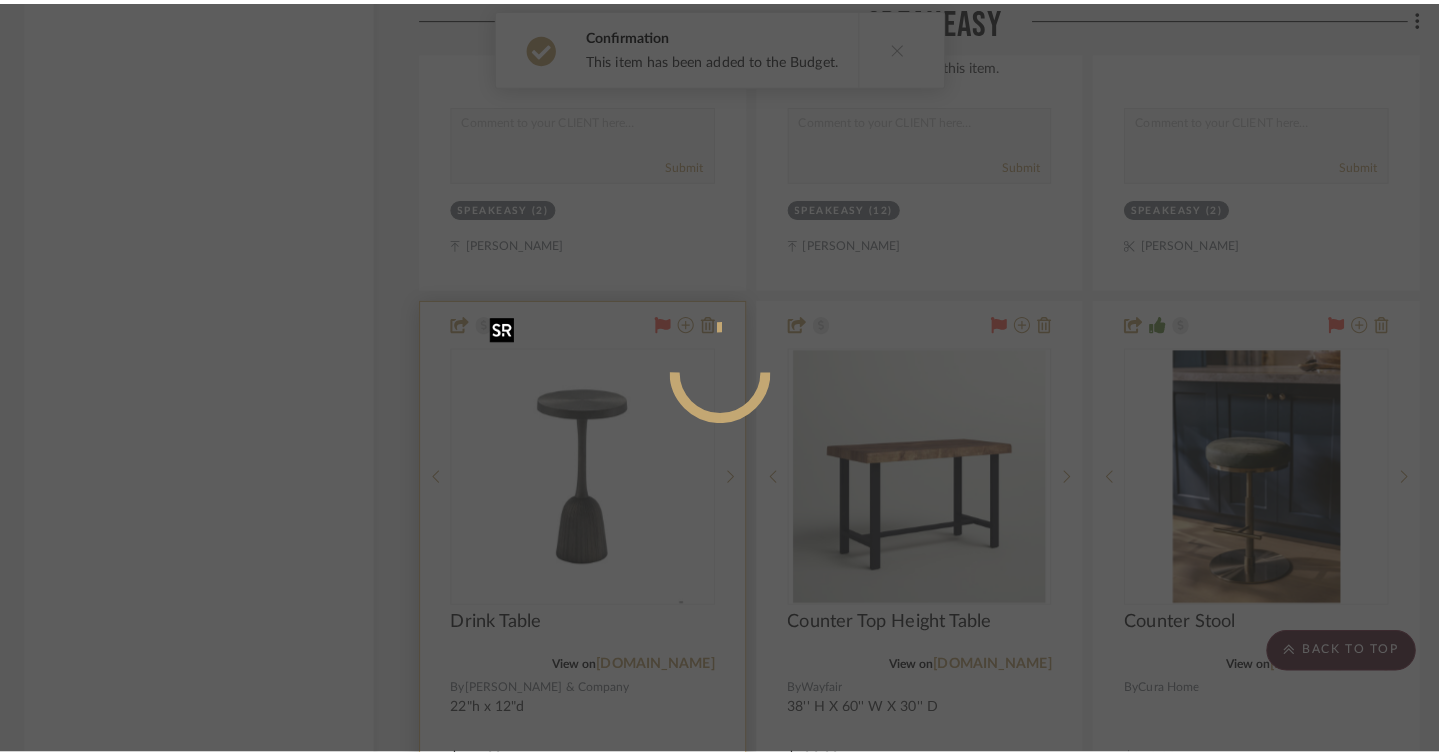 scroll, scrollTop: 0, scrollLeft: 0, axis: both 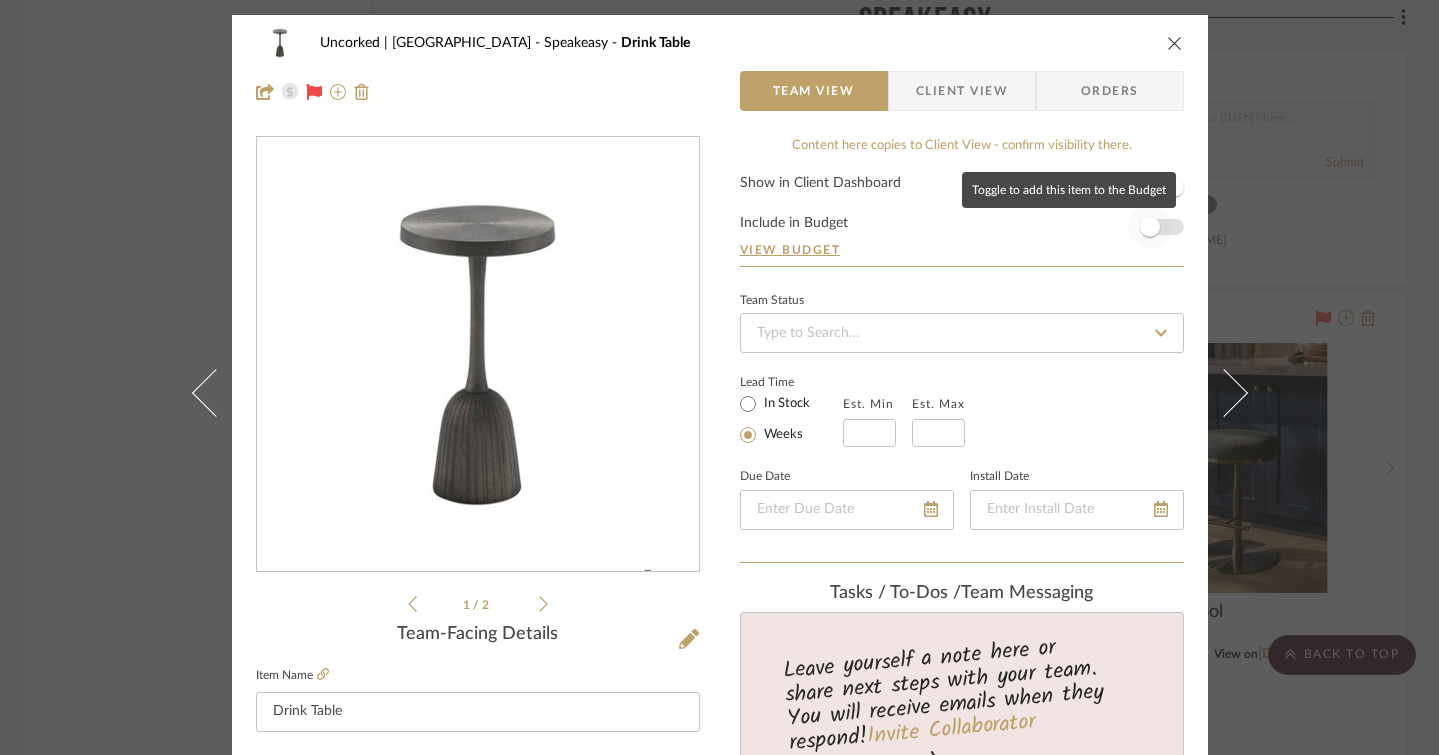 click at bounding box center (1150, 227) 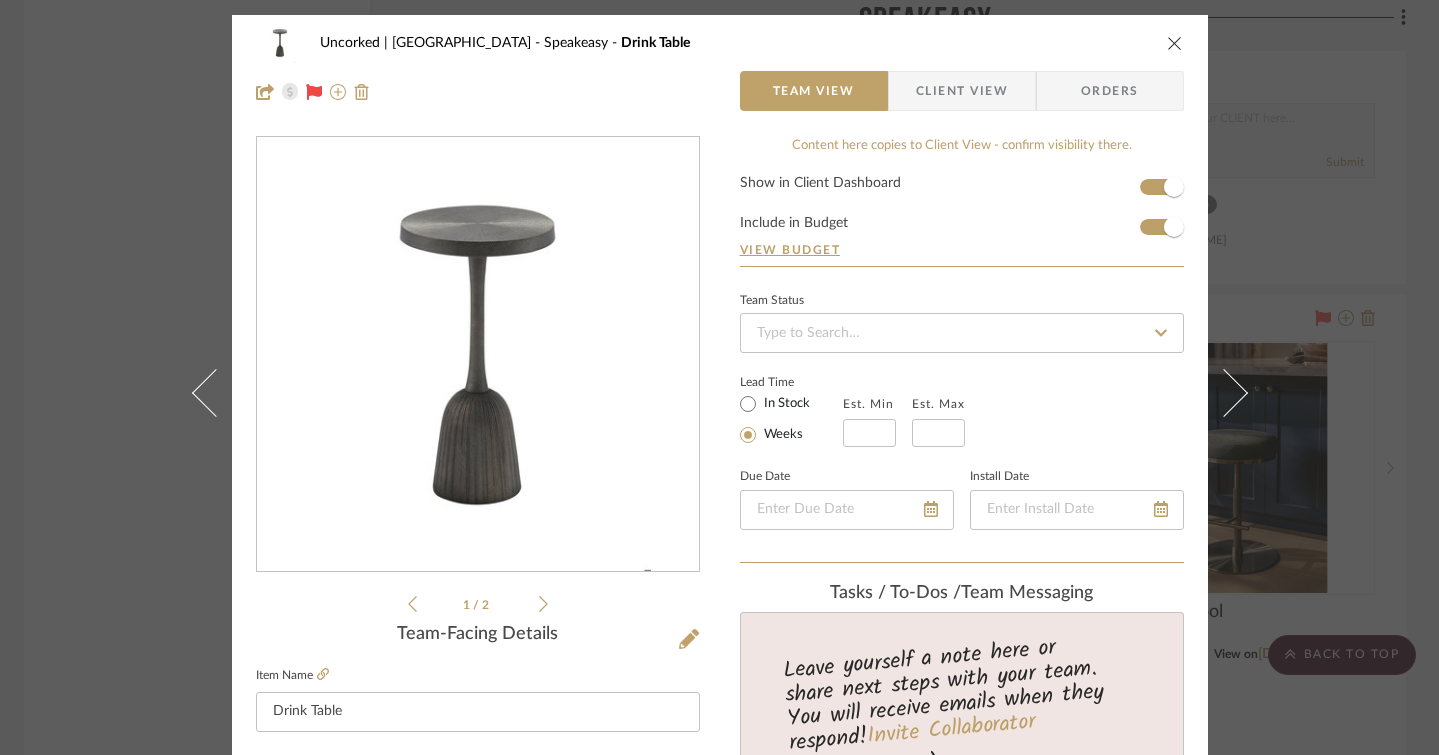 type 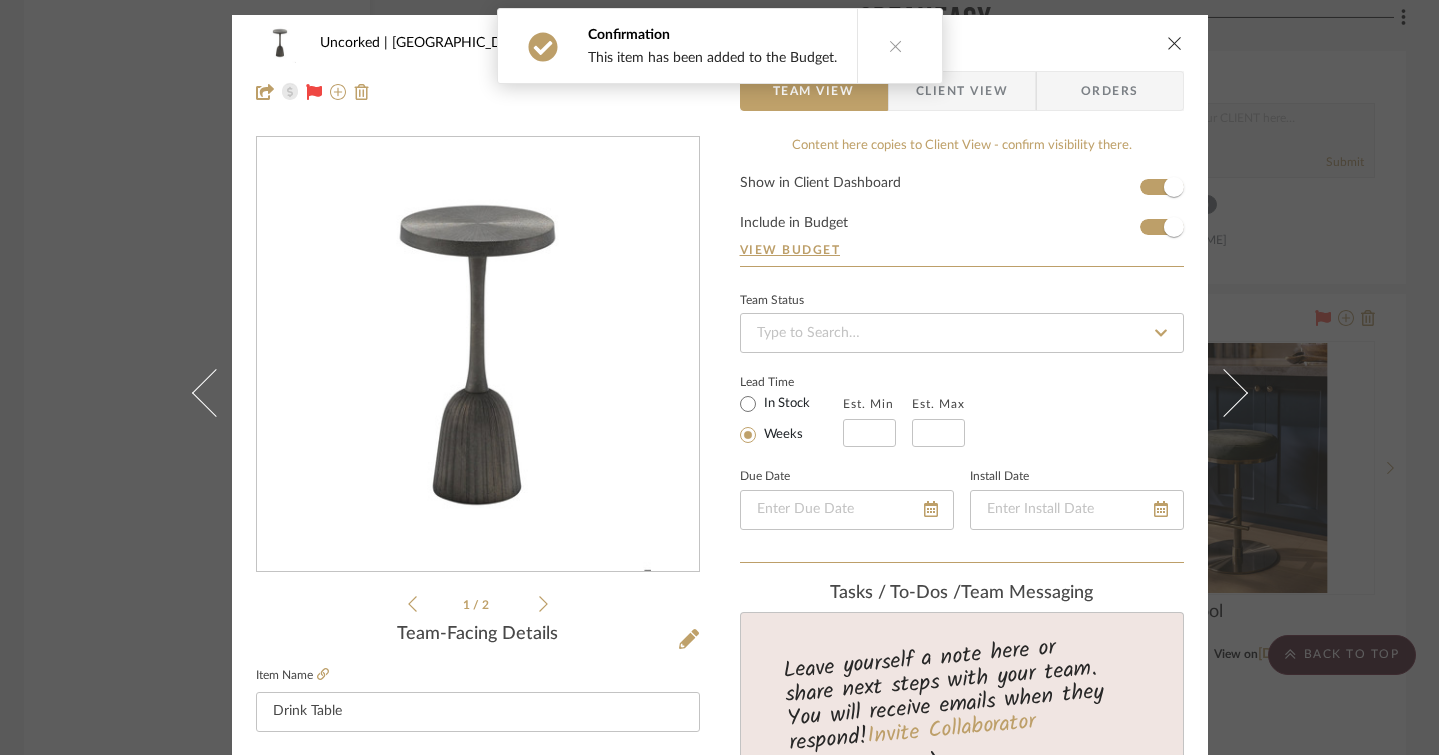 click at bounding box center [1175, 43] 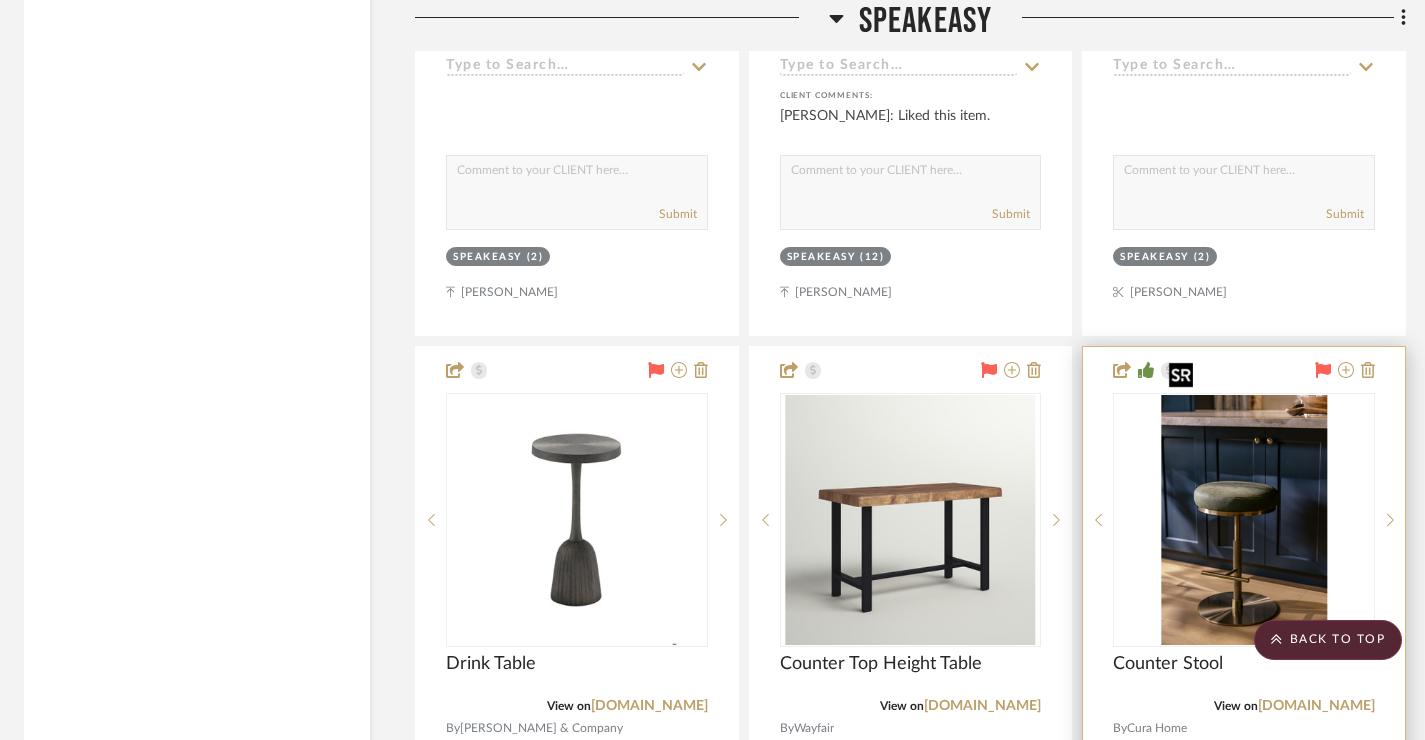 scroll, scrollTop: 31788, scrollLeft: 6, axis: both 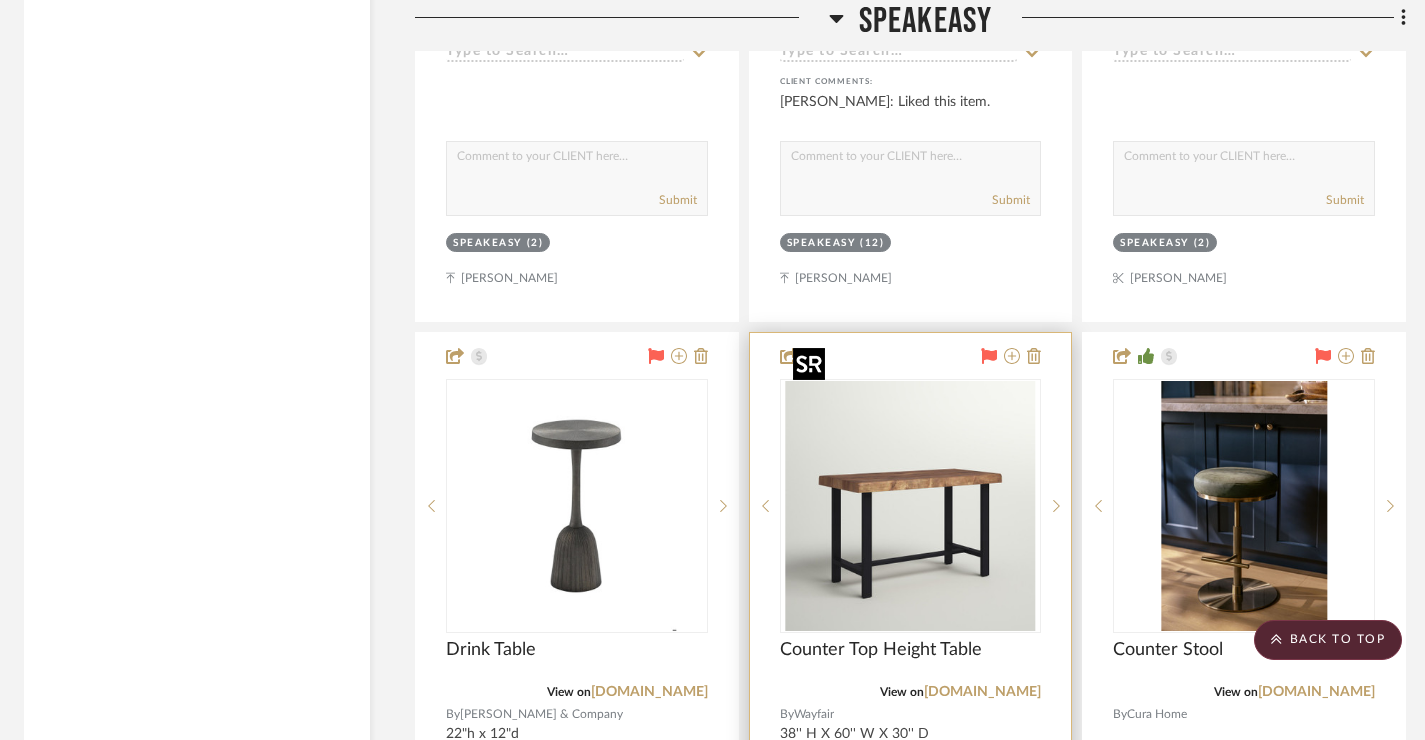 click at bounding box center (910, 506) 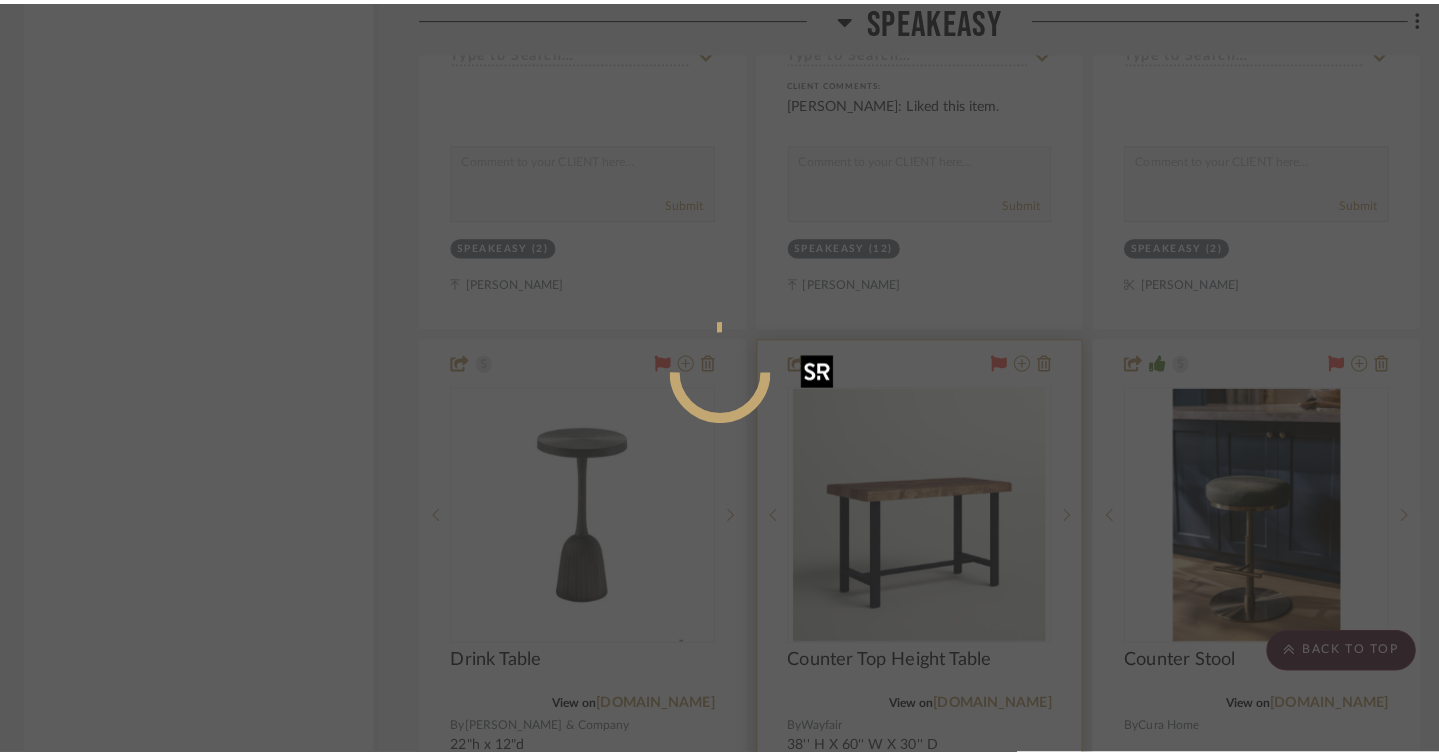 scroll, scrollTop: 0, scrollLeft: 0, axis: both 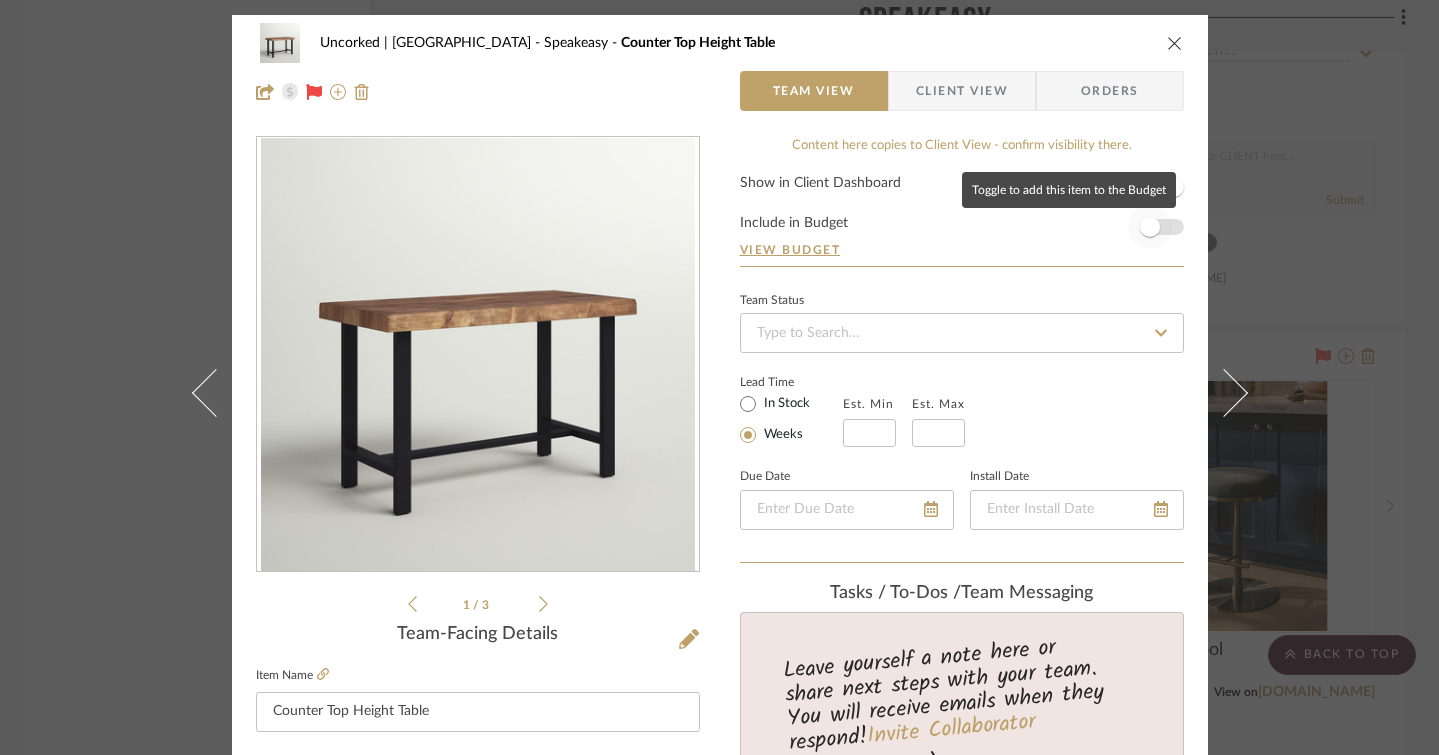 click at bounding box center (1150, 227) 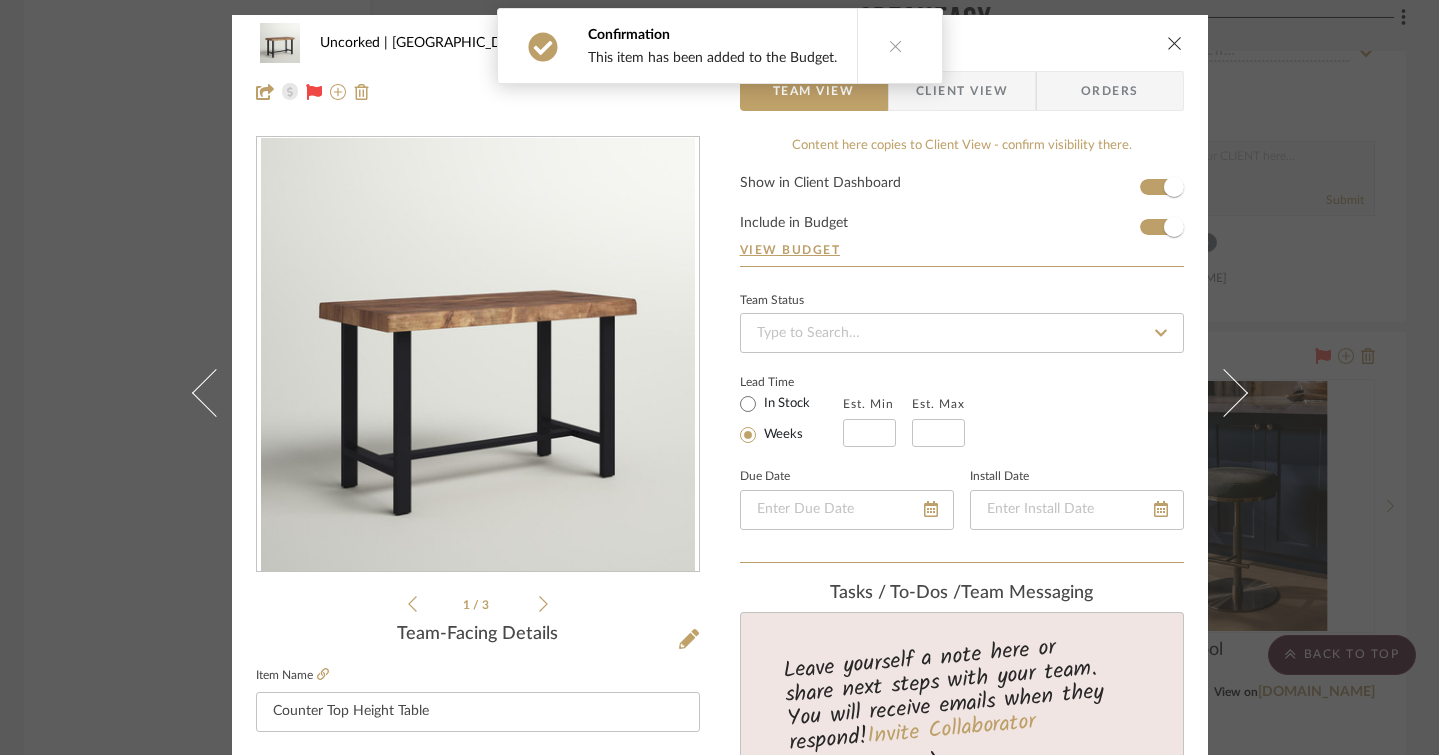 type 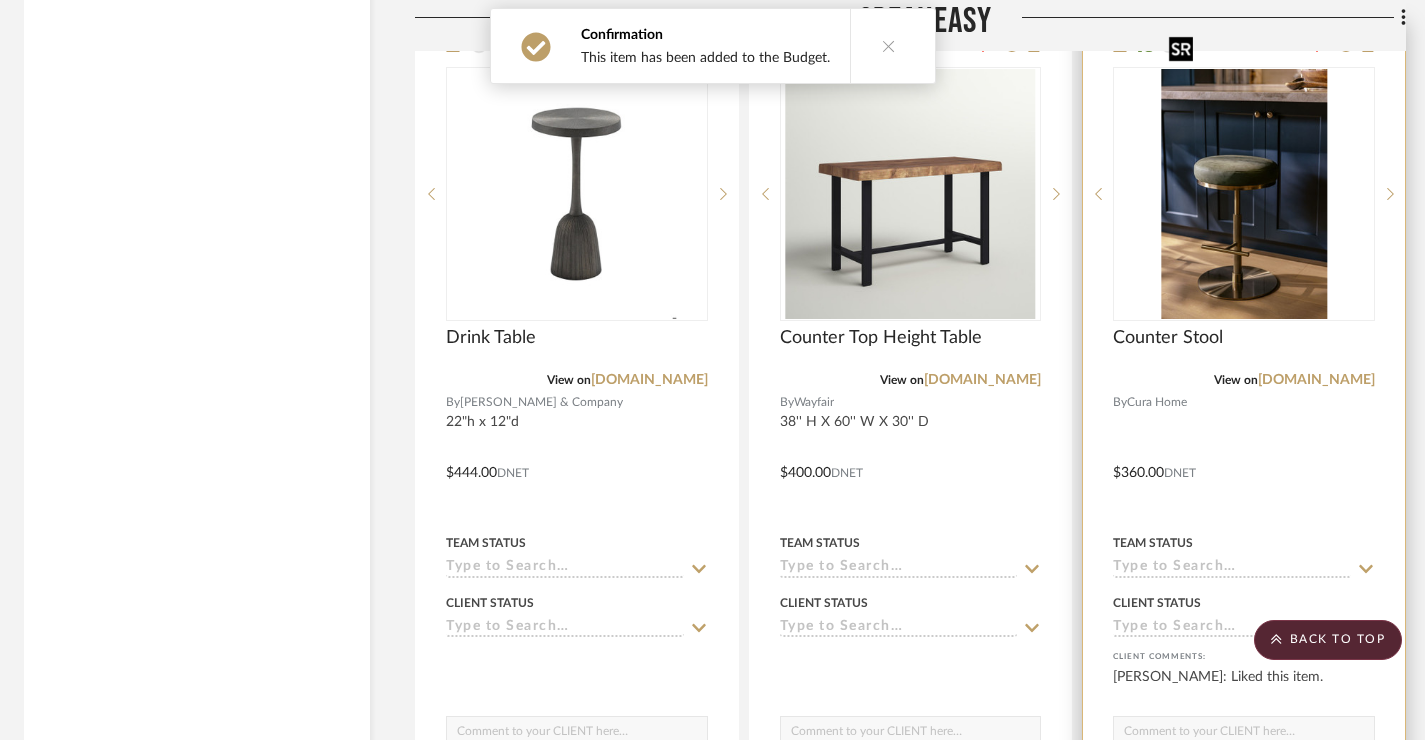 click at bounding box center [1244, 194] 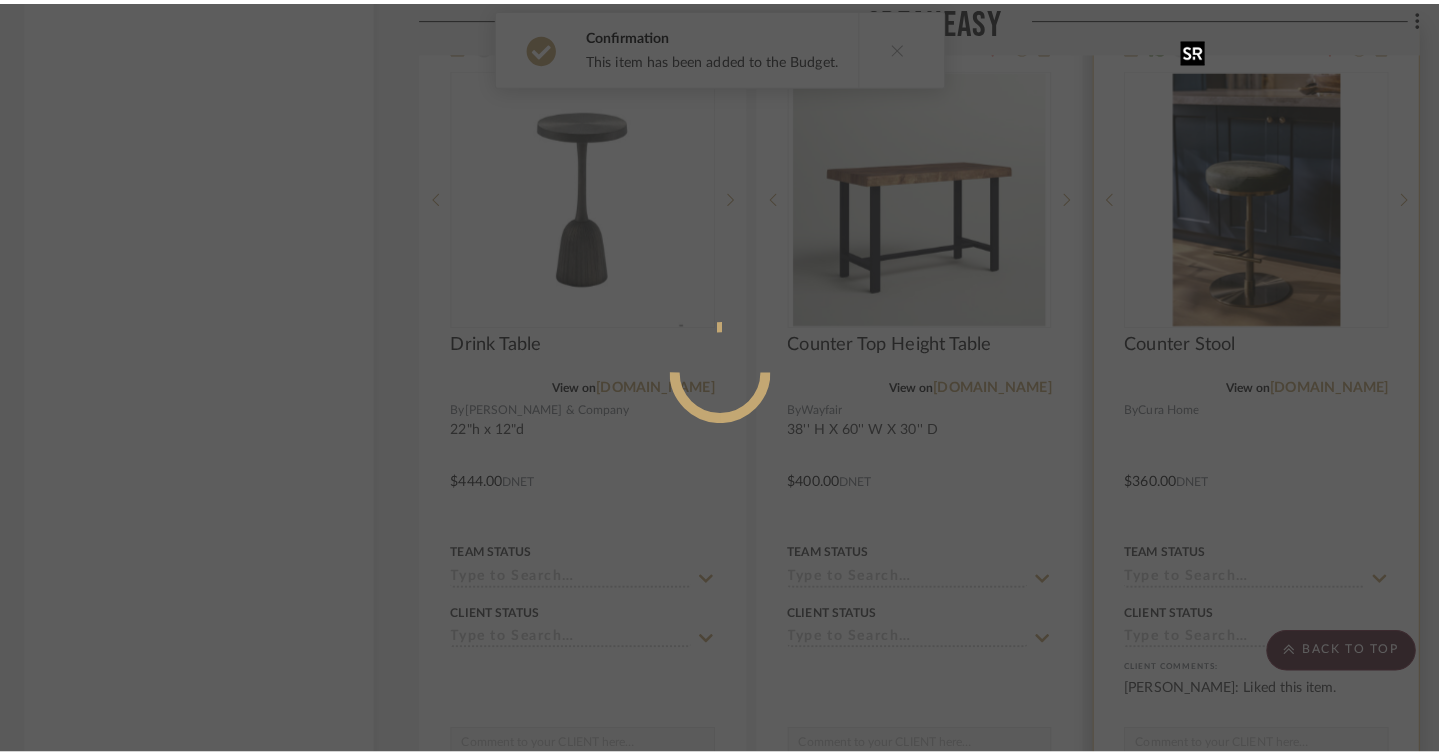 scroll, scrollTop: 0, scrollLeft: 0, axis: both 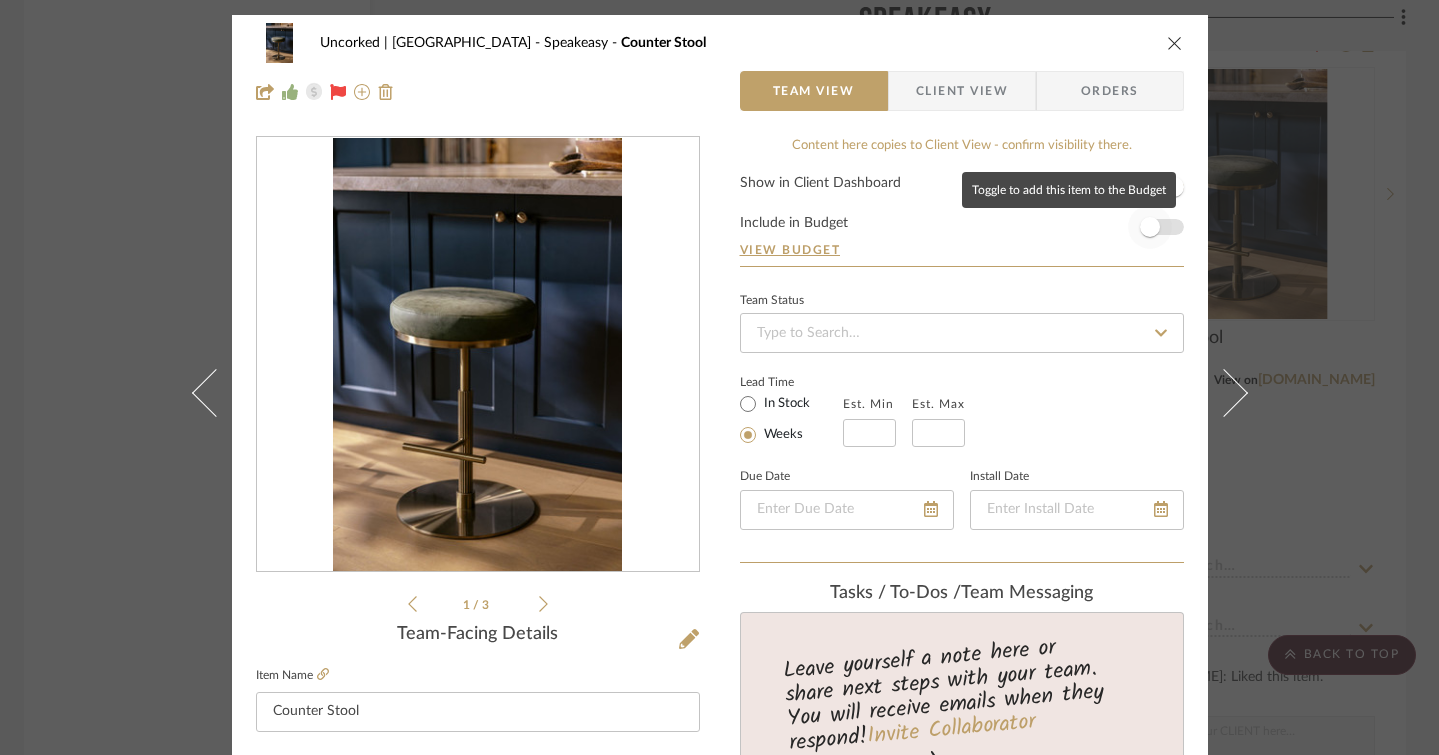 click at bounding box center [1150, 227] 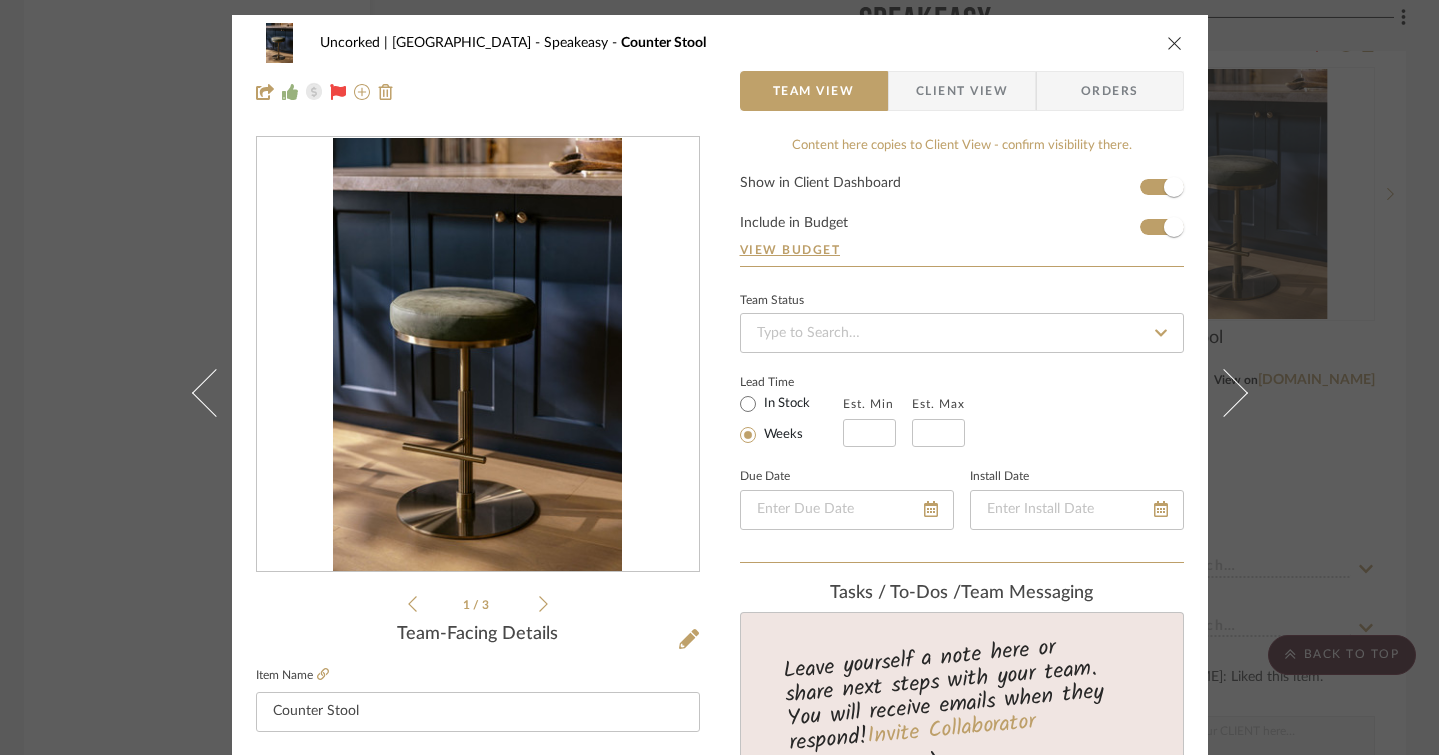 type 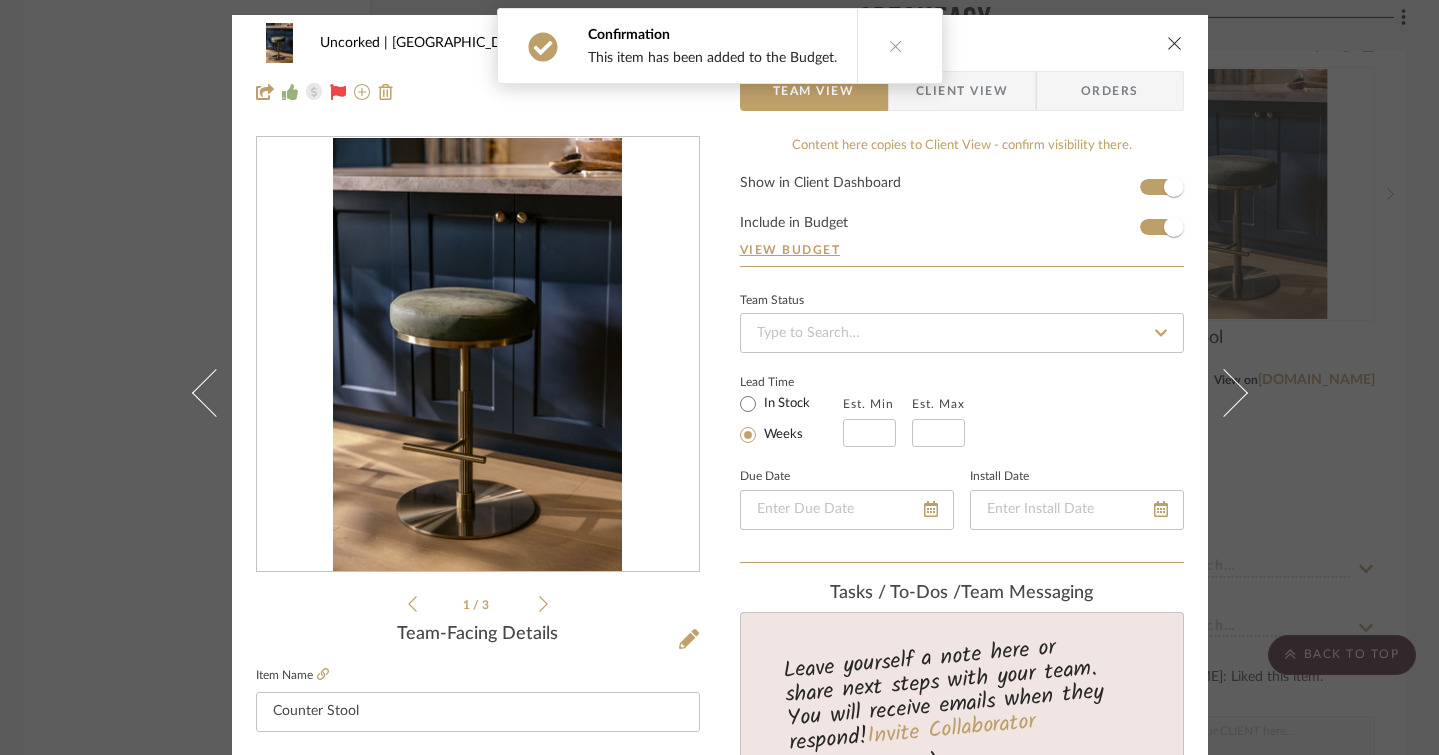 click at bounding box center [1175, 43] 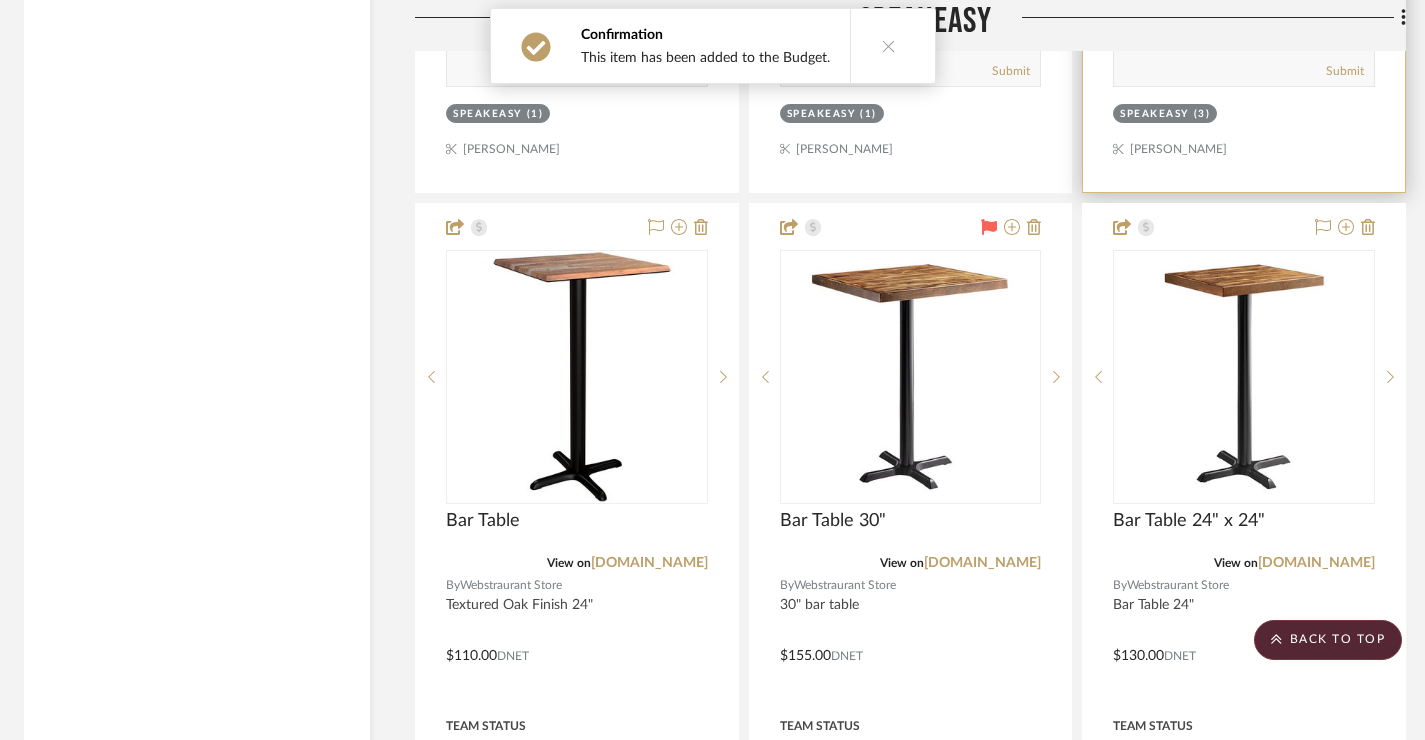 scroll, scrollTop: 32806, scrollLeft: 6, axis: both 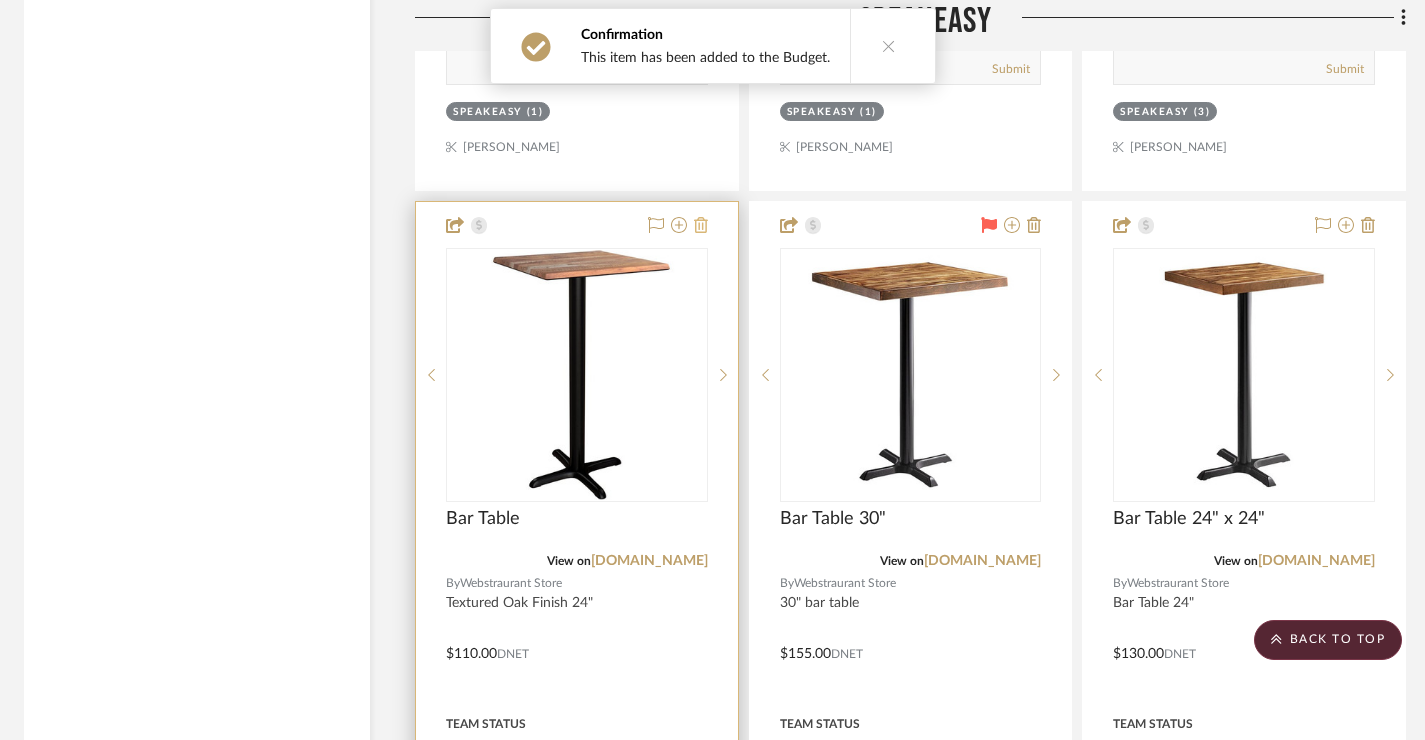 click 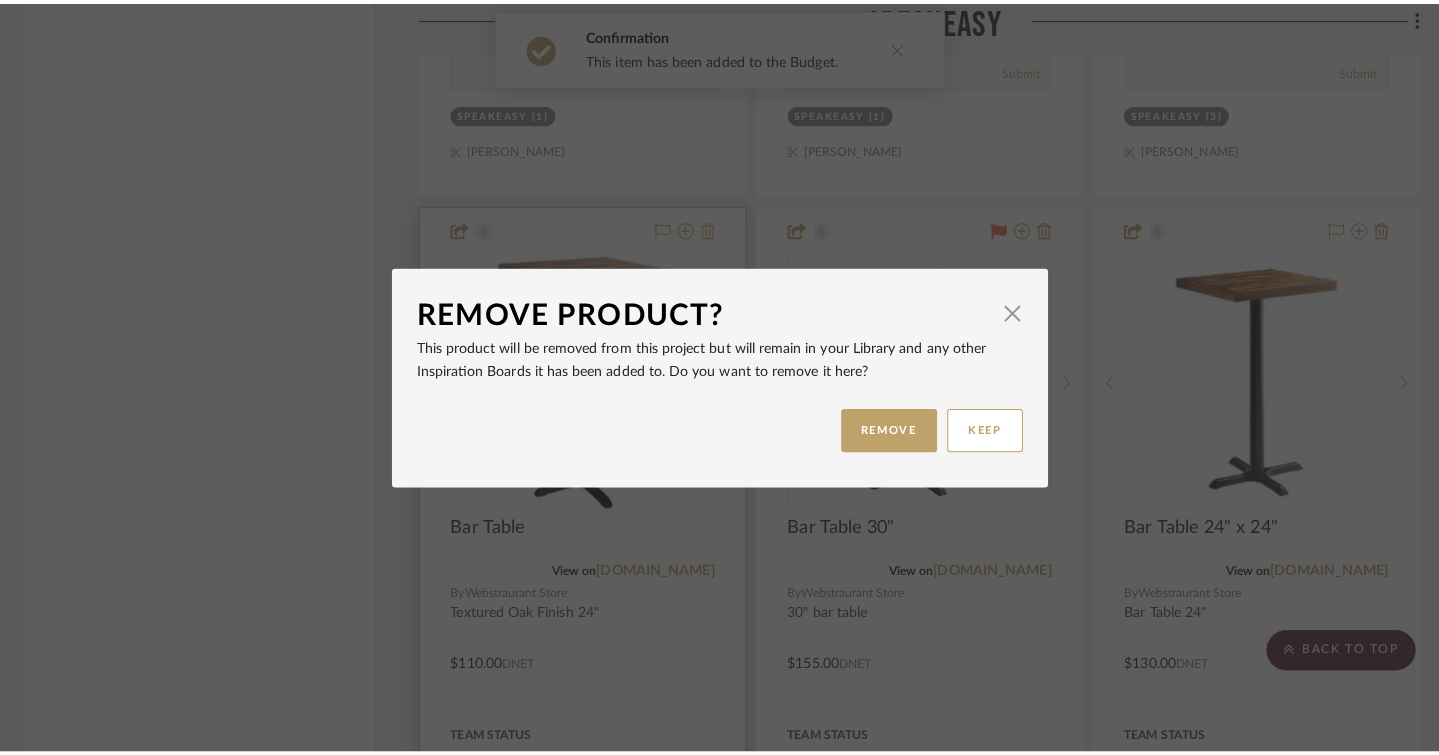 scroll, scrollTop: 0, scrollLeft: 0, axis: both 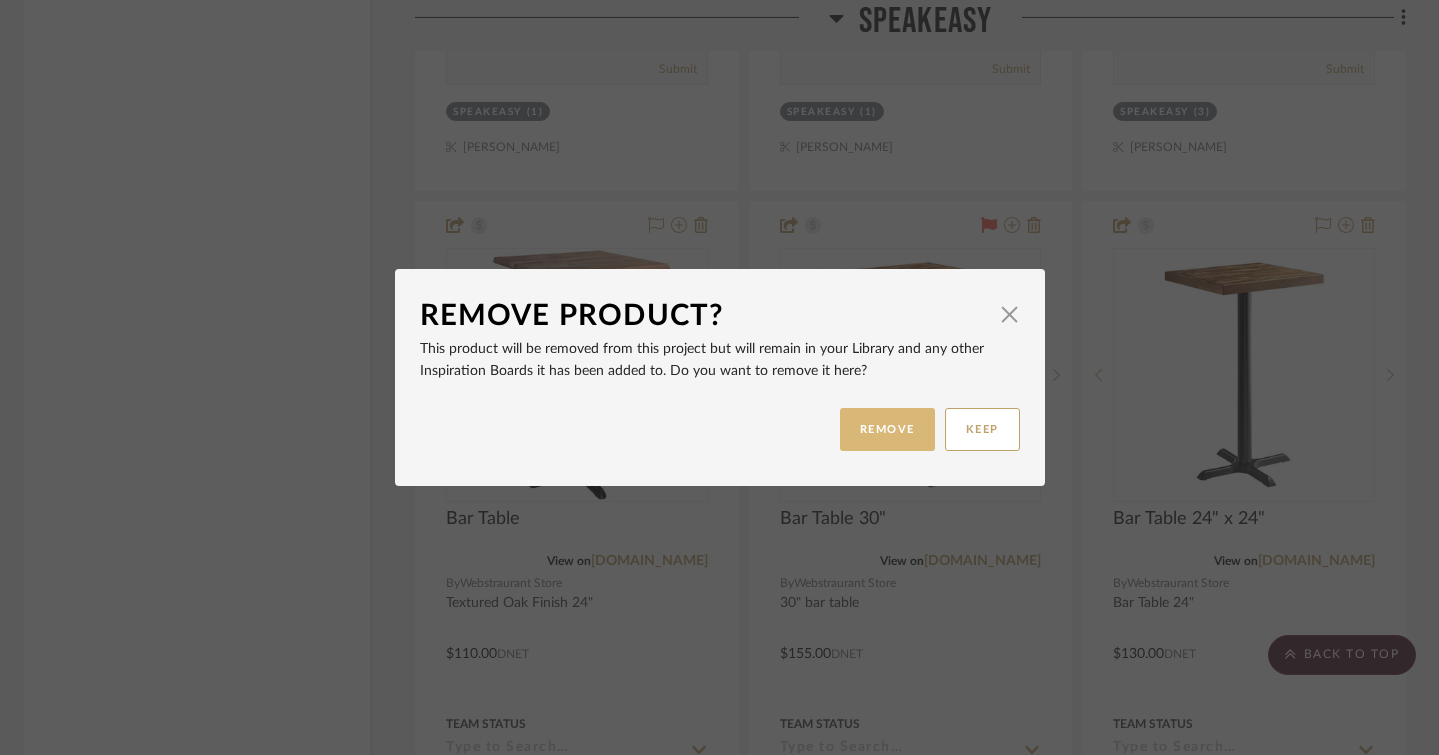 click on "REMOVE" at bounding box center (887, 429) 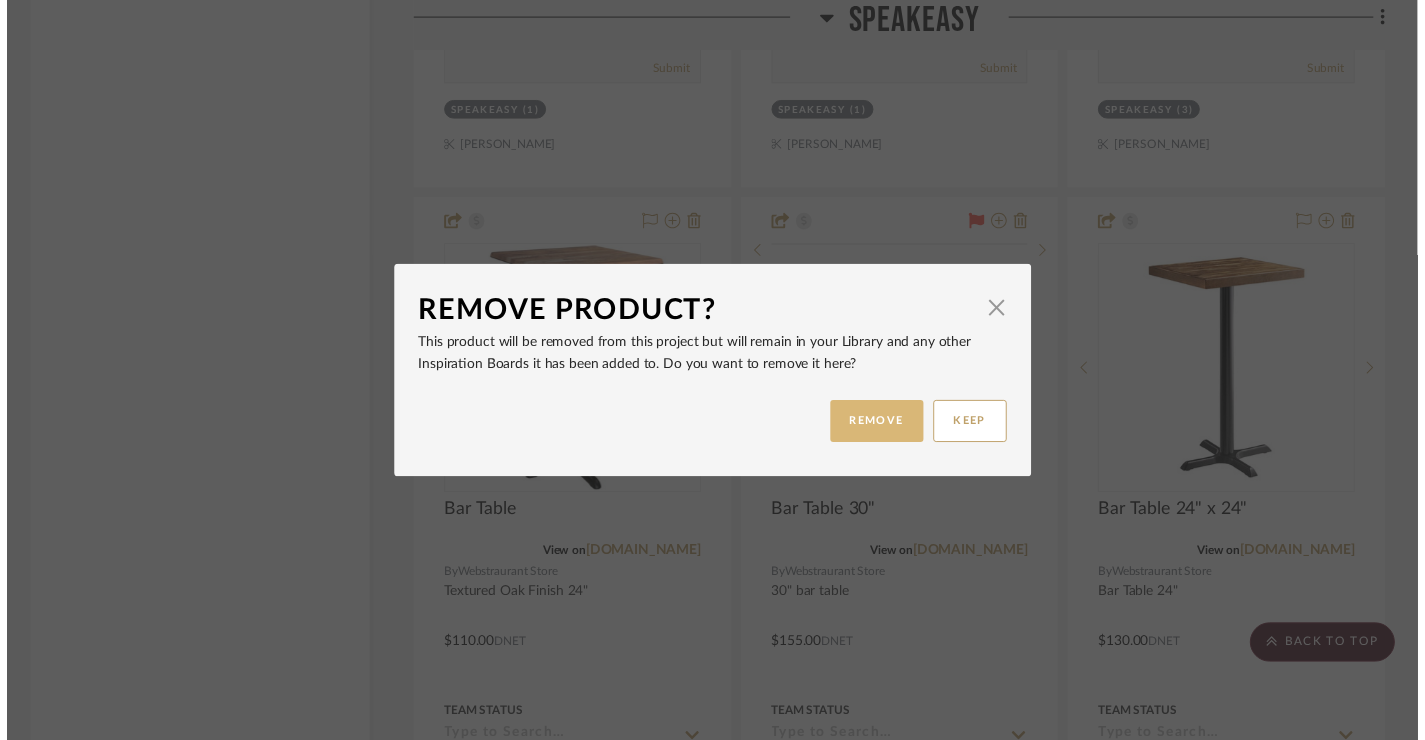 scroll, scrollTop: 32806, scrollLeft: 6, axis: both 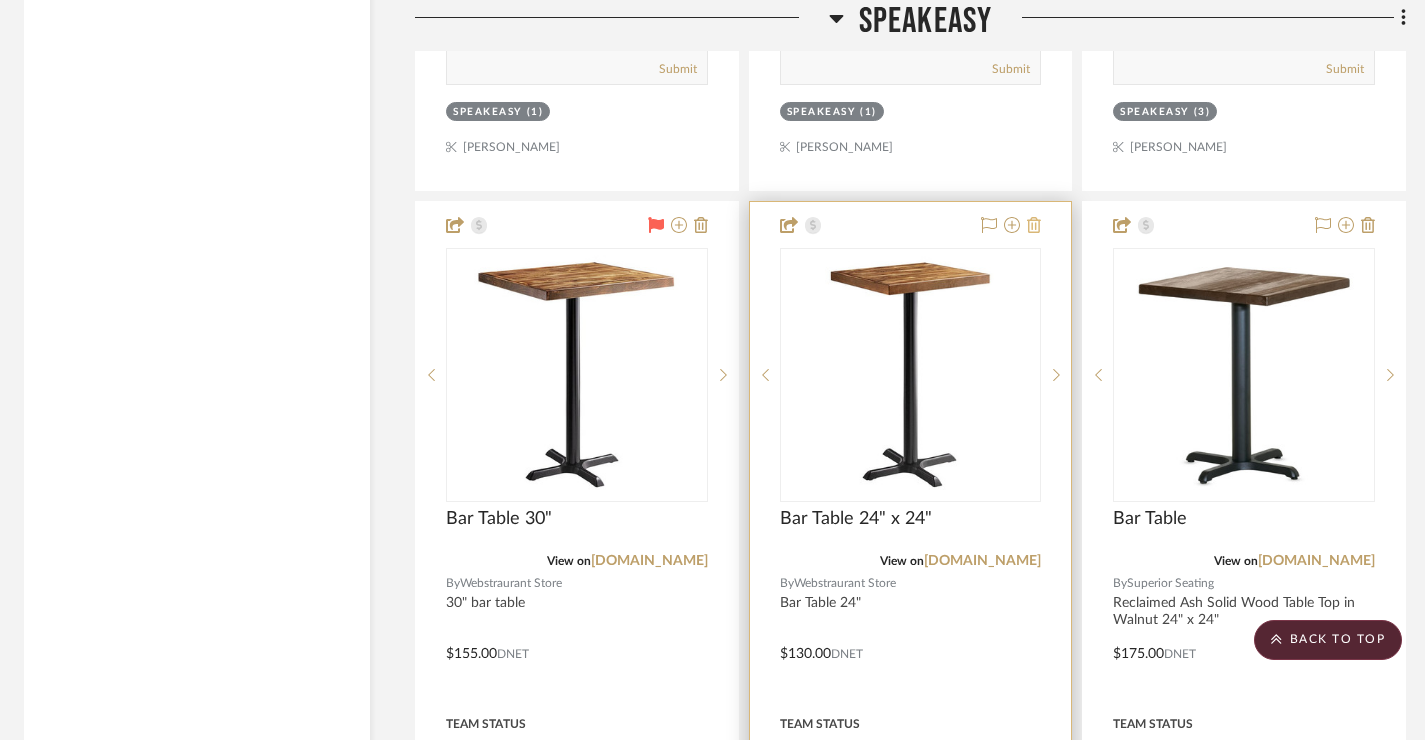 click 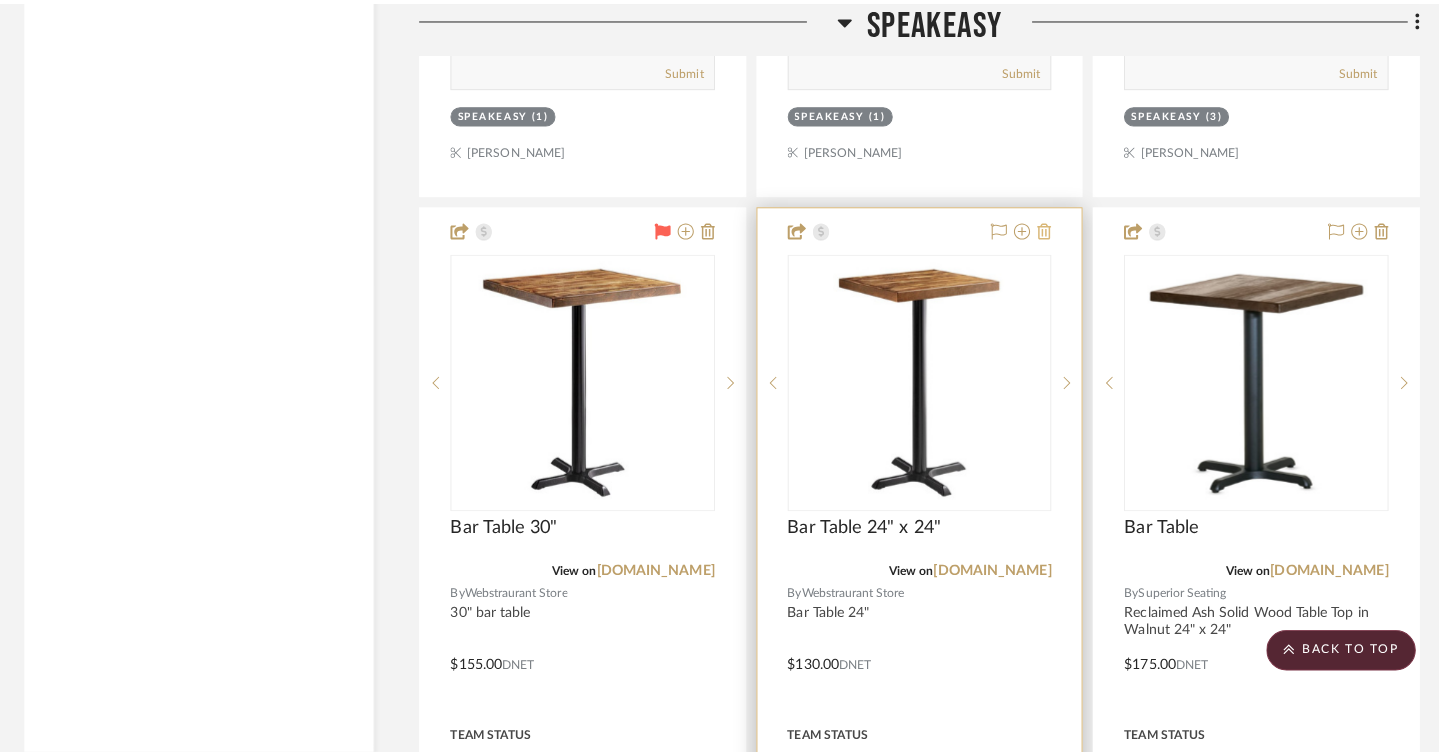 scroll, scrollTop: 0, scrollLeft: 0, axis: both 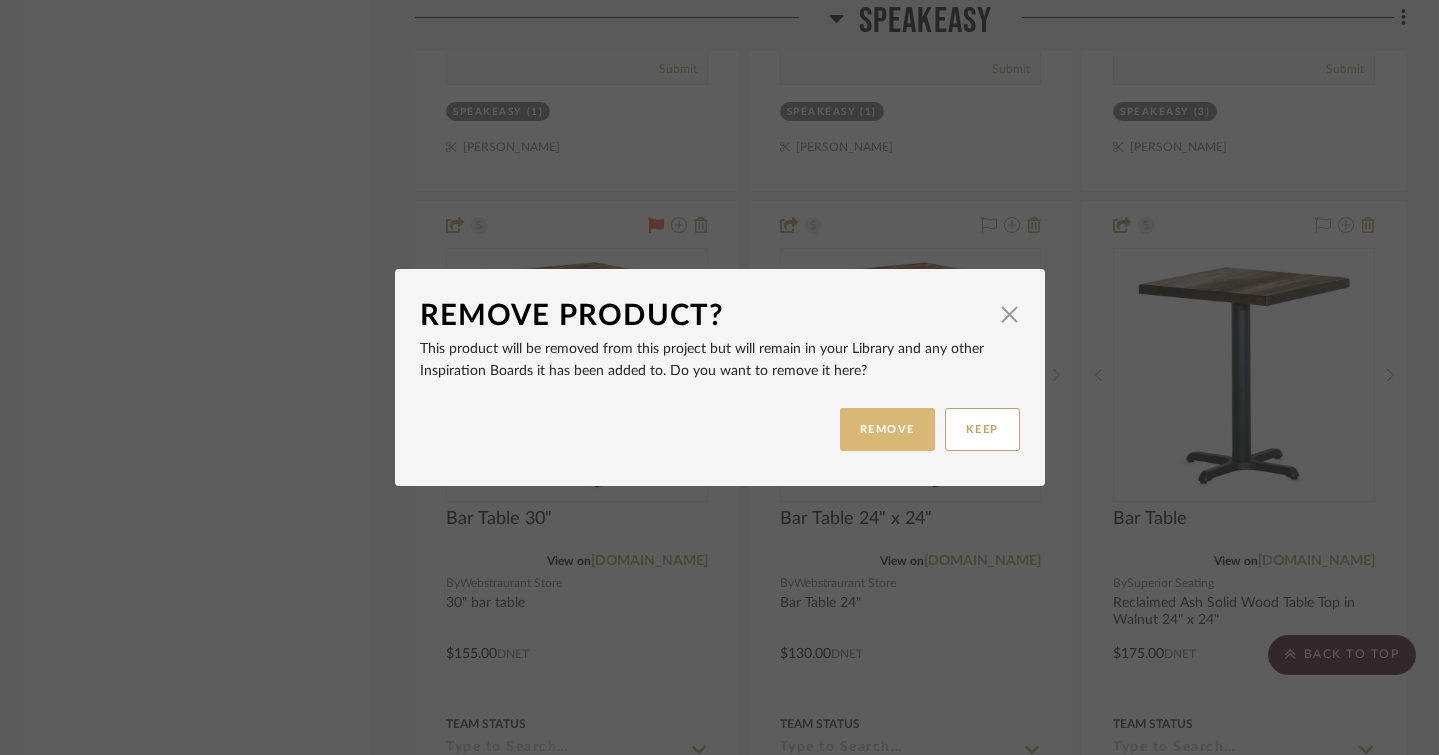 click on "REMOVE" at bounding box center [887, 429] 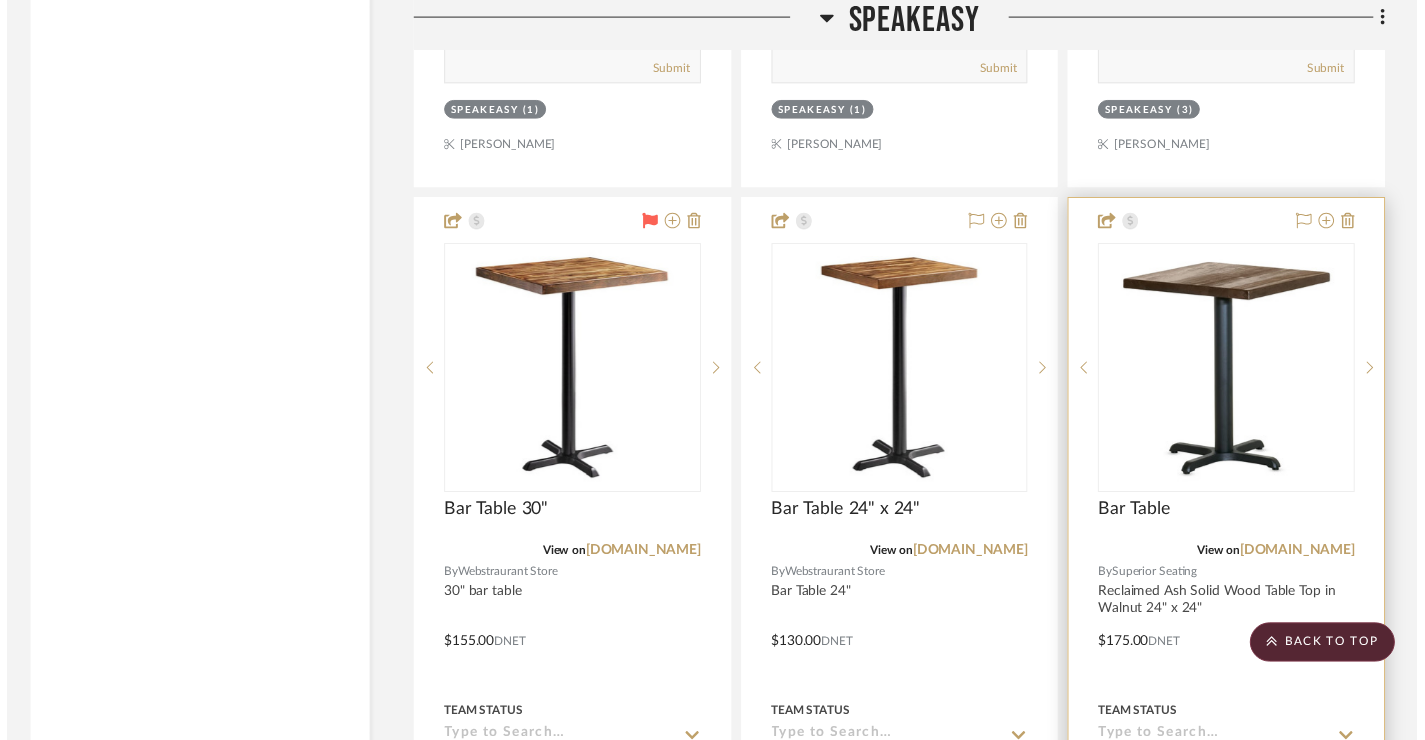 scroll, scrollTop: 32806, scrollLeft: 6, axis: both 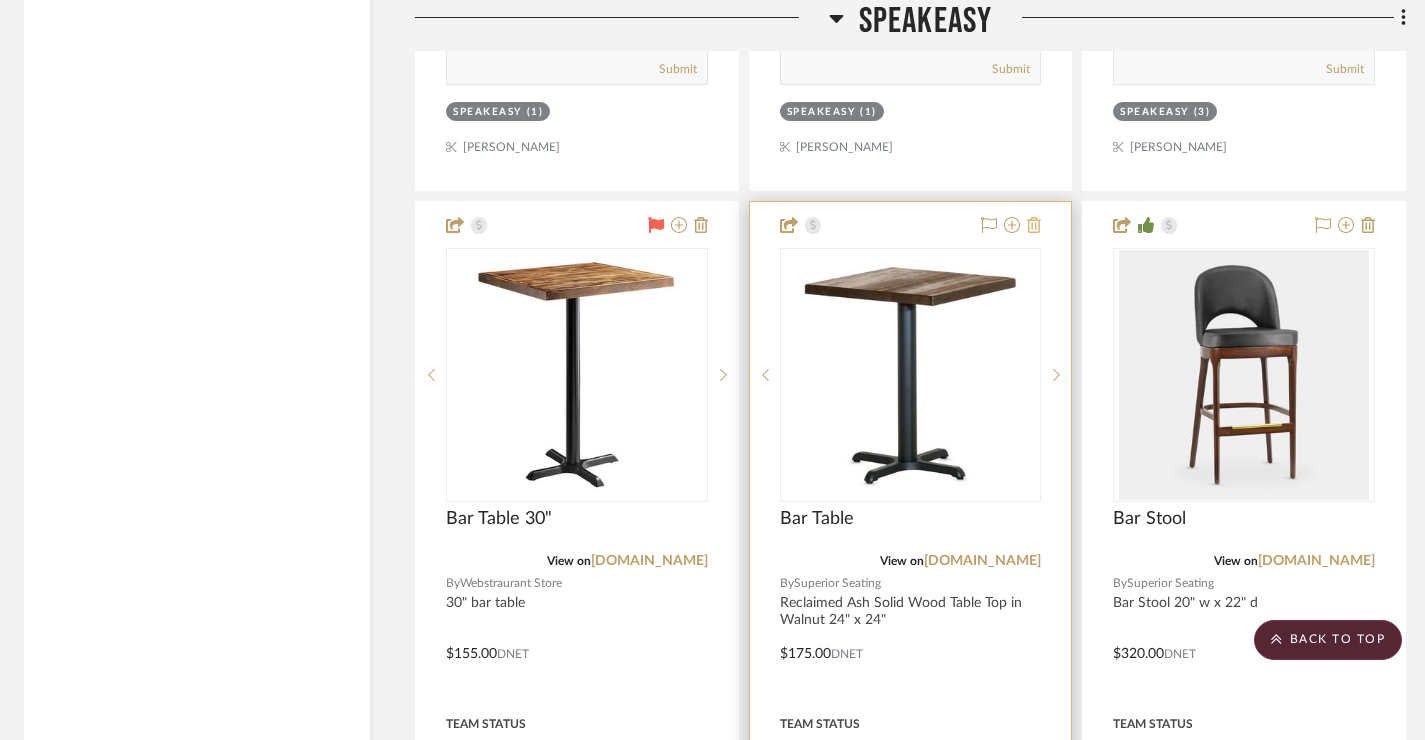 click 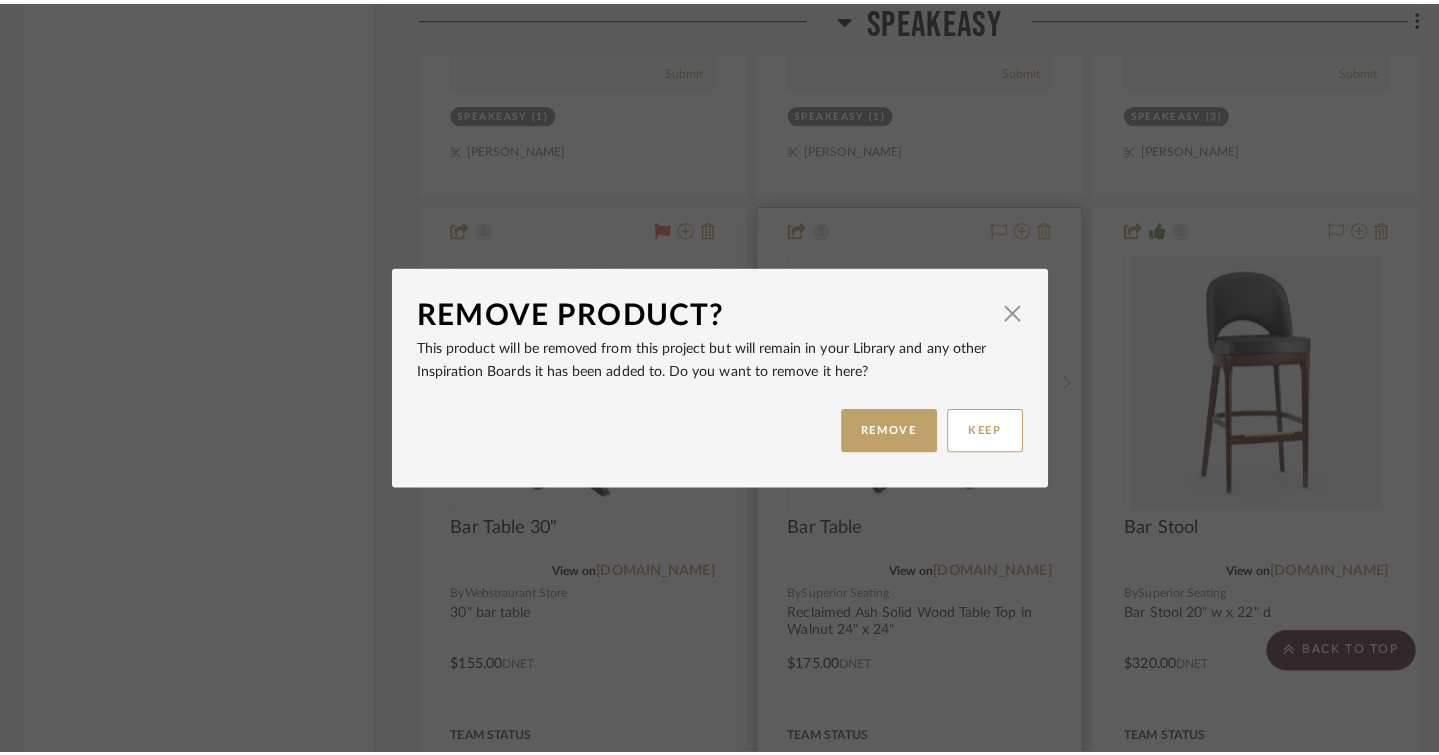 scroll, scrollTop: 0, scrollLeft: 0, axis: both 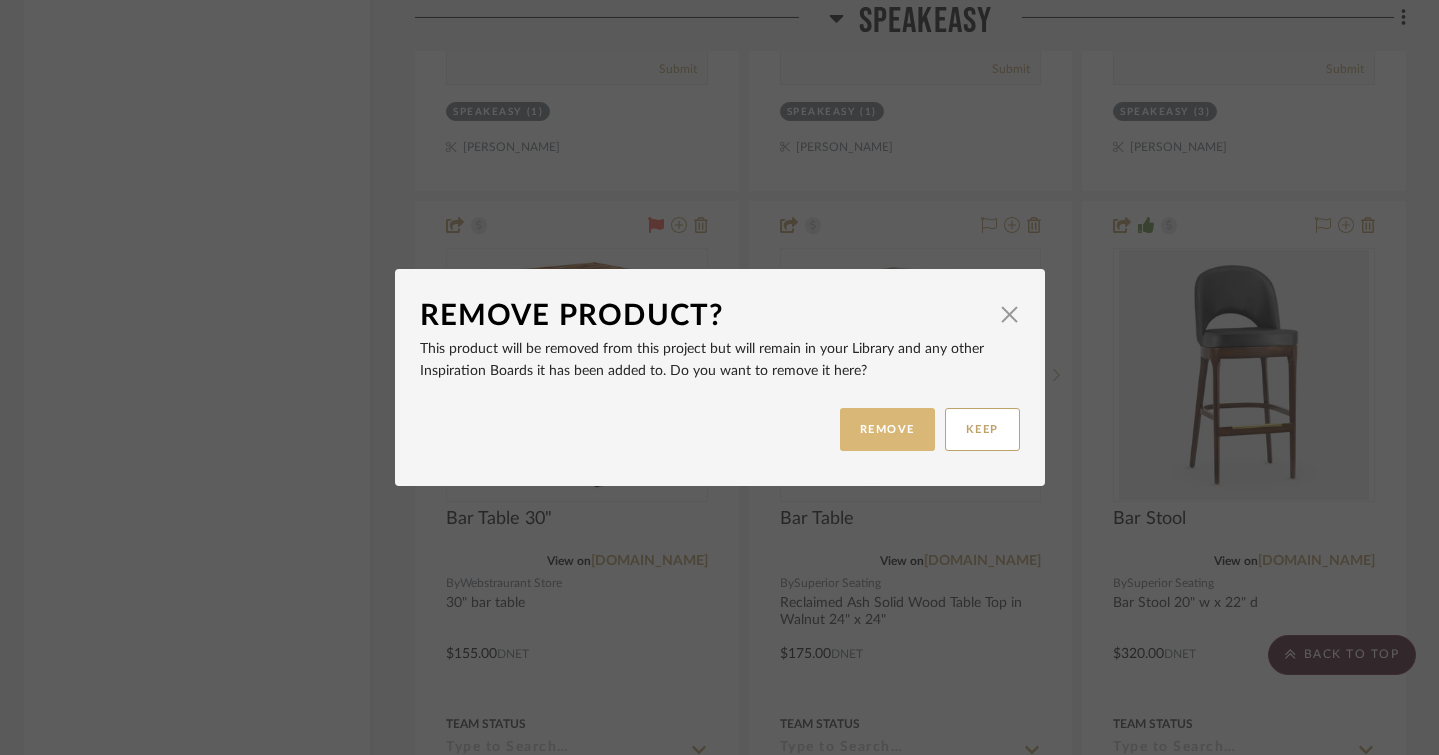 click on "REMOVE" at bounding box center (887, 429) 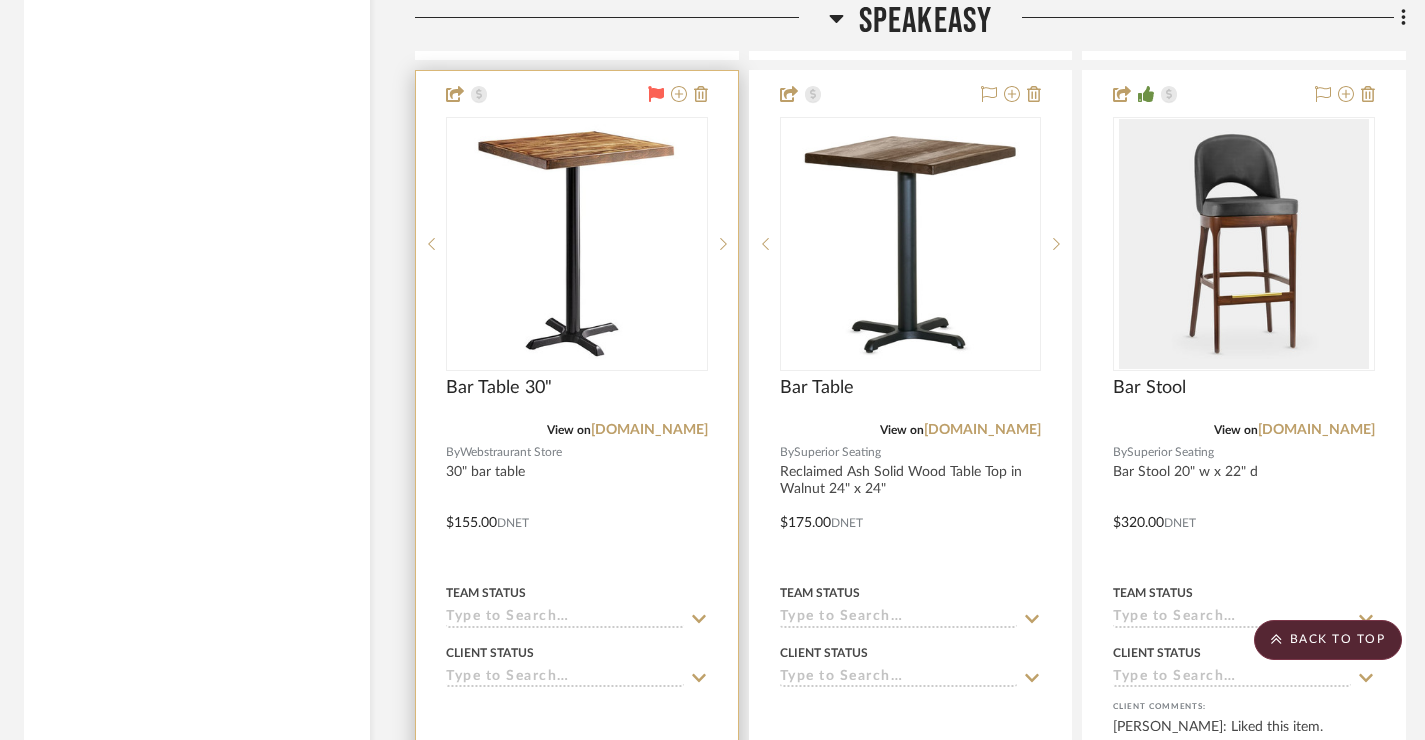 scroll, scrollTop: 32953, scrollLeft: 6, axis: both 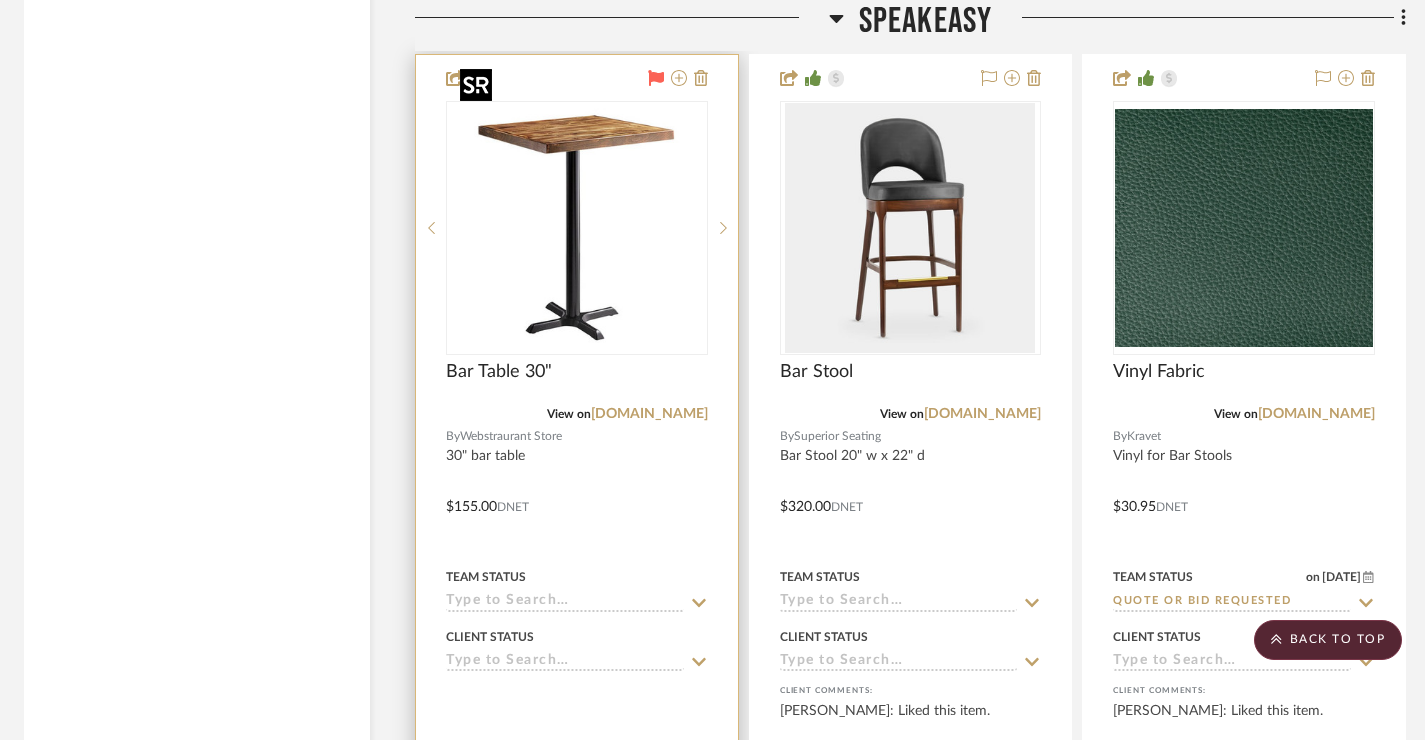 click at bounding box center (577, 228) 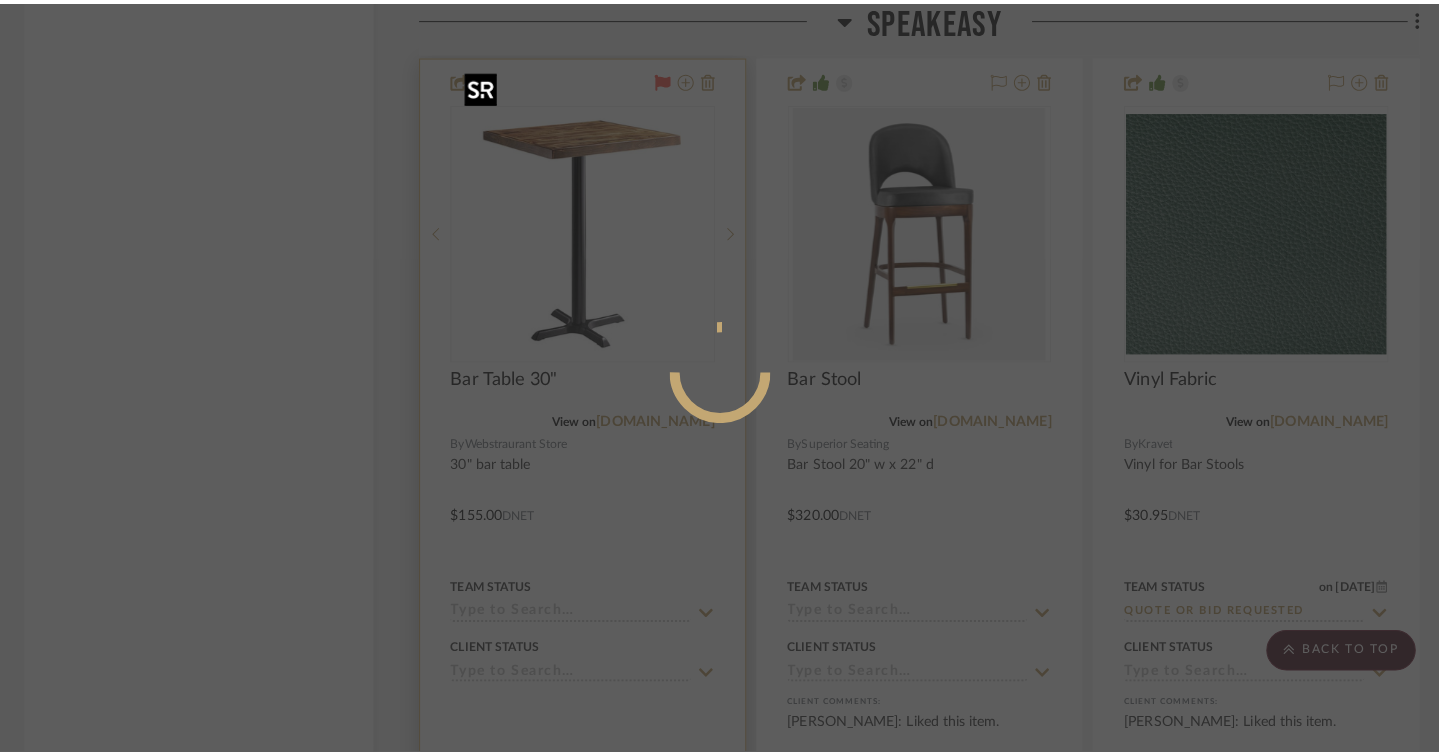 scroll, scrollTop: 0, scrollLeft: 0, axis: both 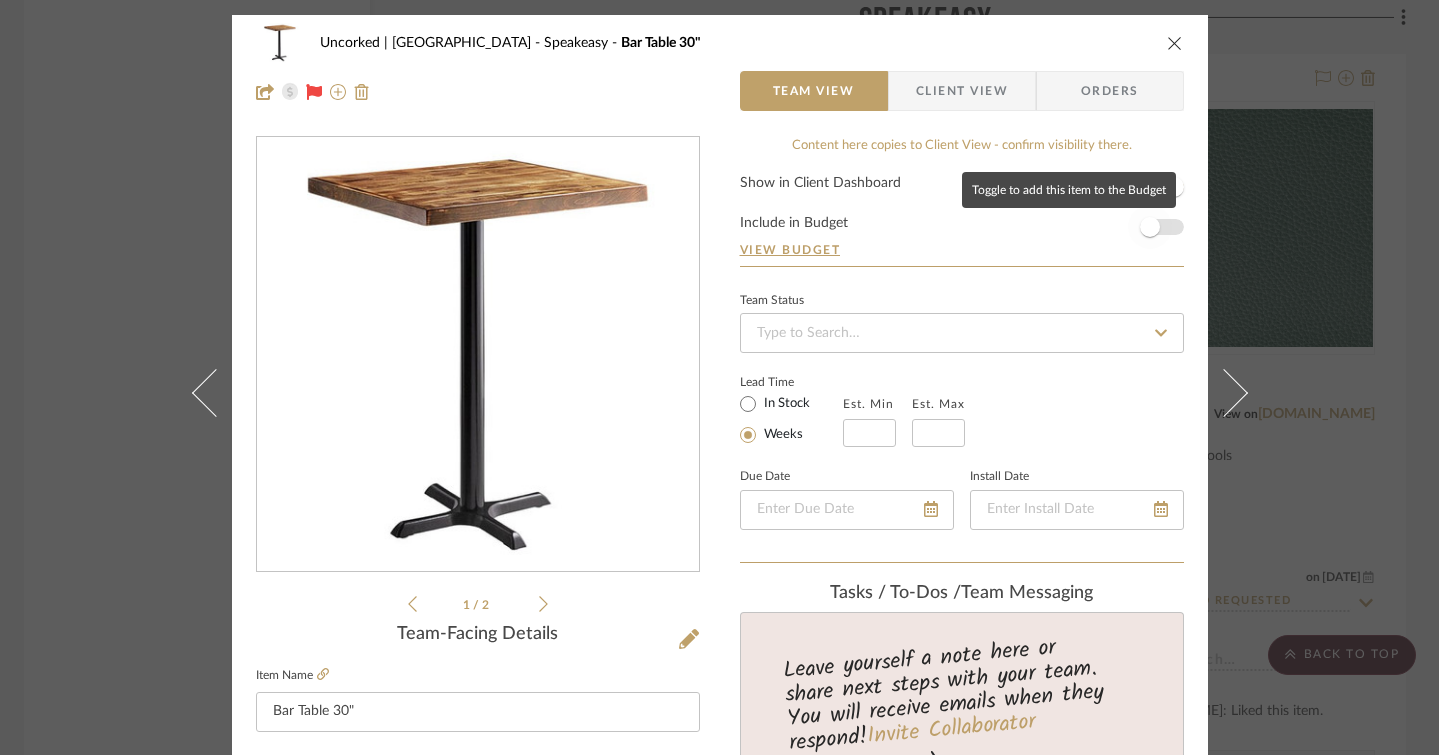 click at bounding box center (1150, 227) 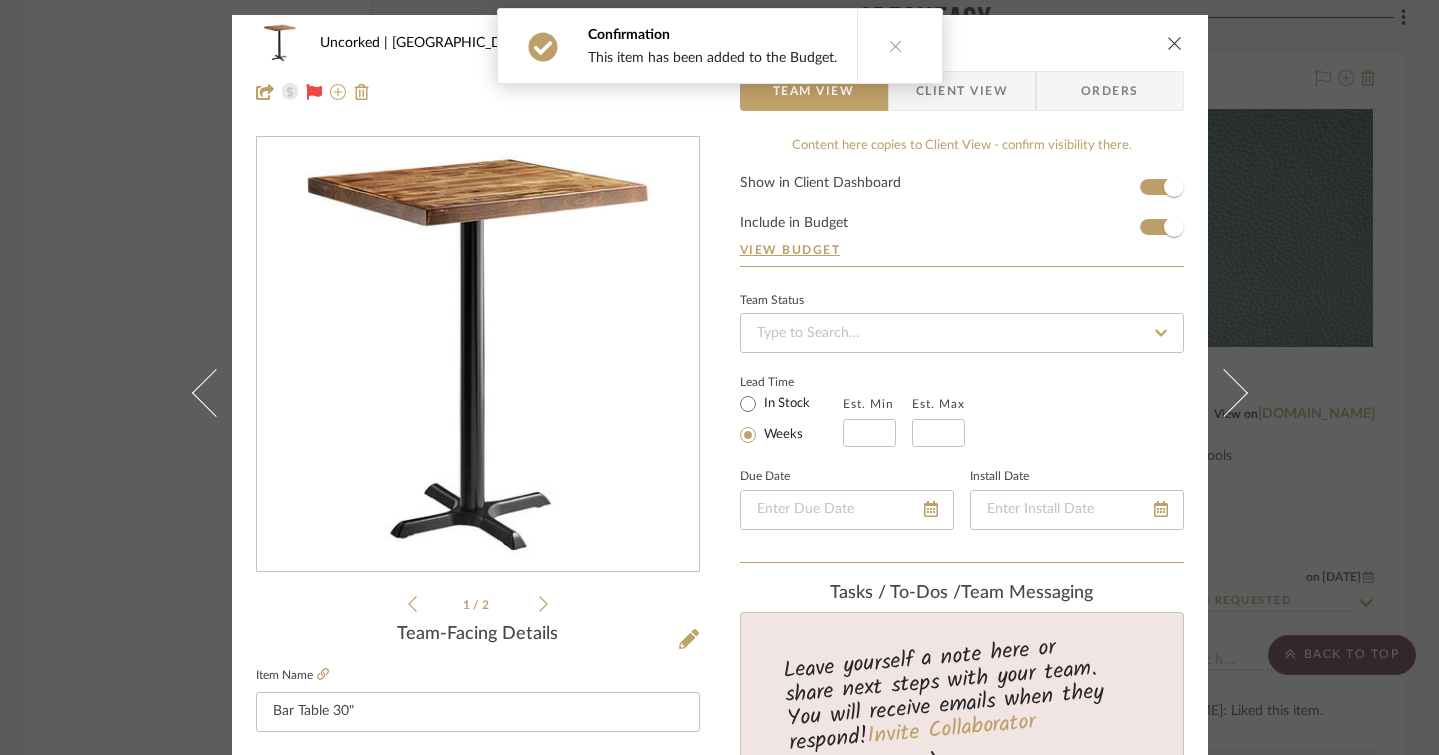 type 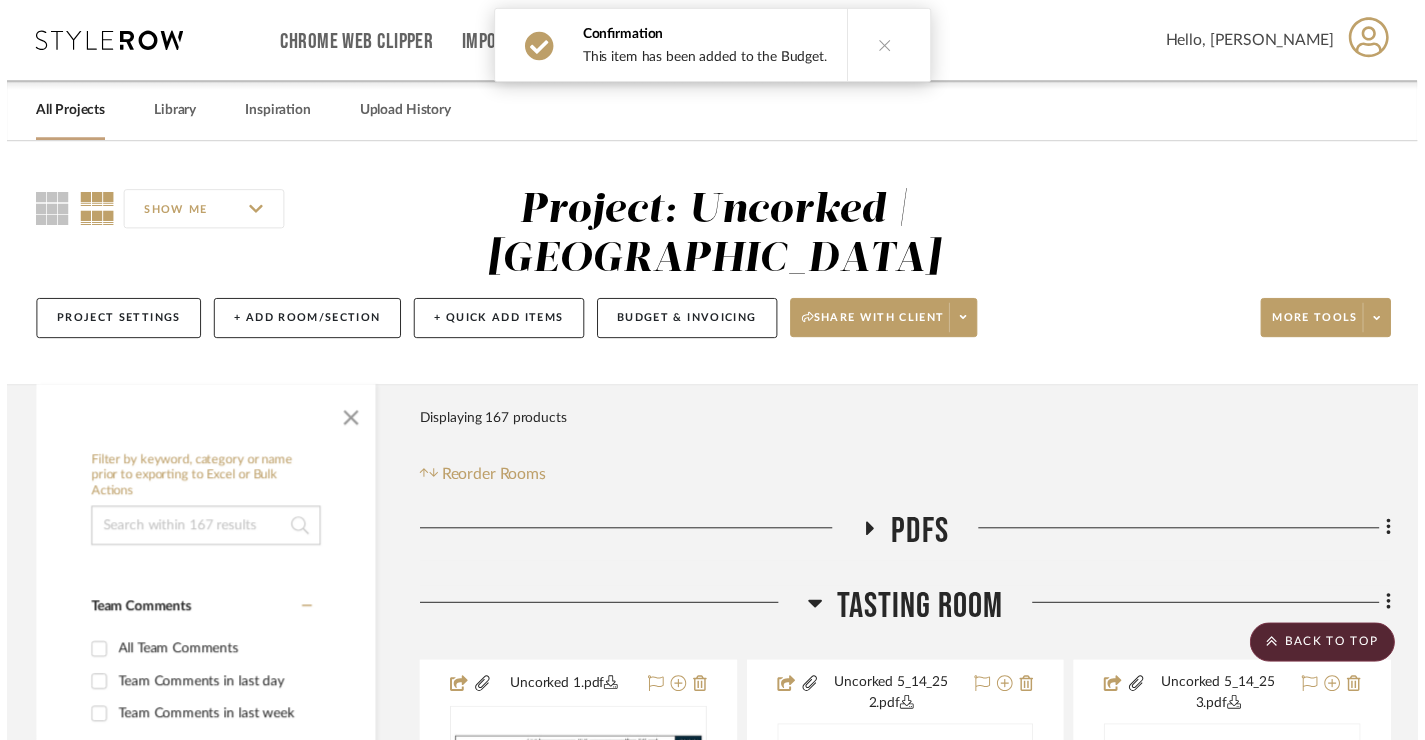 scroll, scrollTop: 32953, scrollLeft: 6, axis: both 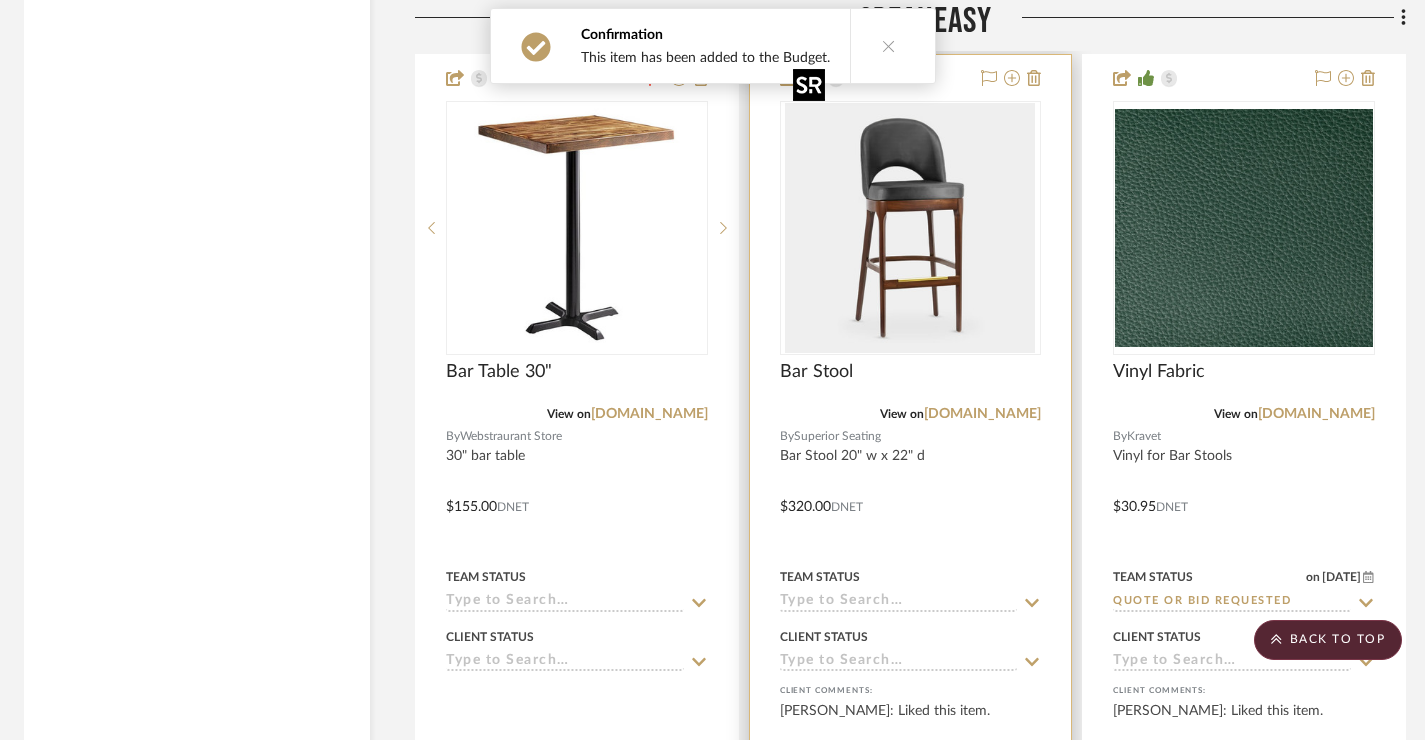 click at bounding box center [910, 228] 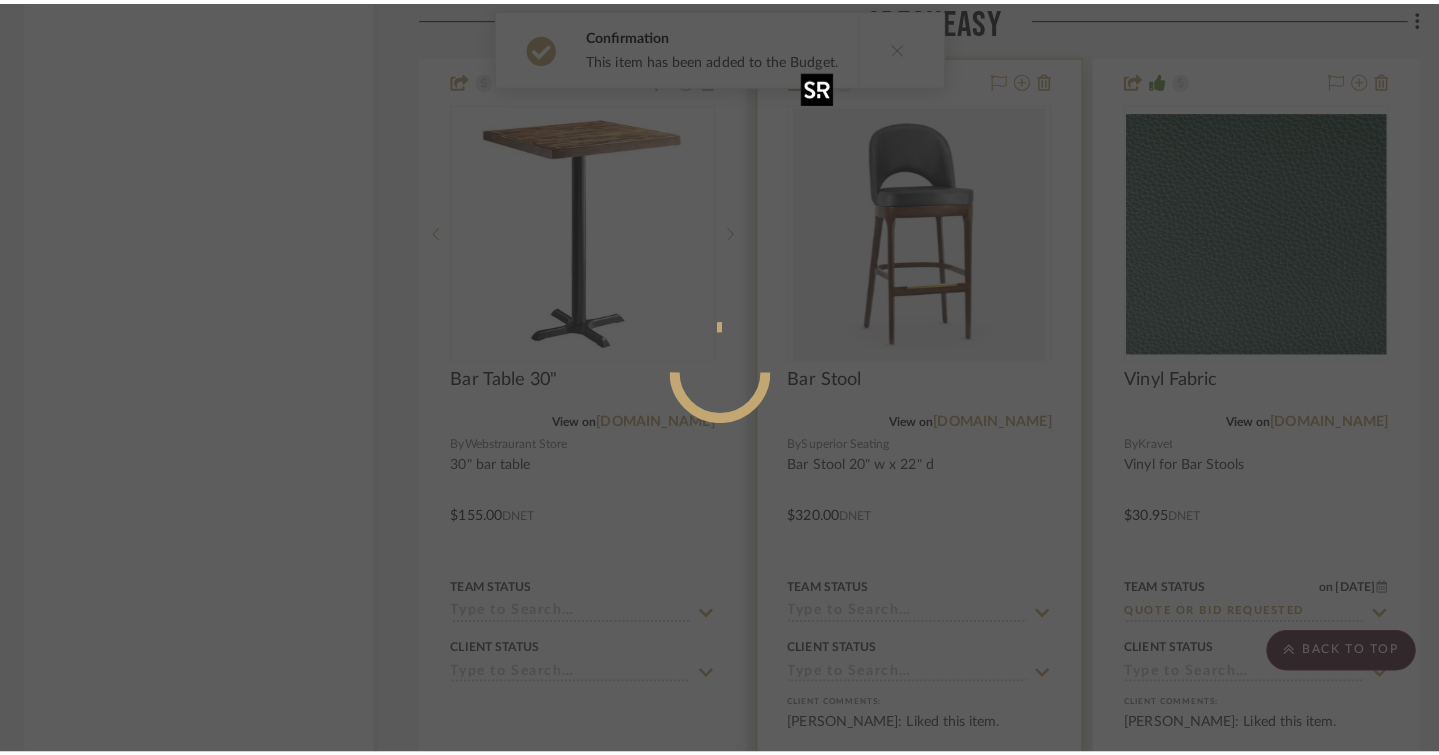 scroll, scrollTop: 0, scrollLeft: 0, axis: both 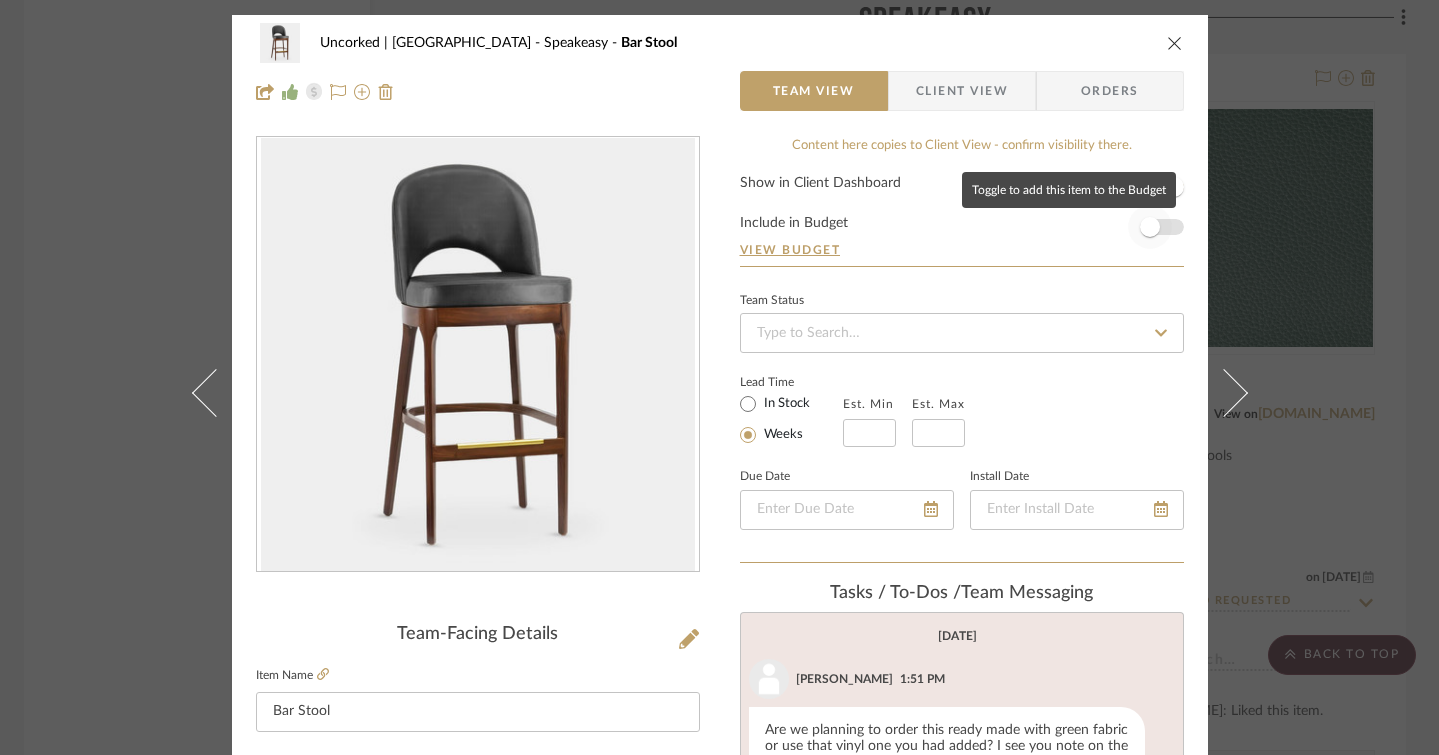 click at bounding box center (1150, 227) 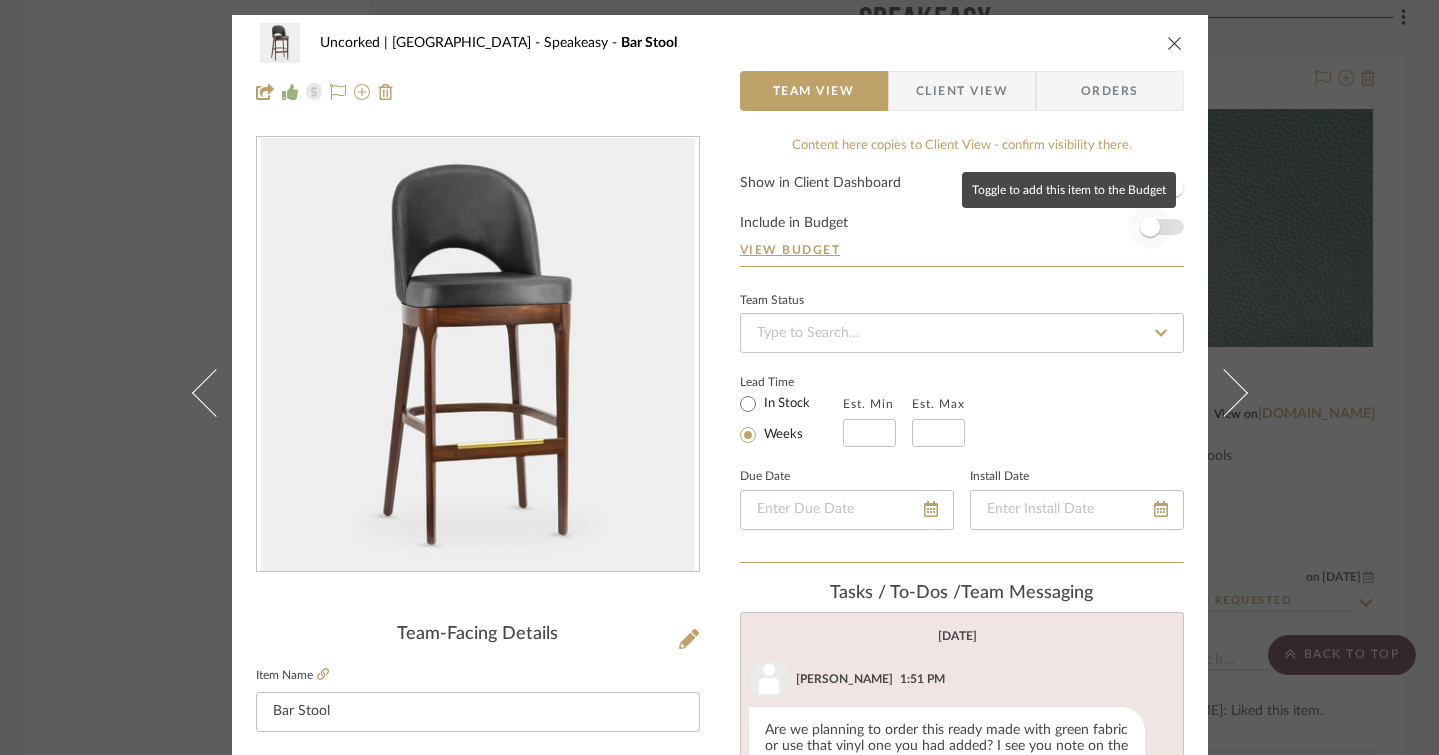 type 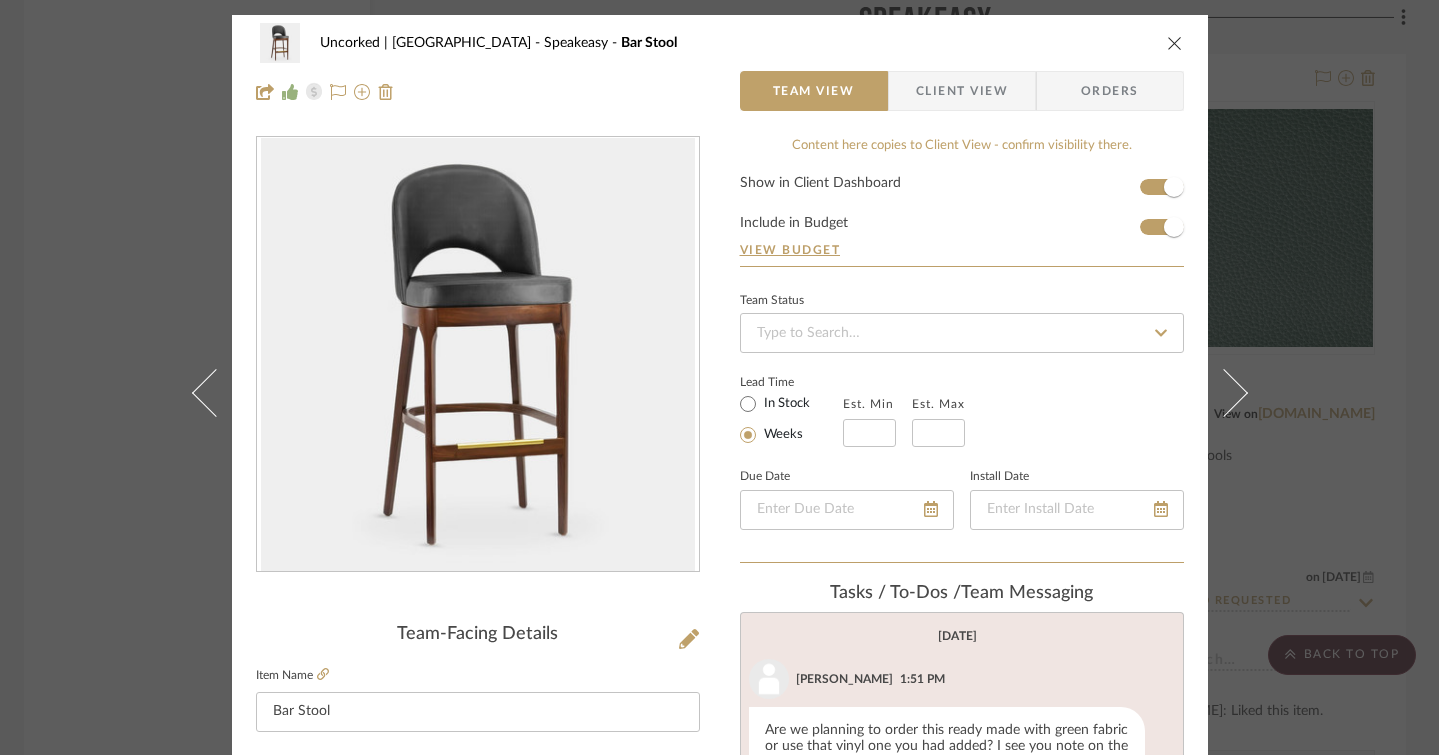 type 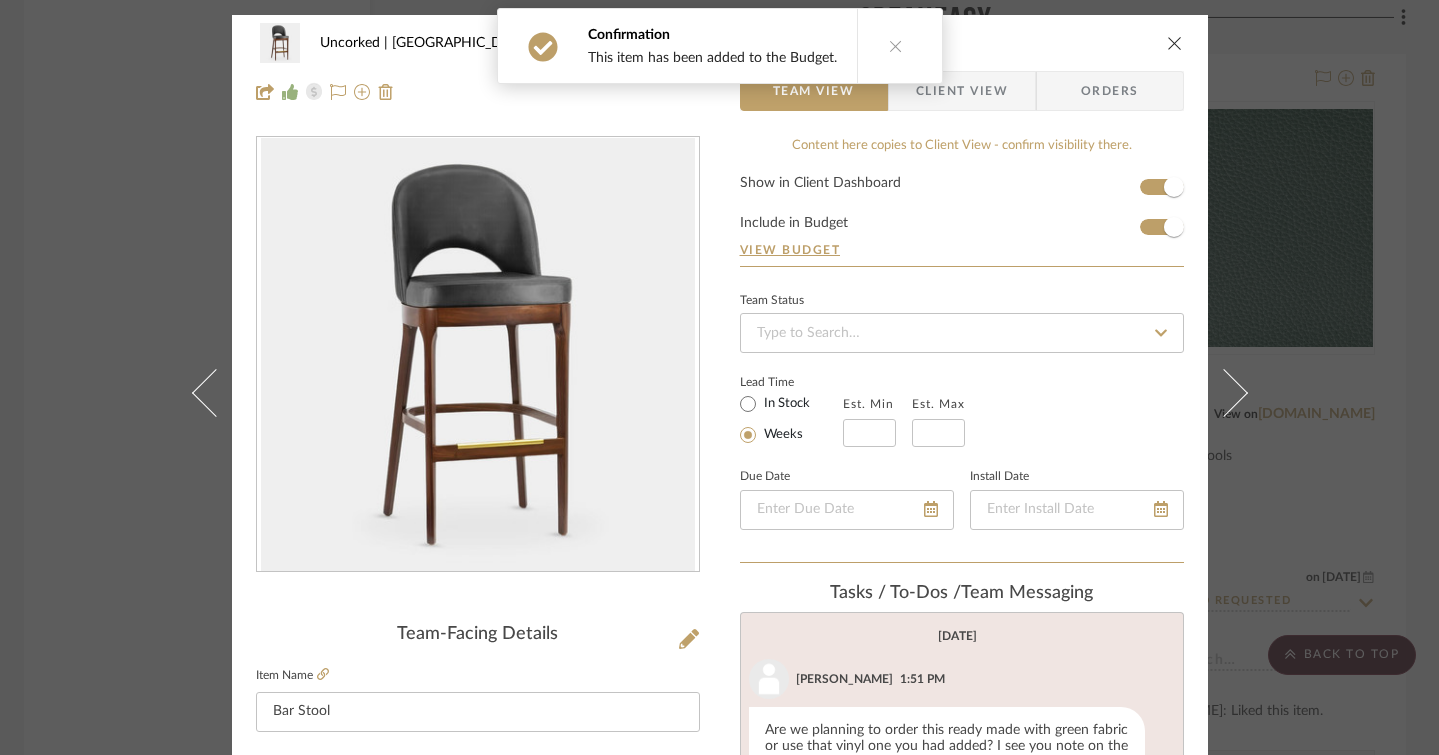 click at bounding box center (1175, 43) 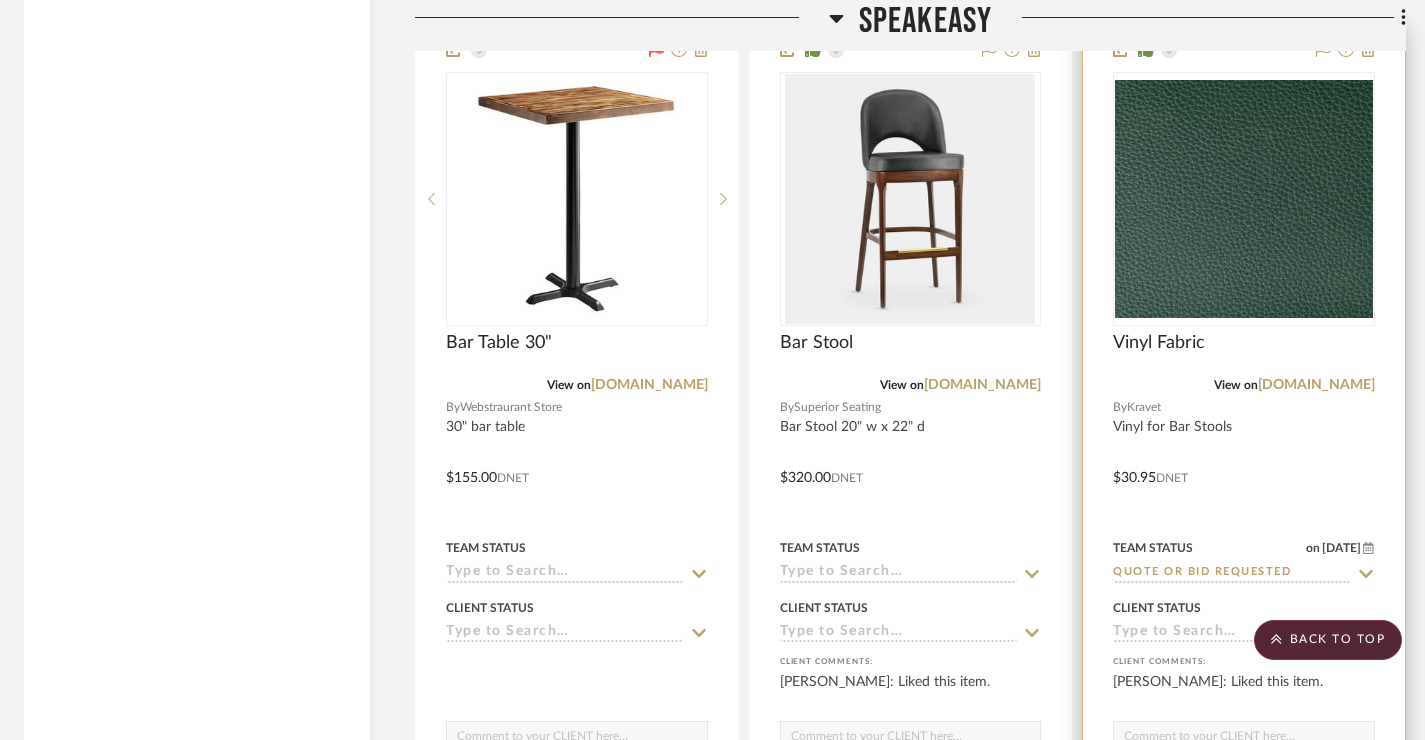 scroll, scrollTop: 32833, scrollLeft: 6, axis: both 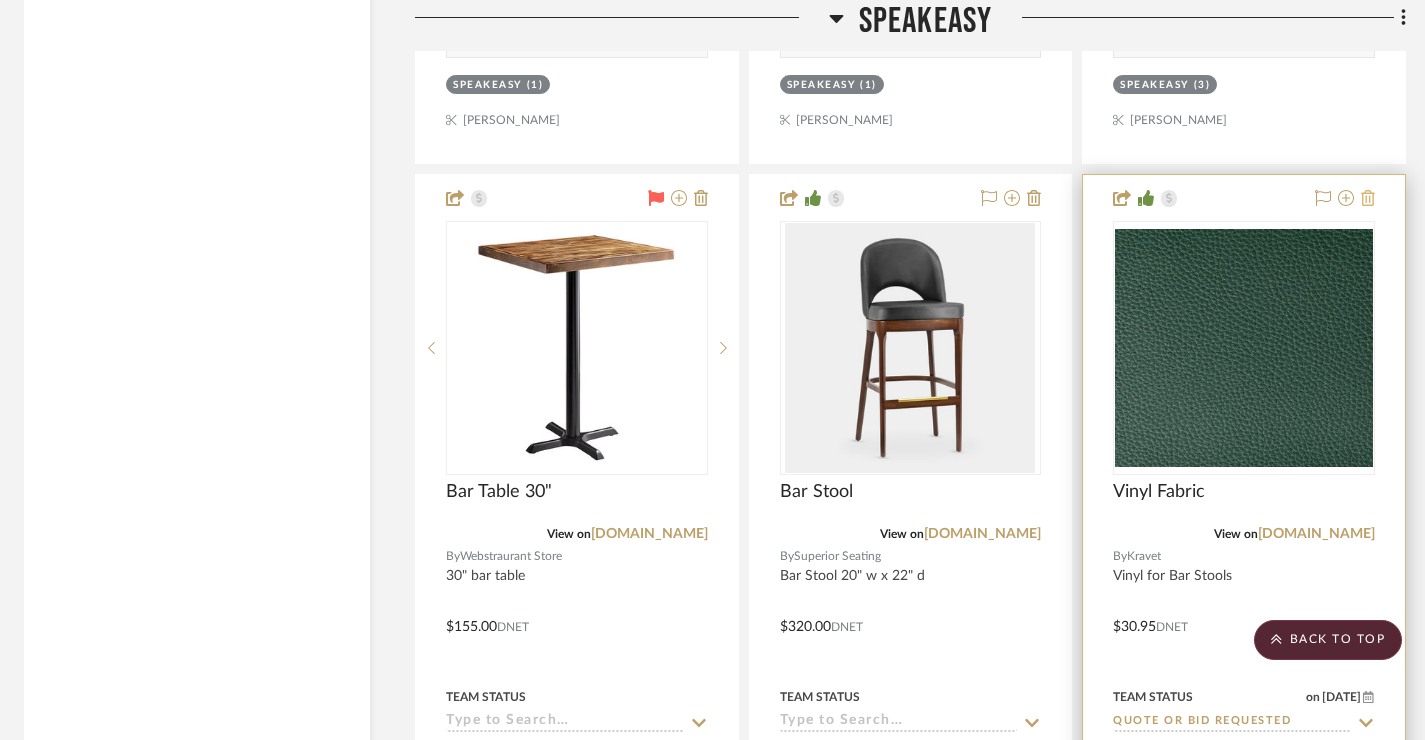 click 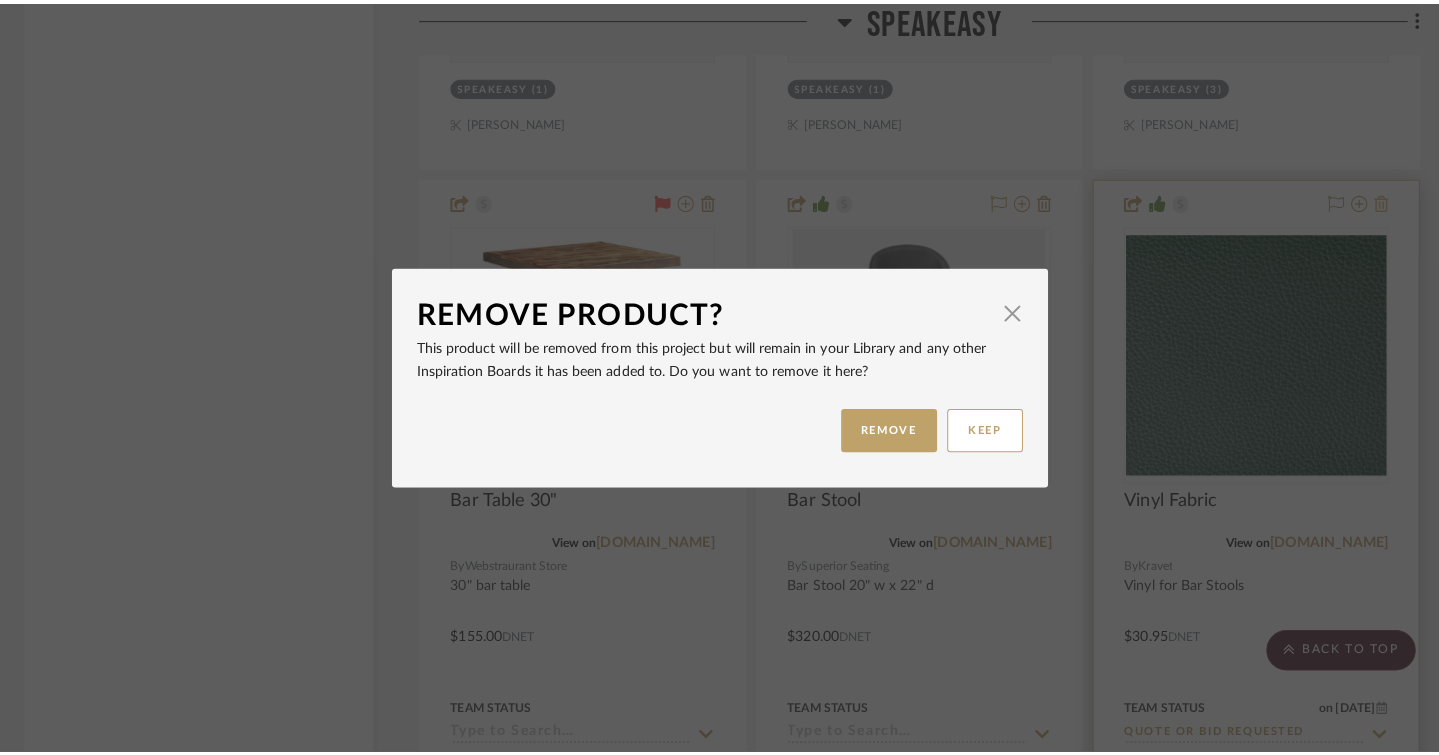 scroll, scrollTop: 0, scrollLeft: 0, axis: both 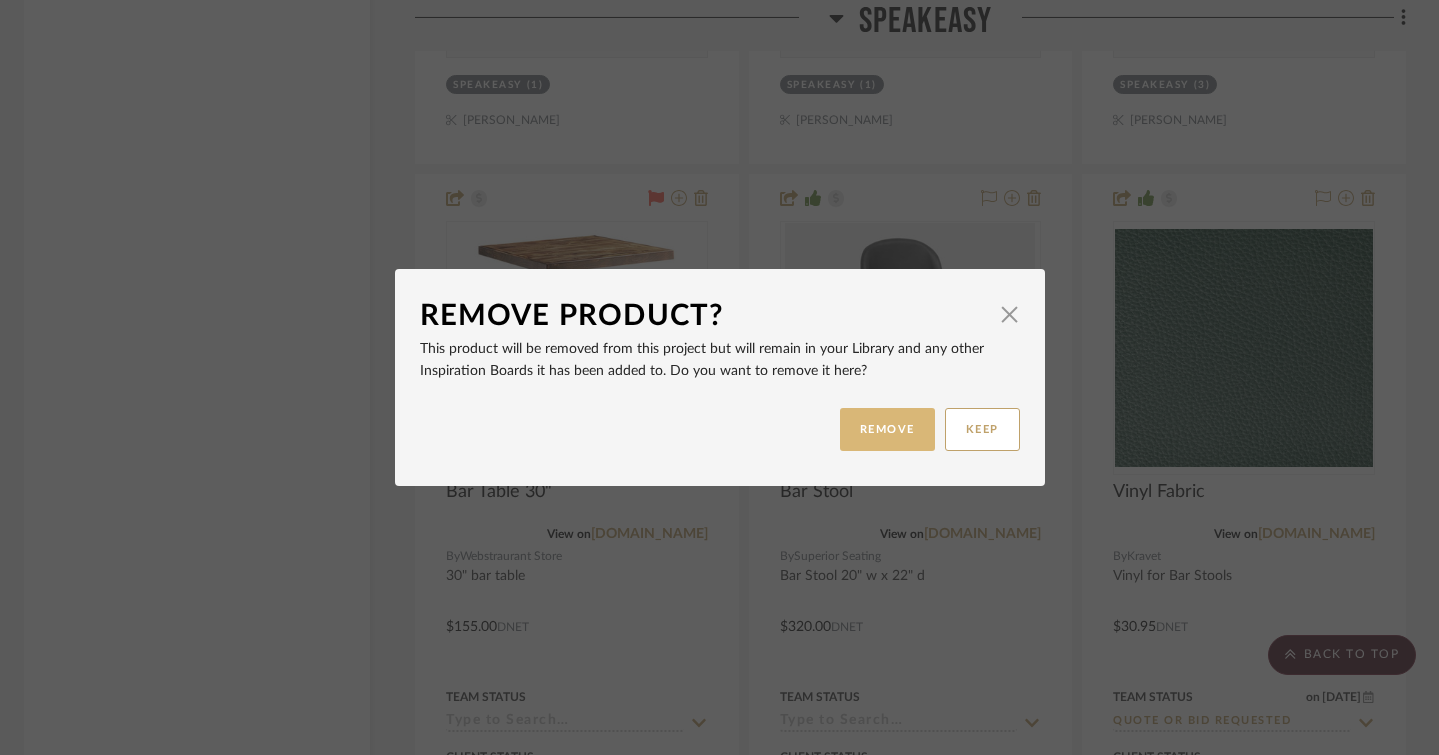 click on "REMOVE" at bounding box center [887, 429] 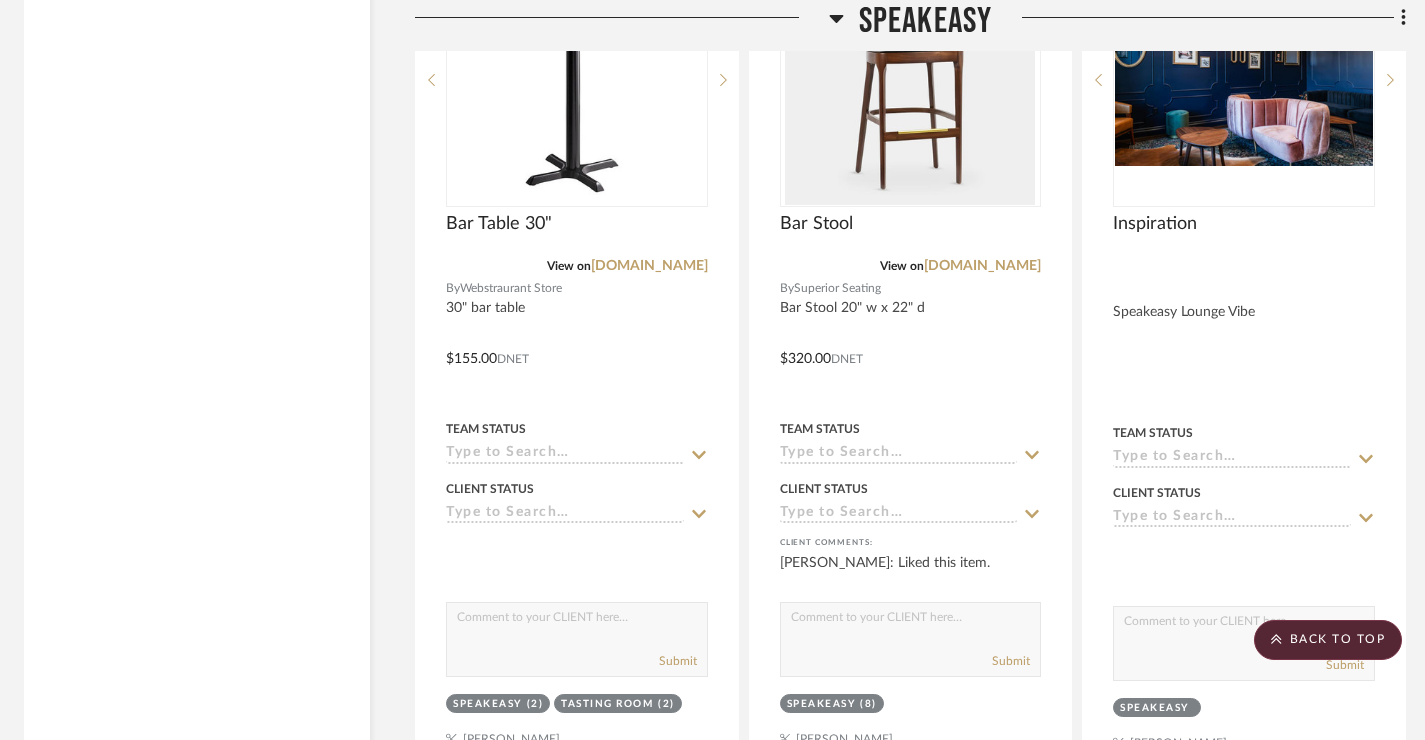 scroll, scrollTop: 33125, scrollLeft: 6, axis: both 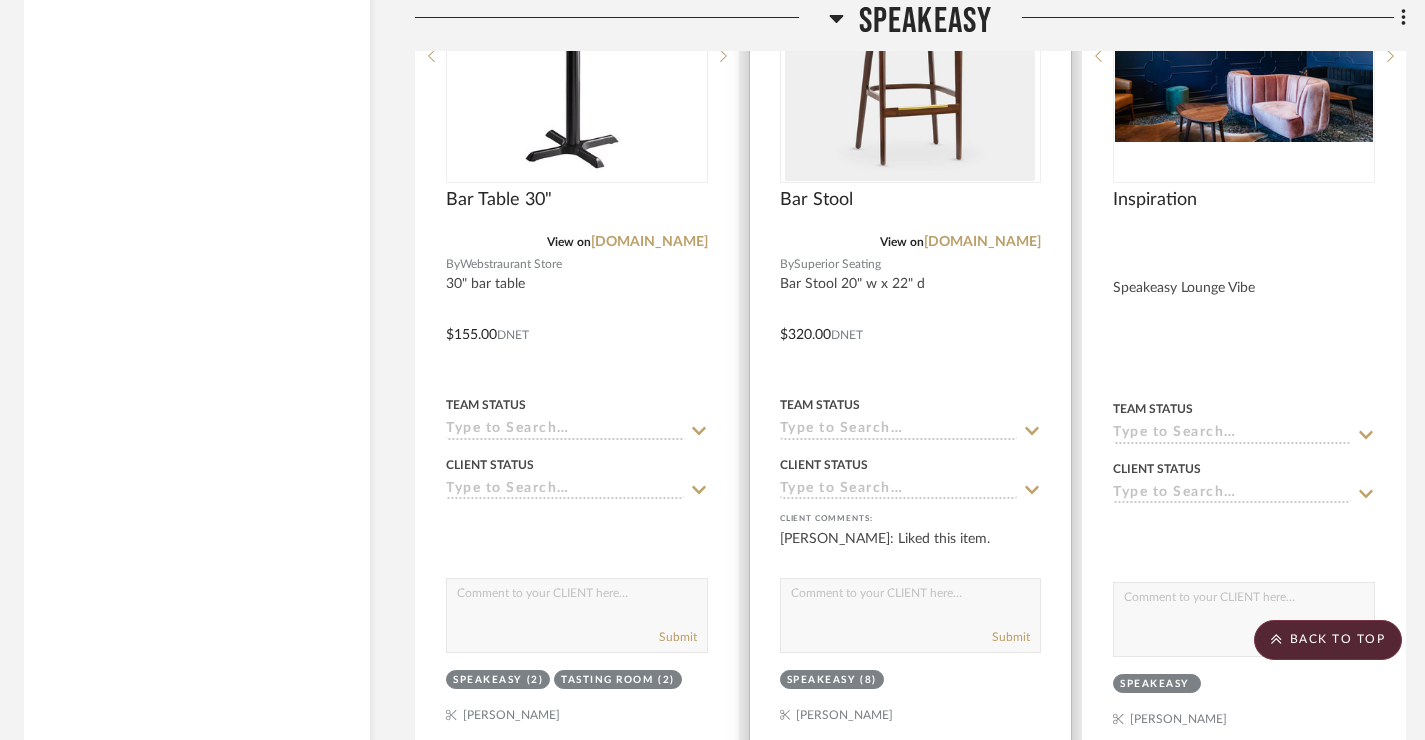 click at bounding box center [910, 56] 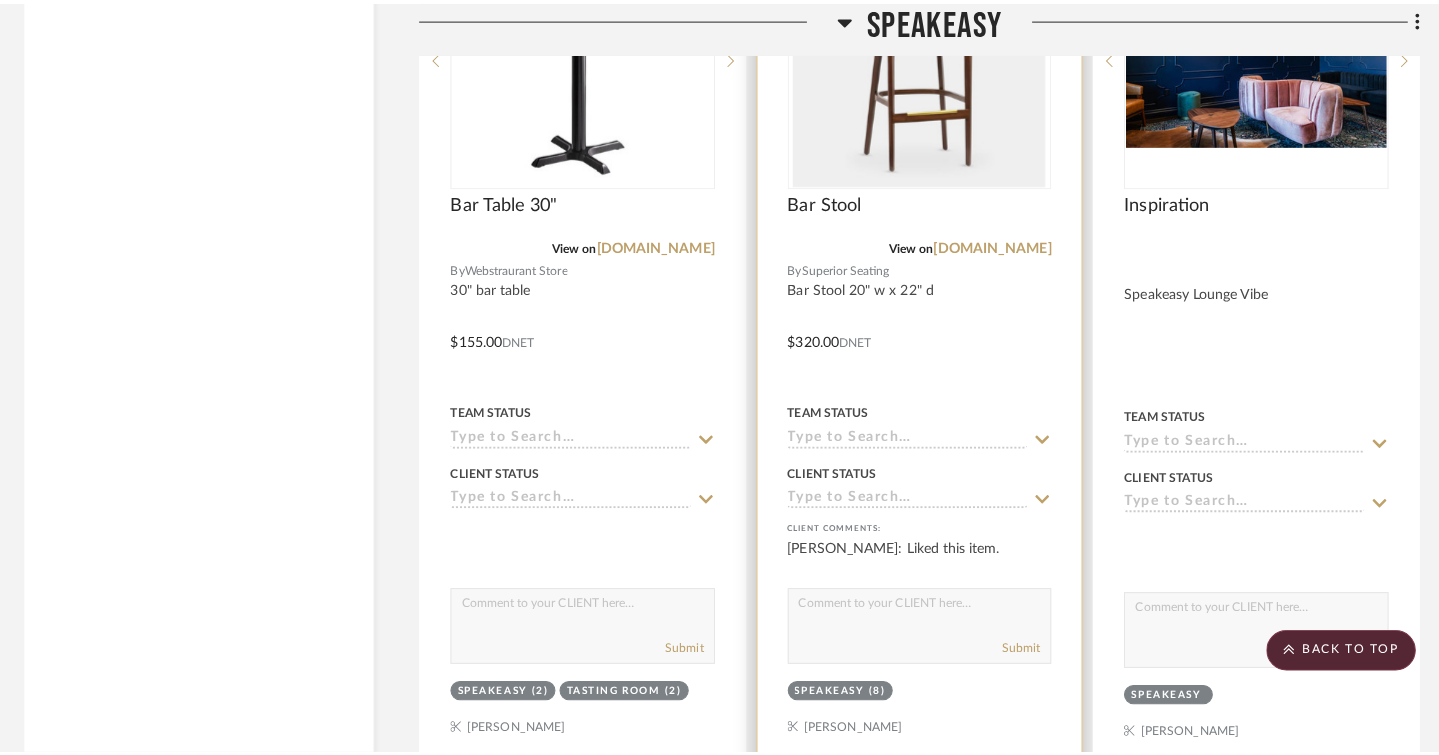 scroll, scrollTop: 0, scrollLeft: 0, axis: both 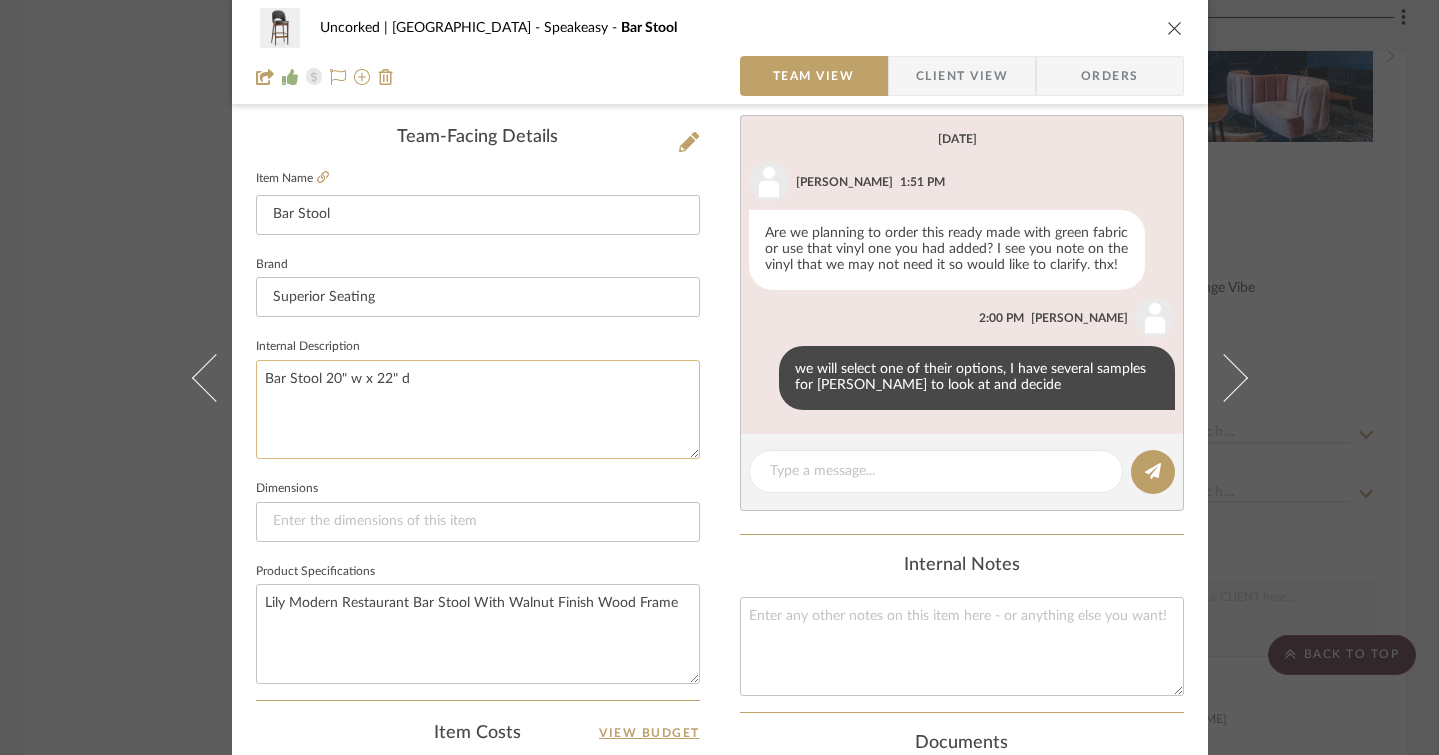 click on "Bar Stool 20" w x 22" d" 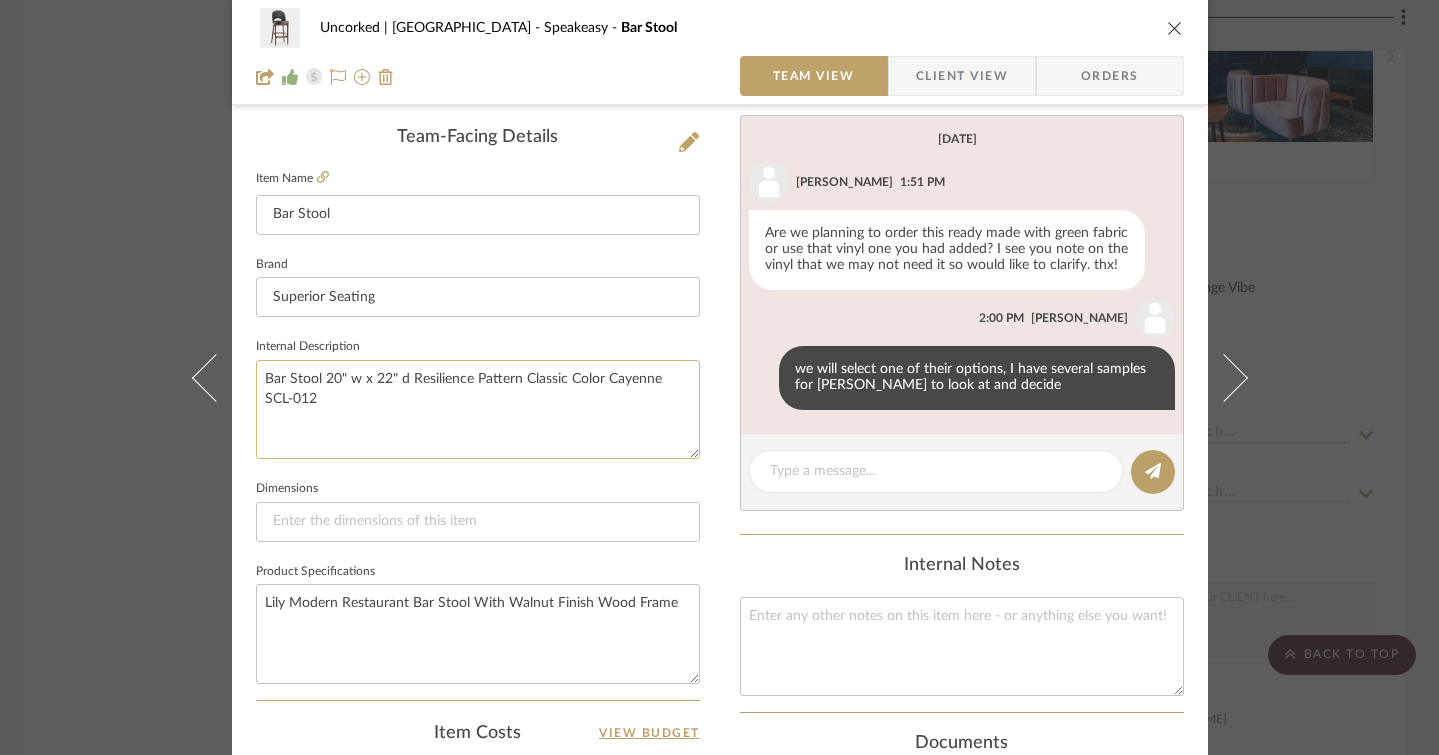 click on "Bar Stool 20" w x 22" d Resilience Pattern Classic Color Cayenne SCL-012" 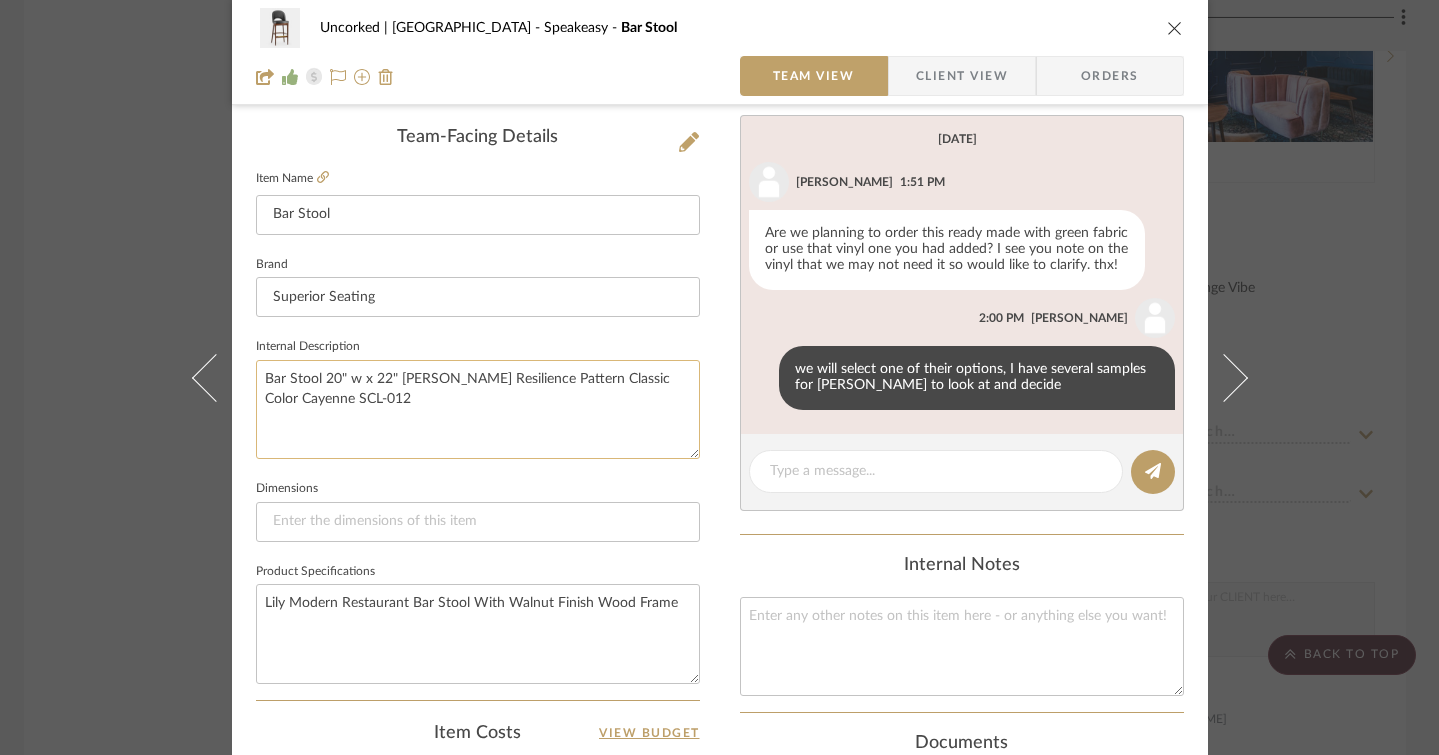 click on "Bar Stool 20" w x 22" [PERSON_NAME] Resilience Pattern Classic Color Cayenne SCL-012" 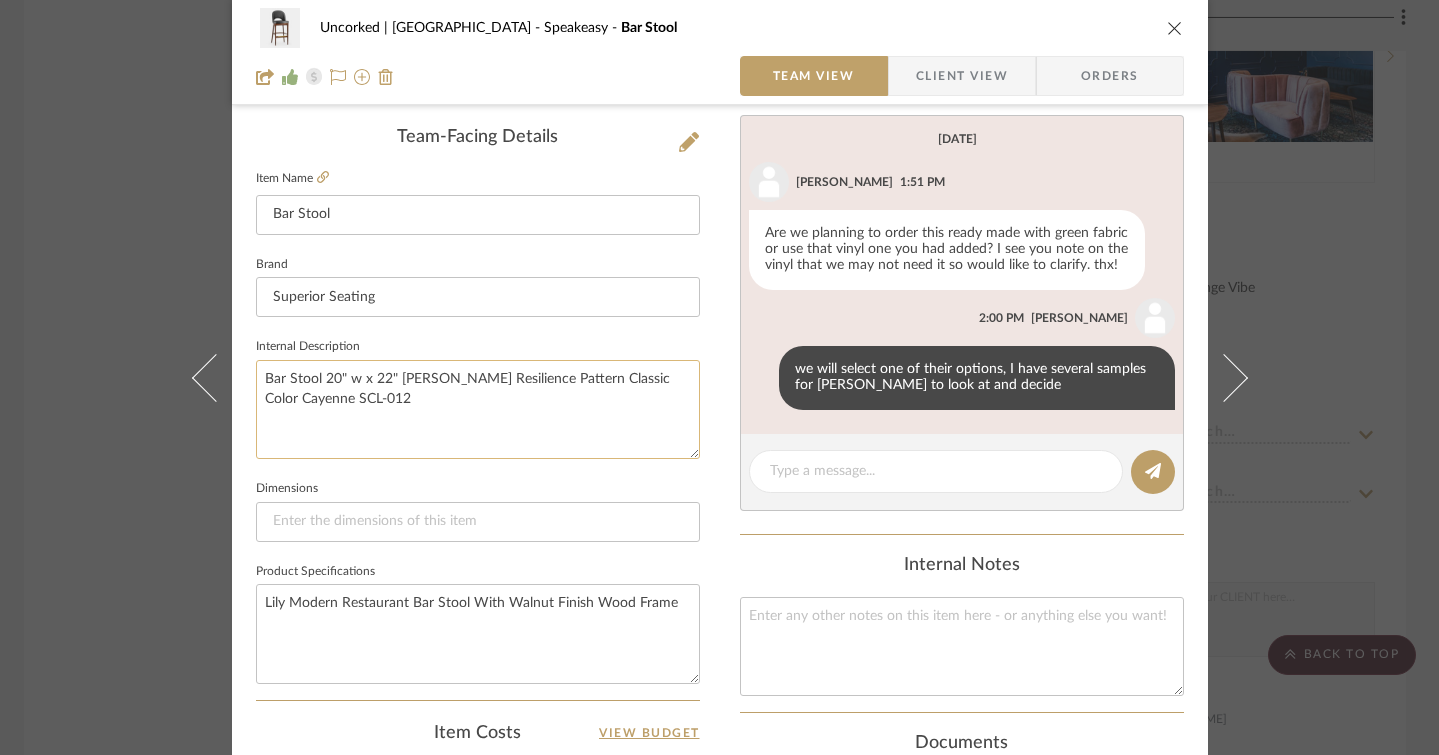 click on "Bar Stool 20" w x 22" [PERSON_NAME] Resilience Pattern Classic Color Cayenne SCL-012" 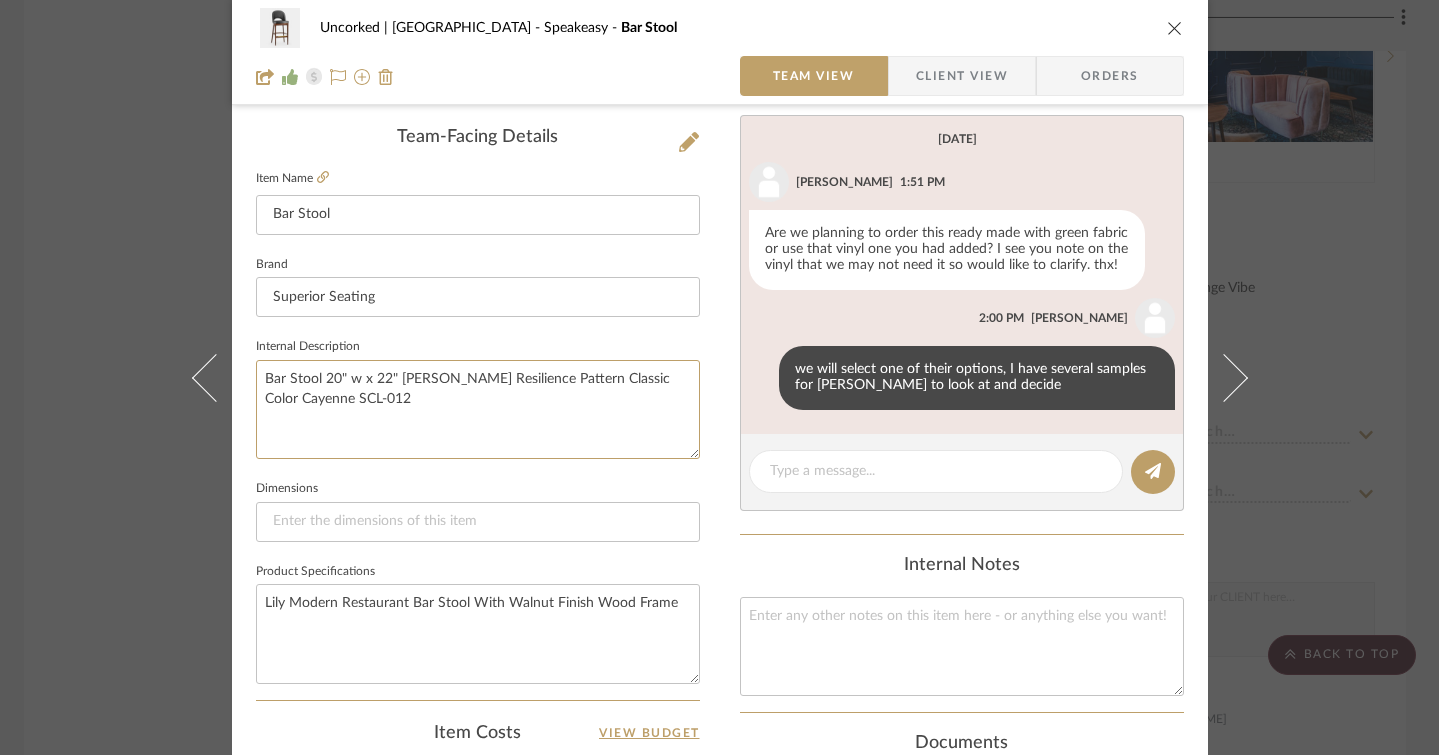 type on "Bar Stool 20" w x 22" [PERSON_NAME] Resilience Pattern Classic Color Cayenne SCL-012" 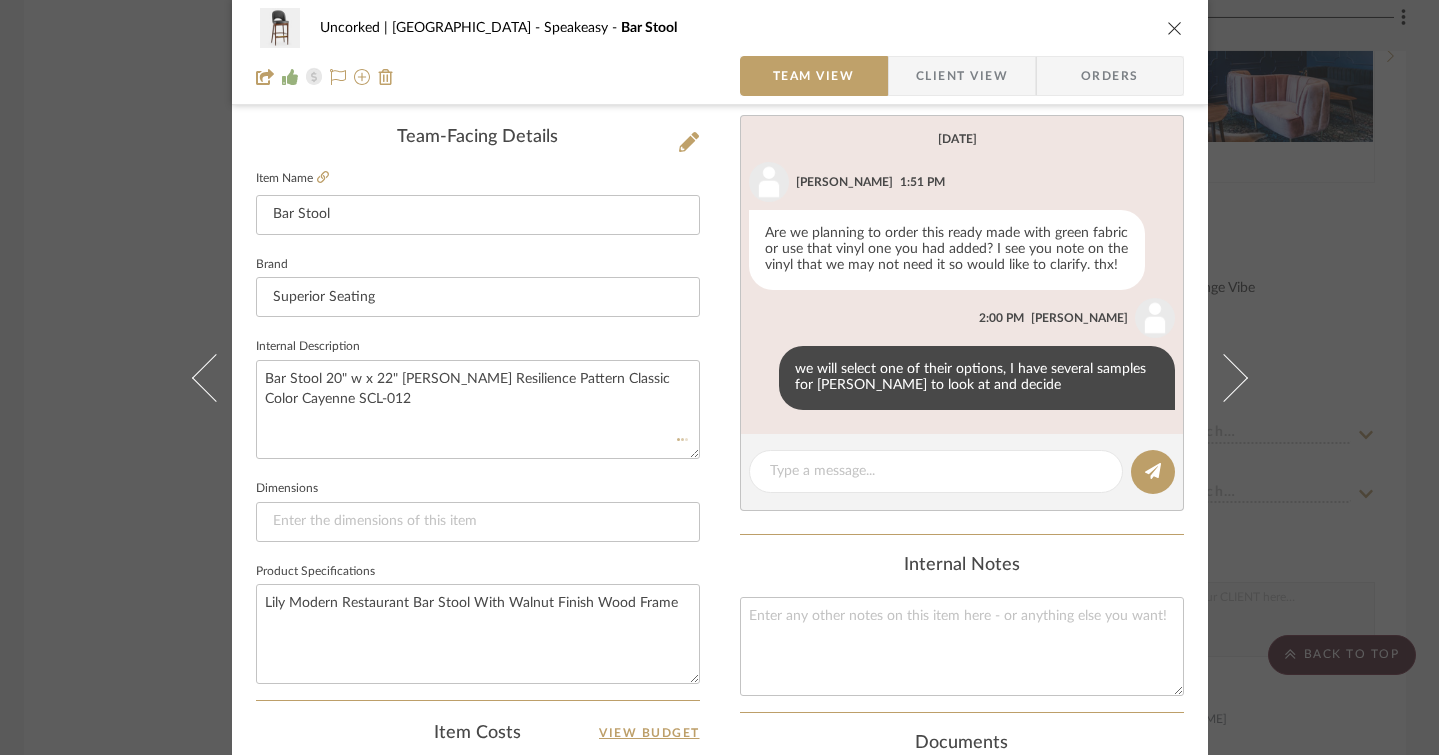 click at bounding box center [1175, 28] 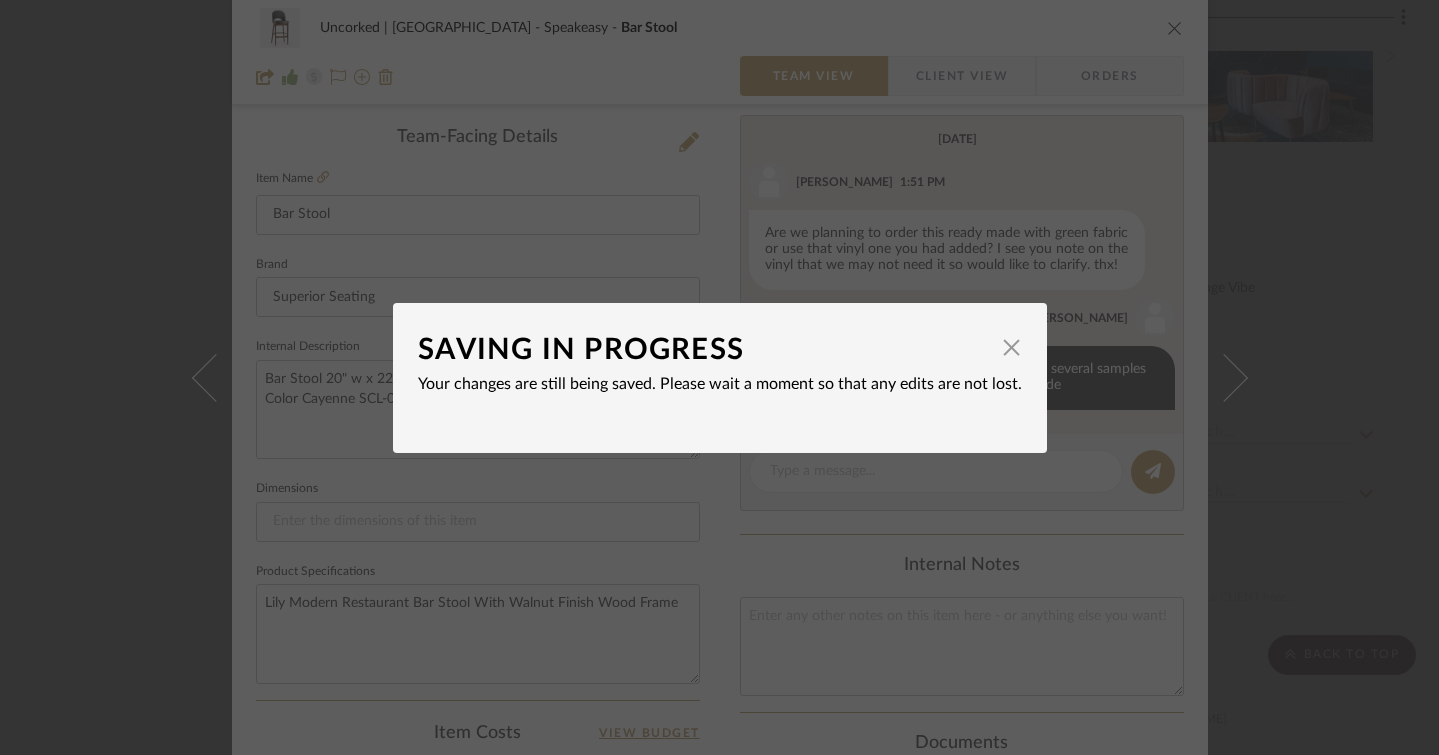type 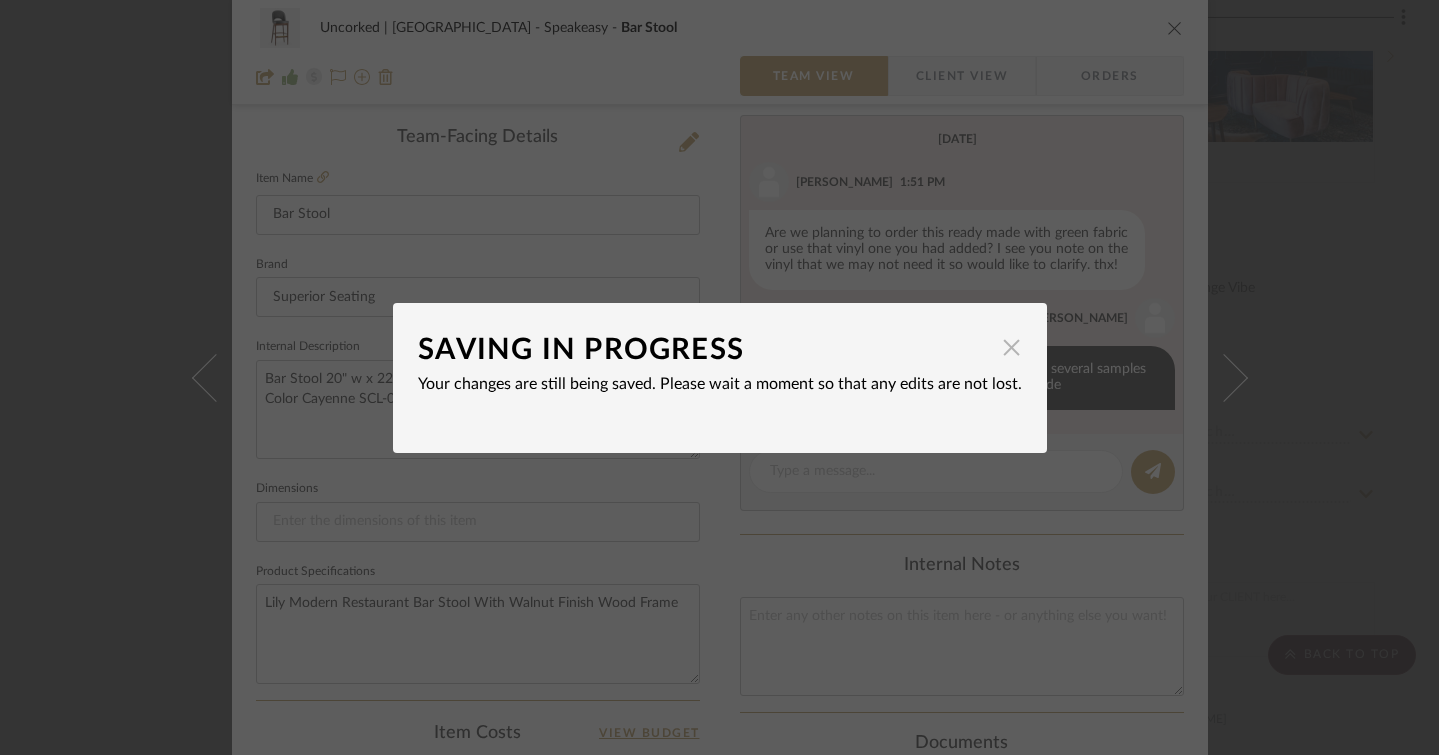 click at bounding box center [1012, 348] 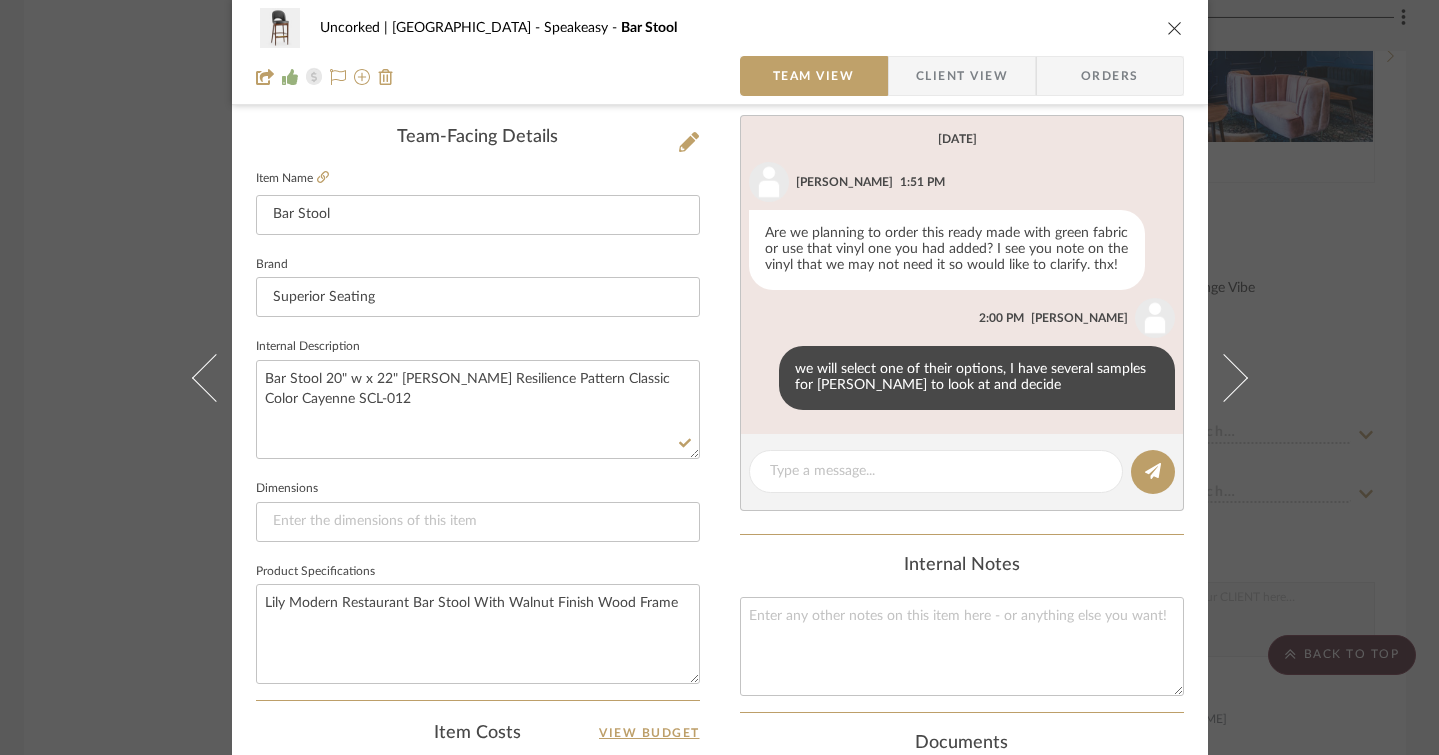 click at bounding box center (1175, 28) 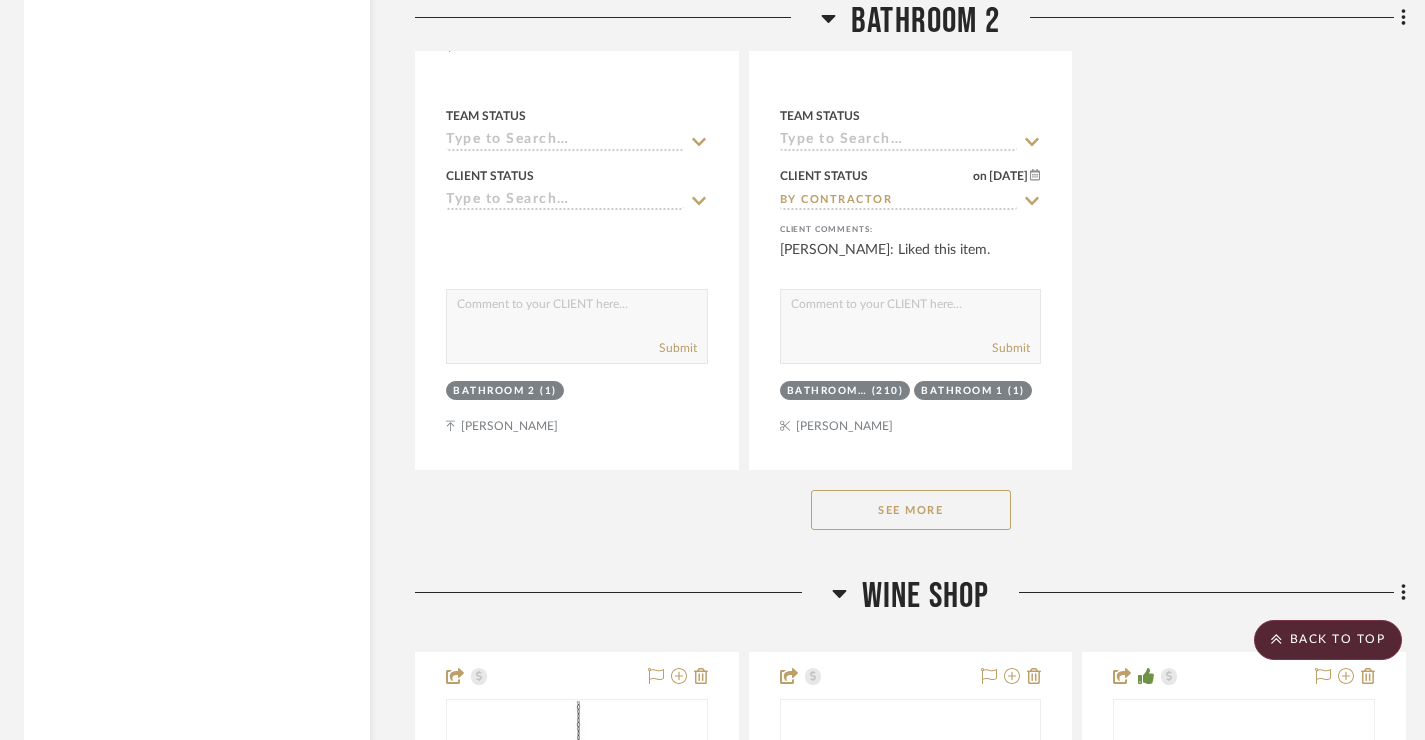 scroll, scrollTop: 38148, scrollLeft: 6, axis: both 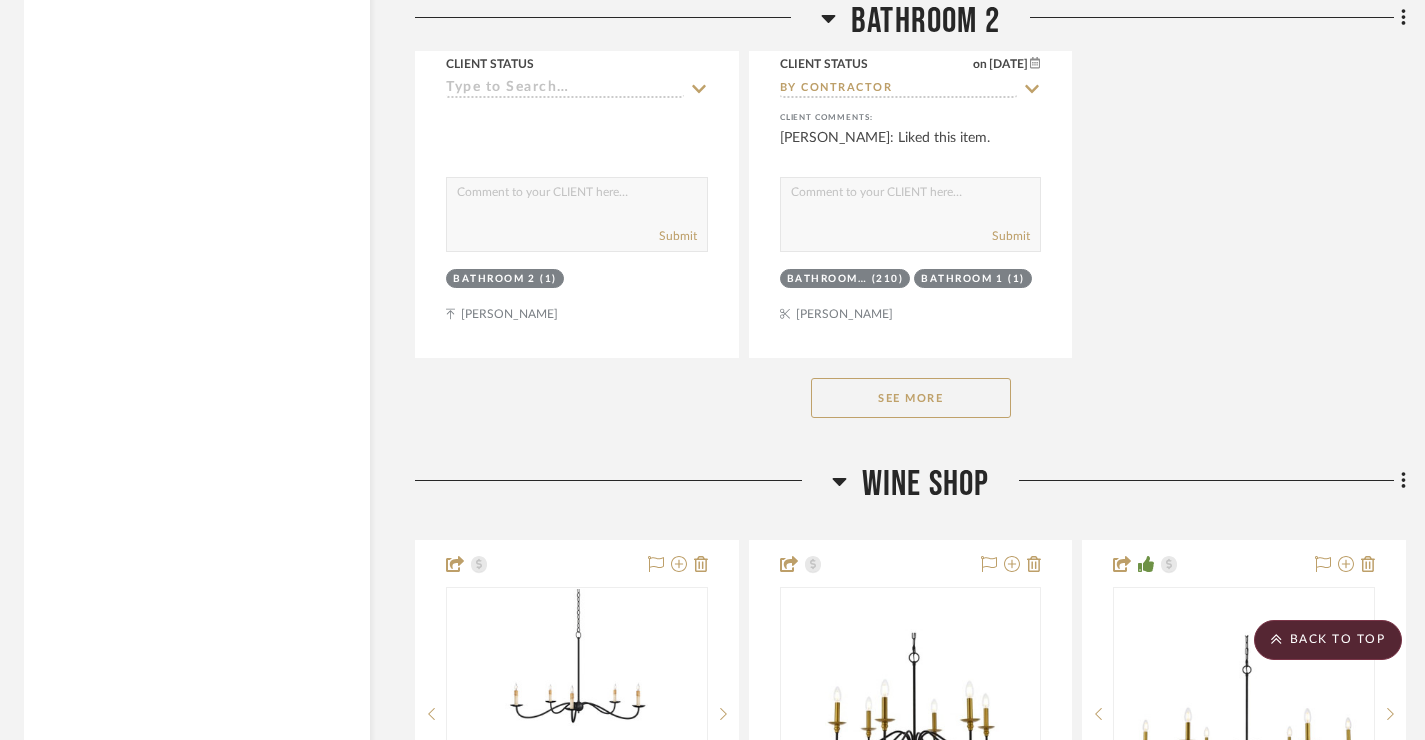 click on "See More" 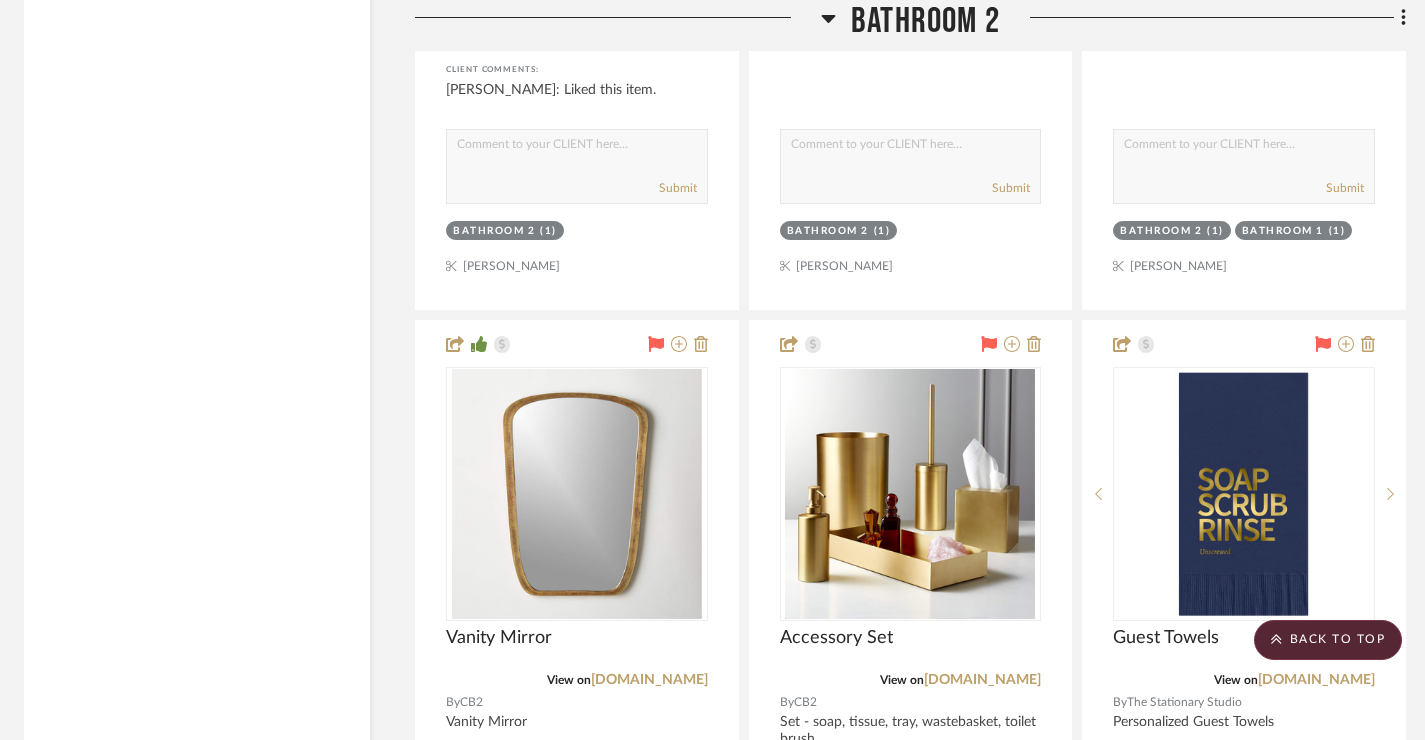 scroll, scrollTop: 40860, scrollLeft: 6, axis: both 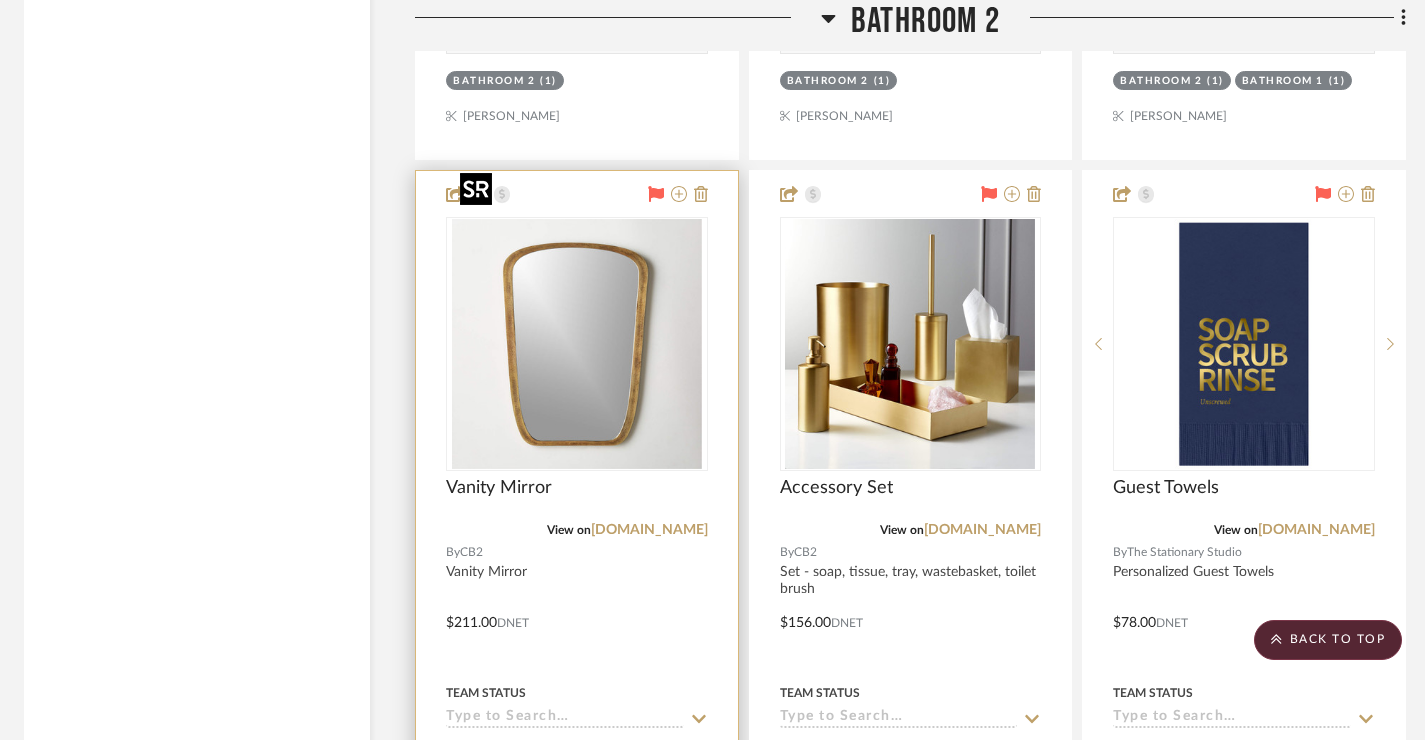 click at bounding box center (577, 344) 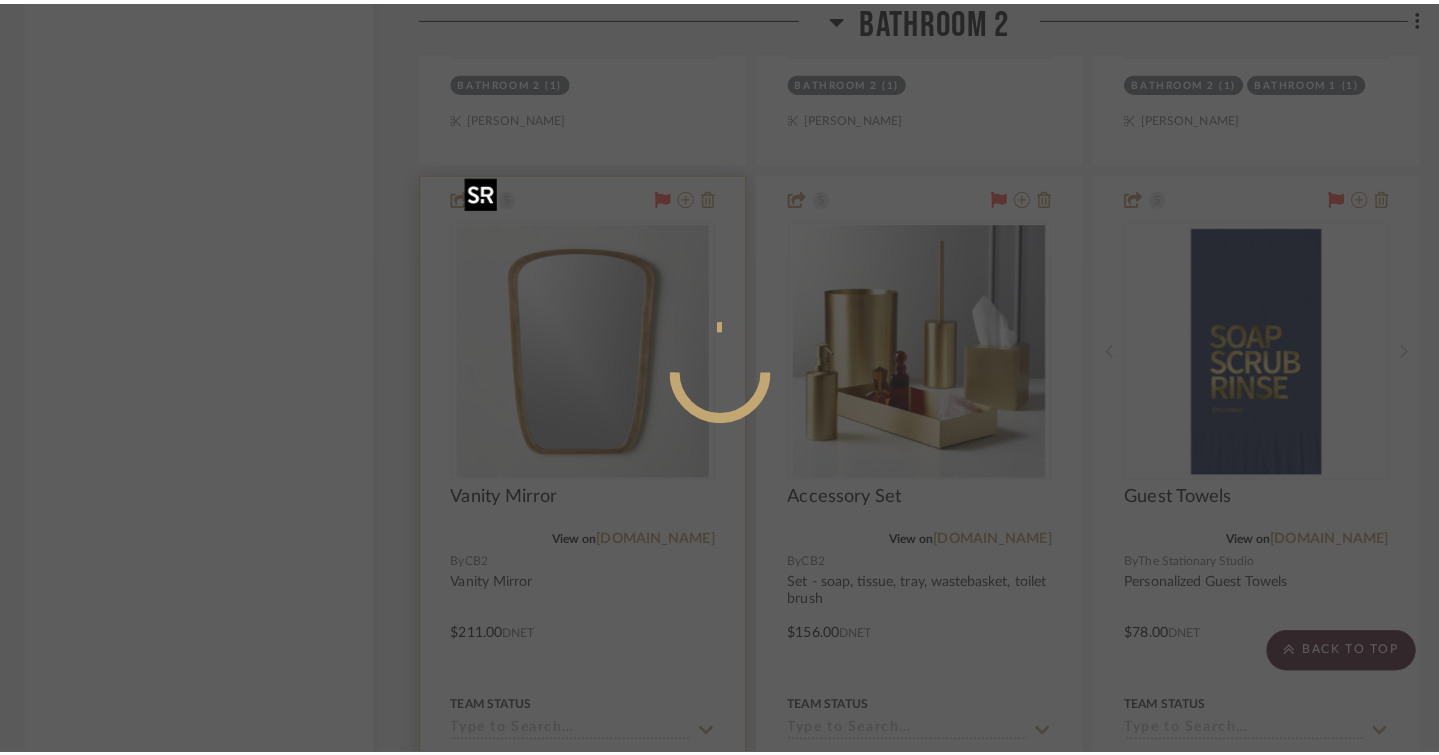 scroll, scrollTop: 0, scrollLeft: 0, axis: both 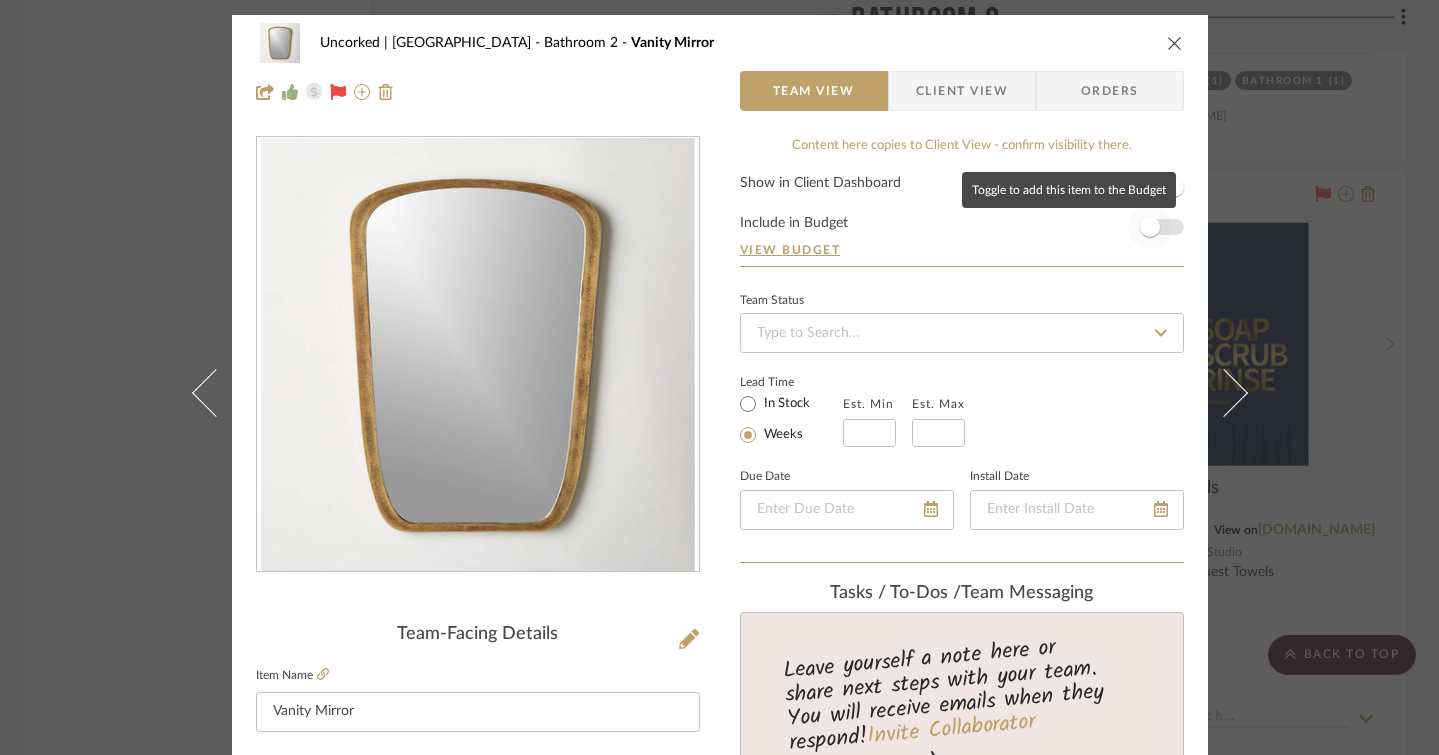 click at bounding box center [1150, 227] 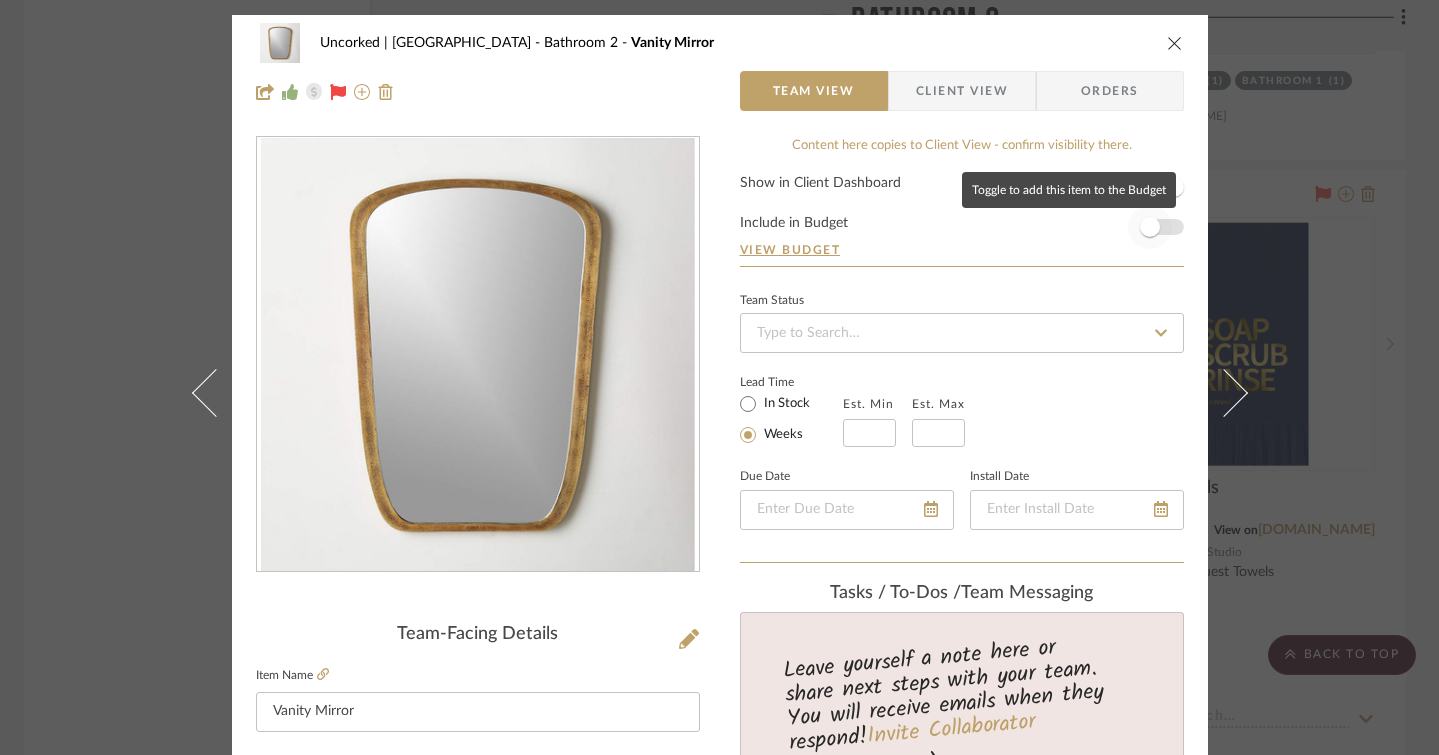 type 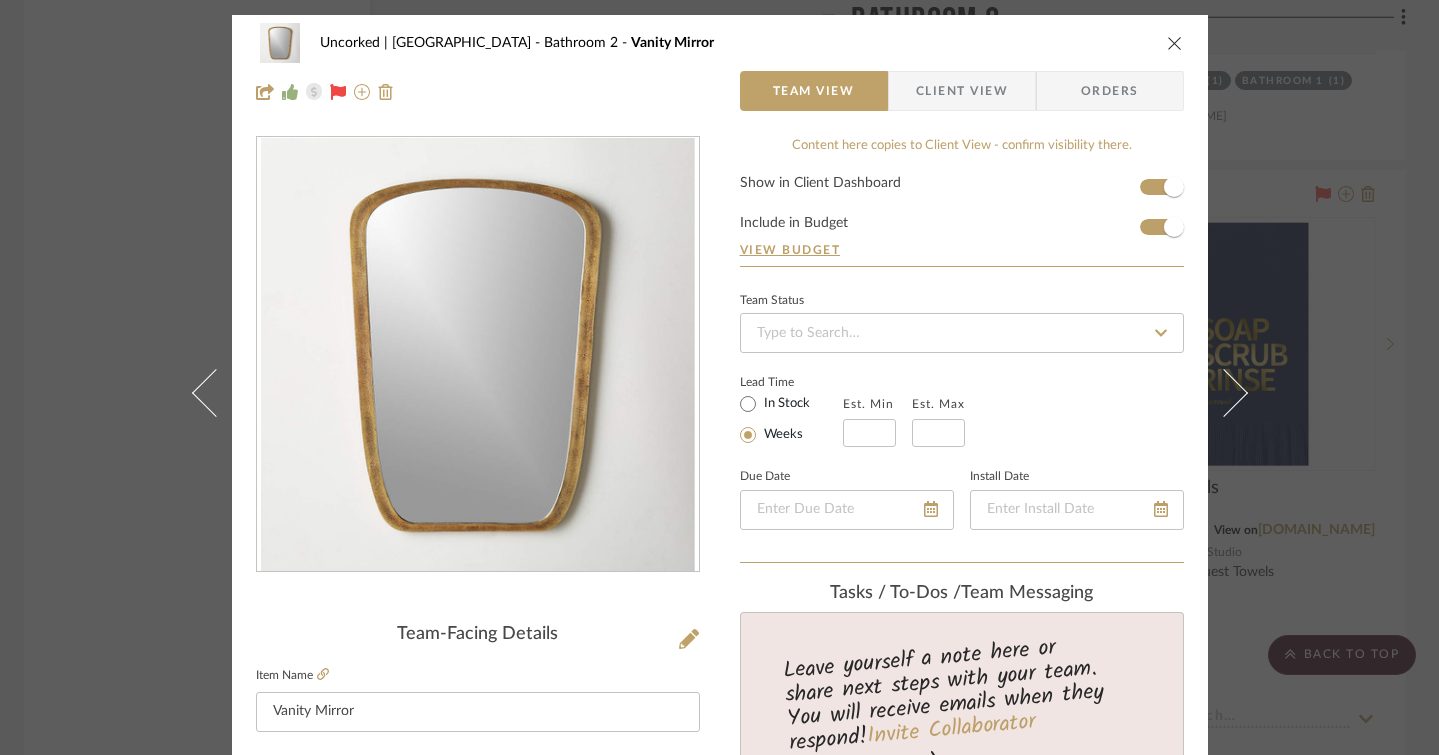 type 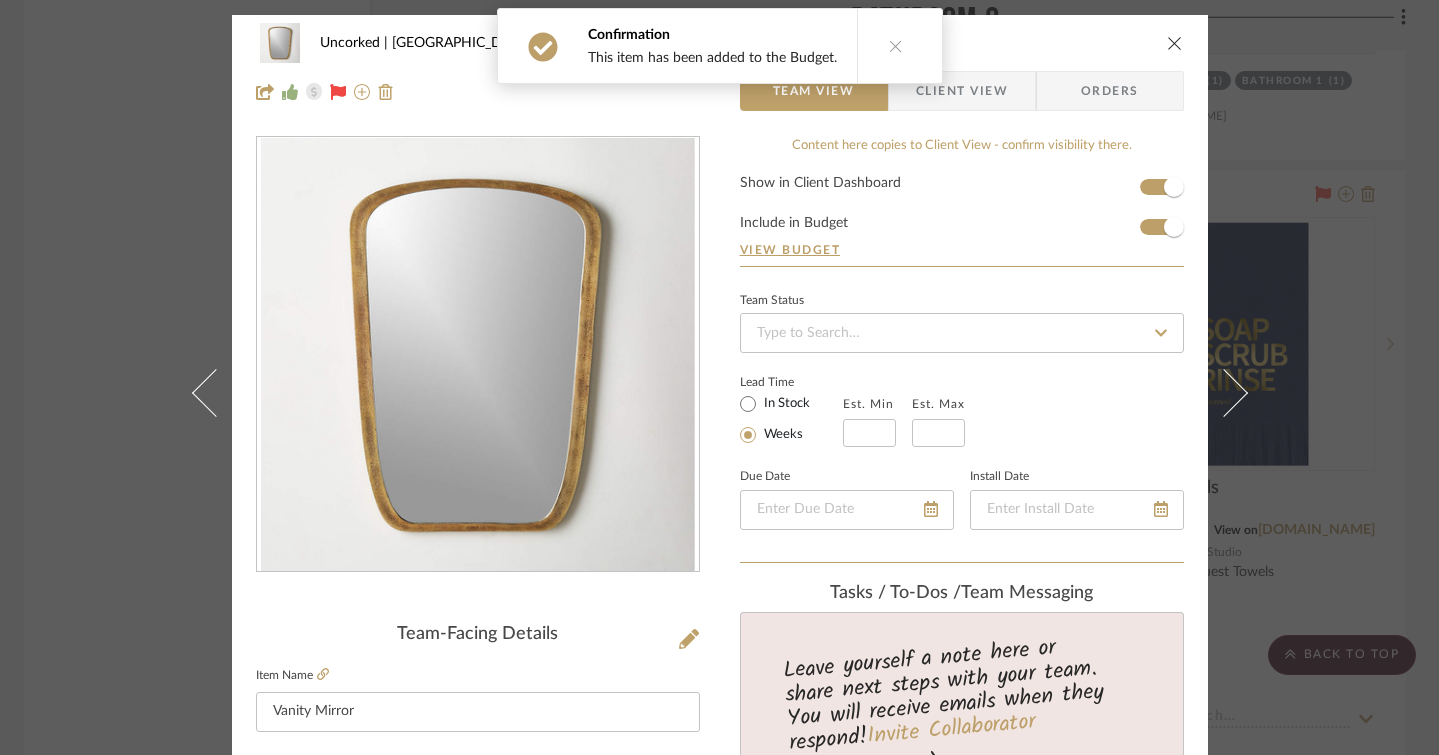 click on "Uncorked | [GEOGRAPHIC_DATA] Bathroom 2 Vanity Mirror" at bounding box center (720, 43) 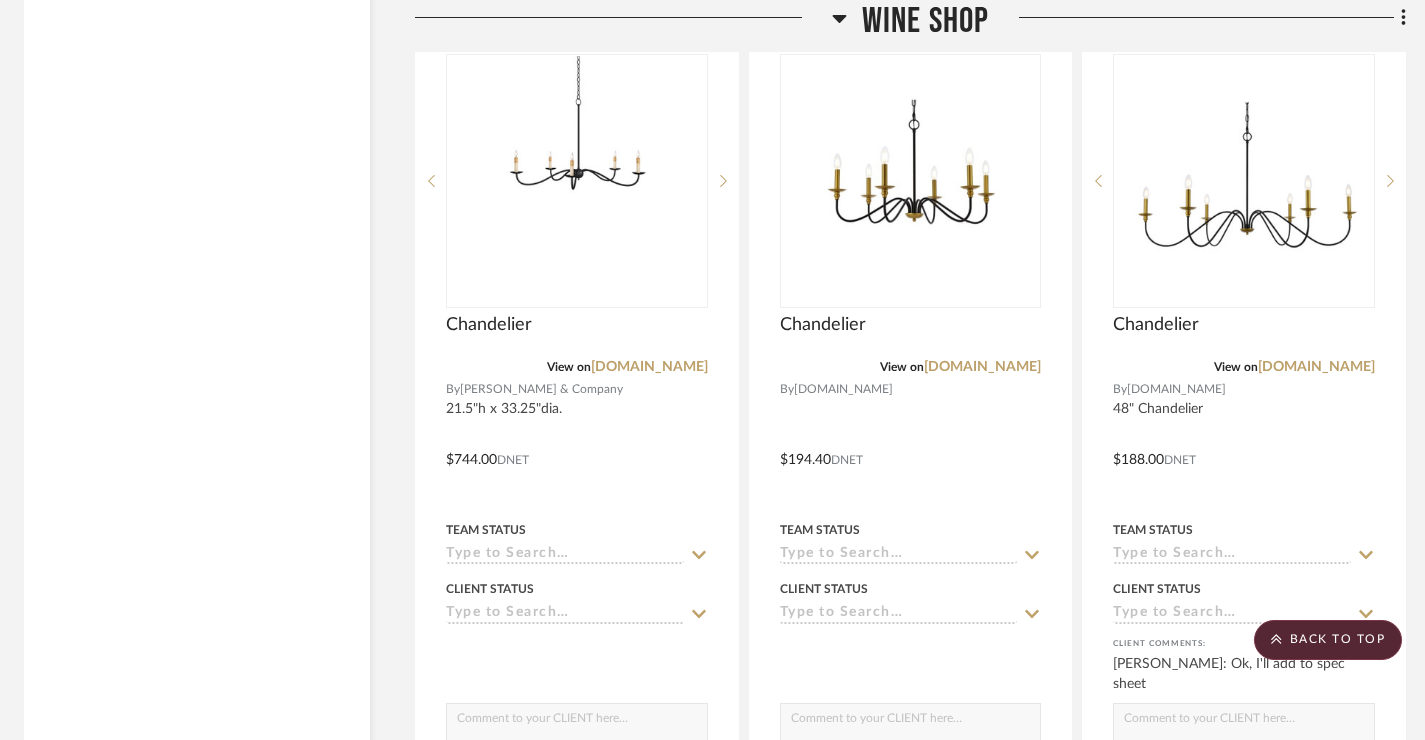 scroll, scrollTop: 43097, scrollLeft: 6, axis: both 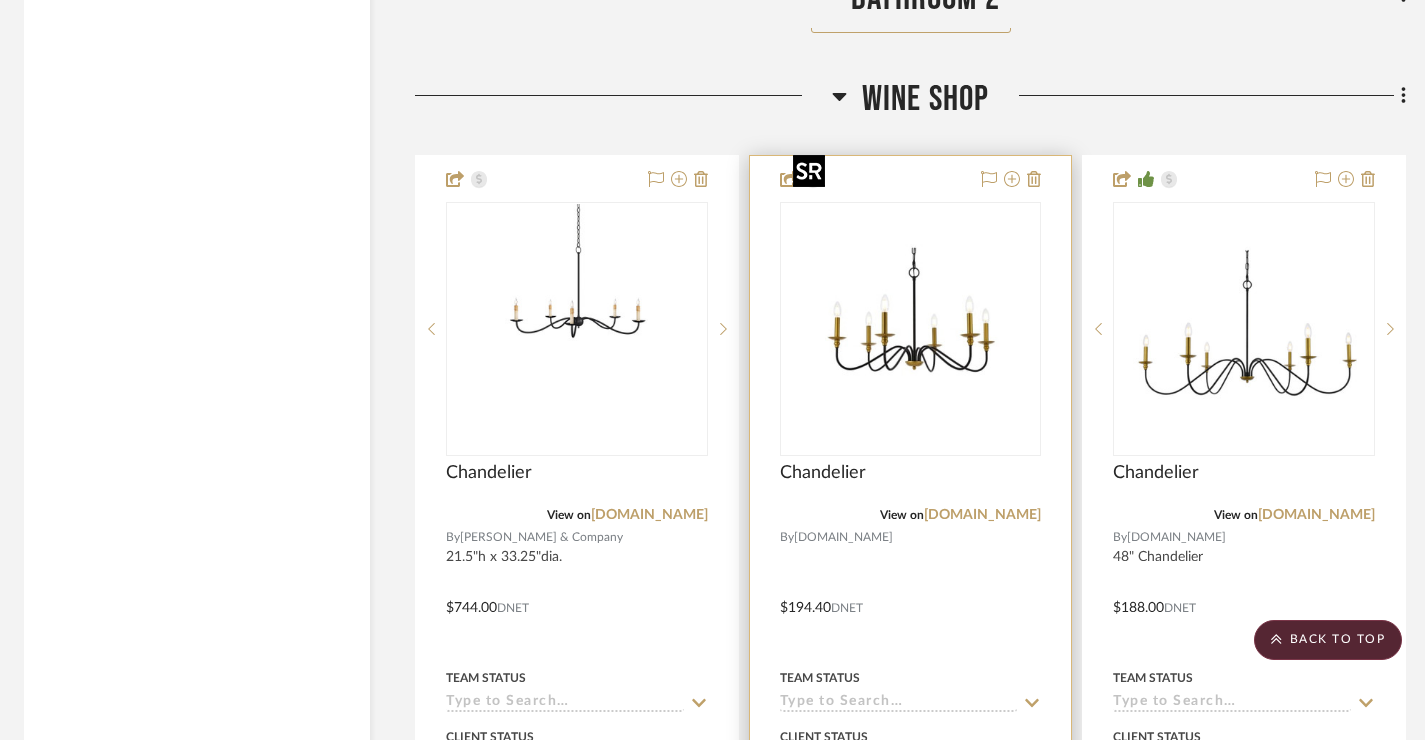 click at bounding box center [0, 0] 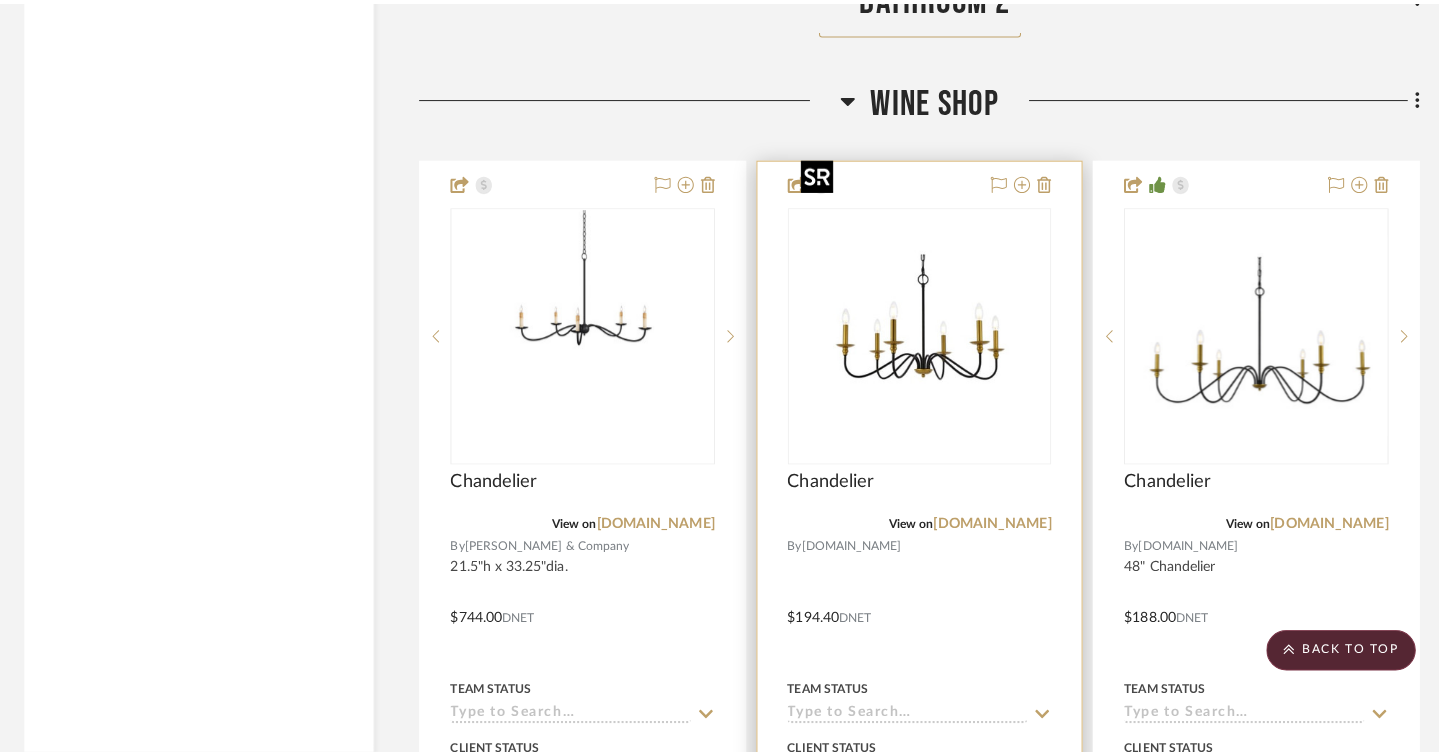scroll, scrollTop: 0, scrollLeft: 0, axis: both 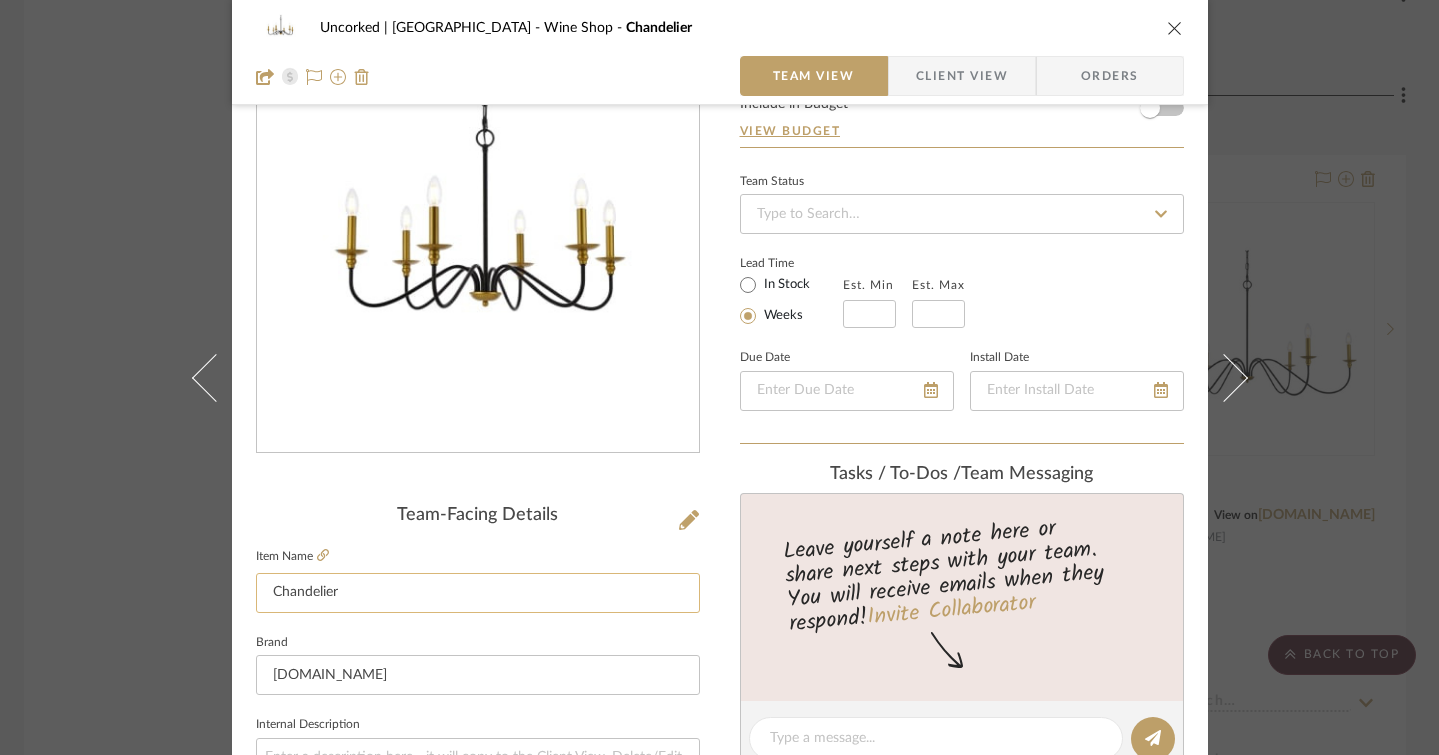 click on "Chandelier" 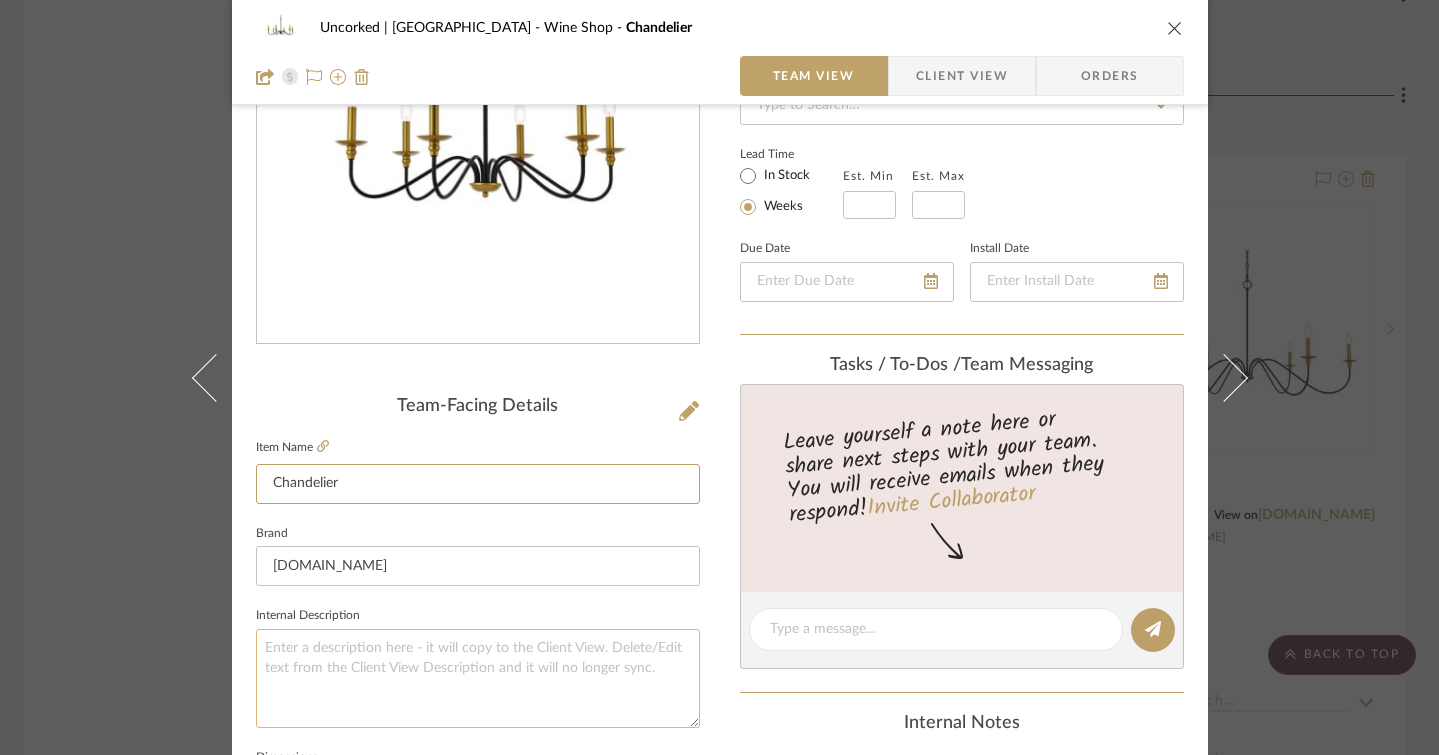 scroll, scrollTop: 234, scrollLeft: 0, axis: vertical 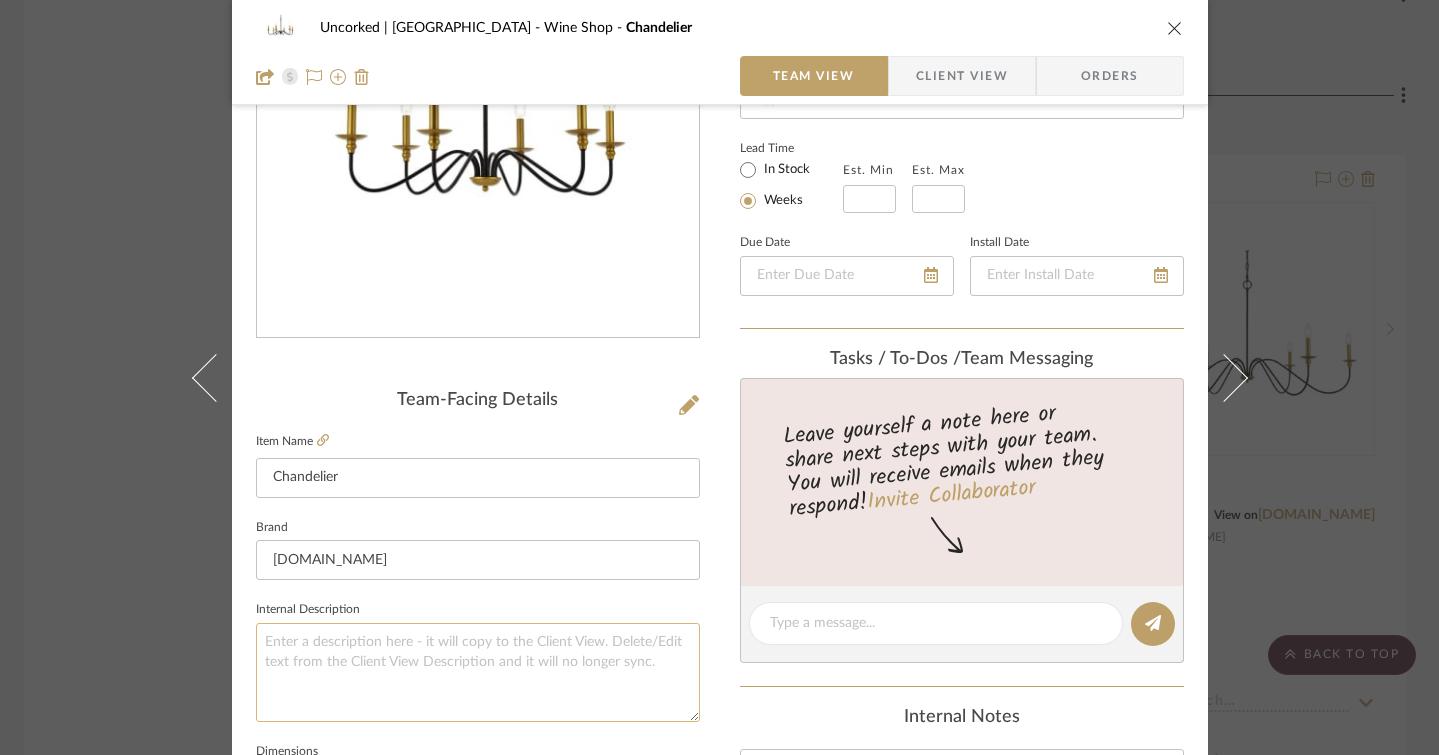 click 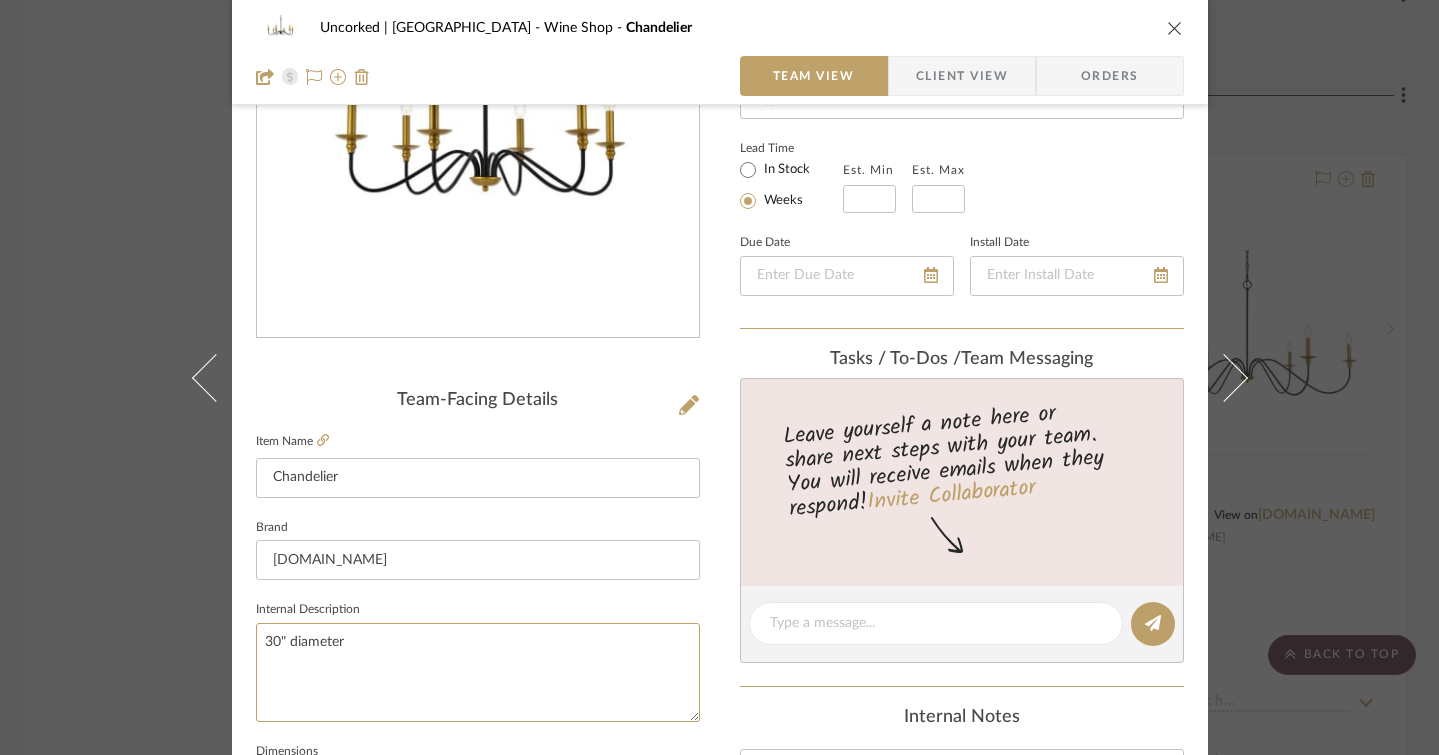 type on "30" diameter" 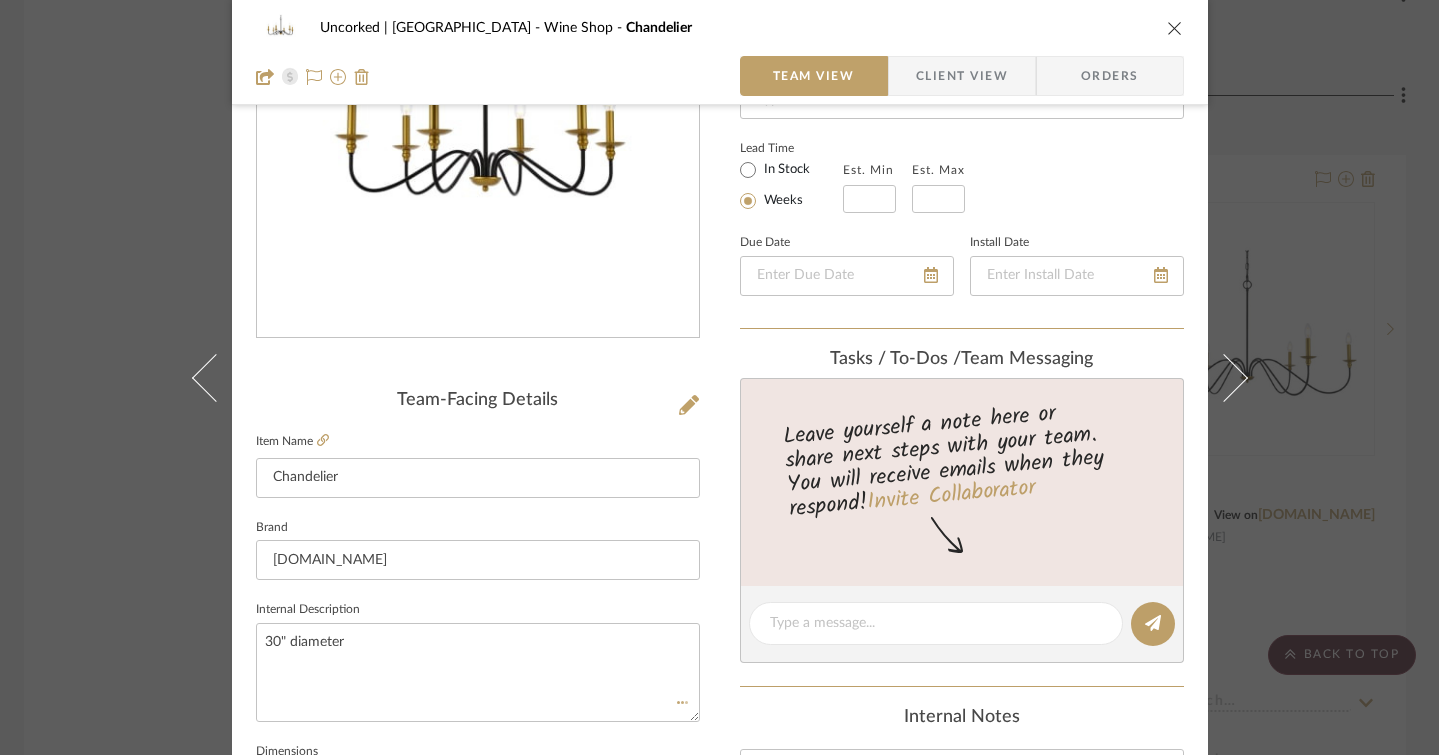 click at bounding box center [478, 136] 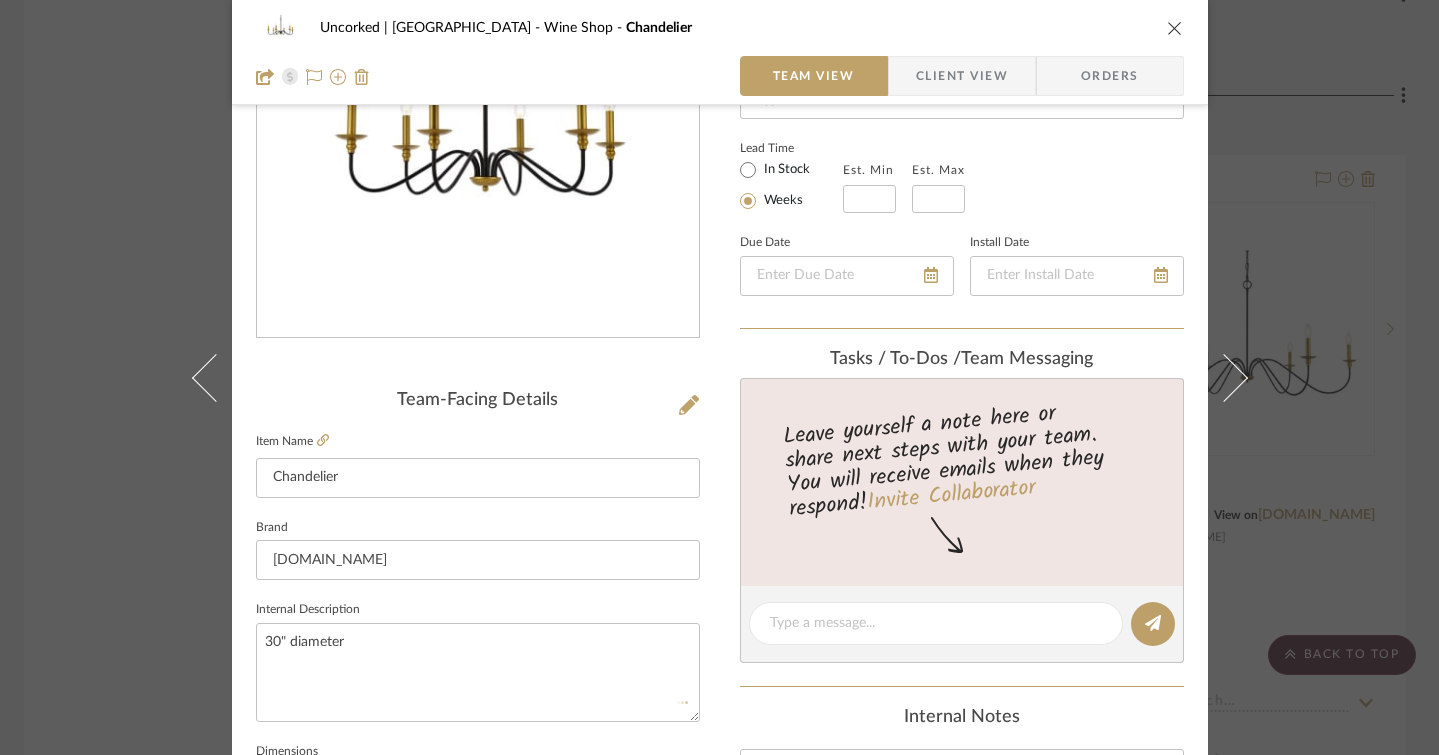 type 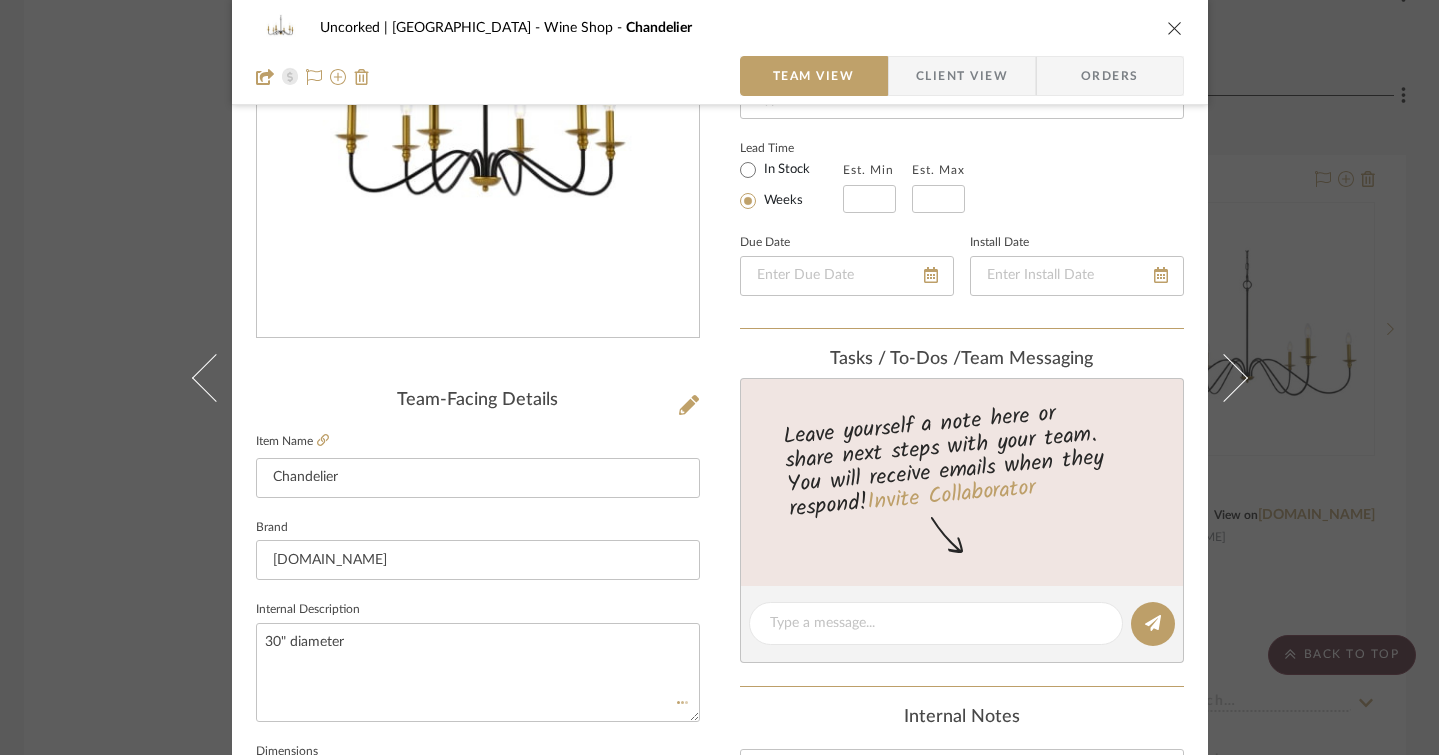 type 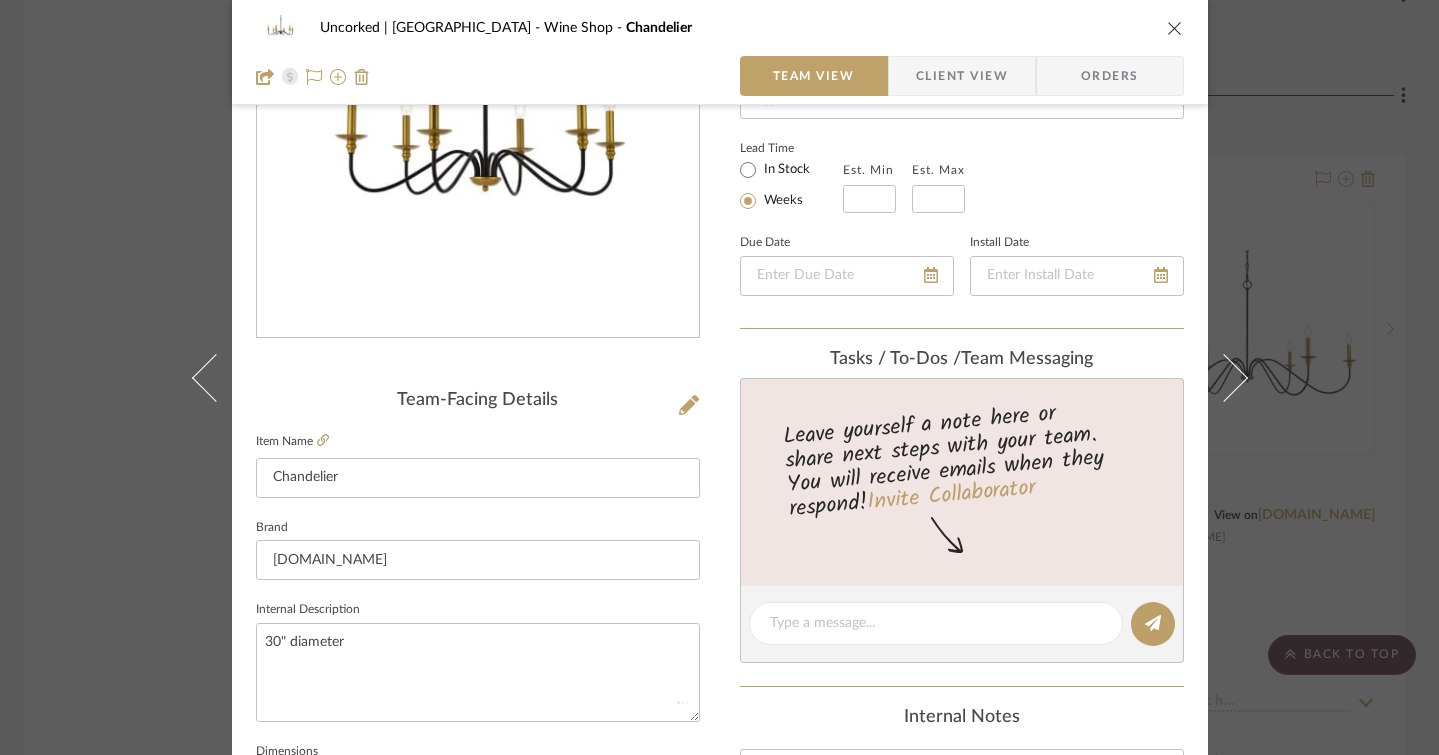 type 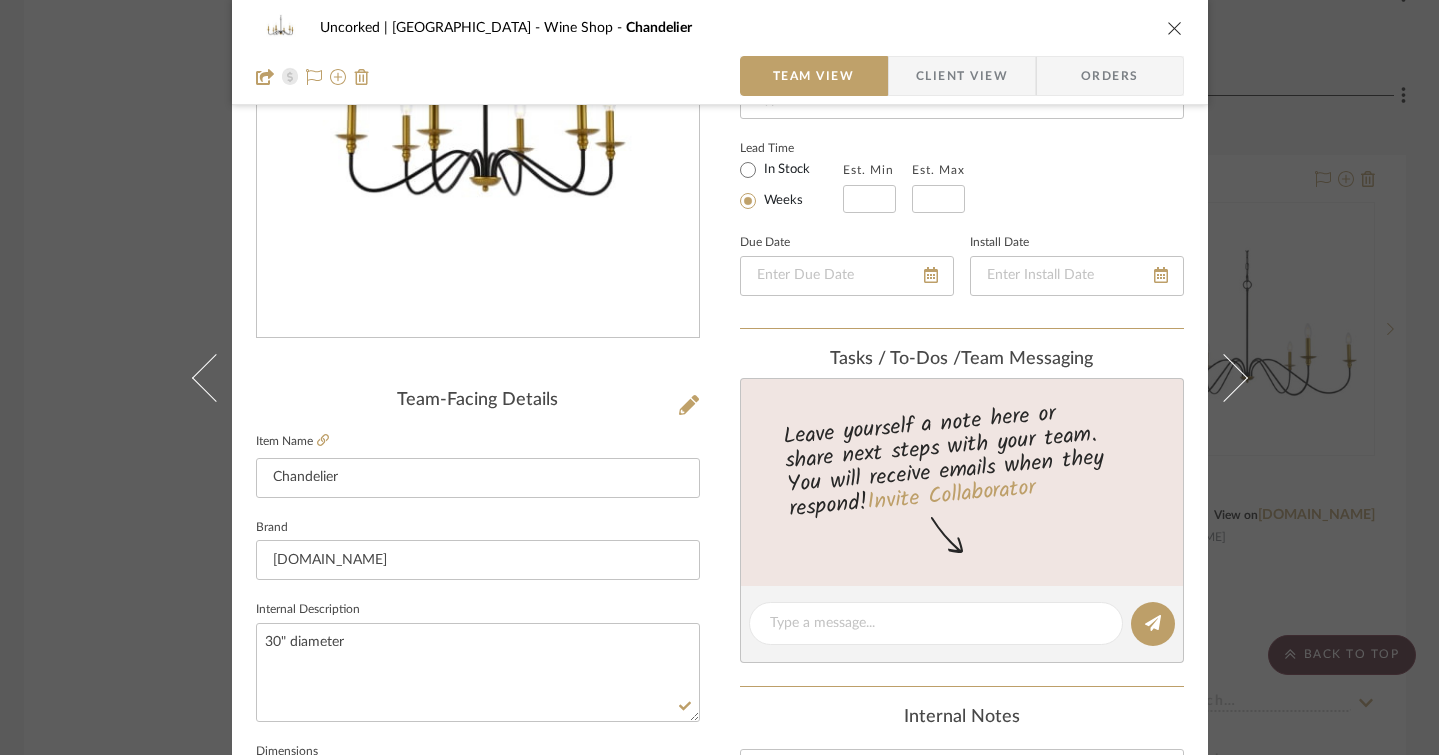 click at bounding box center (1175, 28) 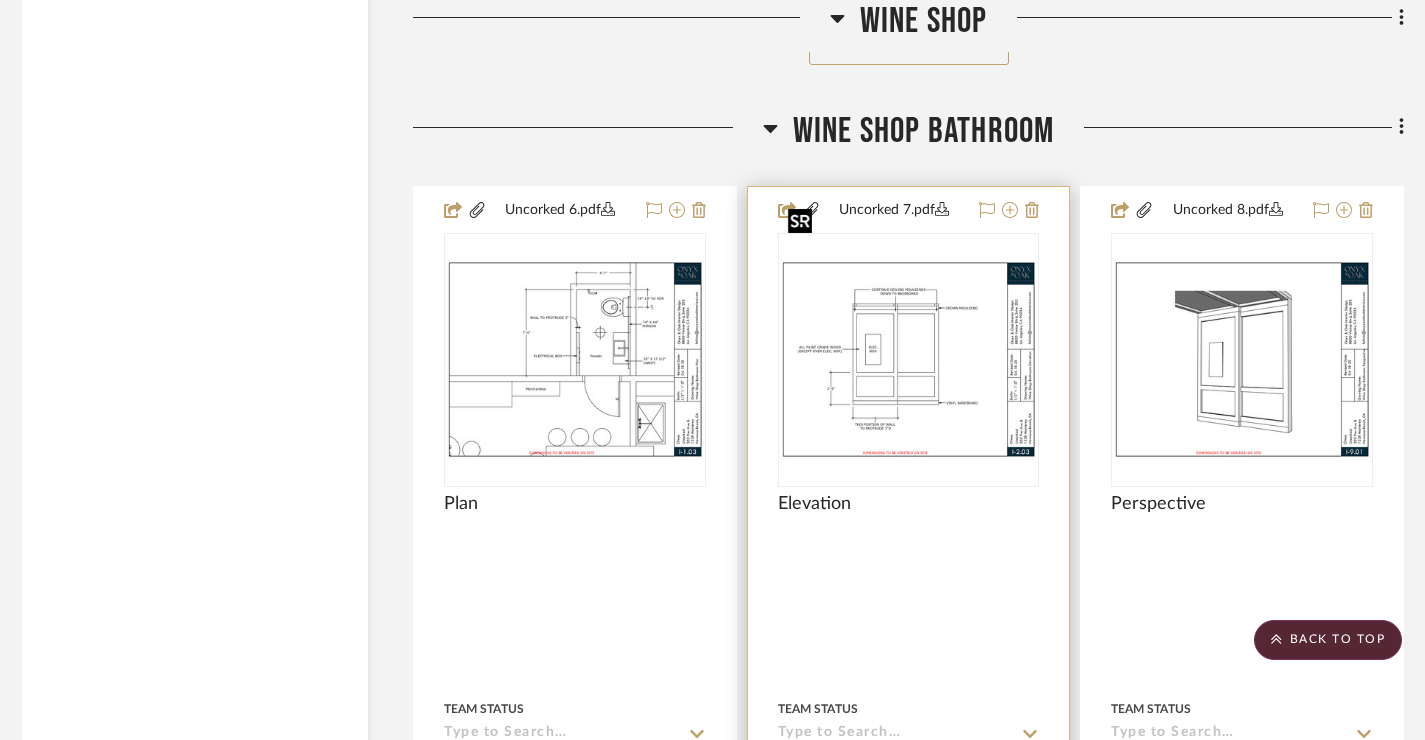 scroll, scrollTop: 45631, scrollLeft: 8, axis: both 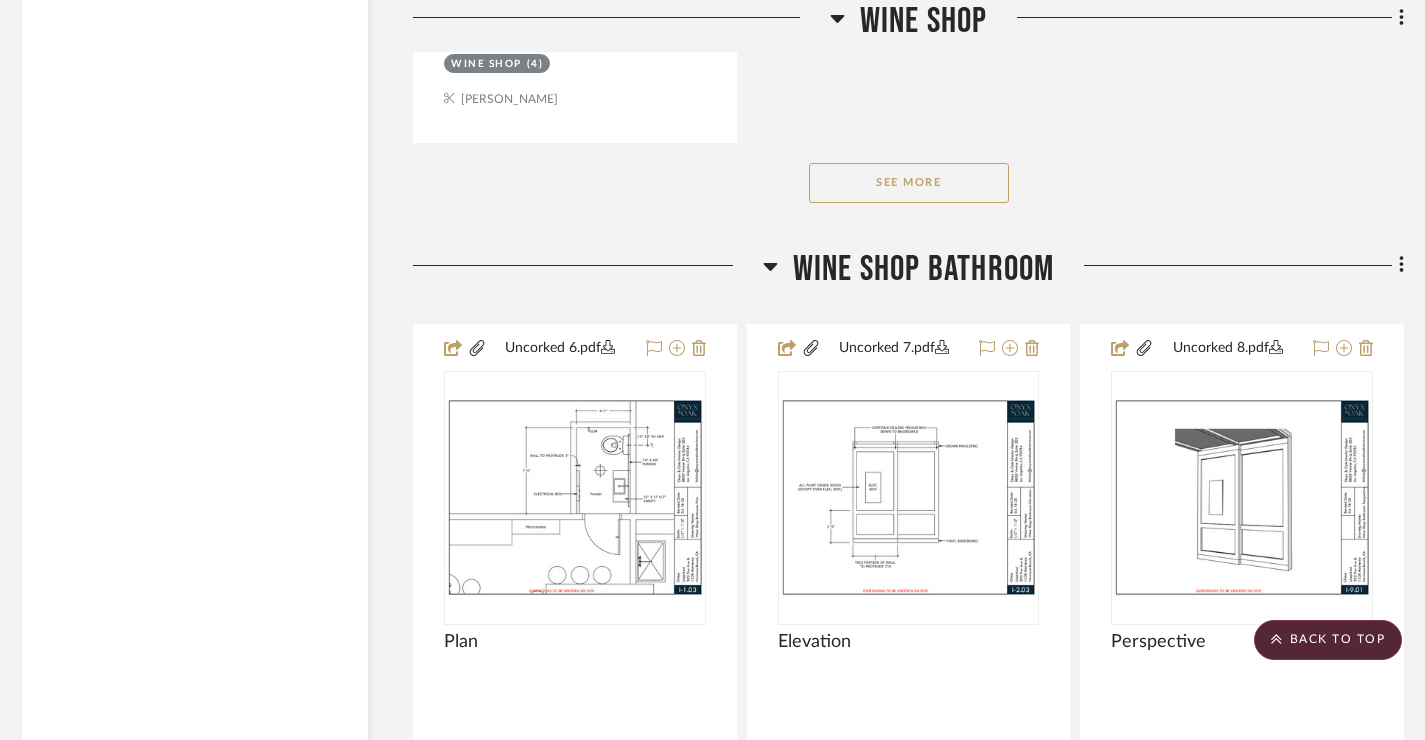 click on "See More" 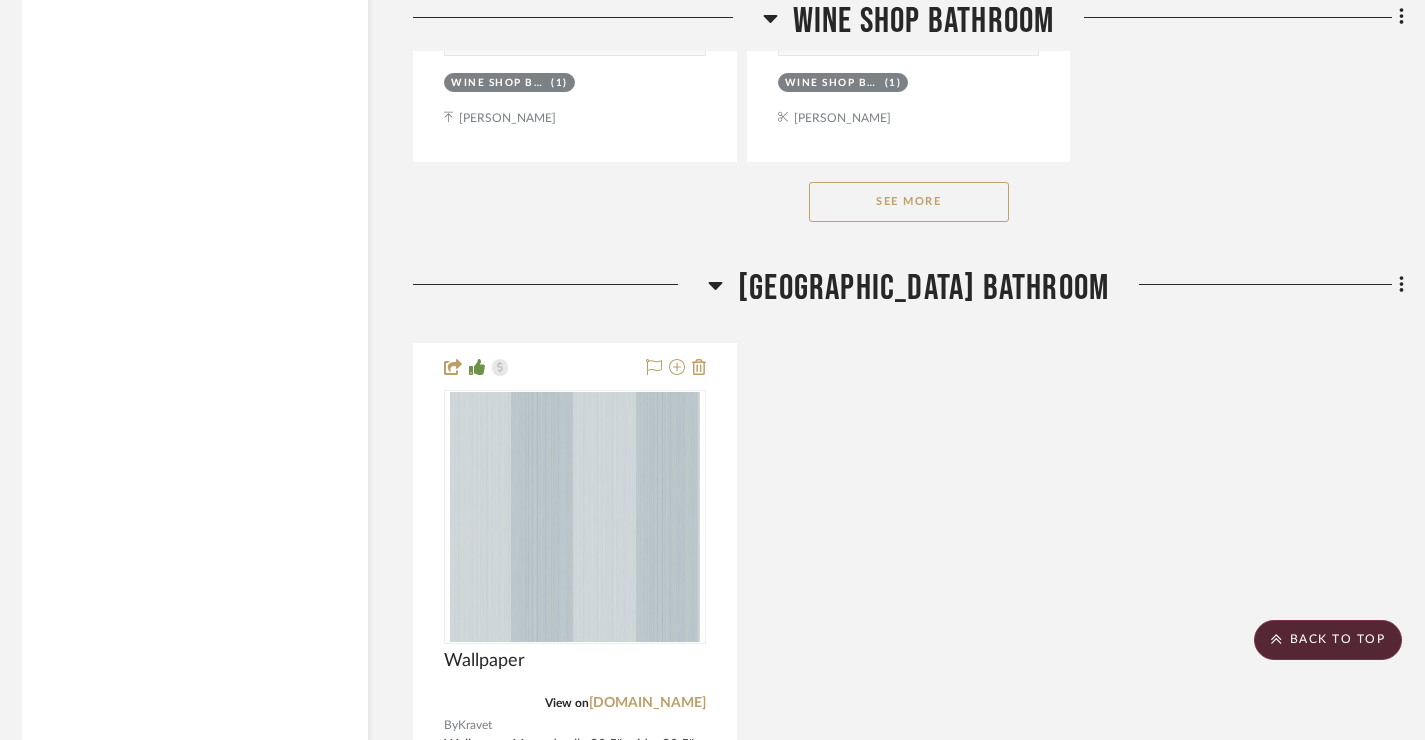scroll, scrollTop: 48468, scrollLeft: 8, axis: both 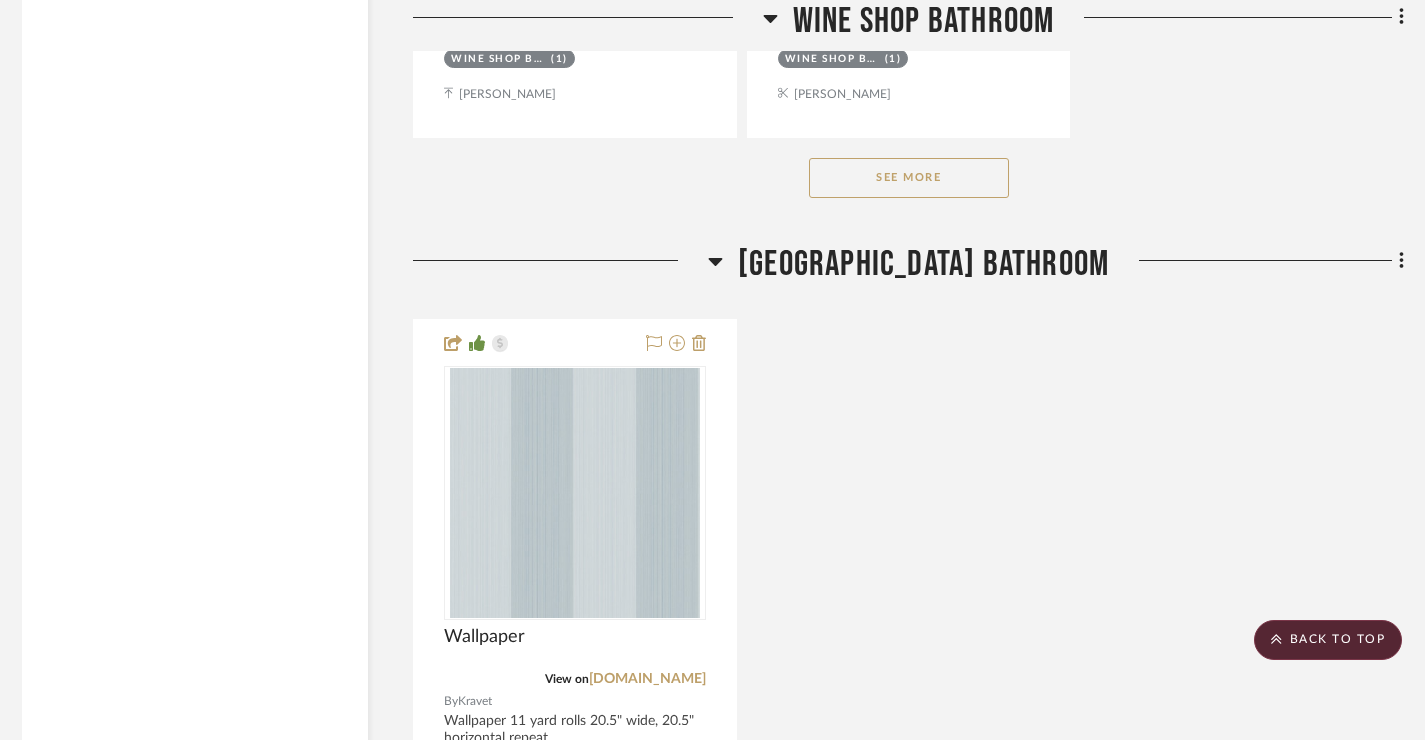click on "See More" 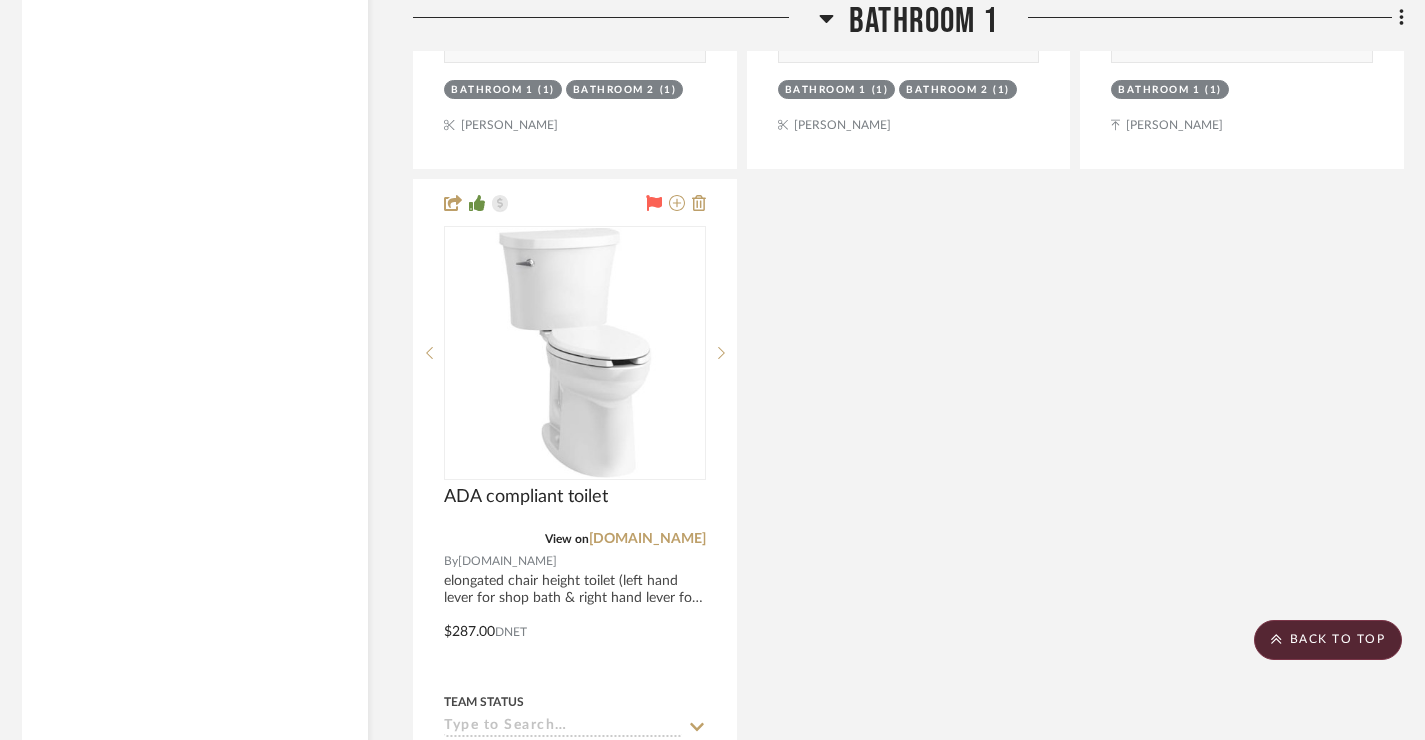 scroll, scrollTop: 19365, scrollLeft: 8, axis: both 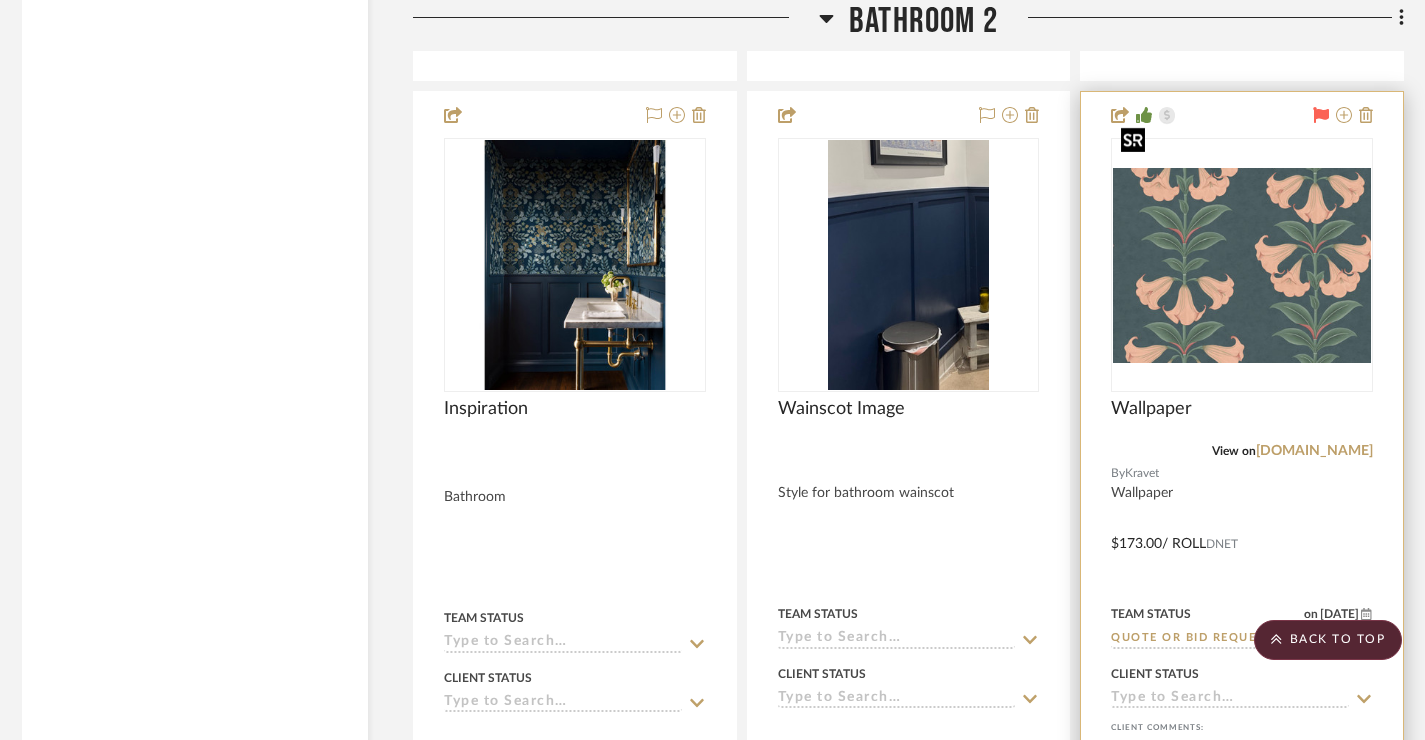 click at bounding box center (1242, 266) 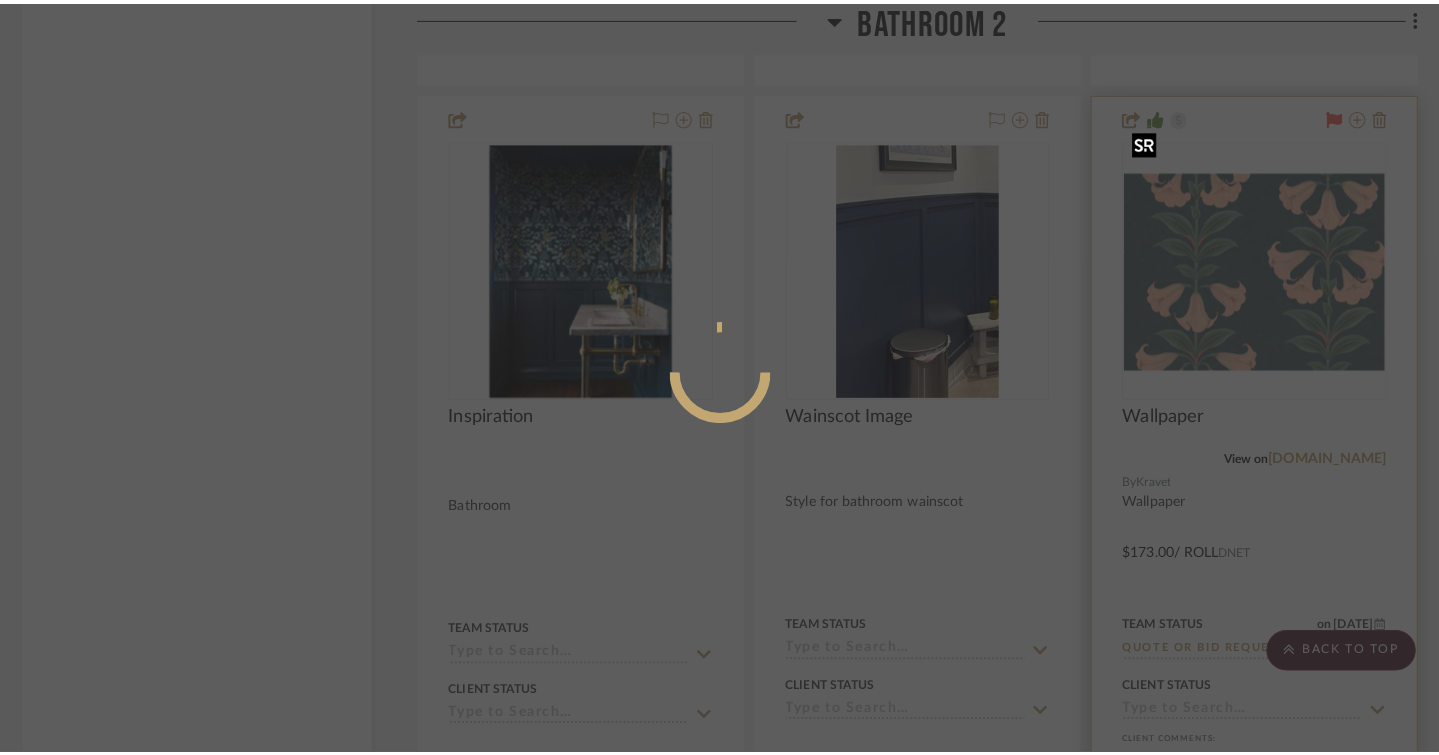 scroll, scrollTop: 0, scrollLeft: 0, axis: both 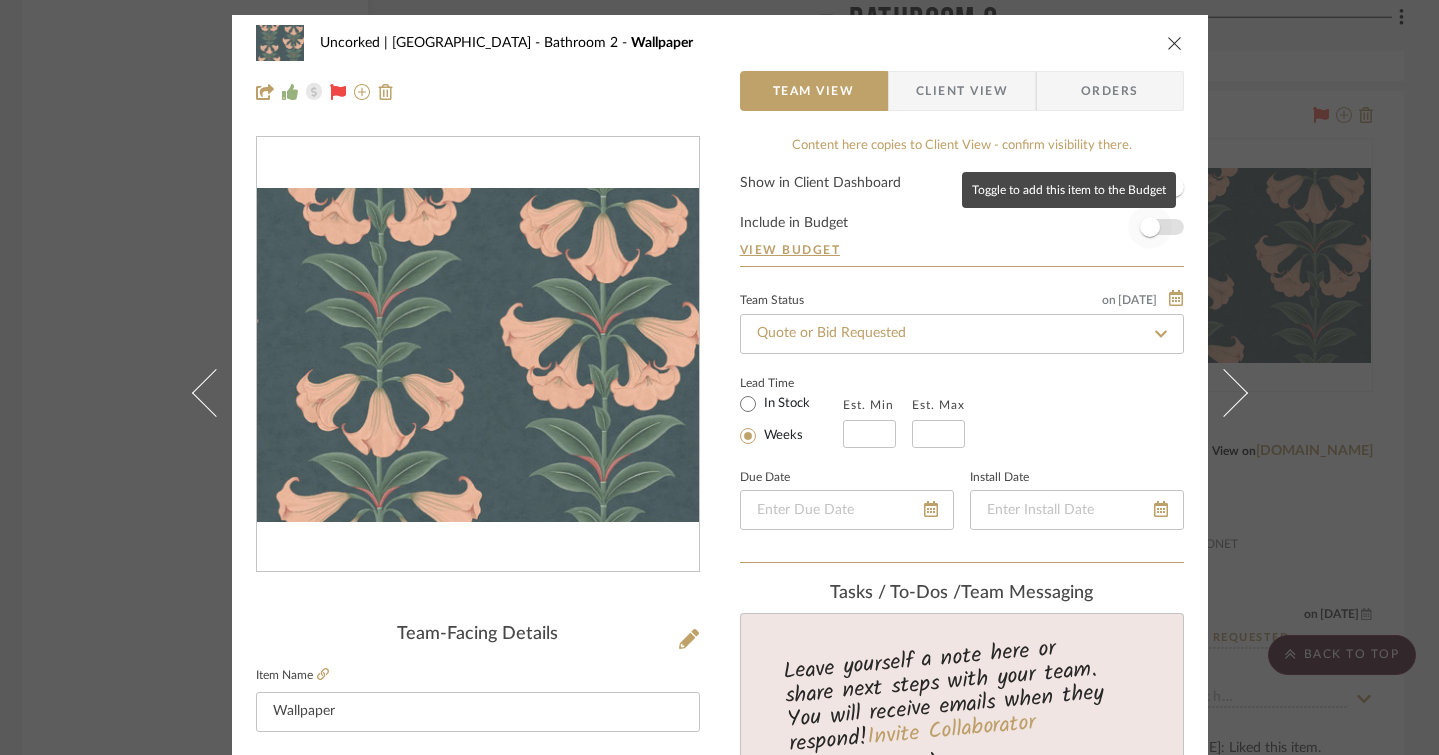 click at bounding box center [1150, 227] 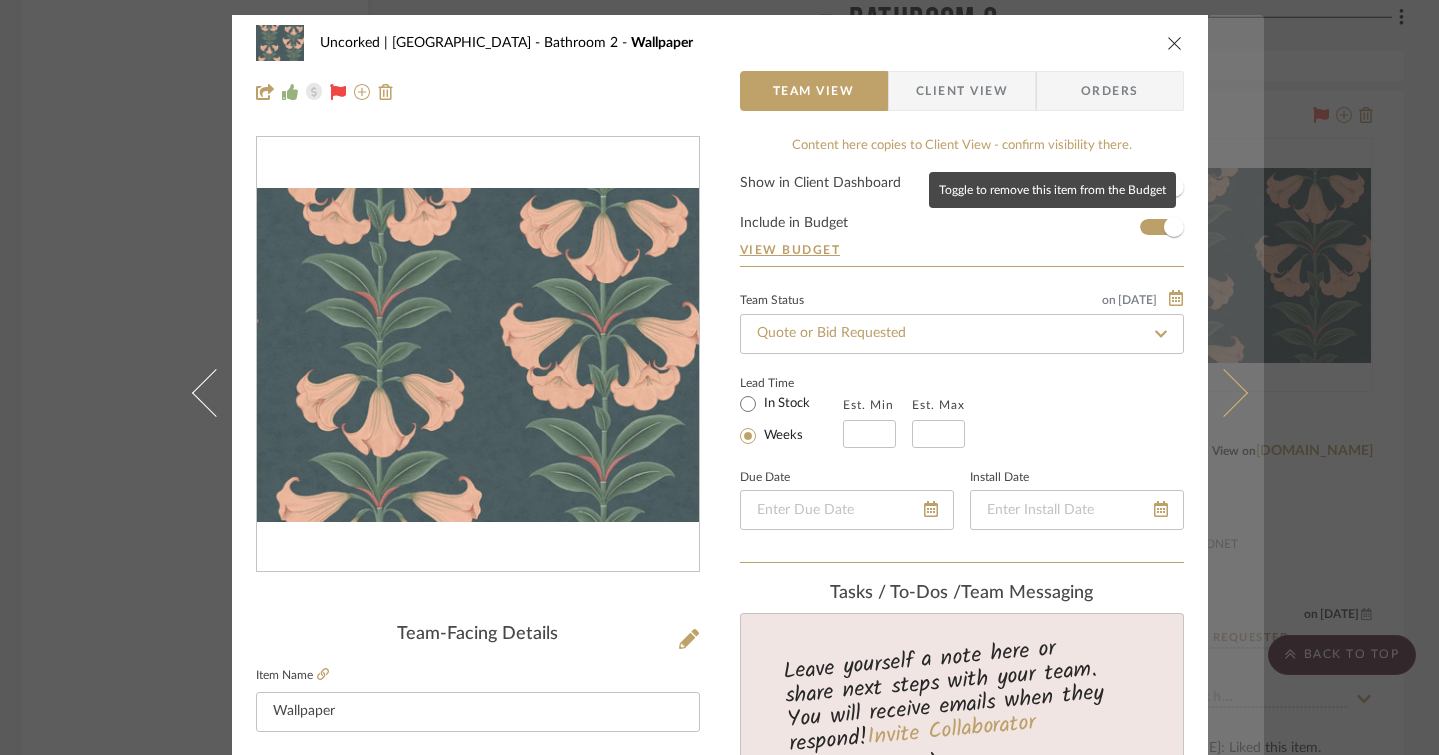 type 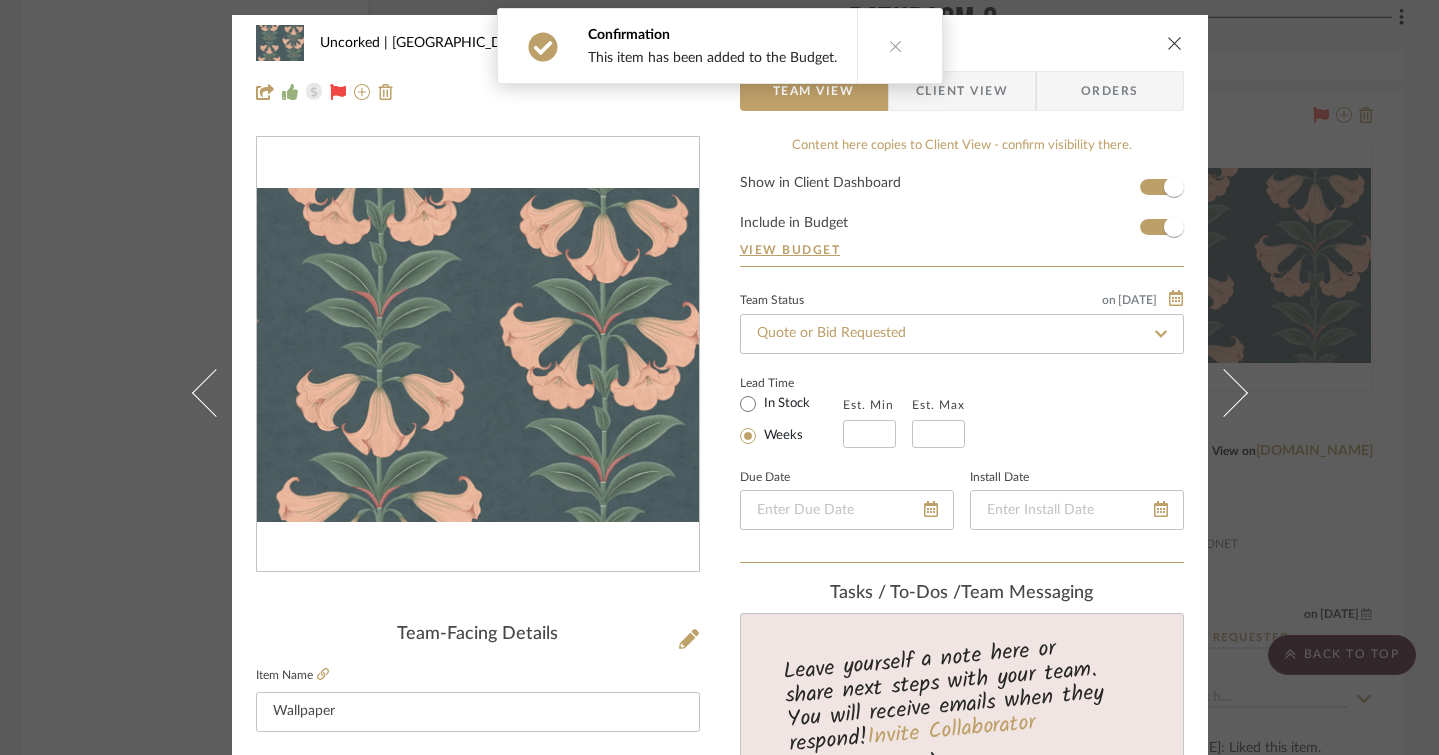 click on "Uncorked | Hermosa Beach Bathroom 2 Wallpaper Team View Client View Orders  Team-Facing Details   Item Name  Wallpaper  Brand  Kravet  Internal Description  Wallpaper  Dimensions   Product Specifications  ANGELS TRUMPET - CORAL & VIRIDIAN ON INK 117/3009.CS.0
Width 11 yard/roll
27 in (68.58 cm)
Vertical Repeat
20.5 in (52.07 cm)
Horizontal Repeat
27 in (68.58 cm)  Item Costs   View Budget   Markup %  25%  Unit Cost  $173.00  Cost Type  DNET  Client Unit Price   $216.25   Quantity  3  Unit Type  Roll  Subtotal   $648.75   Tax %  9.75%  Total Tax   $63.25   Shipping Cost  $77.85  Ship. Markup %  0% Taxable  Total Shipping   $77.85  Total Client Price  $789.85  Your Cost  $647.45  Your Margin  $129.75  Content here copies to Client View - confirm visibility there.  Show in Client Dashboard   Include in Budget   View Budget  Team Status on 5/22/2025 5/22/2025 Quote or Bid Requested  Lead Time  In Stock Weeks  Est. Min   Est. Max   Due Date   Install Date  Tasks / To-Dos /  team Messaging Invite Collaborator (3)" at bounding box center (719, 377) 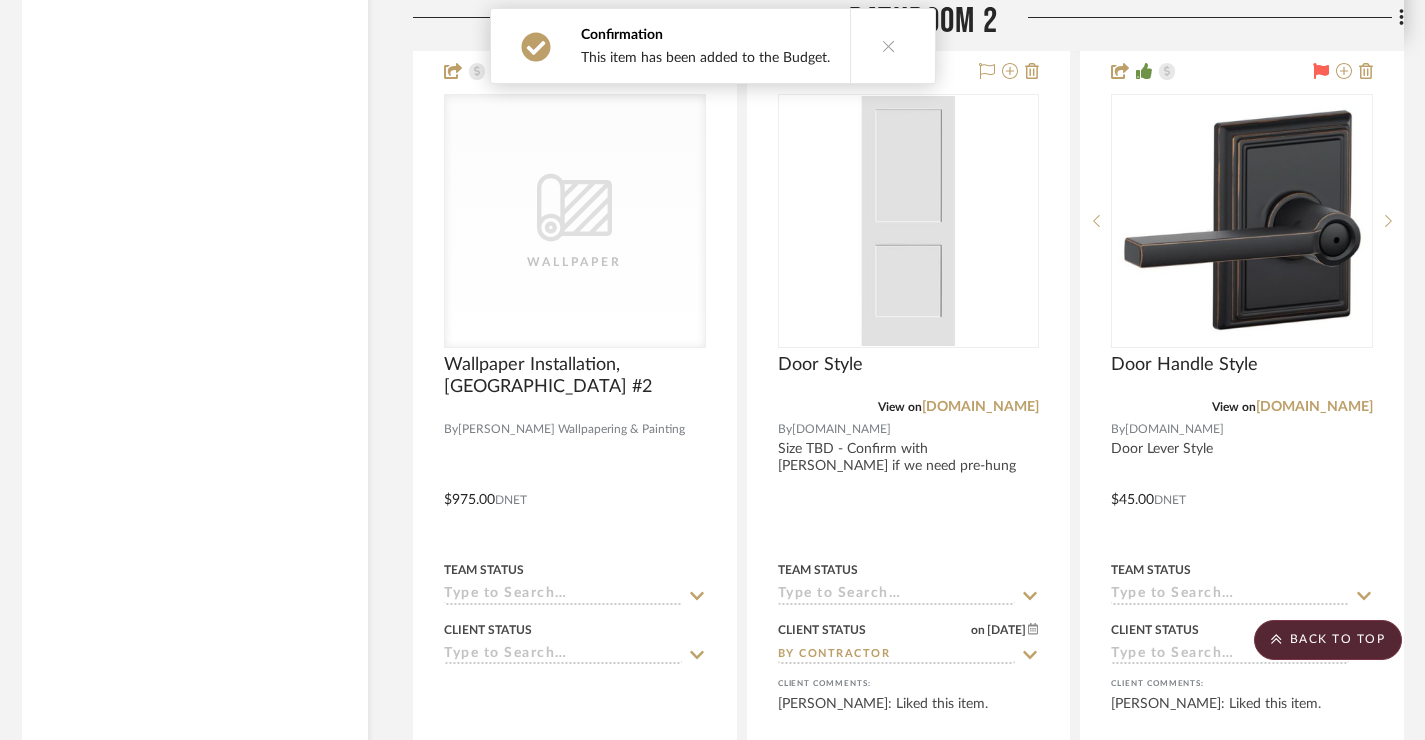 scroll, scrollTop: 37606, scrollLeft: 8, axis: both 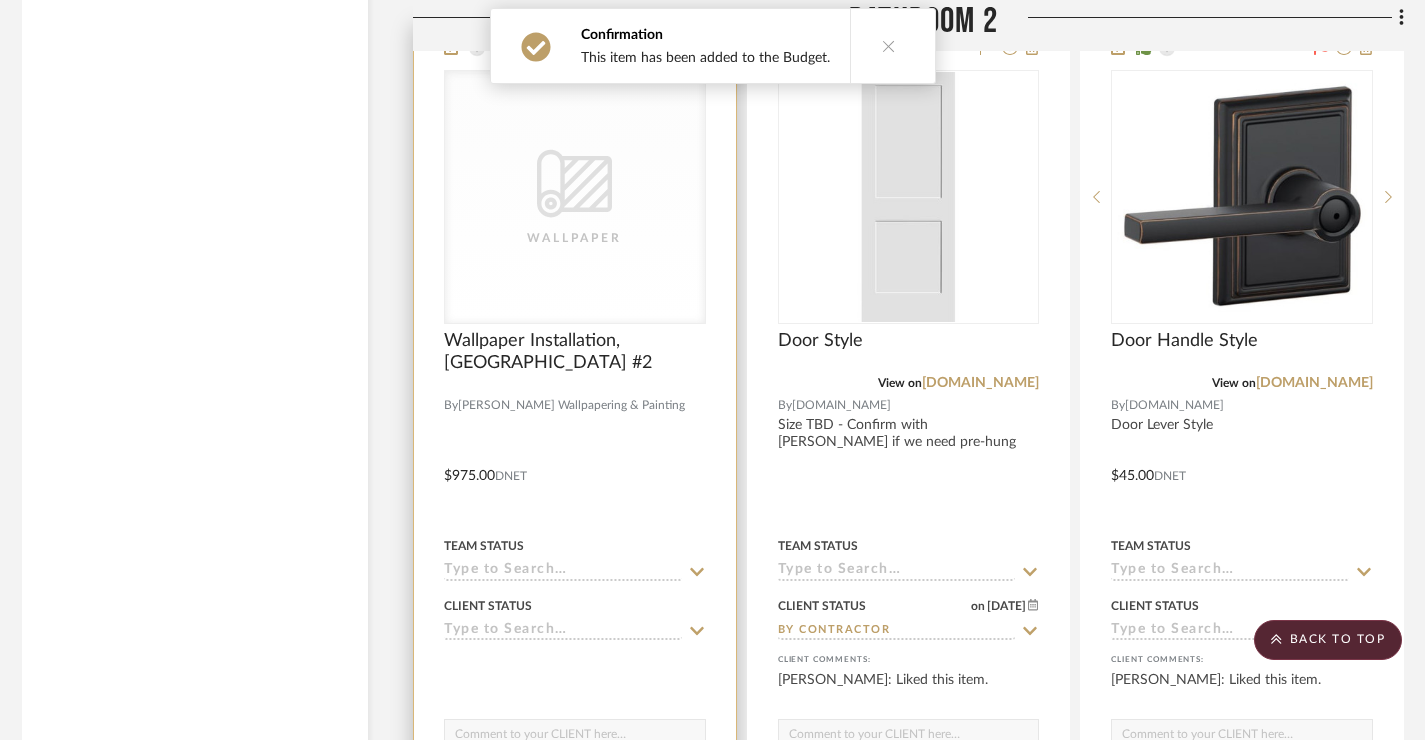 click on "CategoryIconWallcovering
Created with Sketch.
Wallpaper" at bounding box center (575, 197) 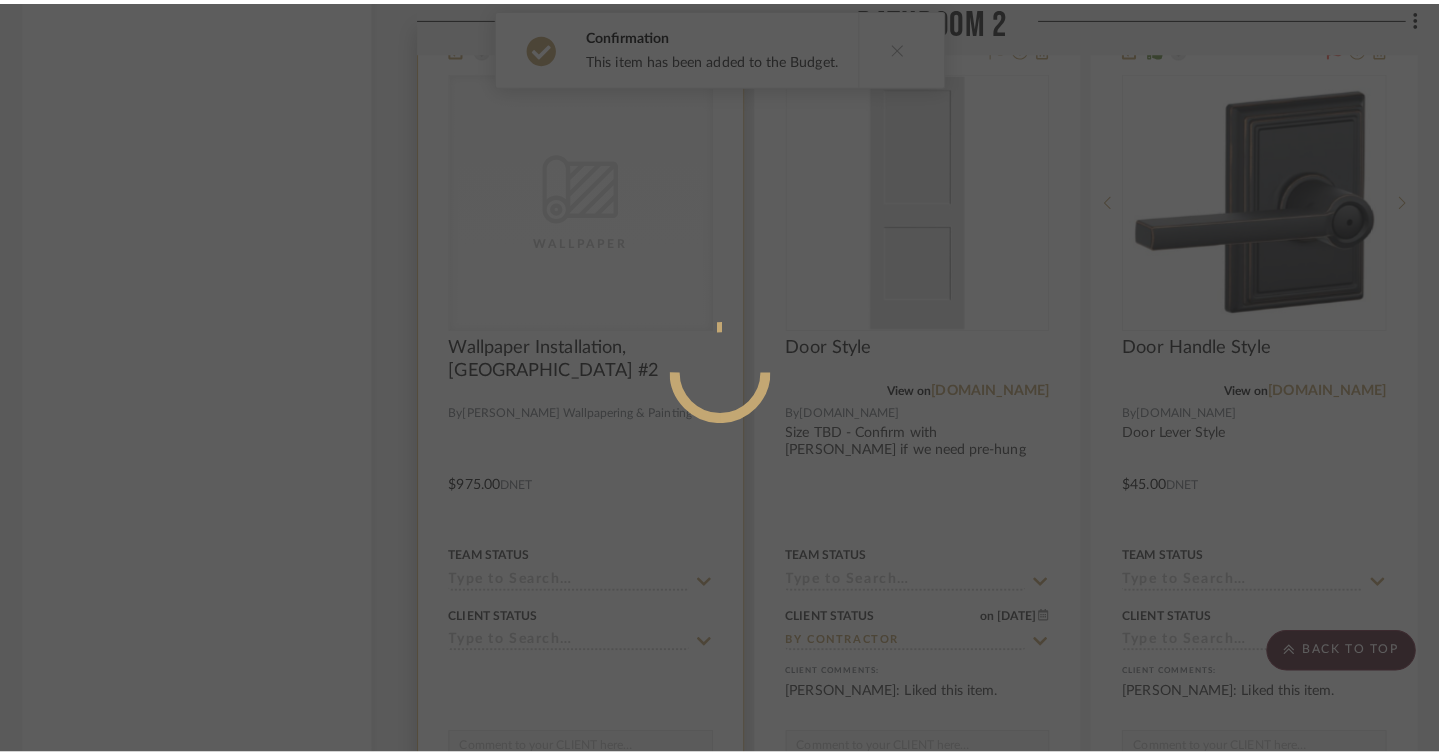 scroll, scrollTop: 0, scrollLeft: 0, axis: both 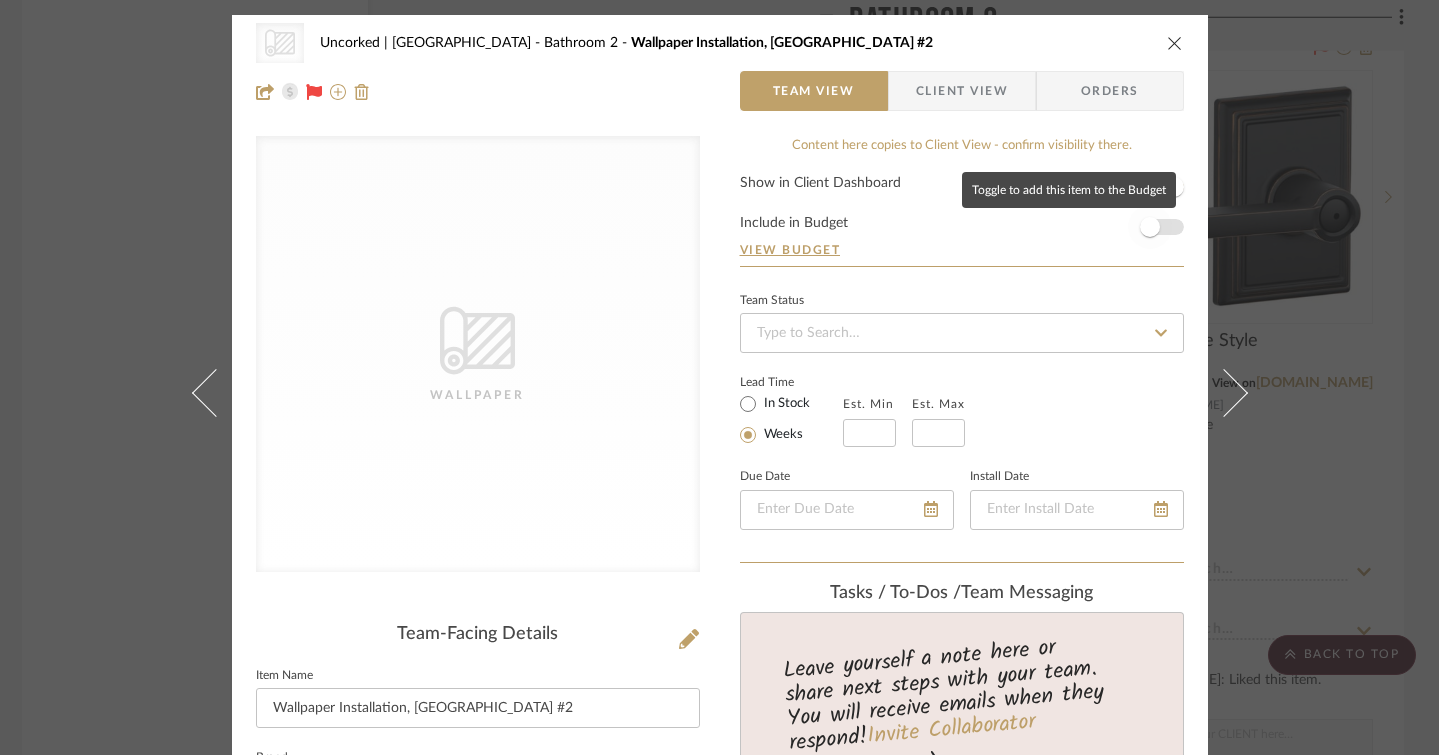 click at bounding box center (1150, 227) 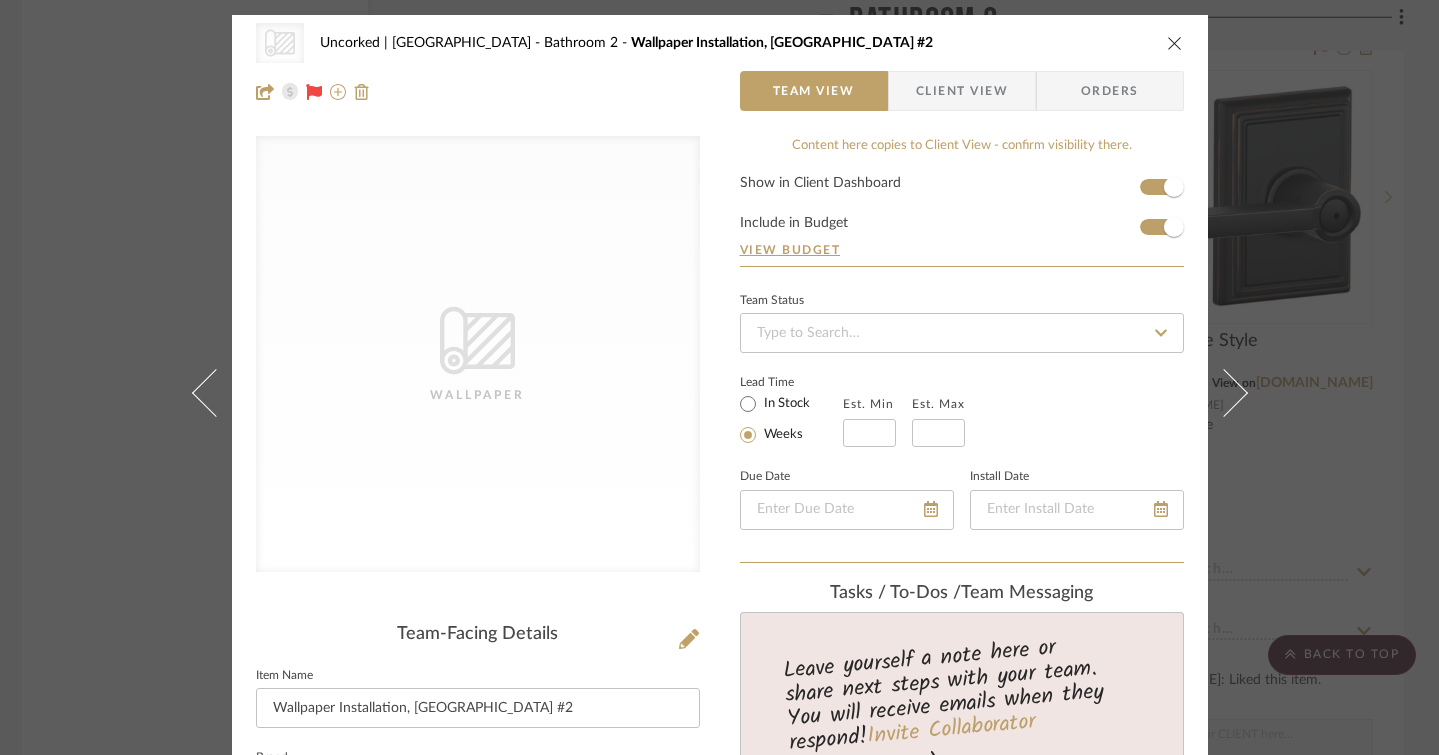 click at bounding box center [1175, 43] 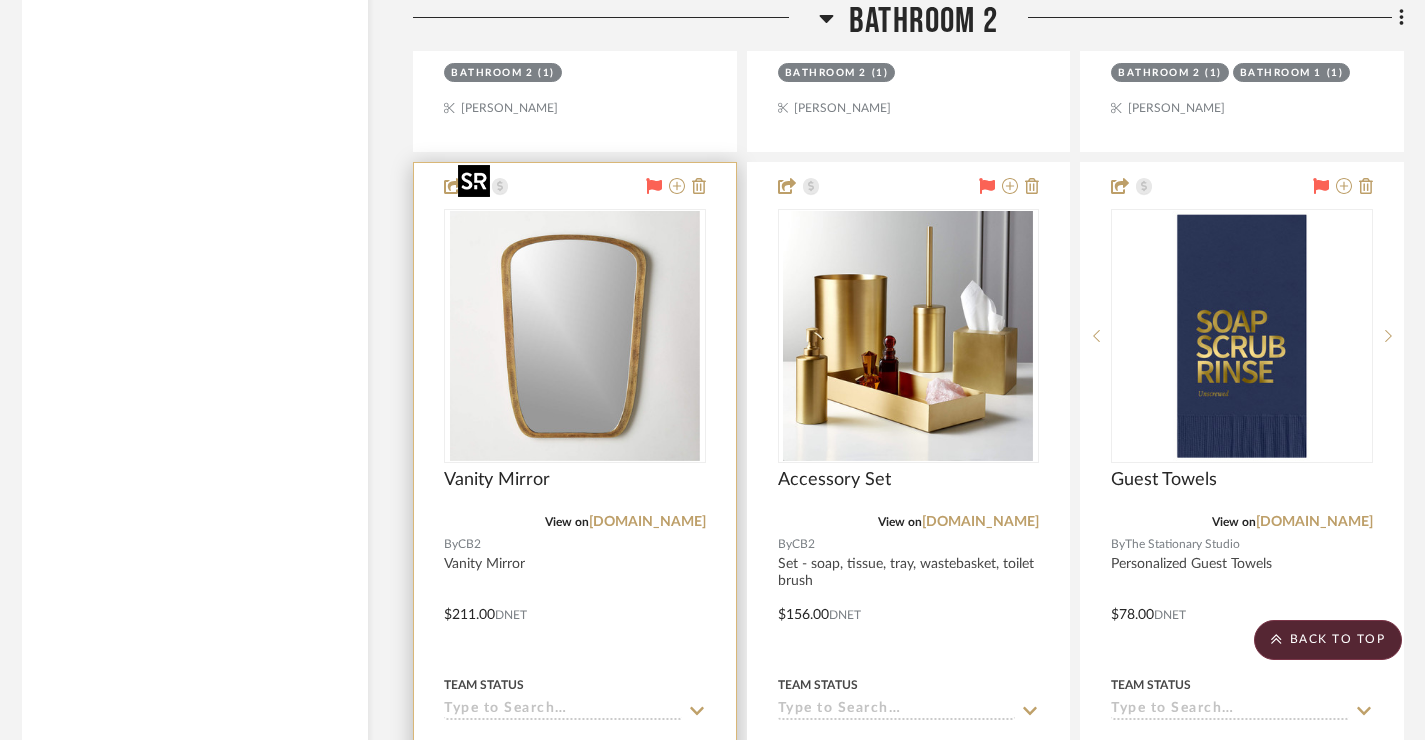 click at bounding box center [575, 336] 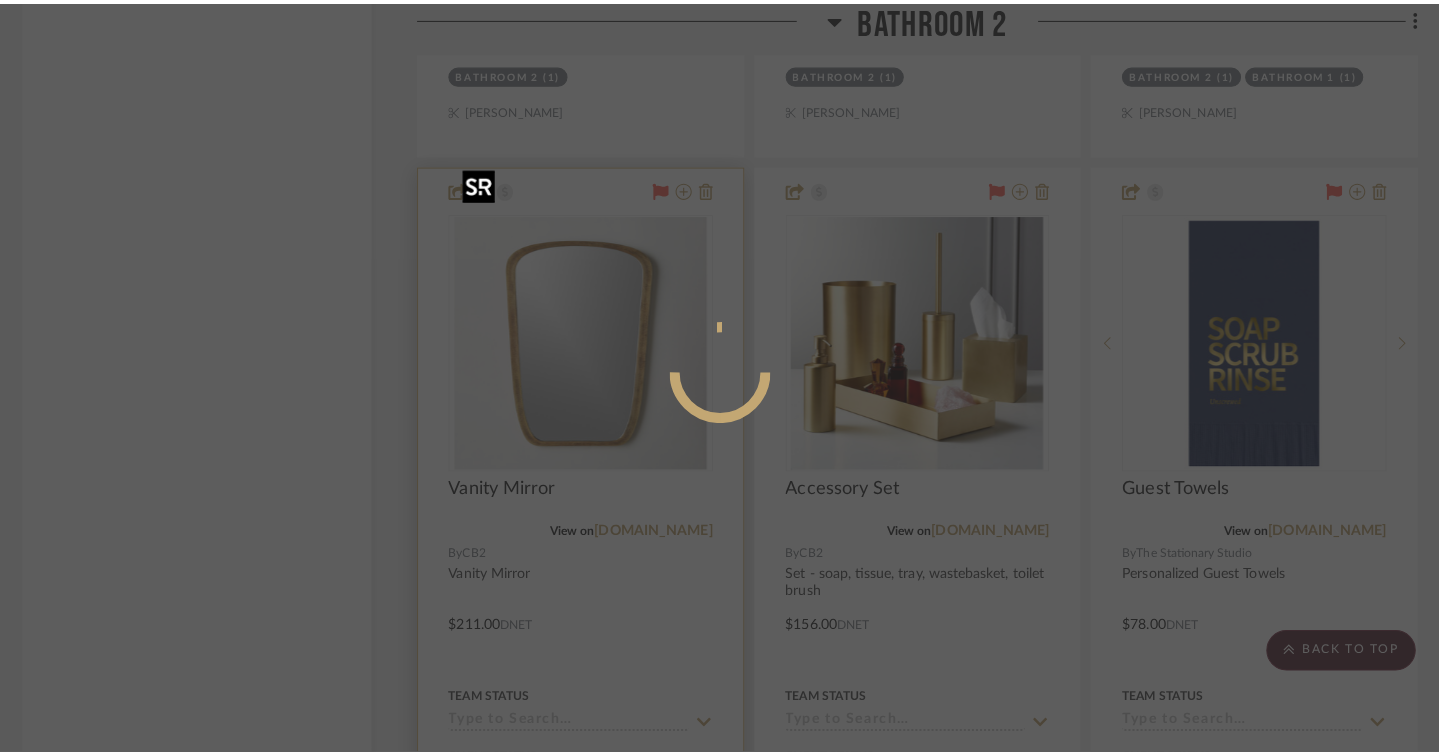 scroll, scrollTop: 0, scrollLeft: 0, axis: both 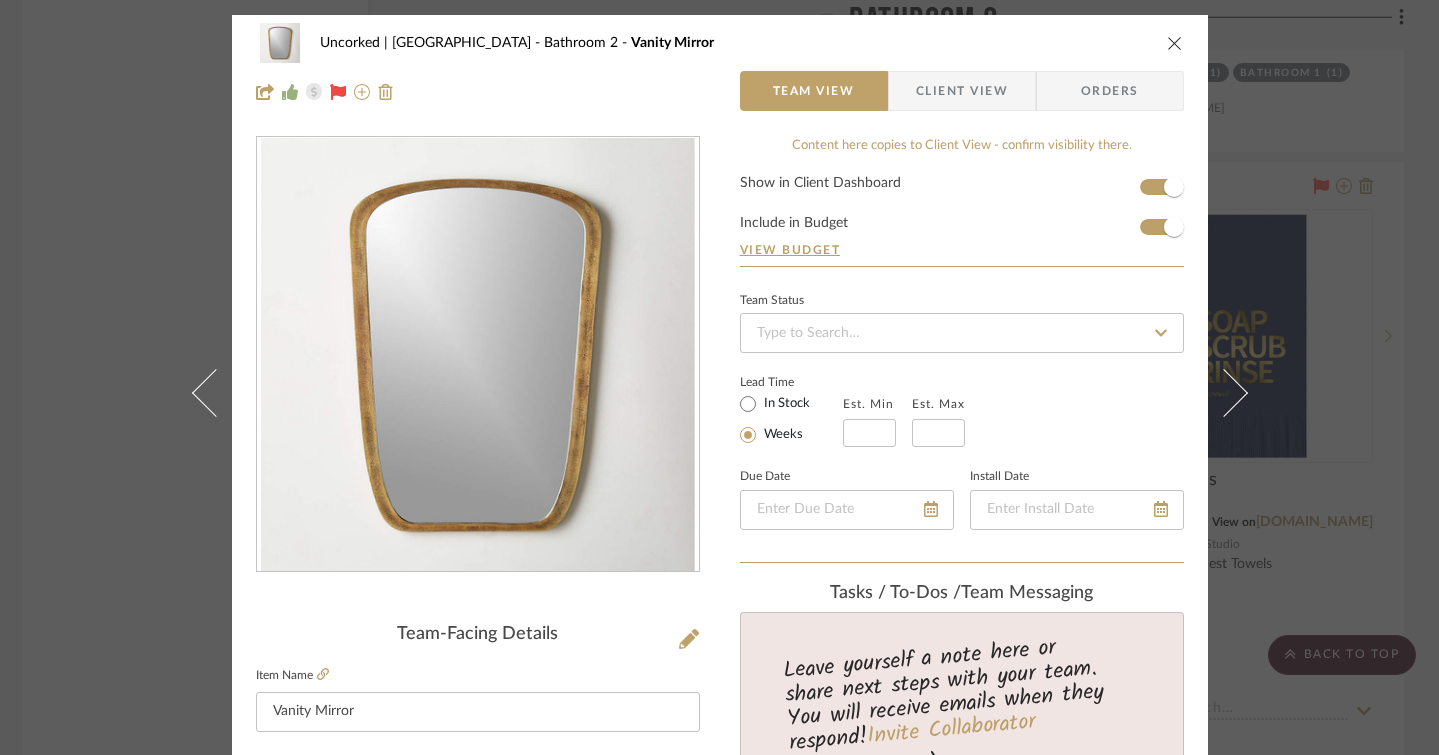 click at bounding box center [1175, 43] 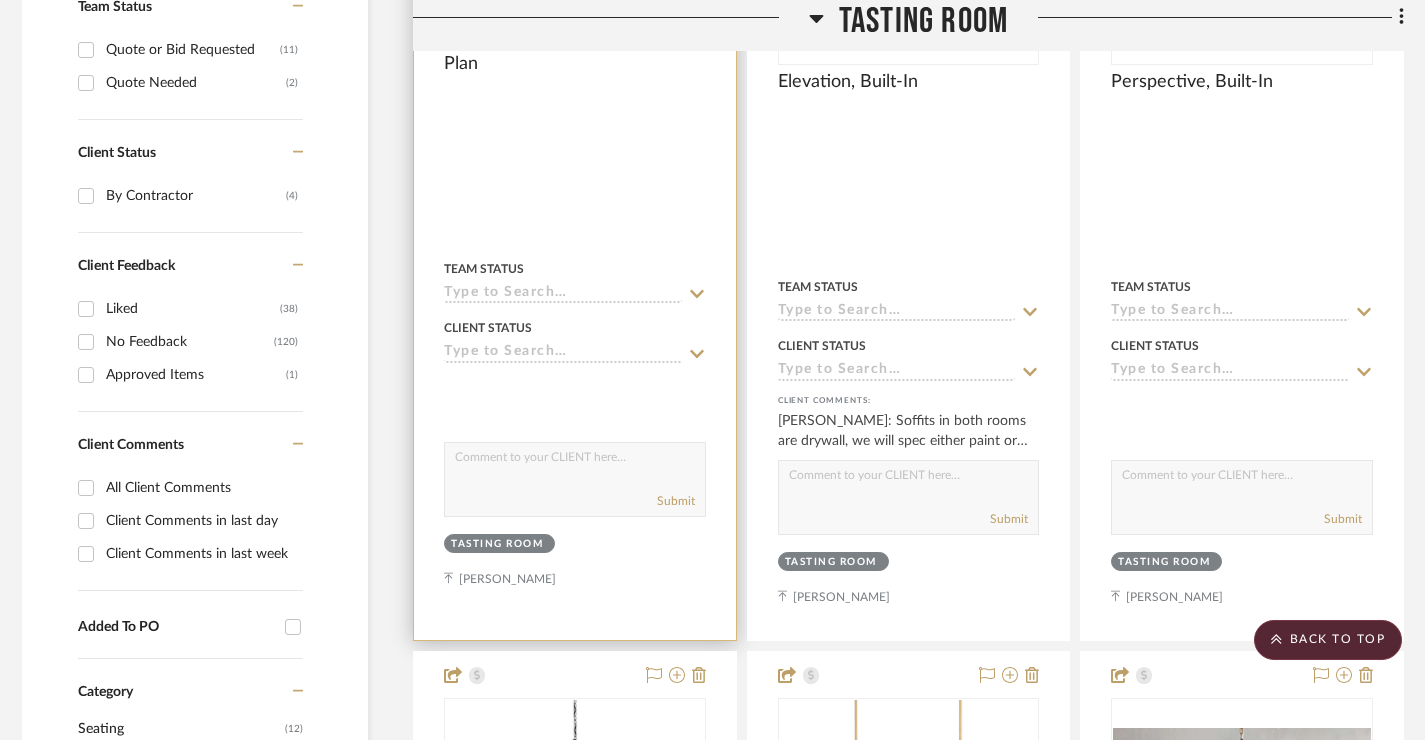 scroll, scrollTop: 0, scrollLeft: 8, axis: horizontal 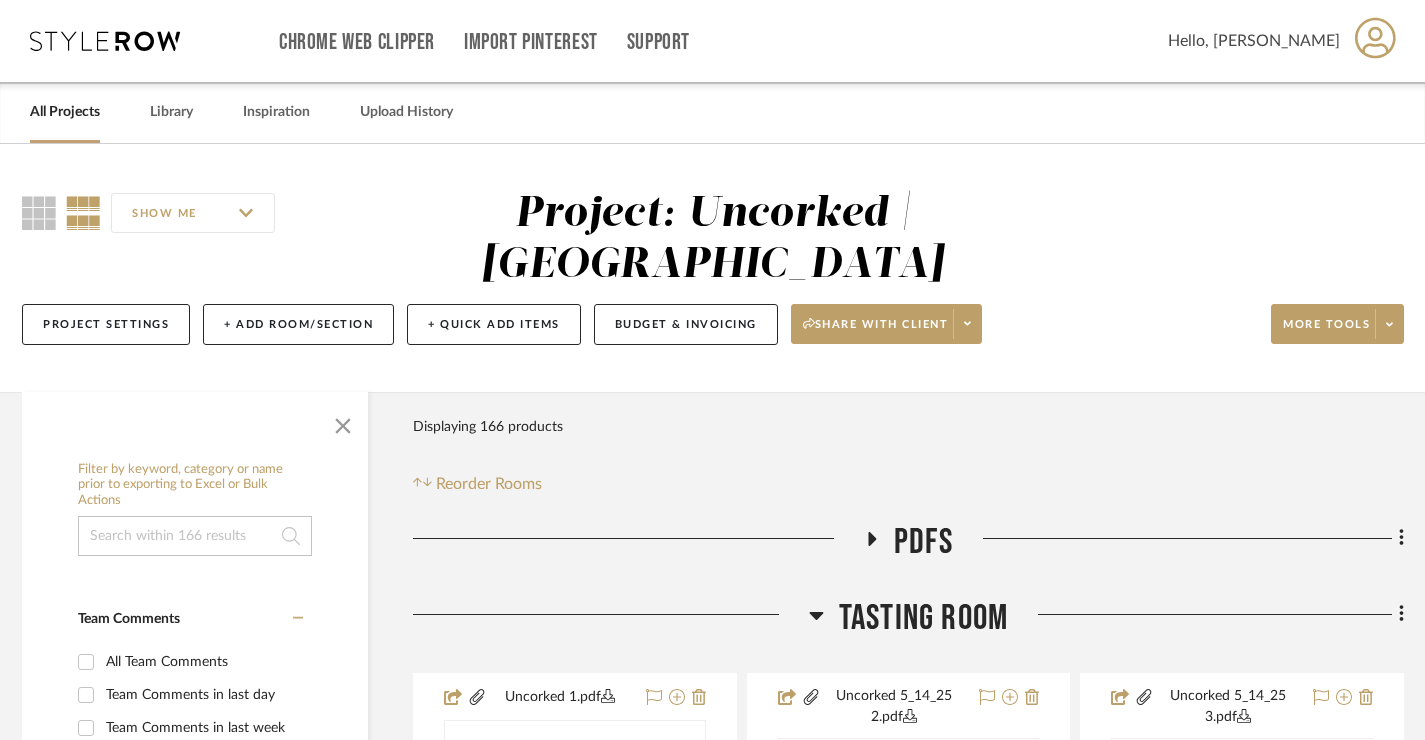 click on "All Projects" at bounding box center [65, 112] 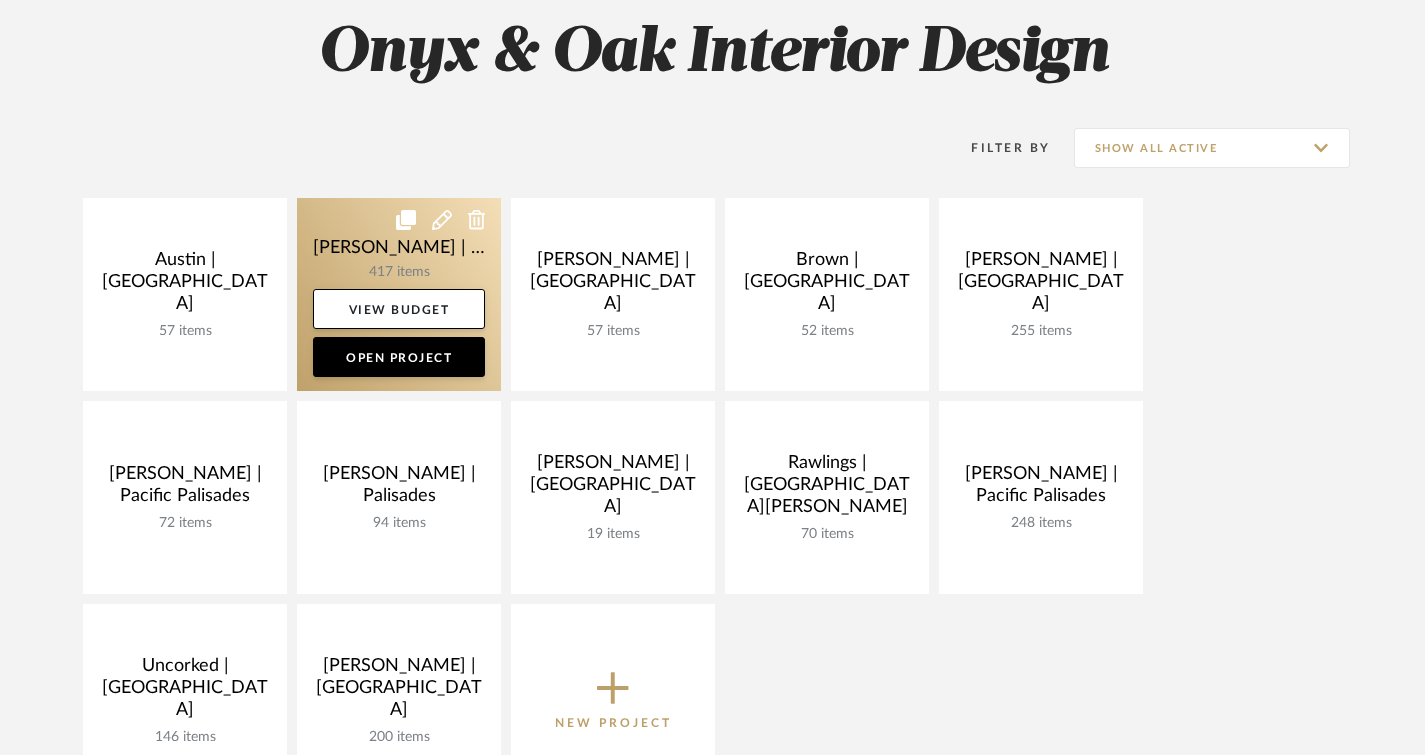 scroll, scrollTop: 323, scrollLeft: 0, axis: vertical 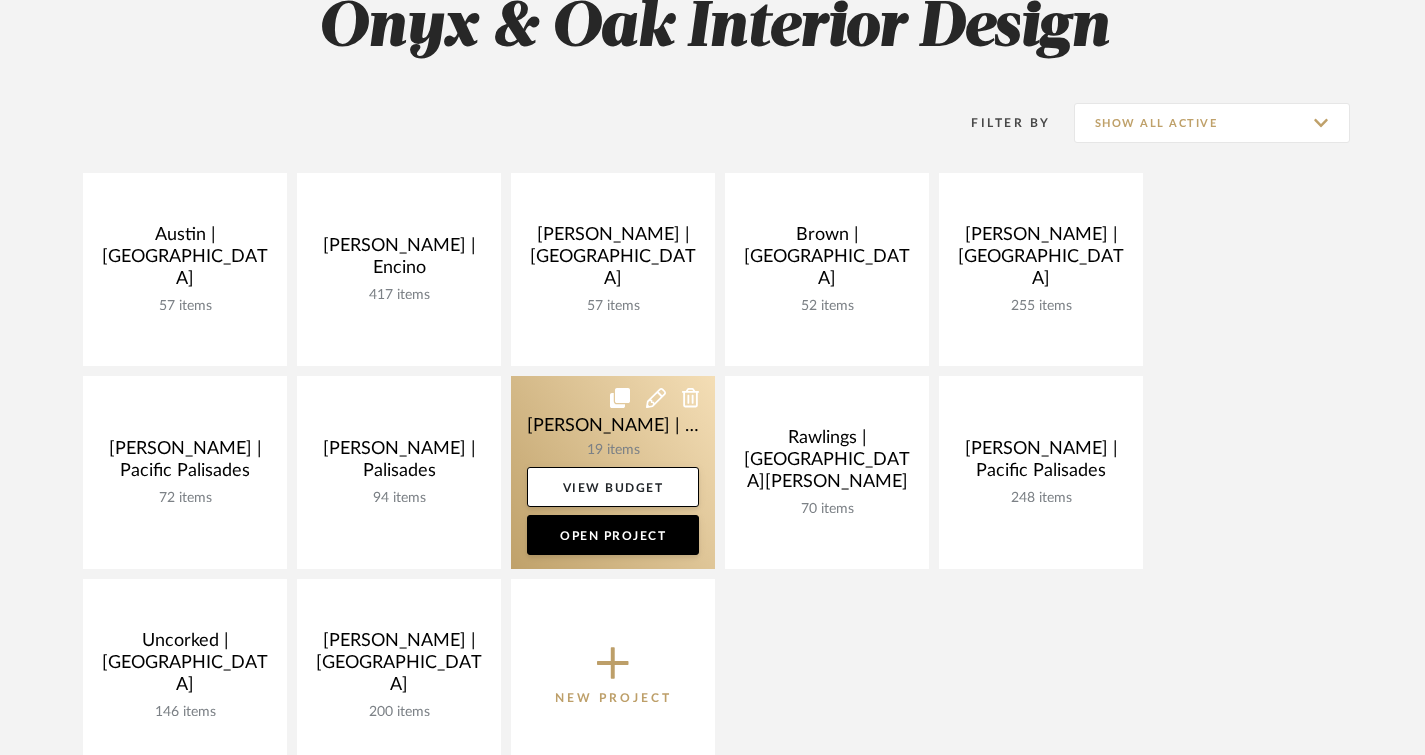 click 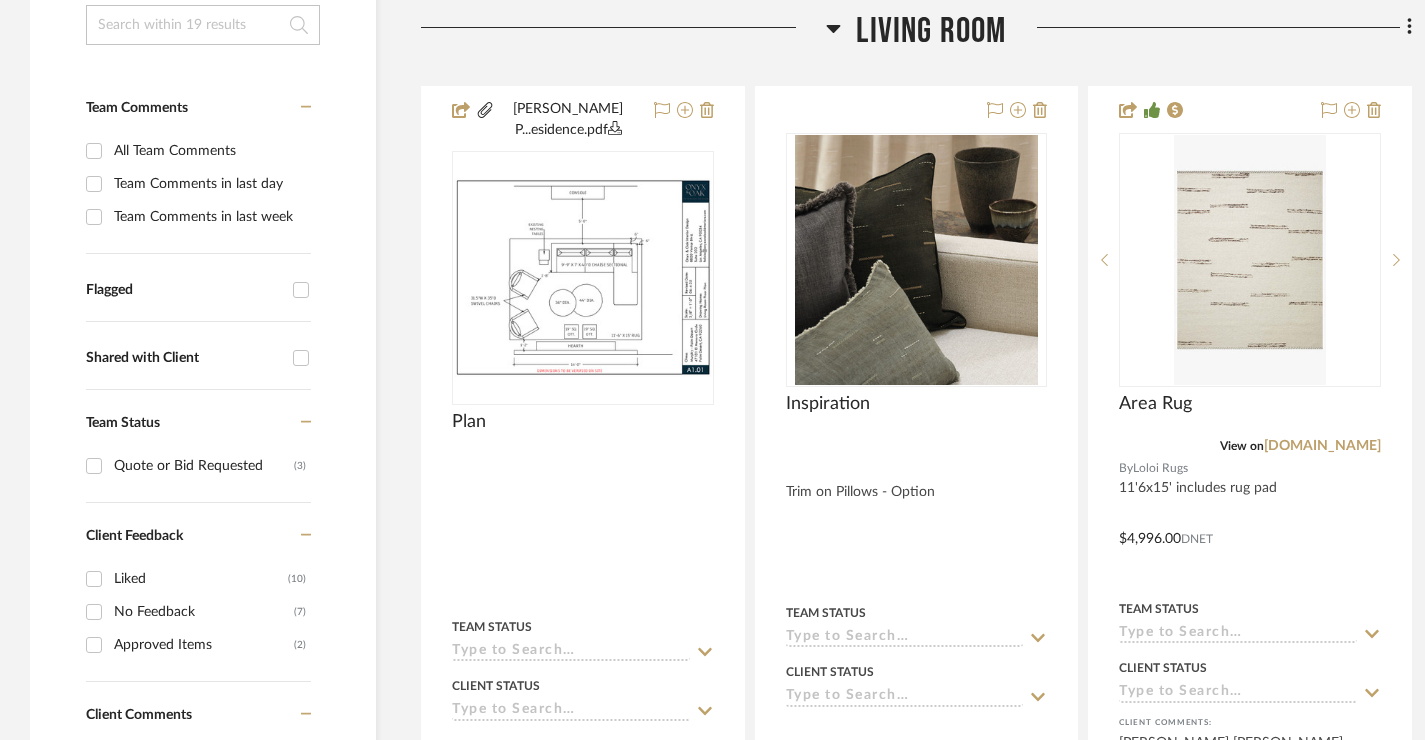 scroll, scrollTop: 681, scrollLeft: 0, axis: vertical 